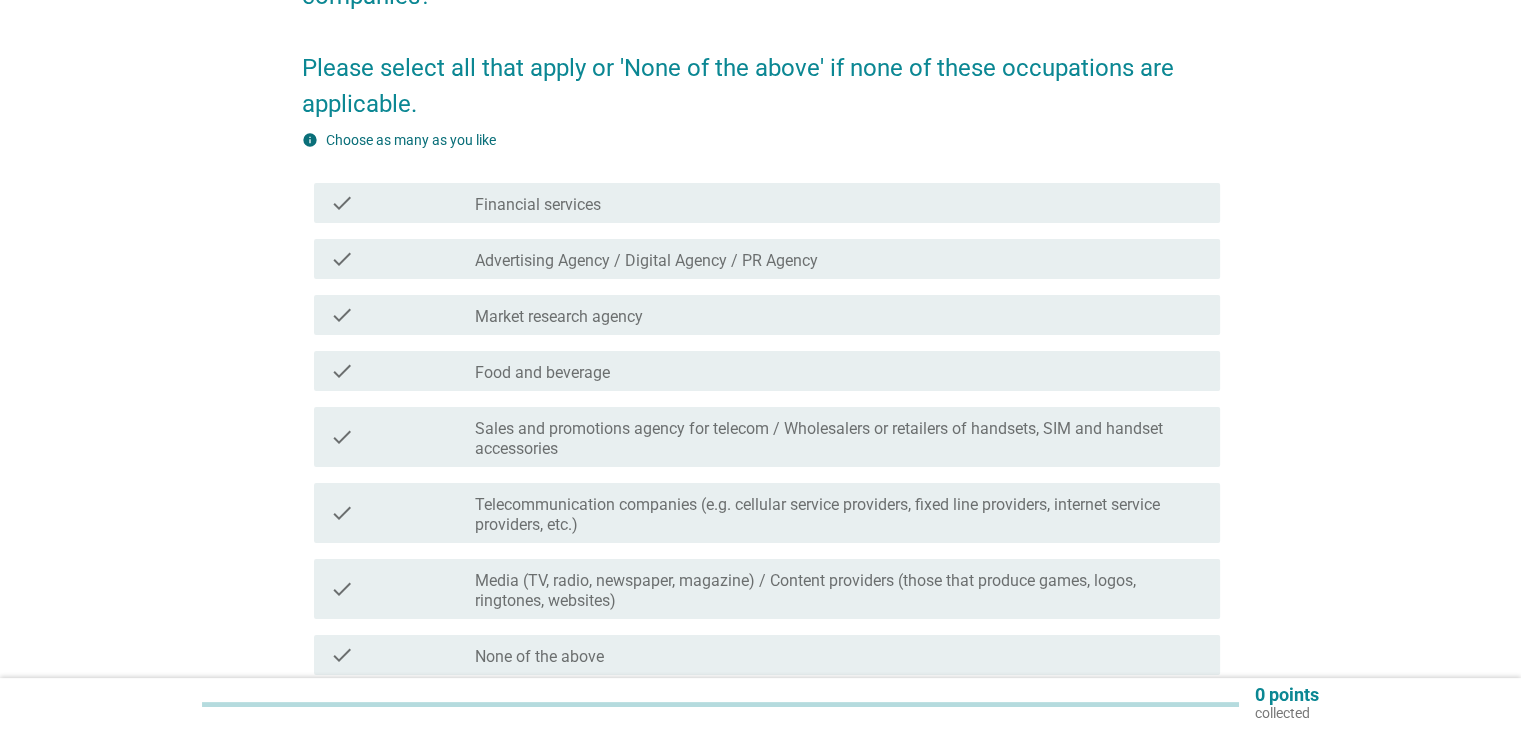 scroll, scrollTop: 400, scrollLeft: 0, axis: vertical 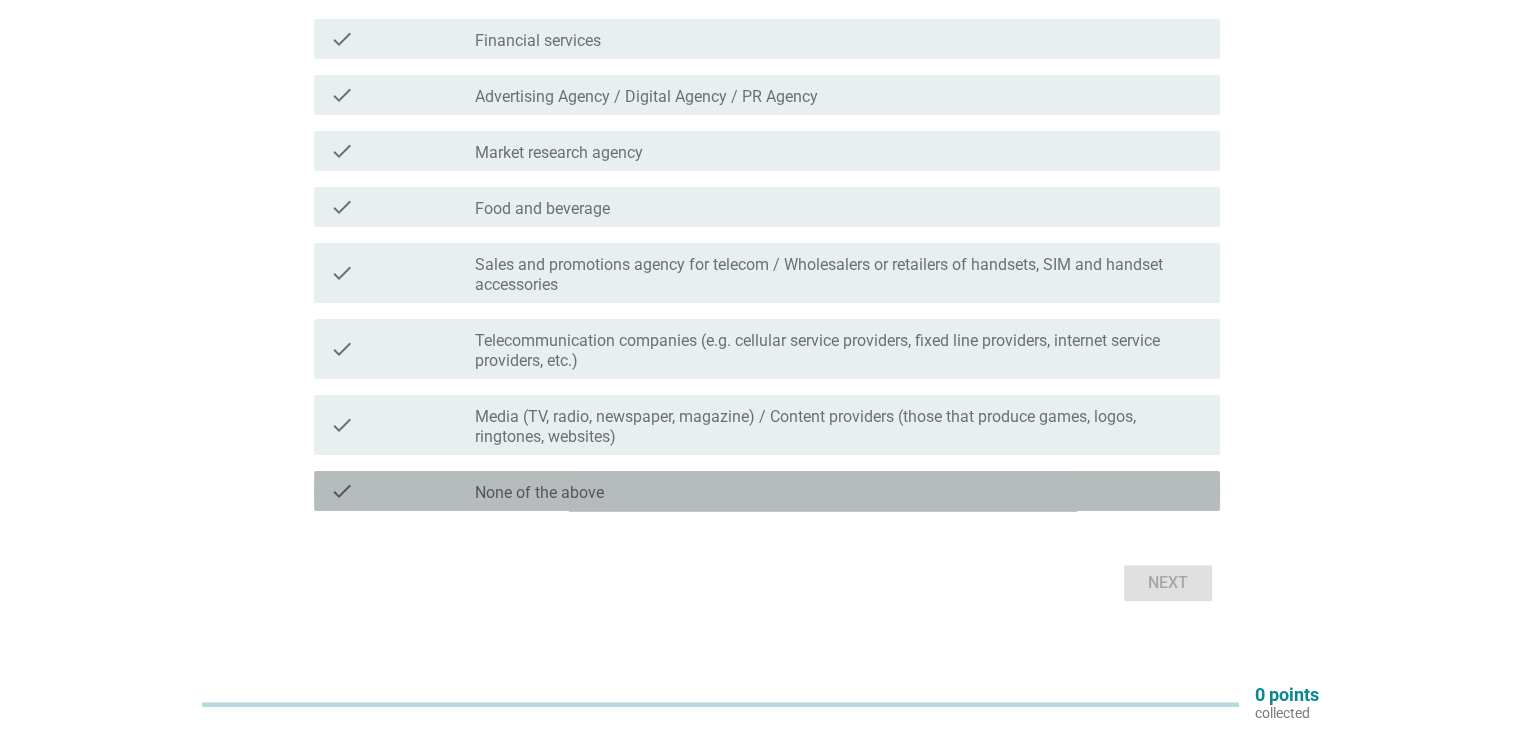 click on "check_box_outline_blank None of the above" at bounding box center [839, 491] 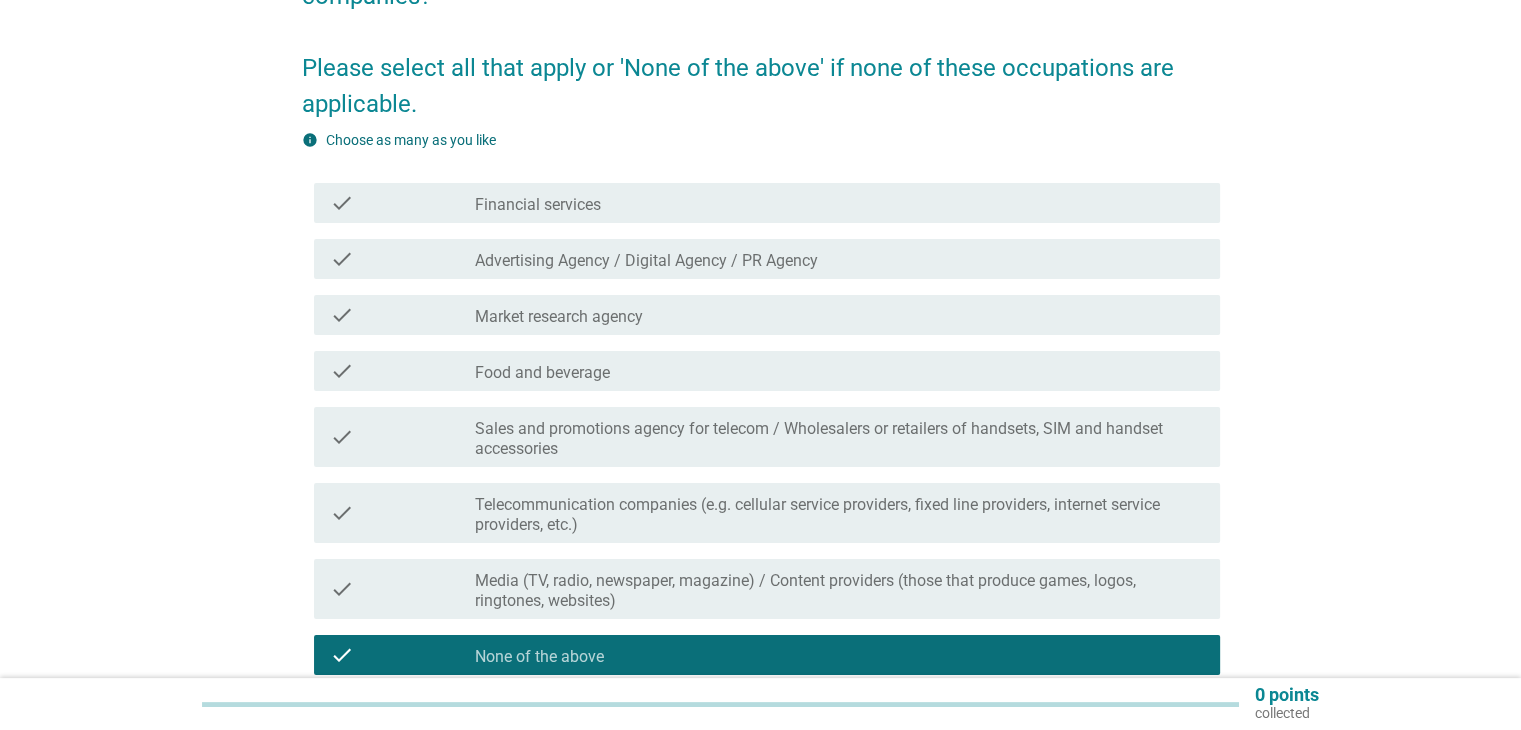 scroll, scrollTop: 419, scrollLeft: 0, axis: vertical 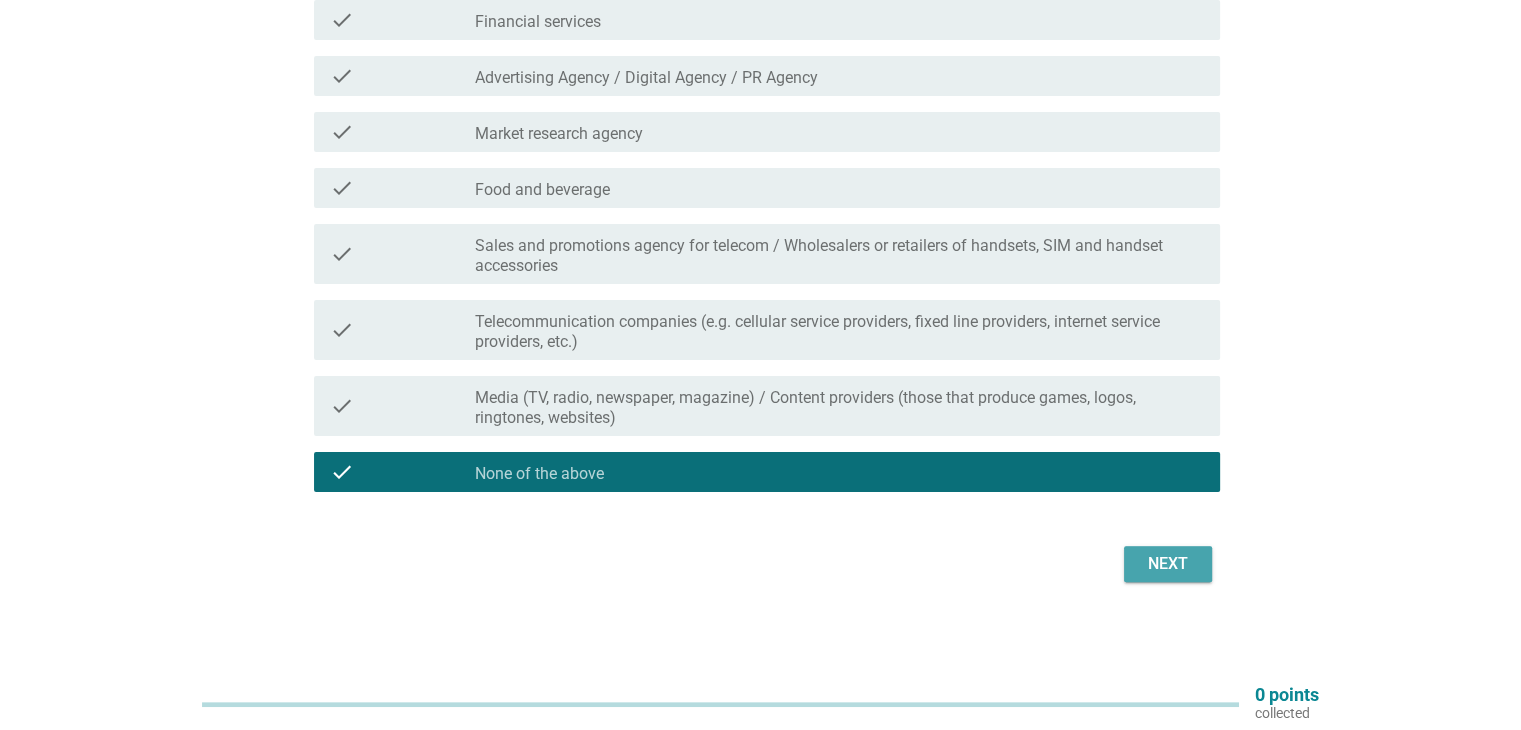 click on "Next" at bounding box center (1168, 564) 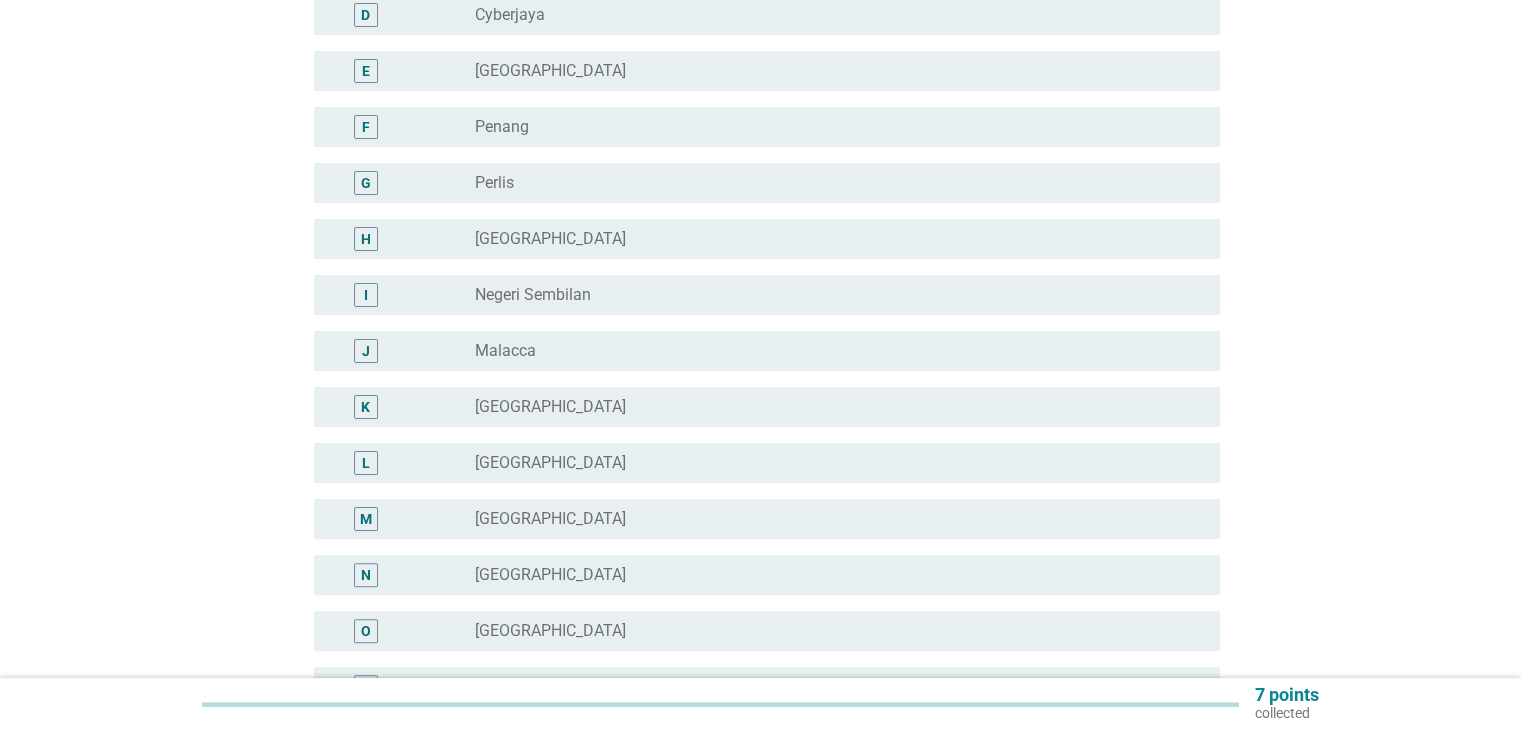 scroll, scrollTop: 0, scrollLeft: 0, axis: both 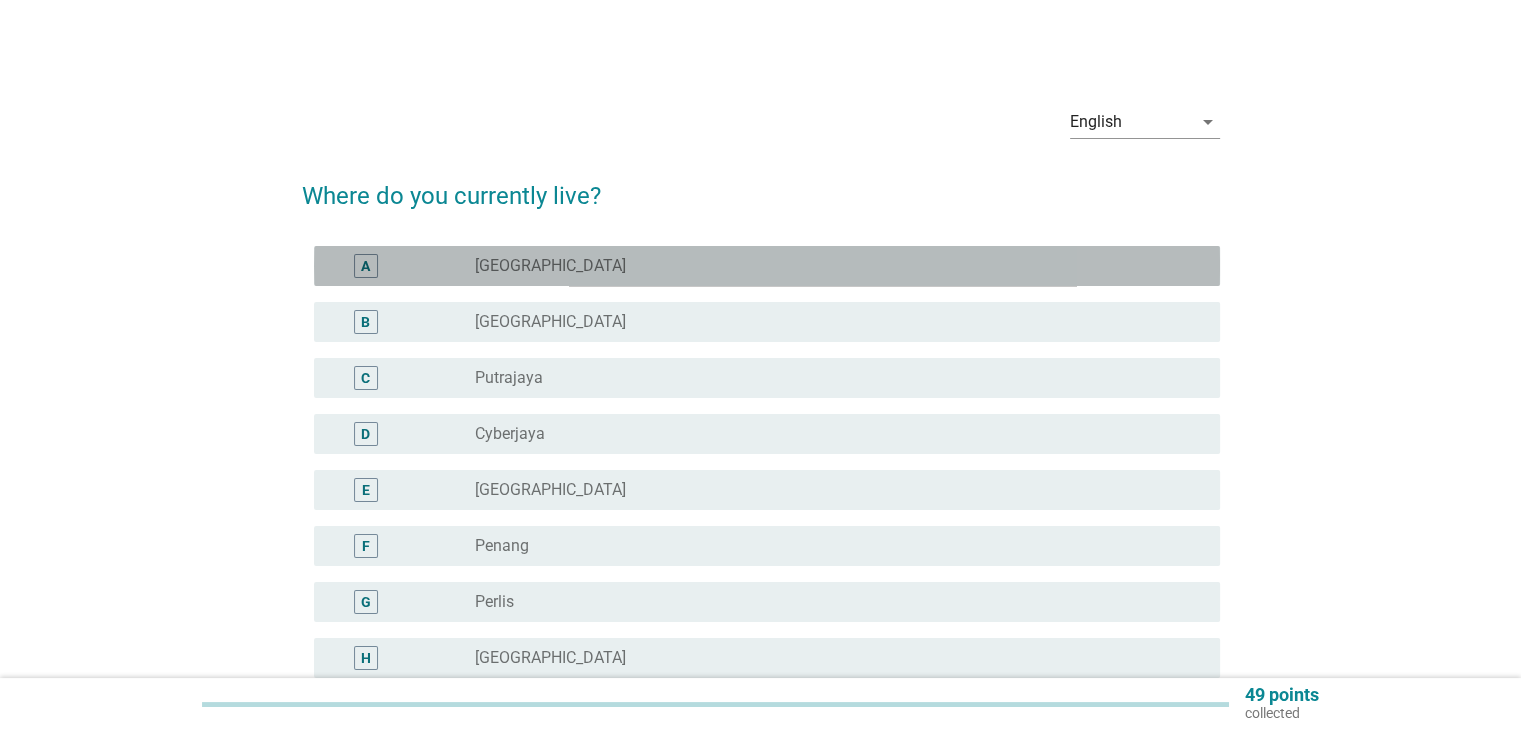 click on "radio_button_unchecked [GEOGRAPHIC_DATA]" at bounding box center (839, 266) 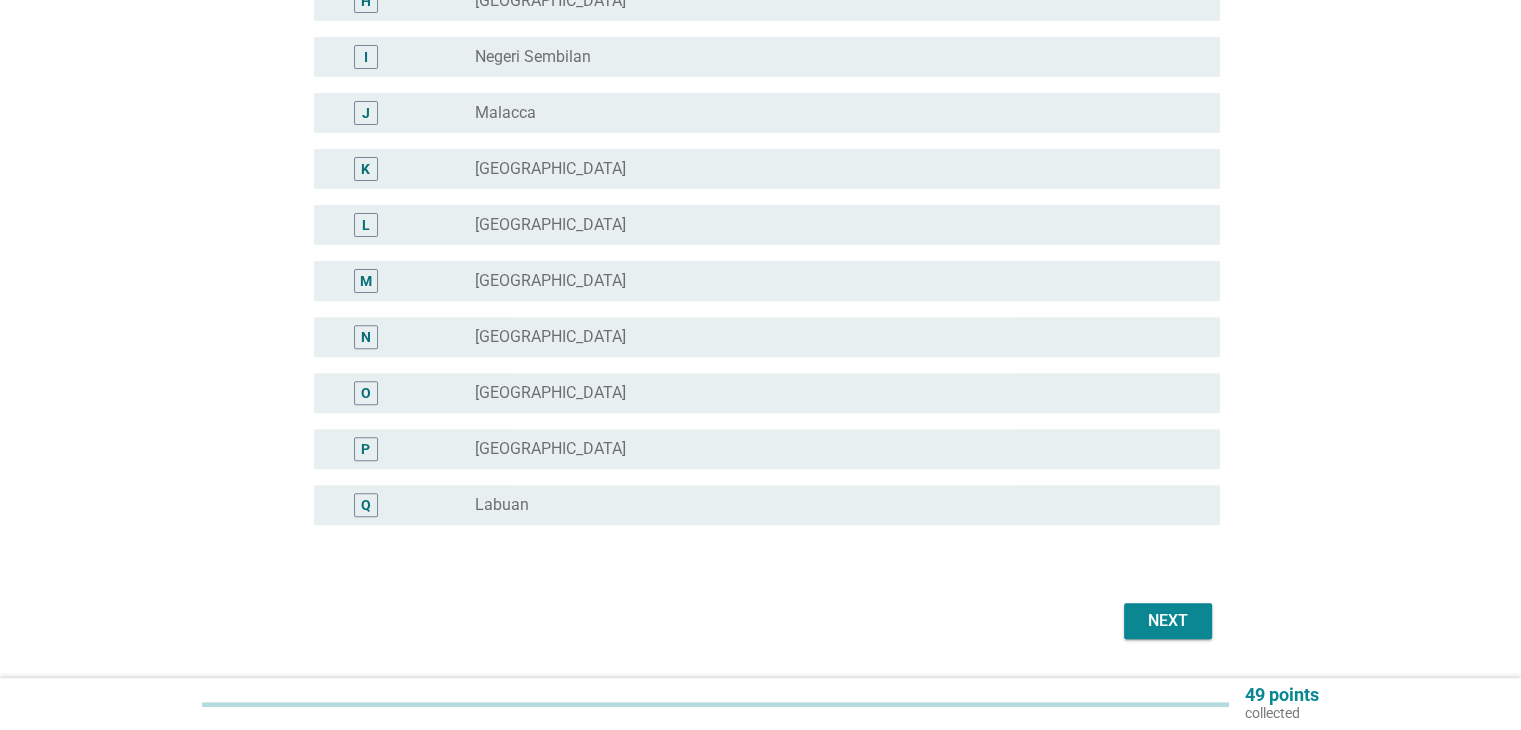 scroll, scrollTop: 714, scrollLeft: 0, axis: vertical 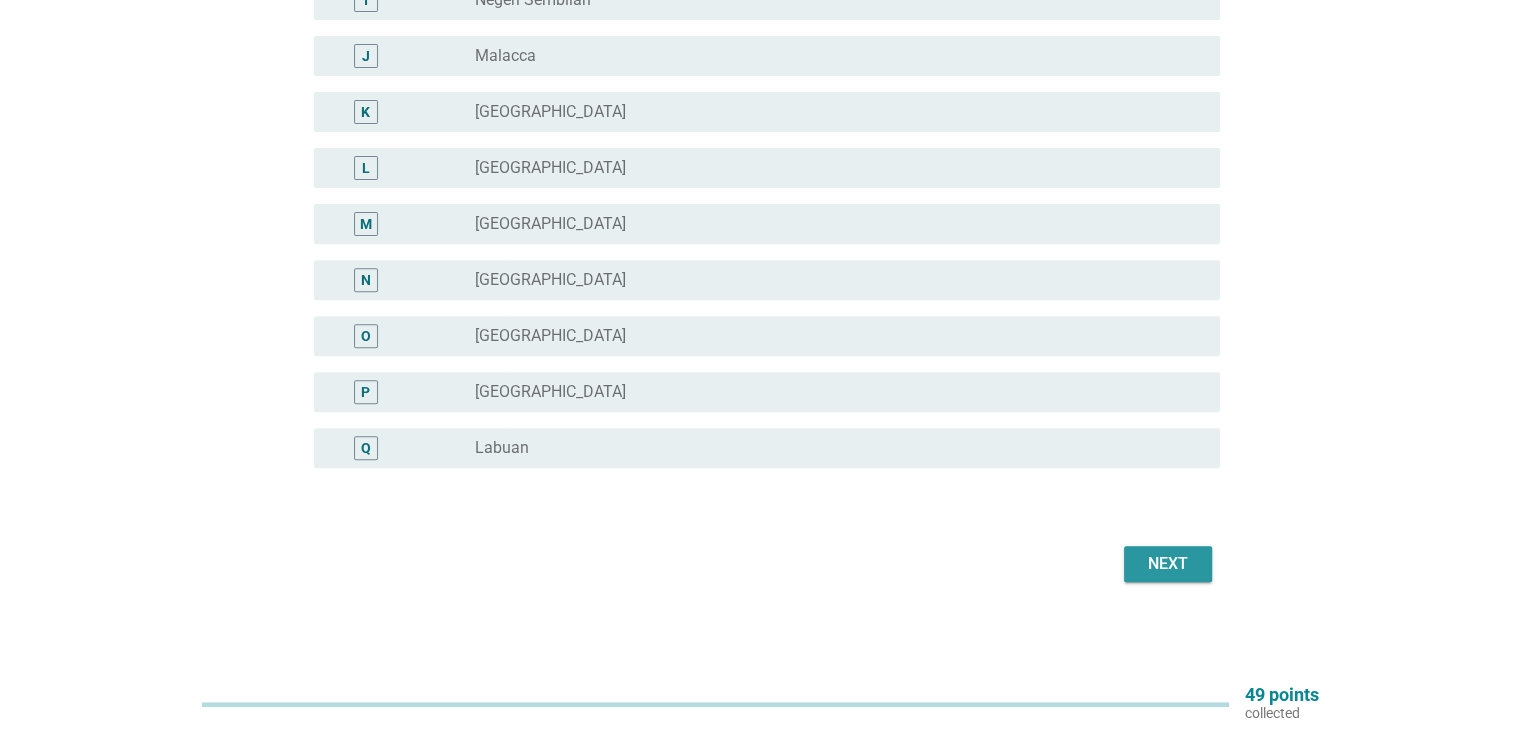 click on "Next" at bounding box center (1168, 564) 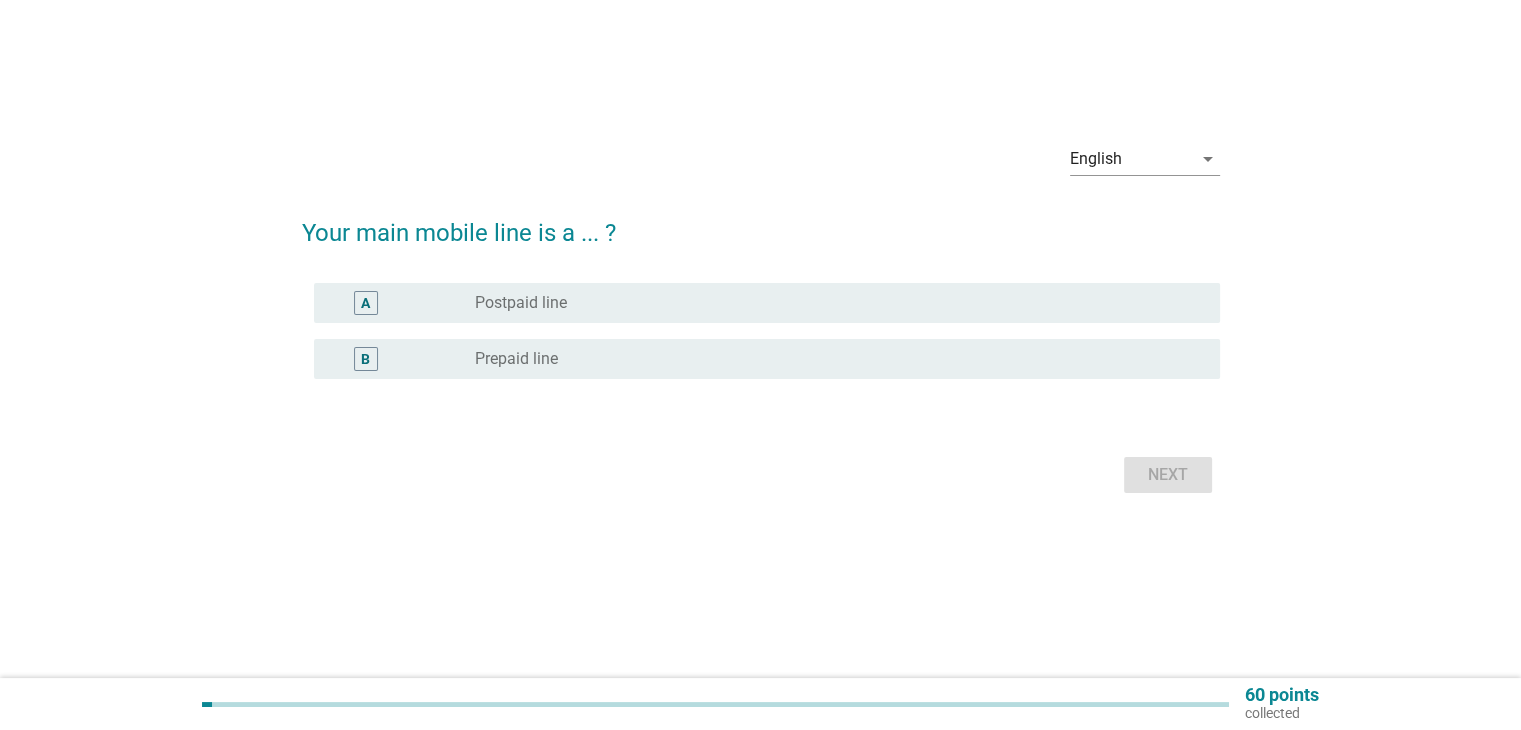 scroll, scrollTop: 0, scrollLeft: 0, axis: both 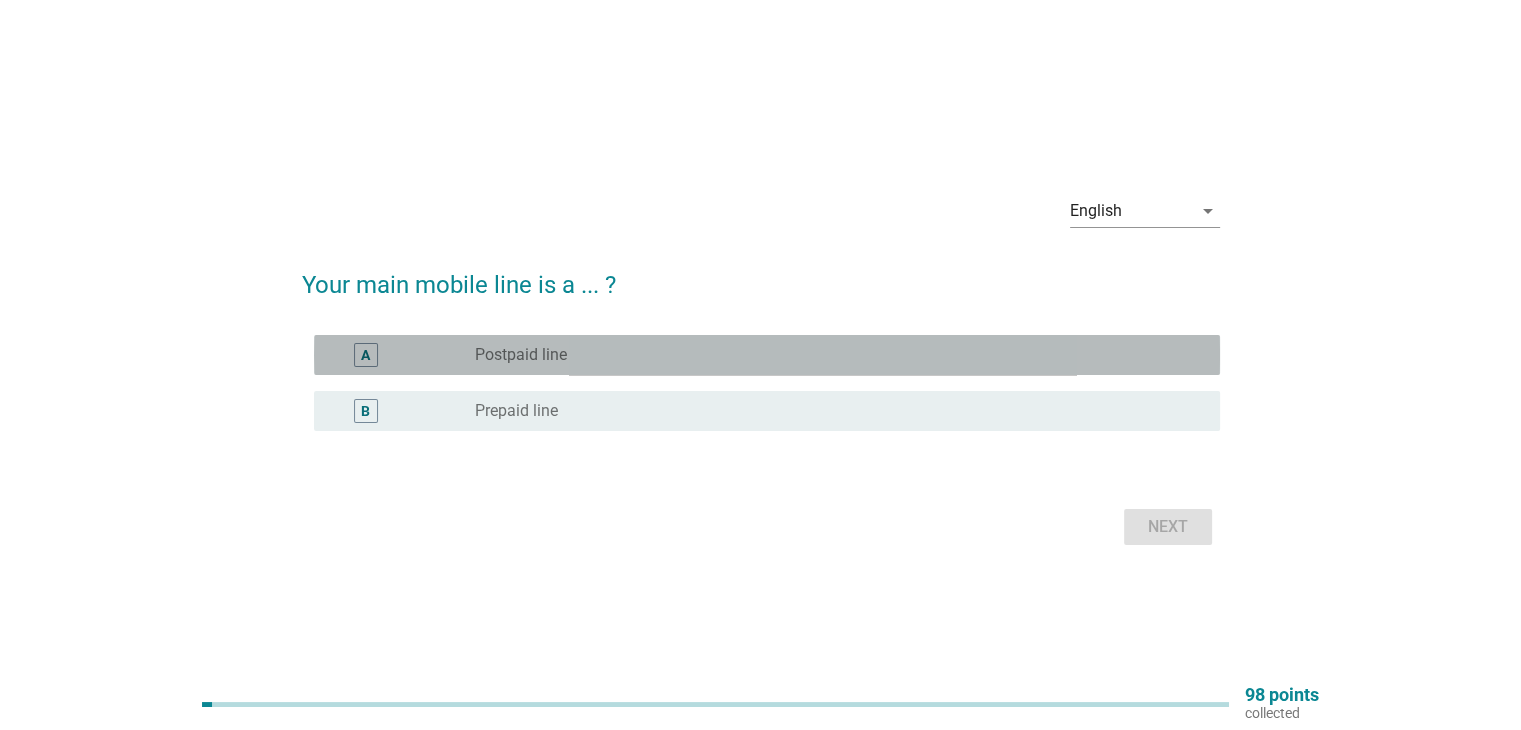 click on "Postpaid line" at bounding box center [521, 355] 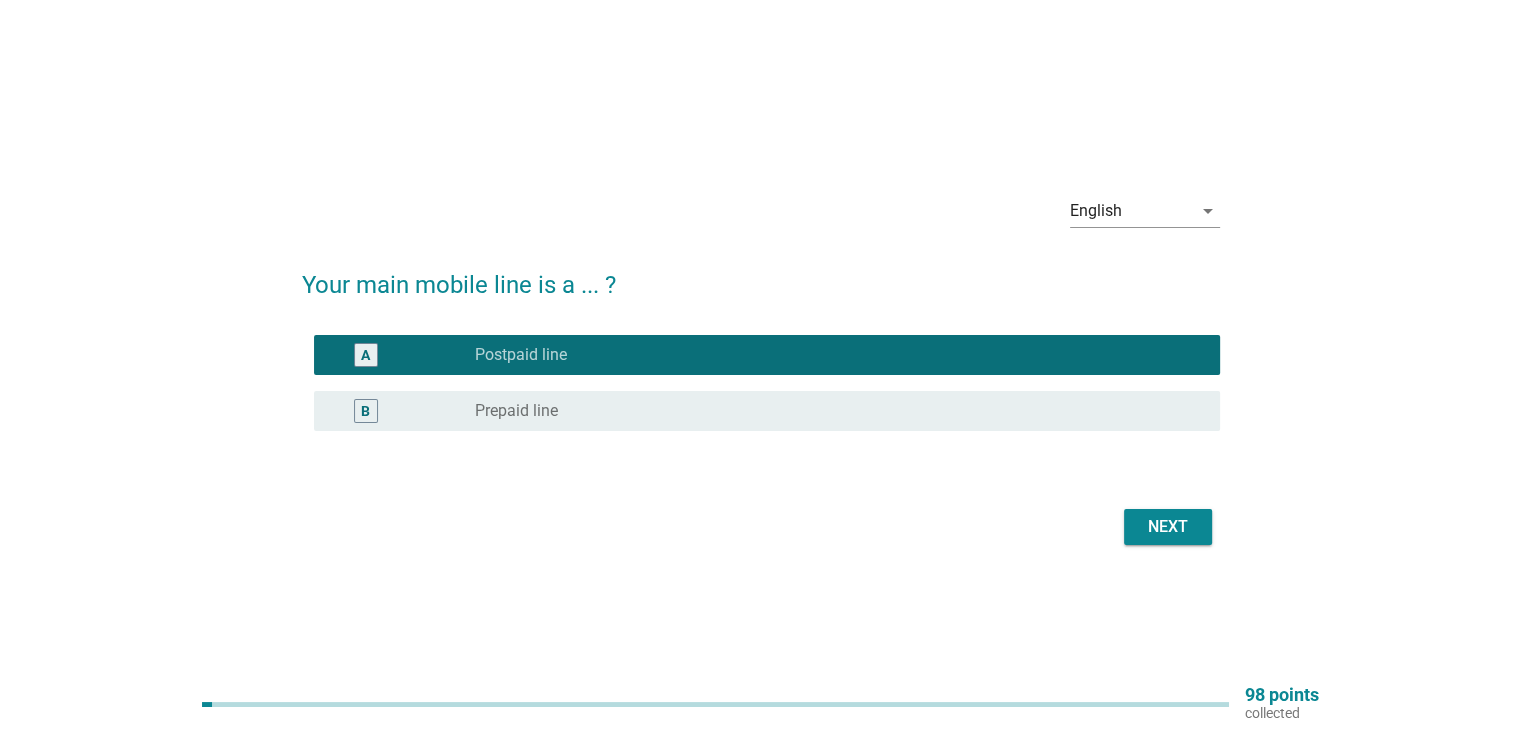 click on "Next" at bounding box center (1168, 527) 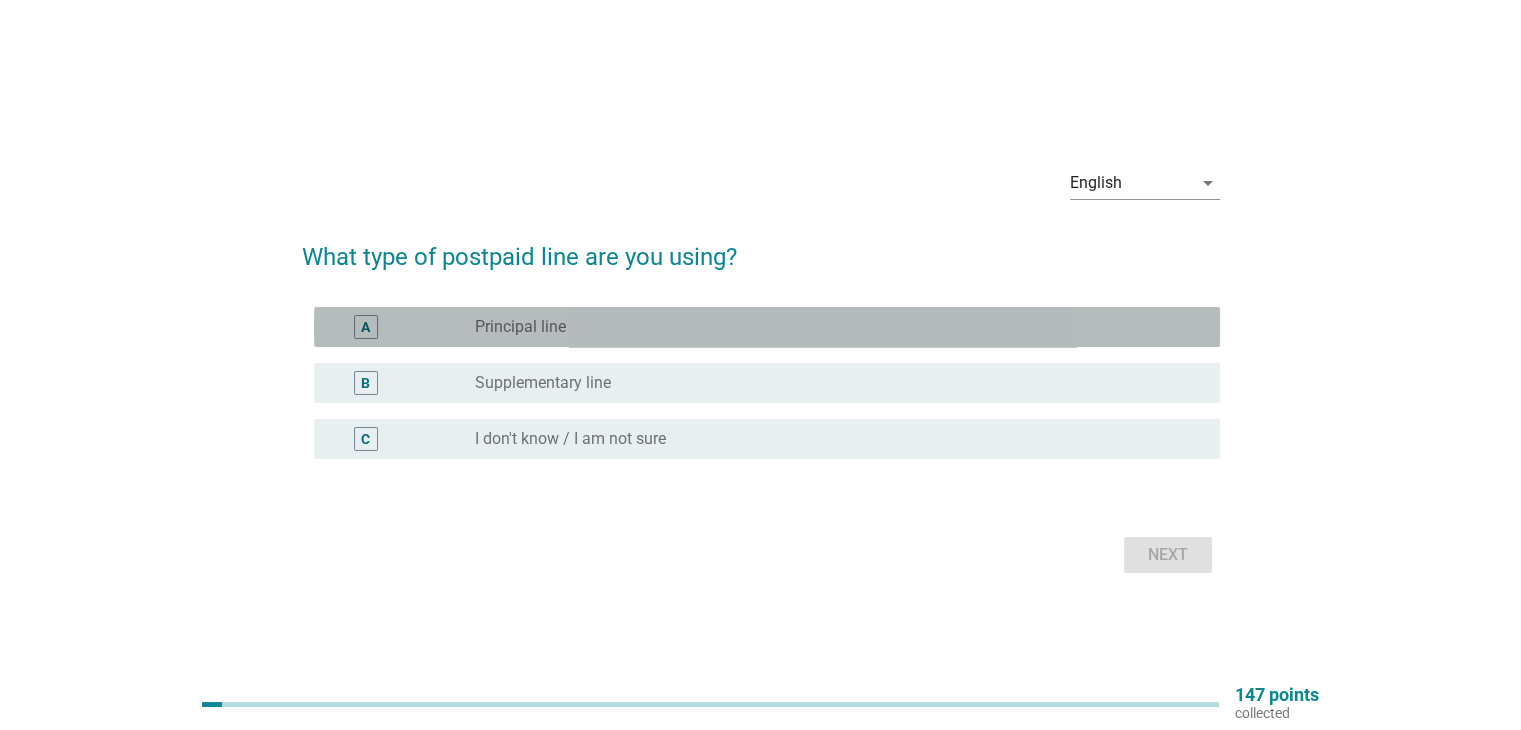 click on "Principal line" at bounding box center (520, 327) 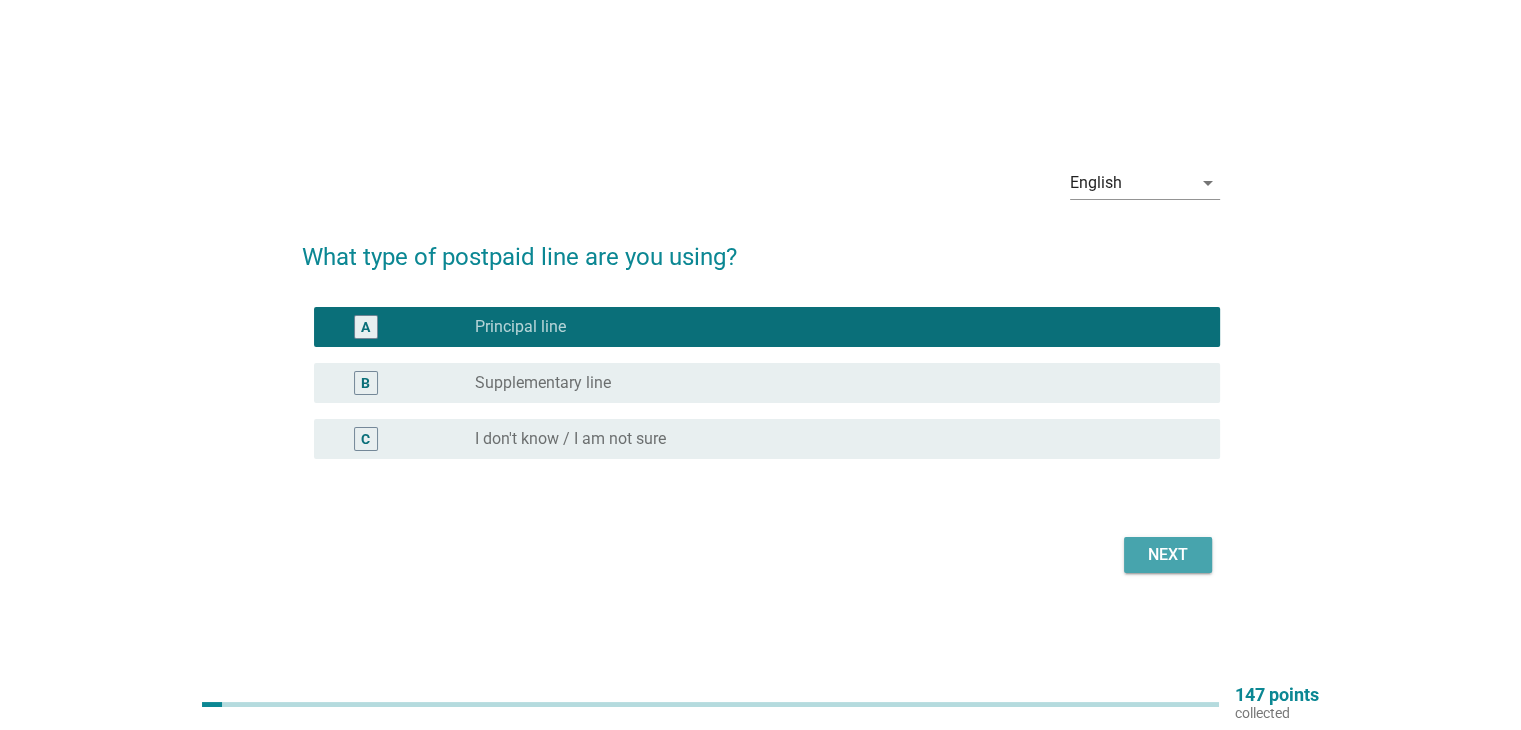 click on "Next" at bounding box center [1168, 555] 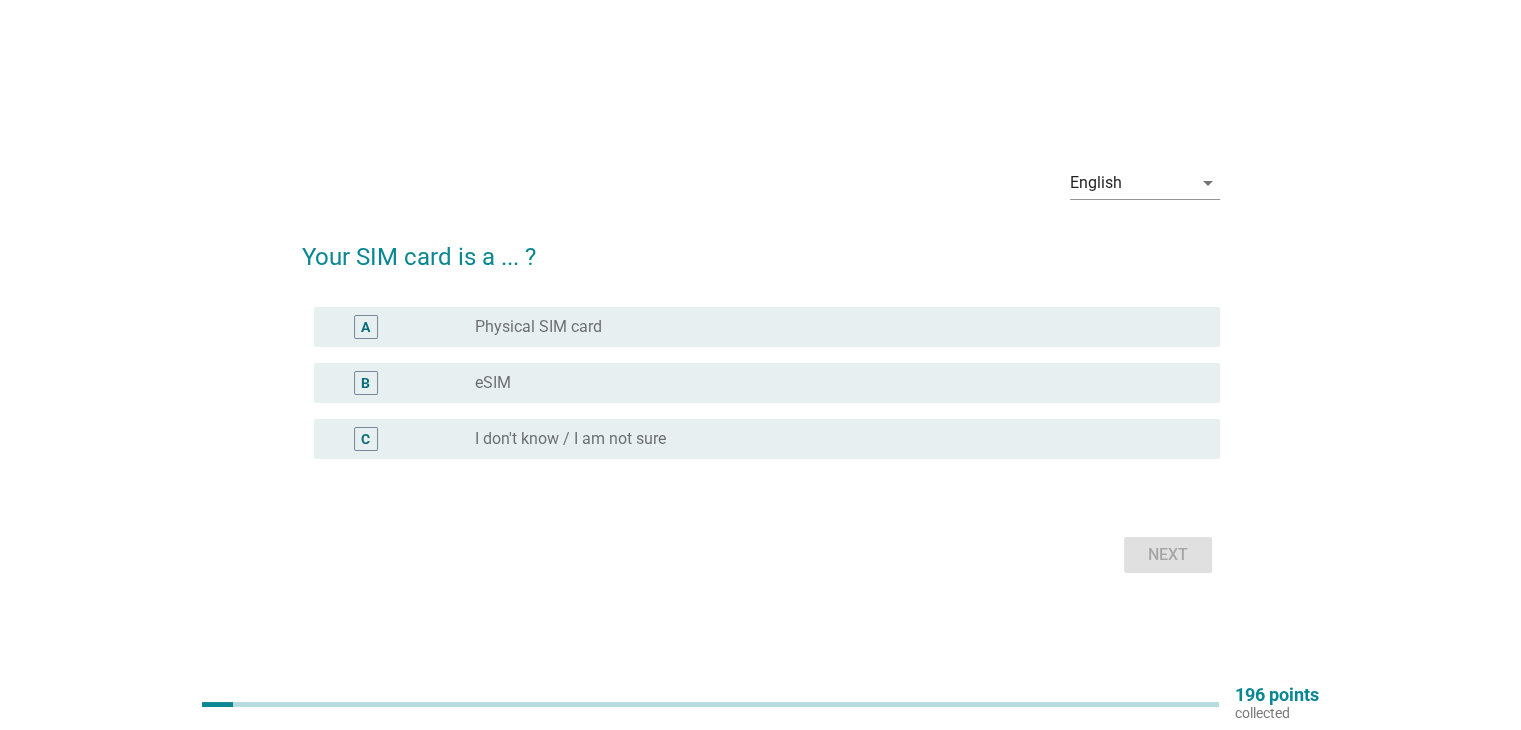 click on "Physical SIM card" at bounding box center (538, 327) 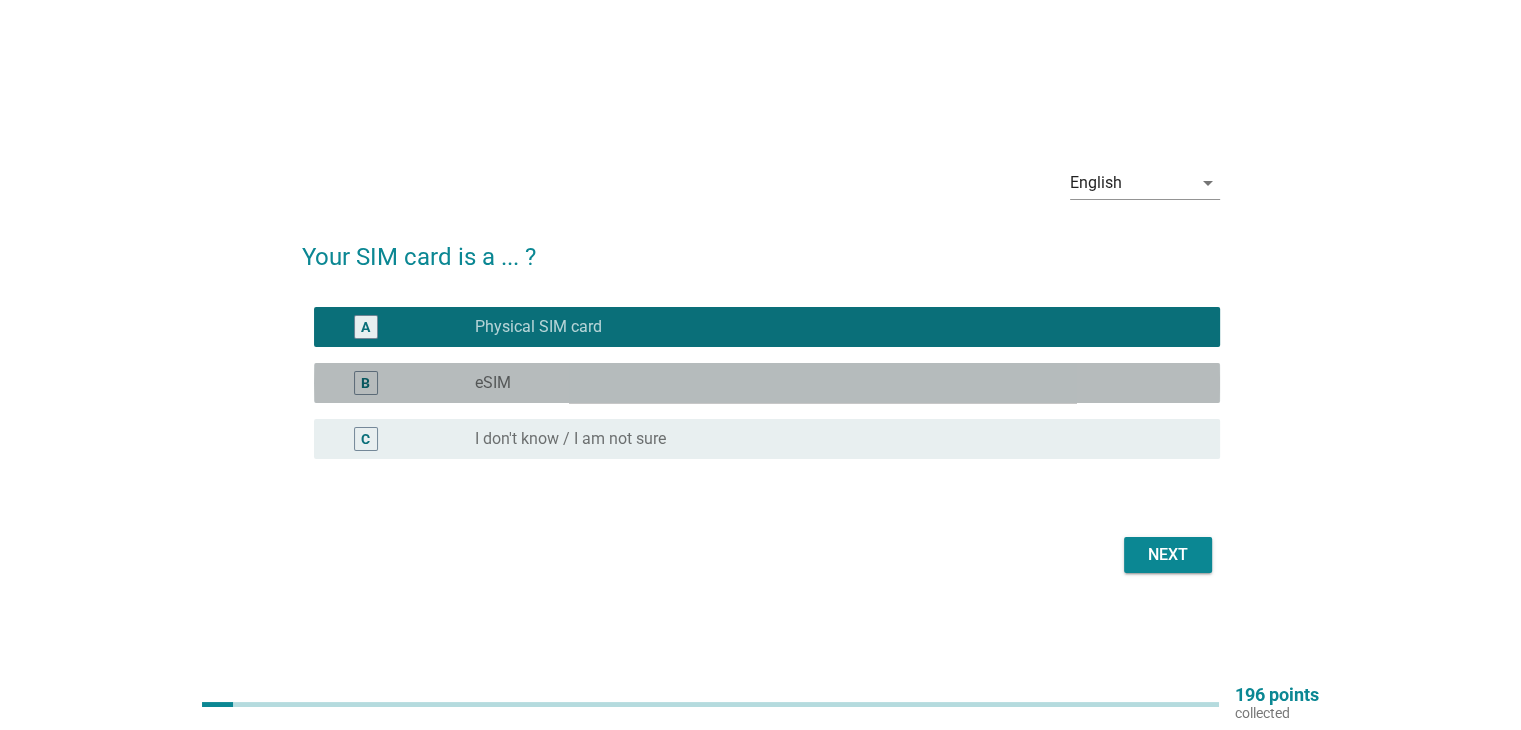 click on "eSIM" at bounding box center (493, 383) 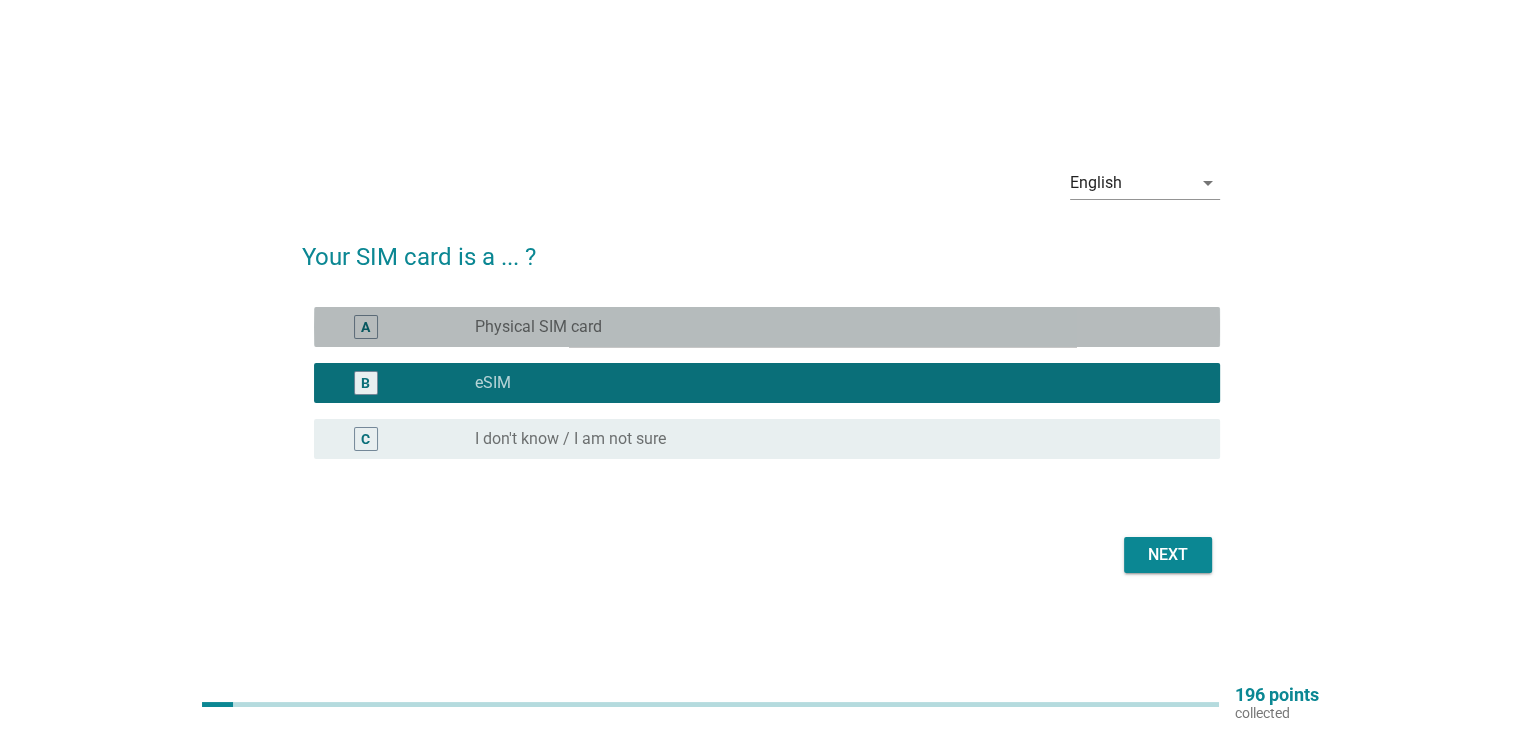 click on "radio_button_unchecked Physical SIM card" at bounding box center [831, 327] 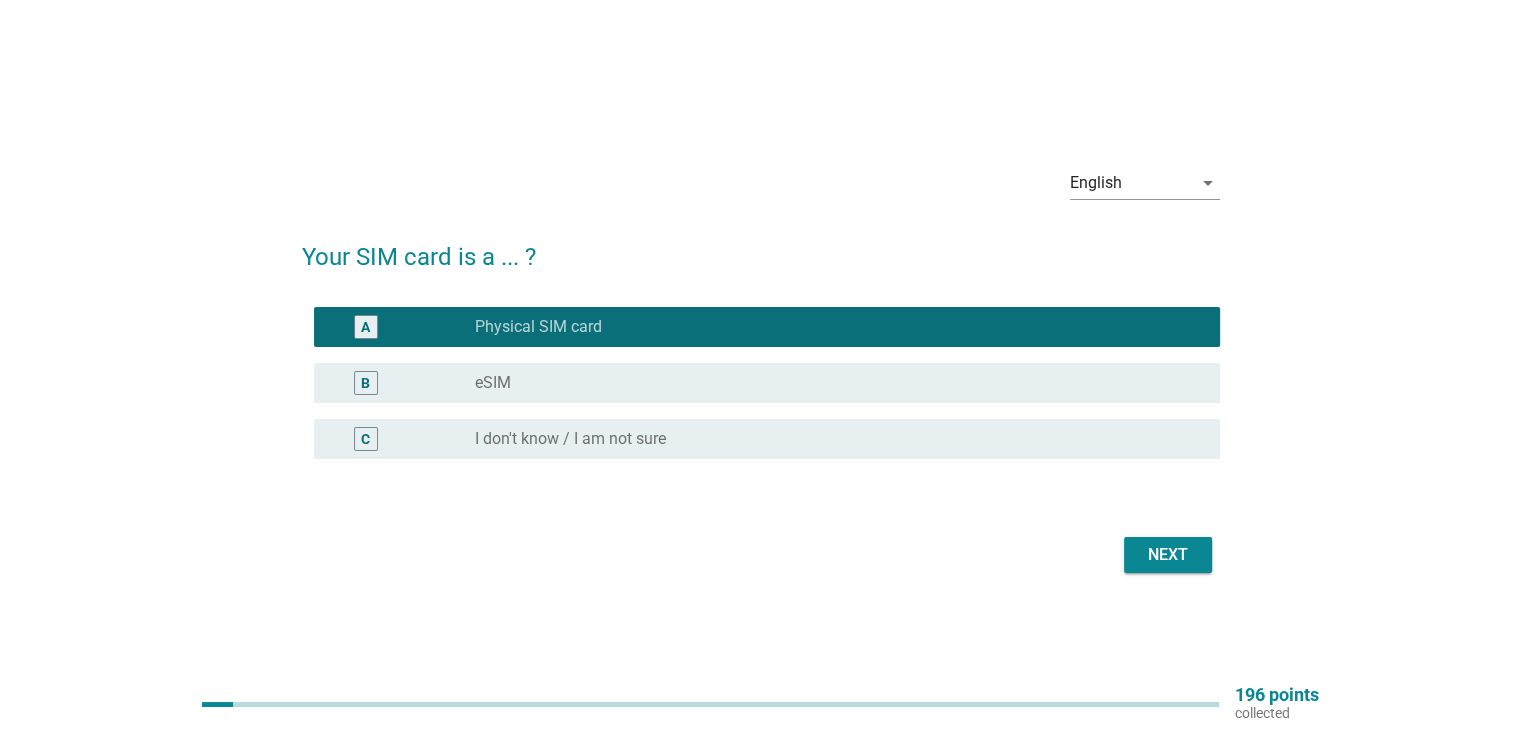 click on "Next" at bounding box center (1168, 555) 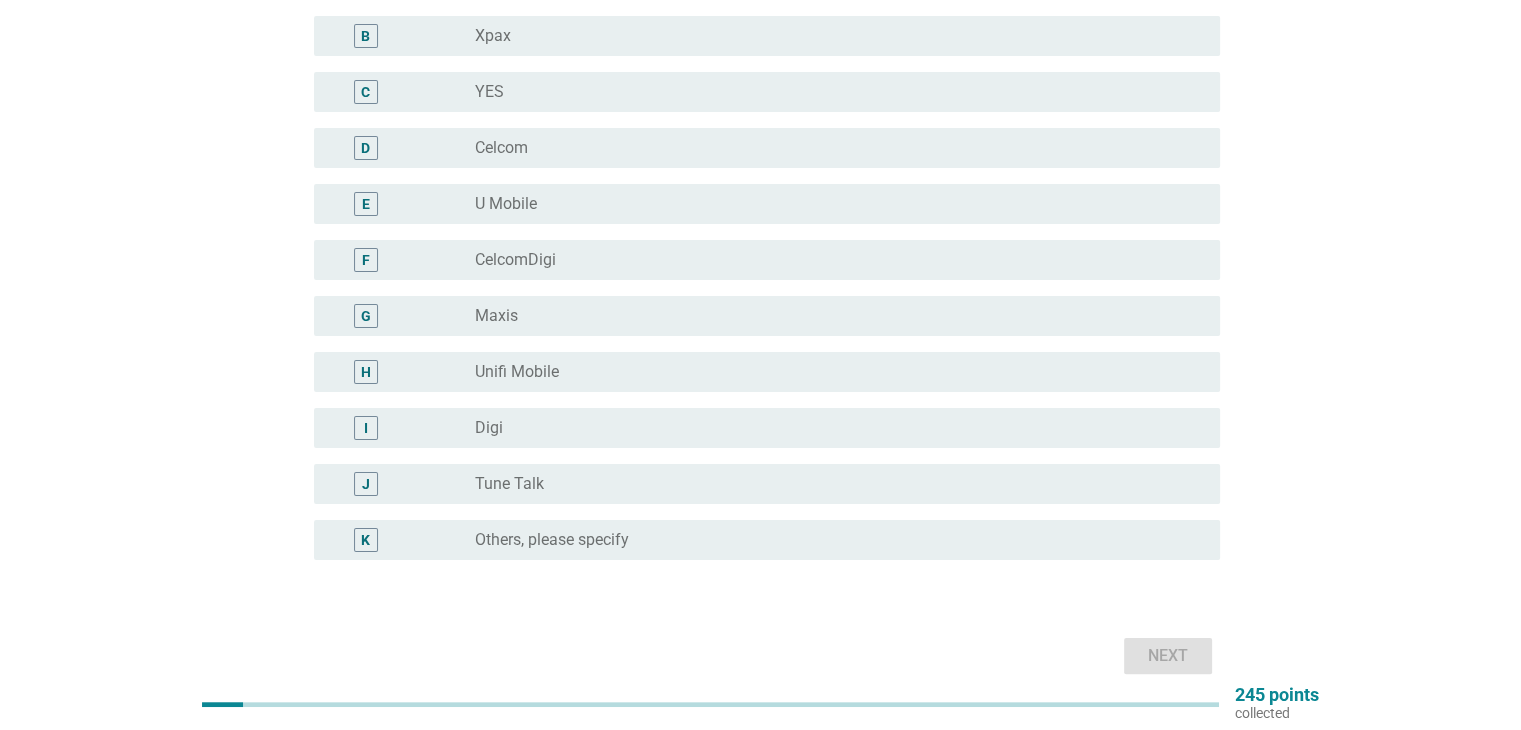 scroll, scrollTop: 300, scrollLeft: 0, axis: vertical 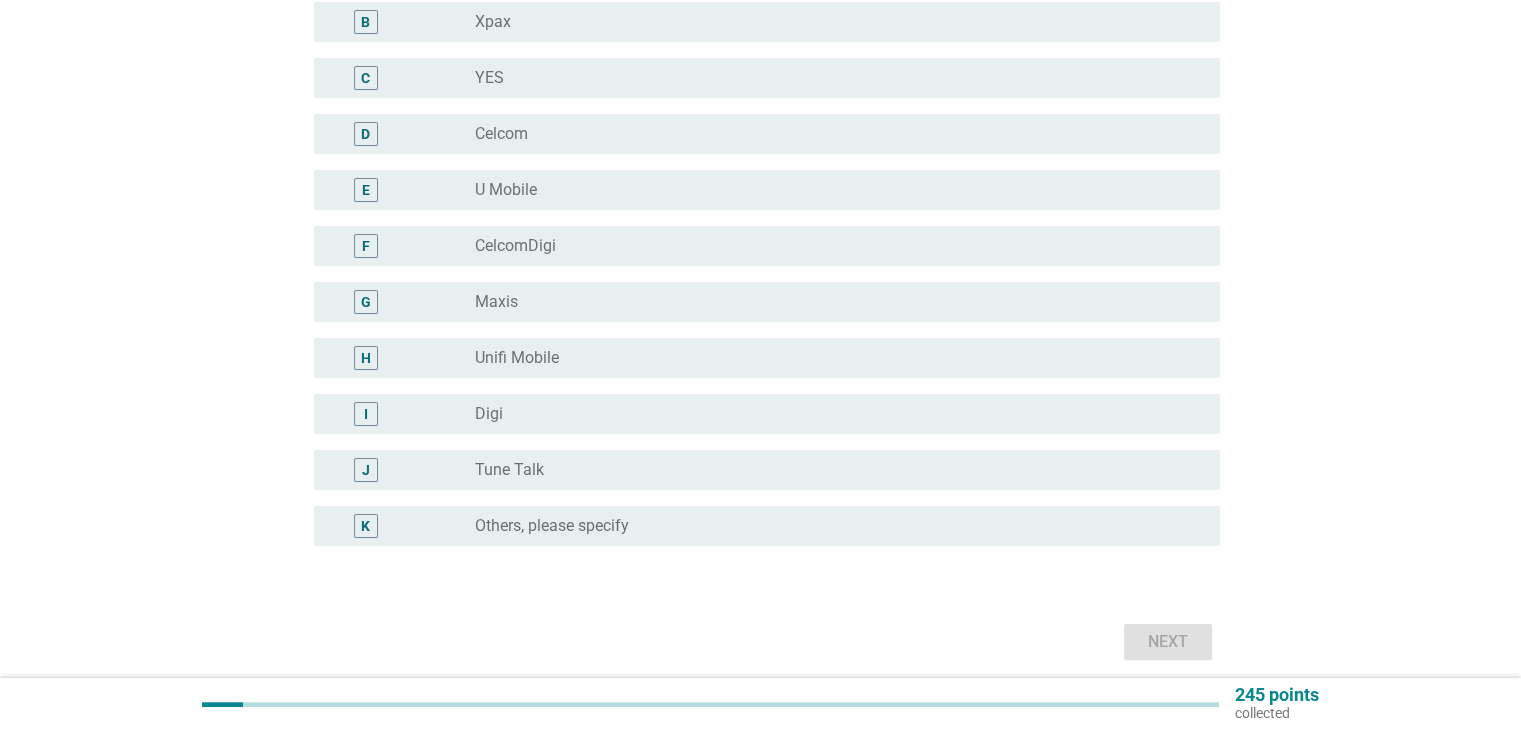 click on "radio_button_unchecked U Mobile" at bounding box center [831, 190] 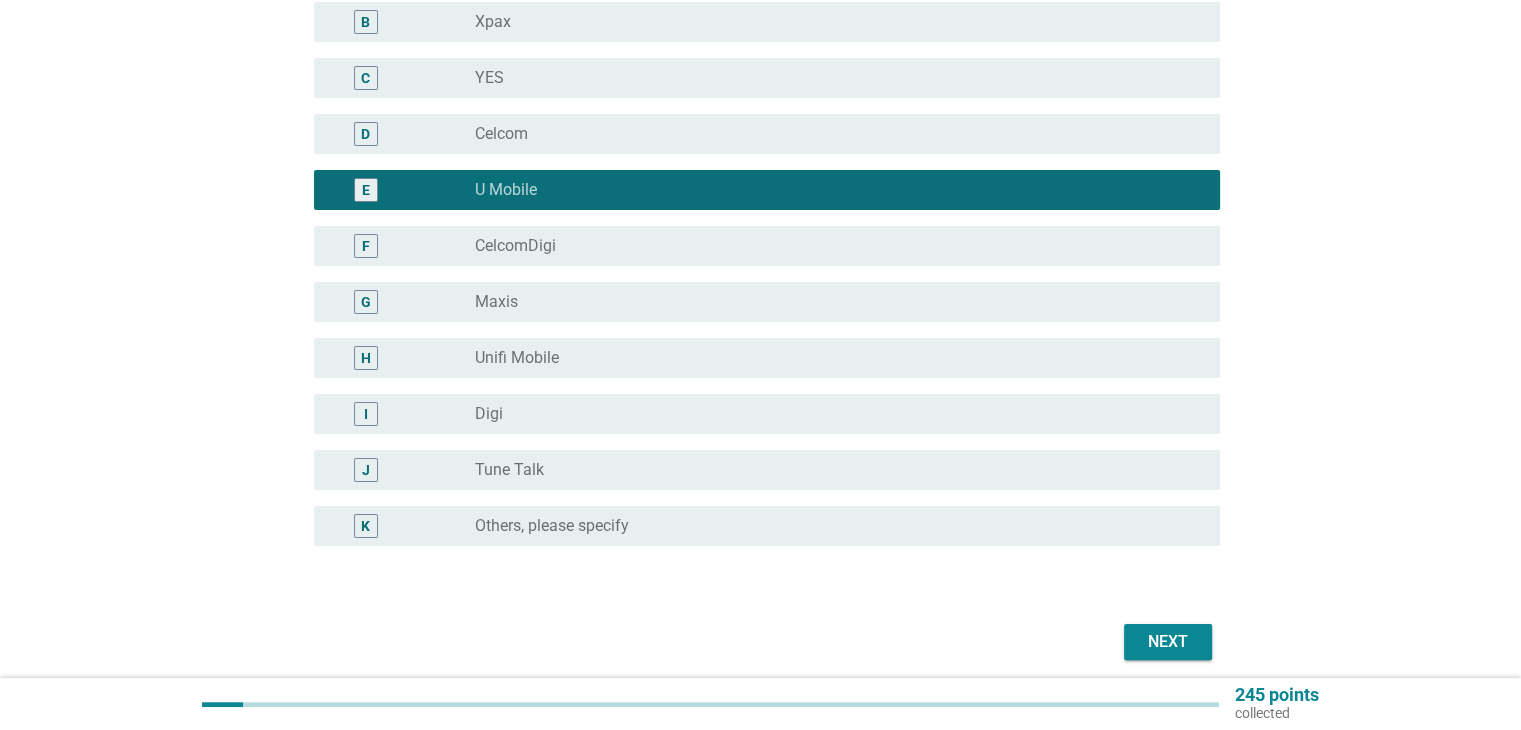 click on "Next" at bounding box center [1168, 642] 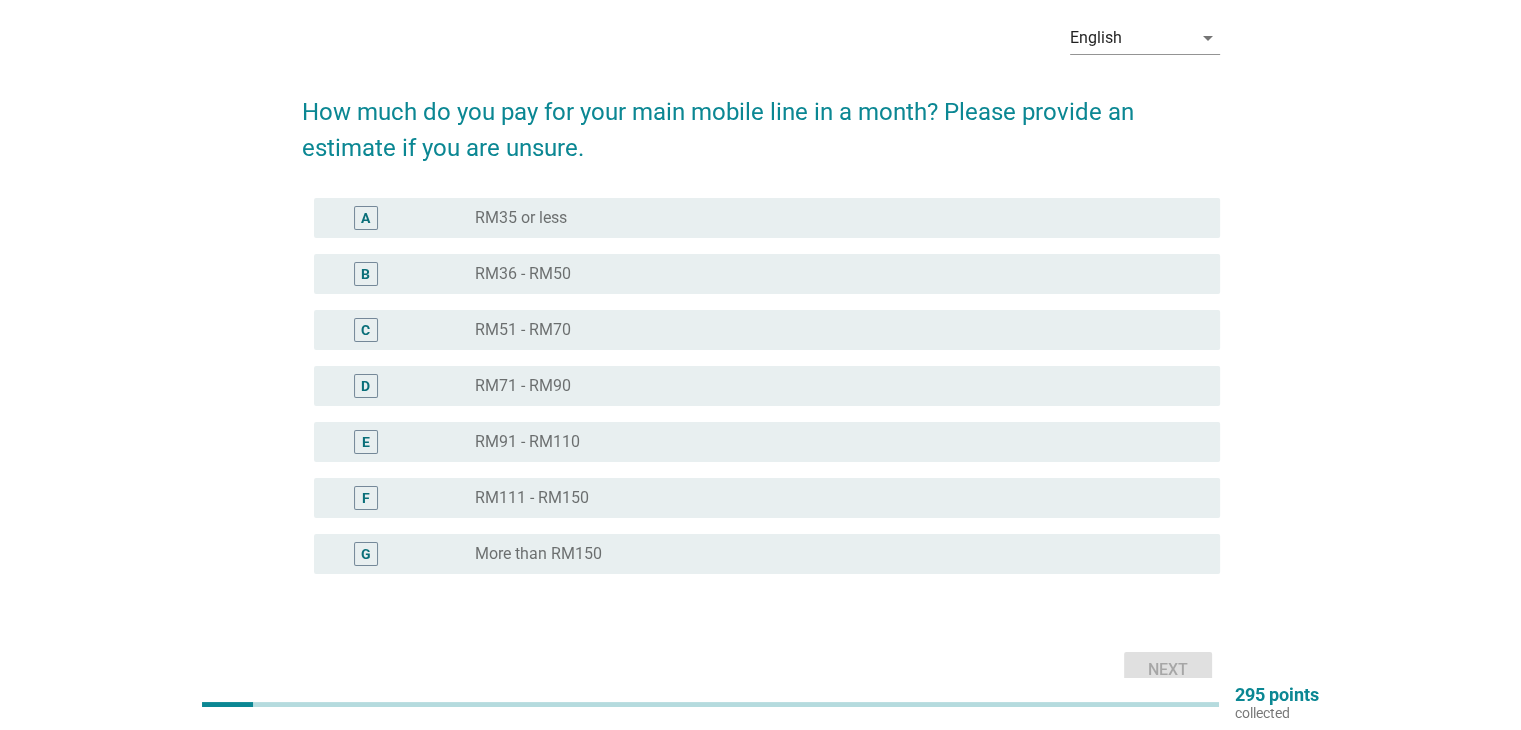scroll, scrollTop: 0, scrollLeft: 0, axis: both 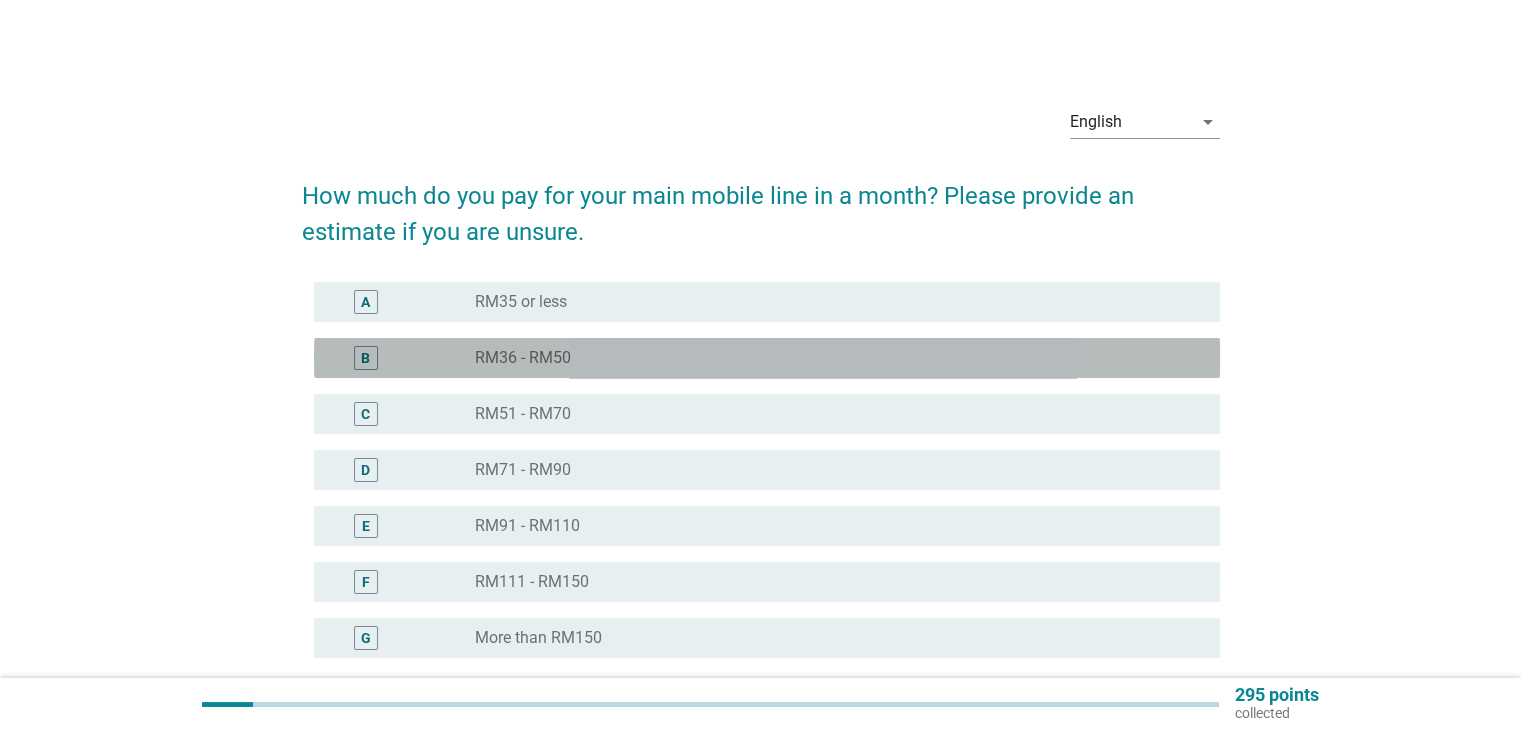 click on "radio_button_unchecked RM36 - RM50" at bounding box center [831, 358] 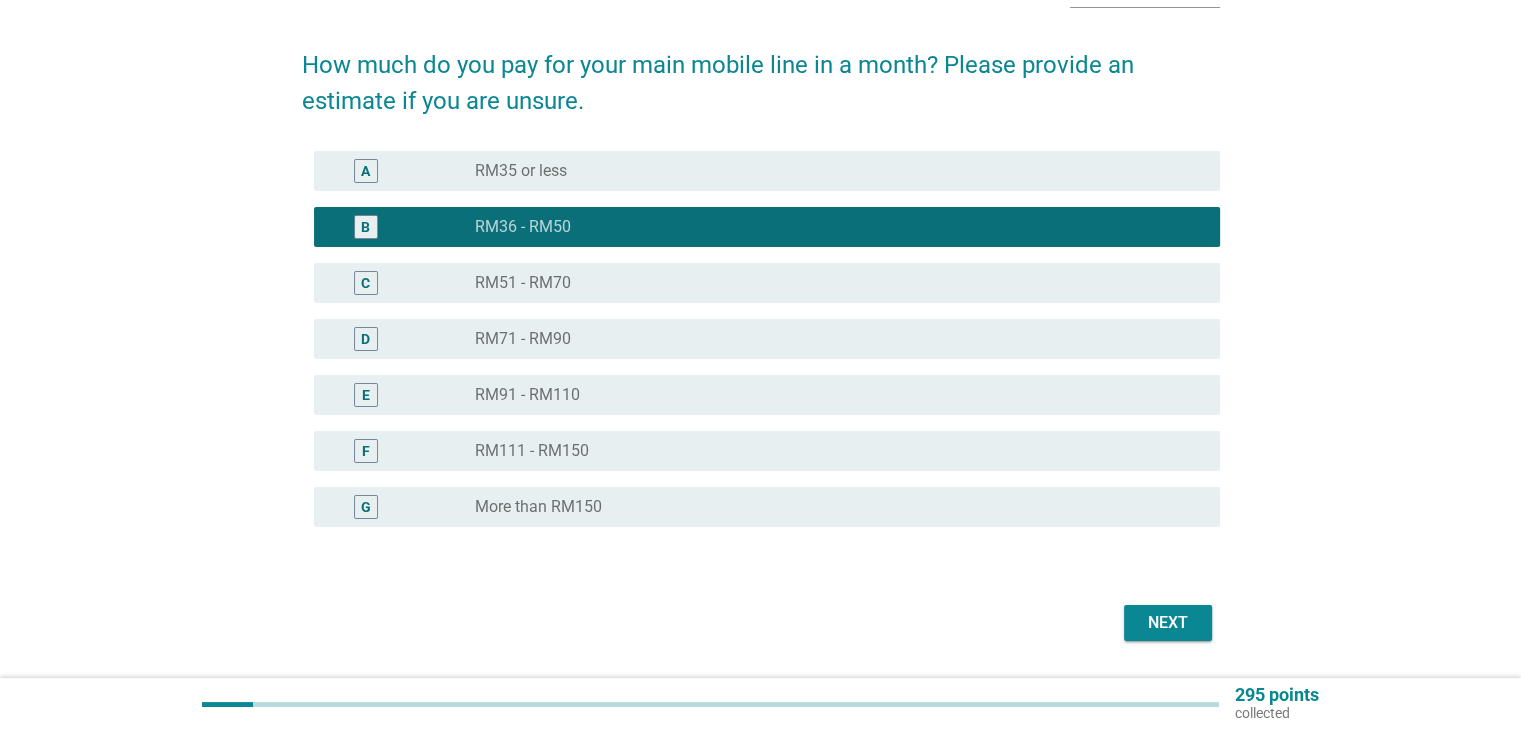 scroll, scrollTop: 190, scrollLeft: 0, axis: vertical 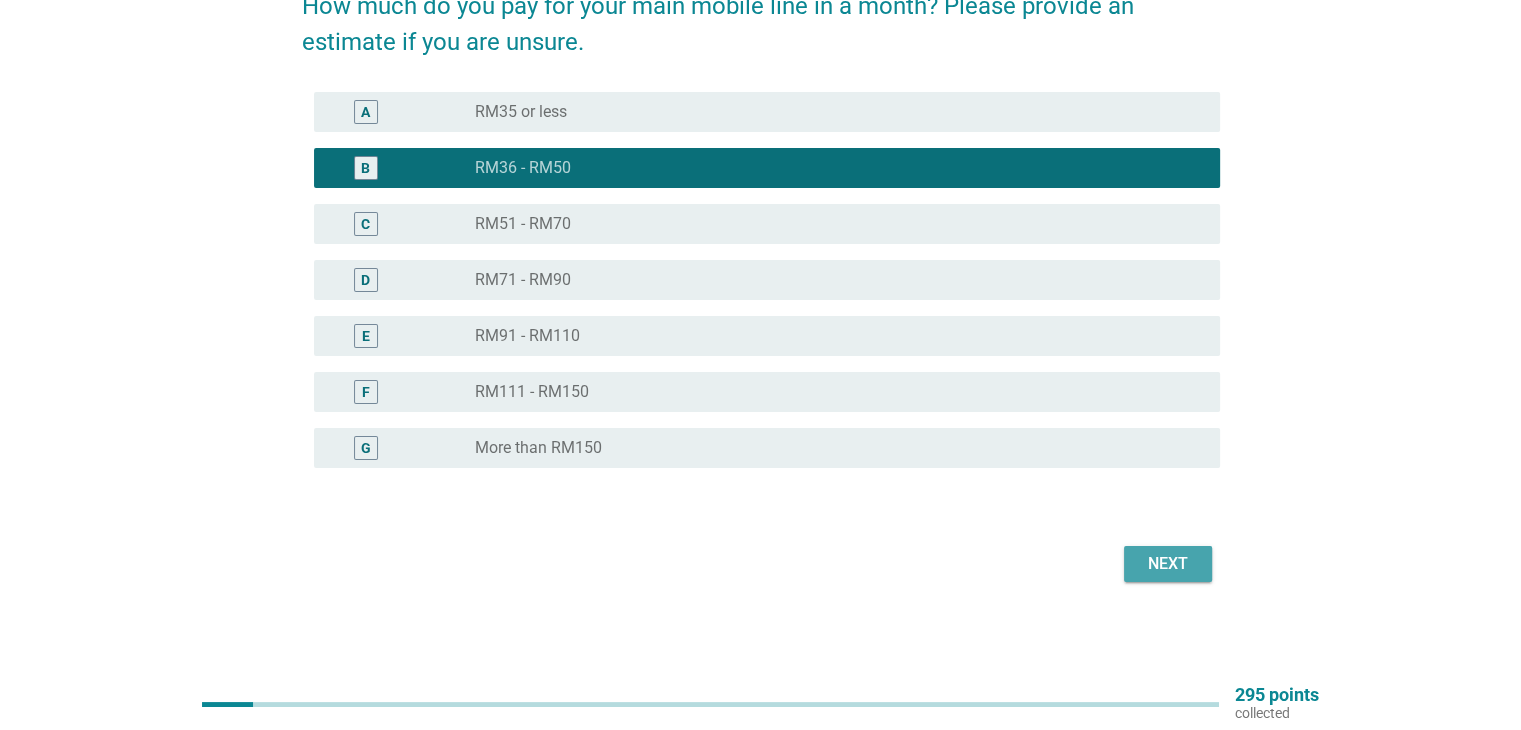click on "Next" at bounding box center (1168, 564) 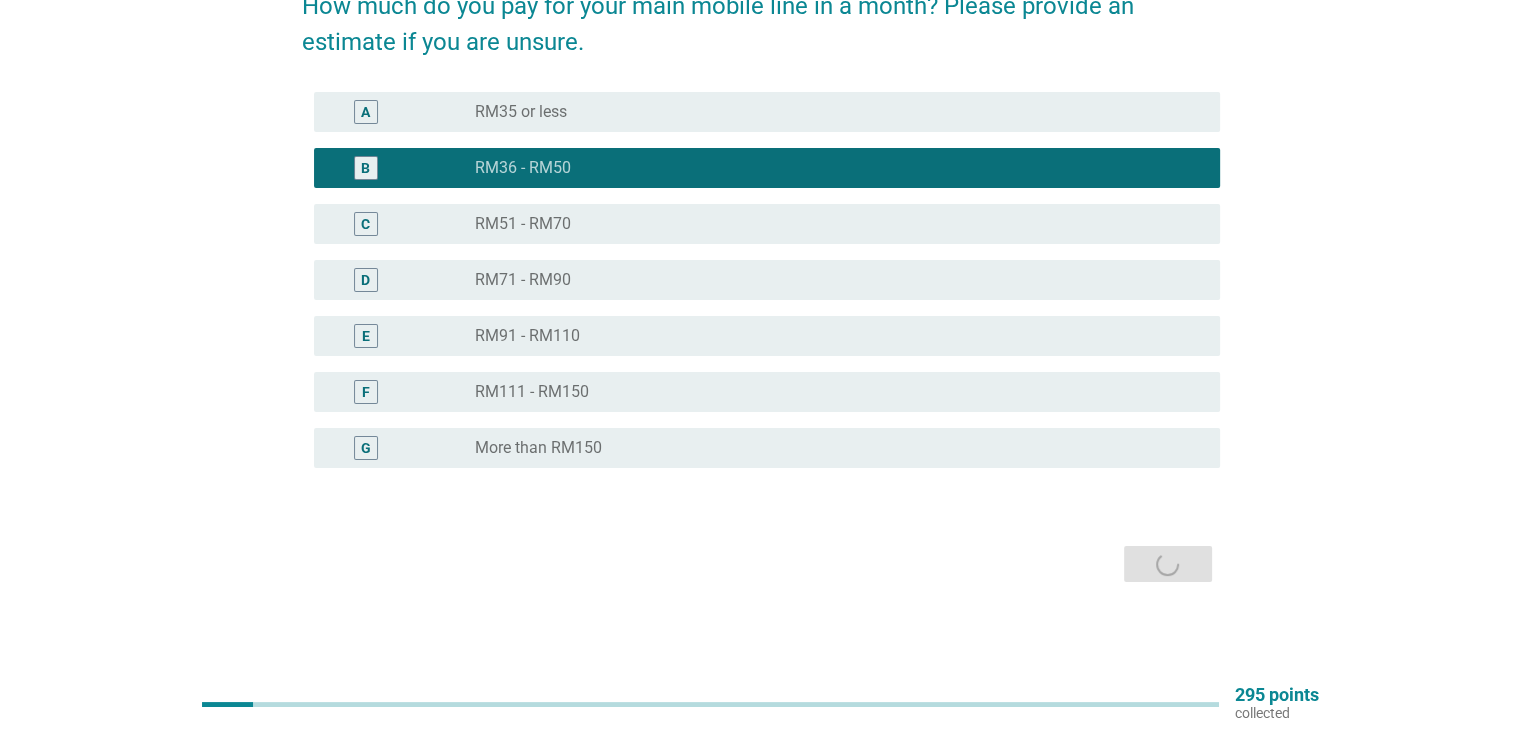 scroll, scrollTop: 0, scrollLeft: 0, axis: both 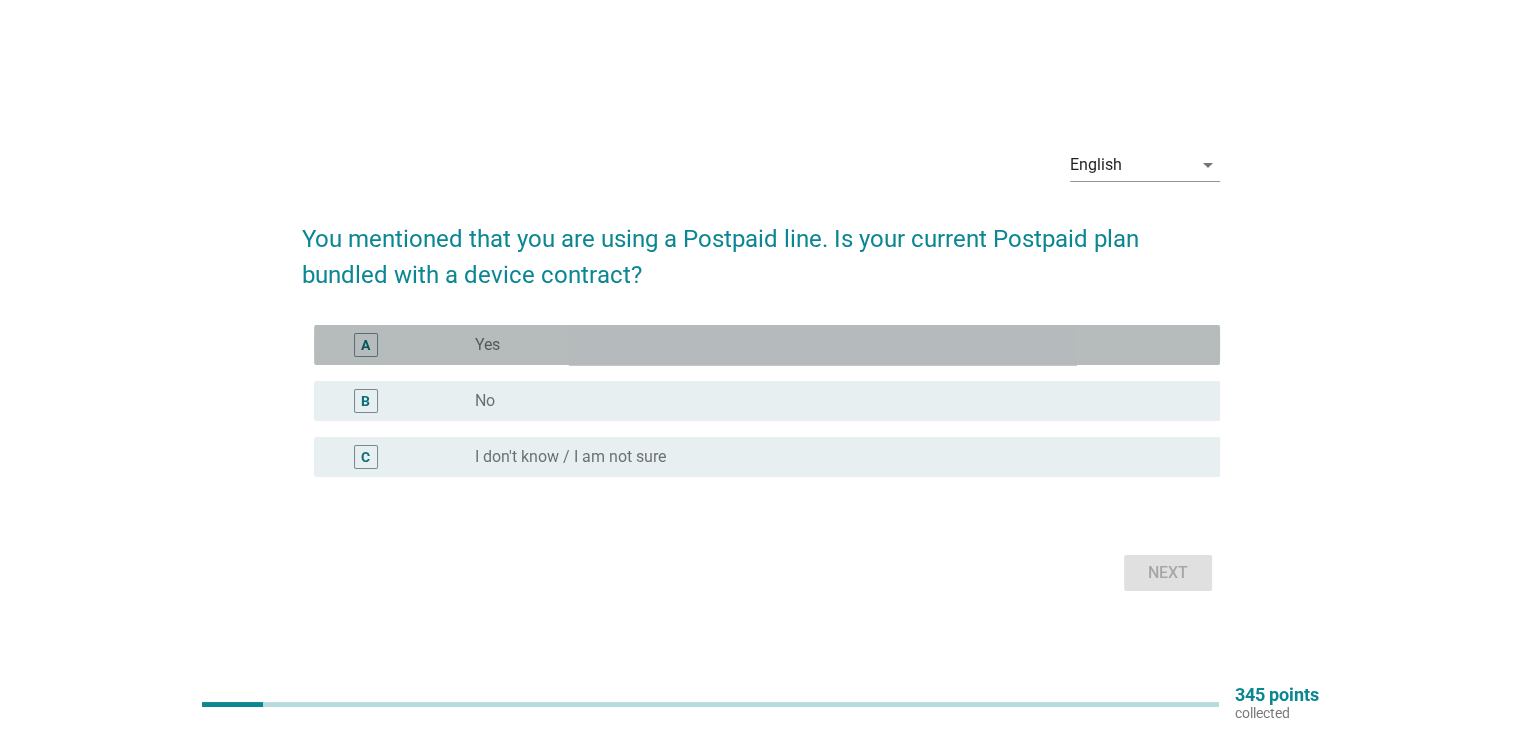 click on "radio_button_unchecked Yes" at bounding box center (831, 345) 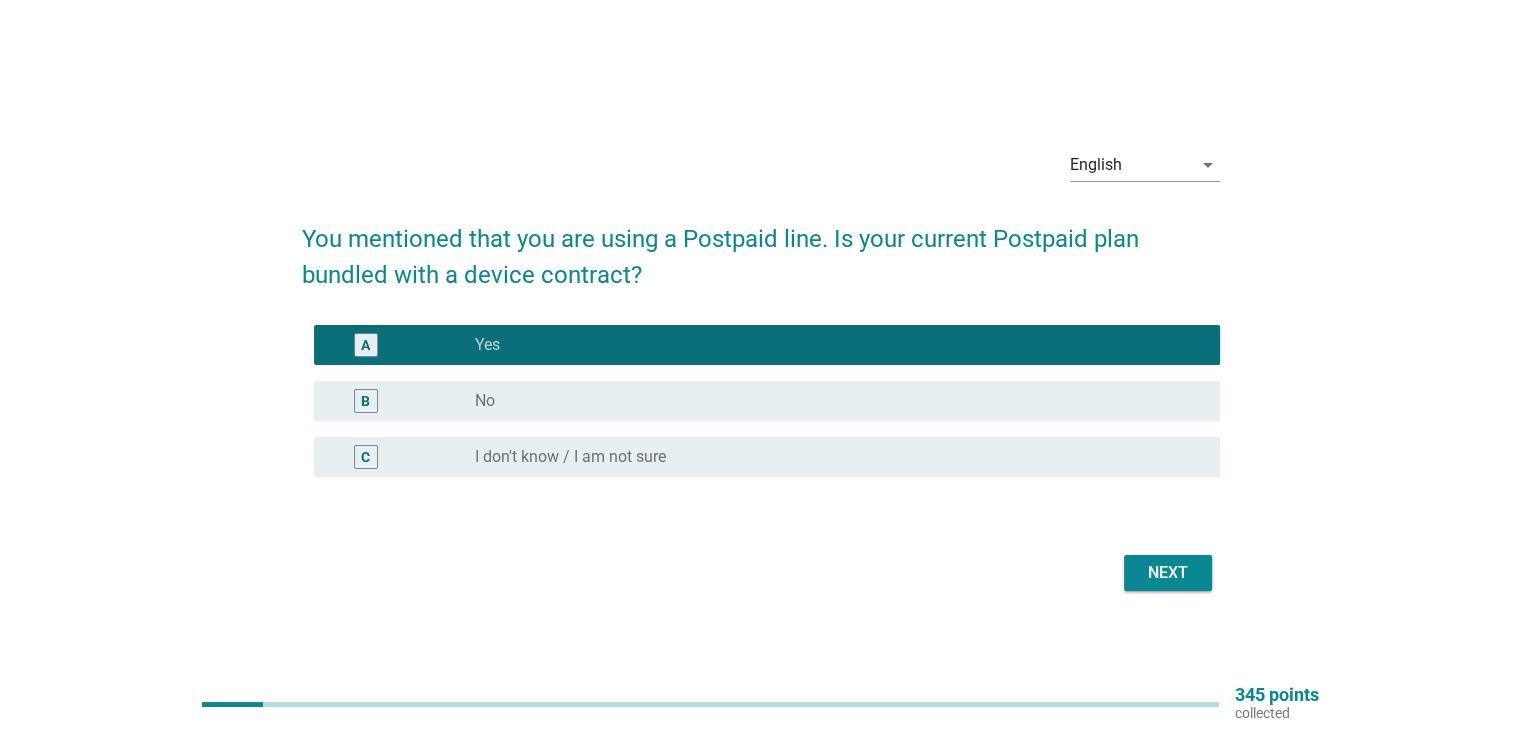 click on "B     radio_button_unchecked No" at bounding box center [767, 401] 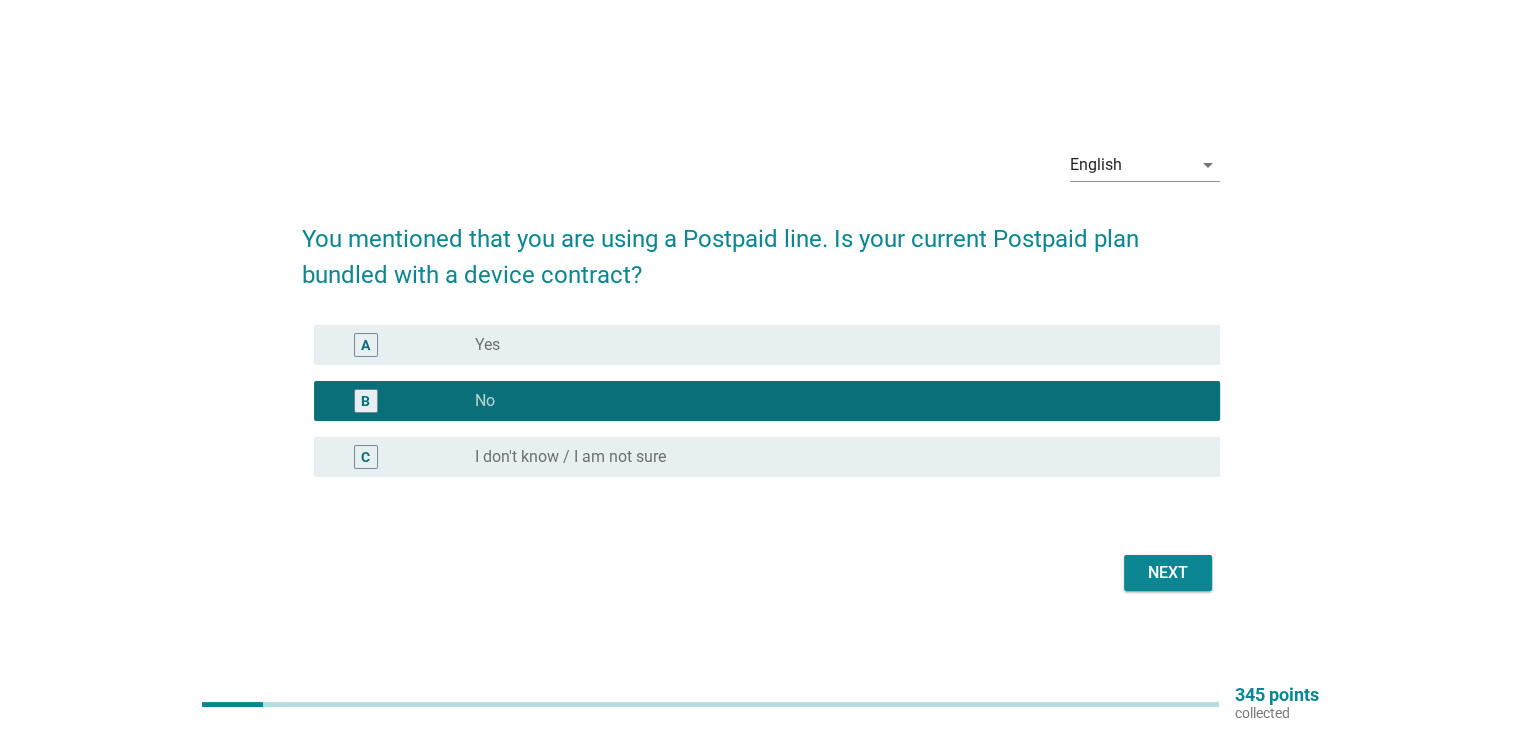 click on "Next" at bounding box center (1168, 573) 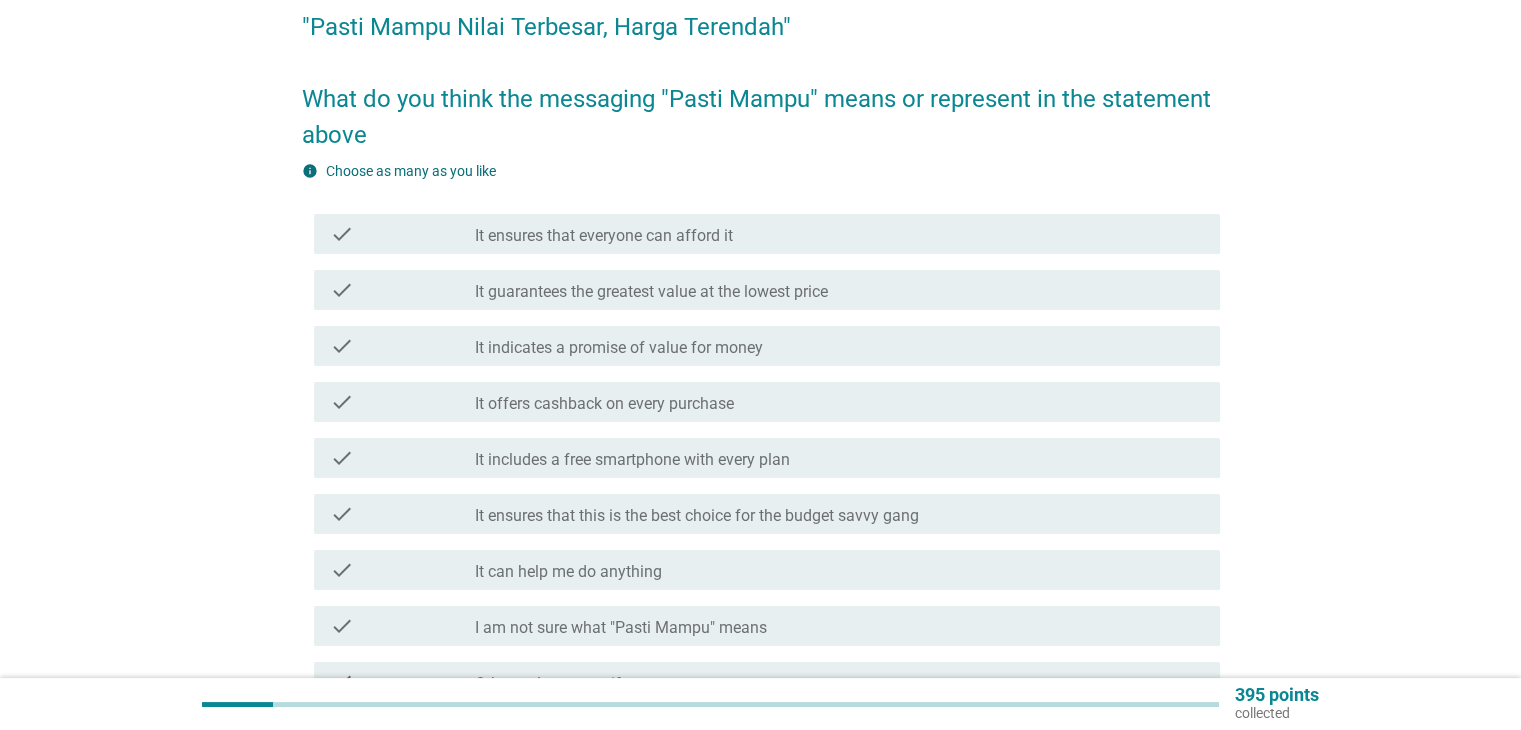 scroll, scrollTop: 379, scrollLeft: 0, axis: vertical 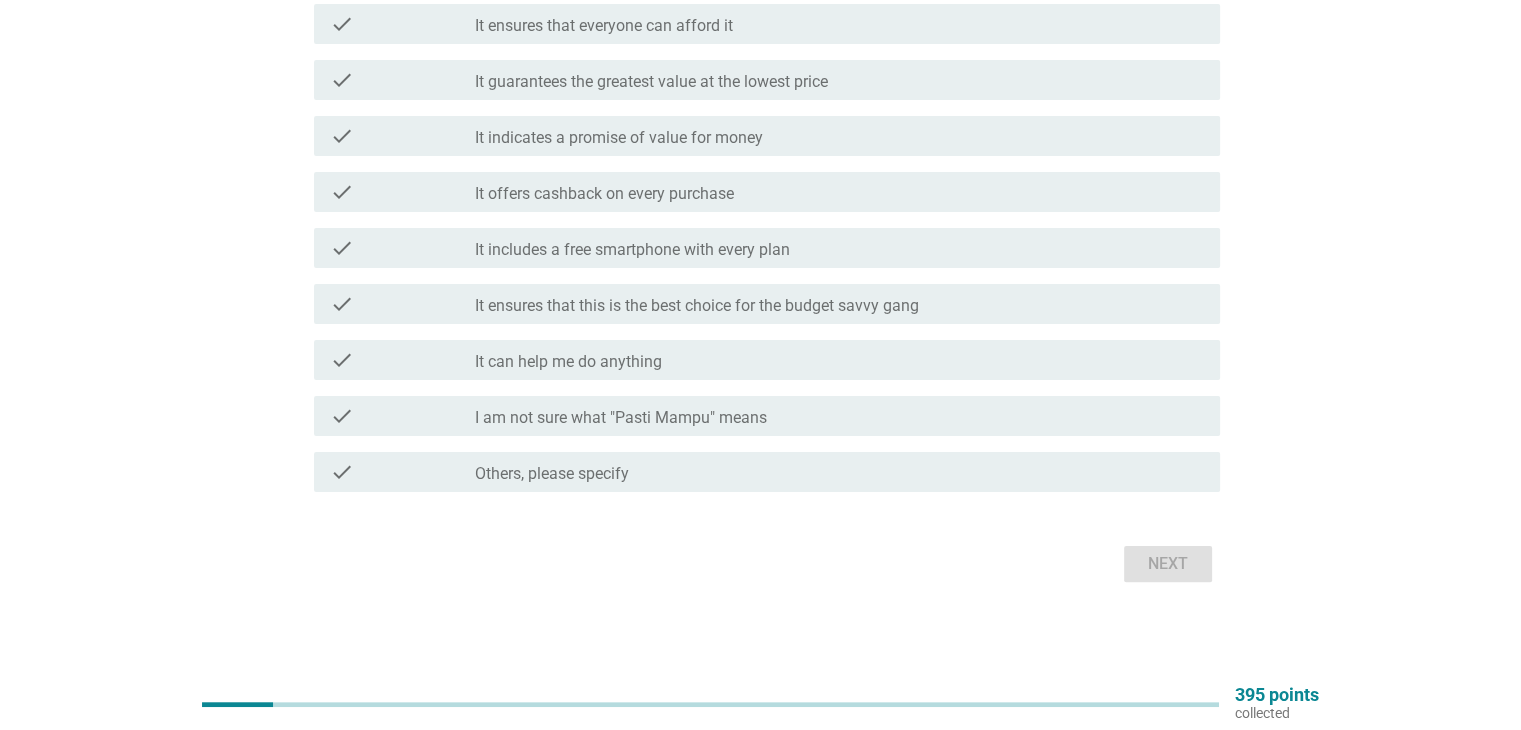 click on "check     check_box_outline_blank It ensures that this is the best choice for the budget savvy gang" at bounding box center (761, 304) 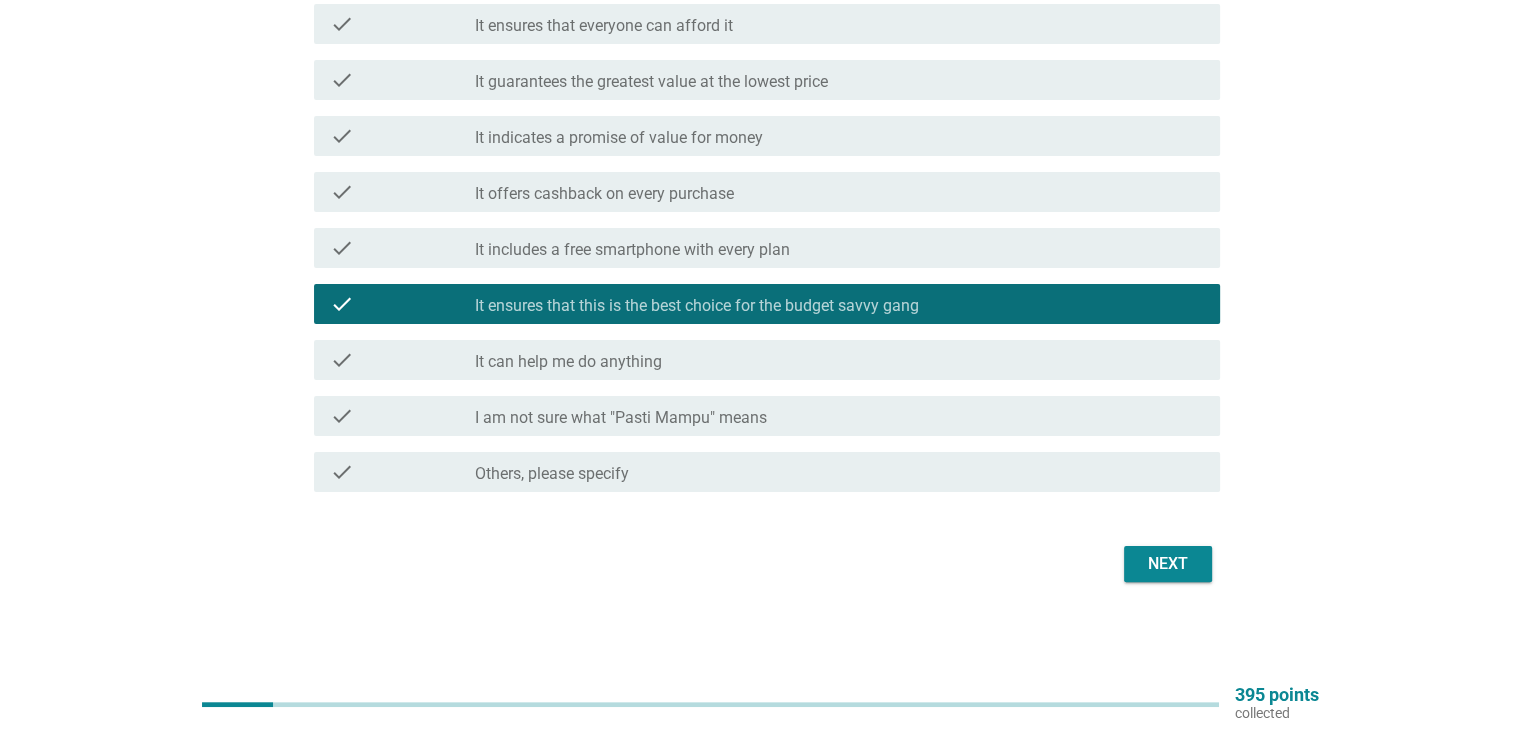 click on "Next" at bounding box center (761, 564) 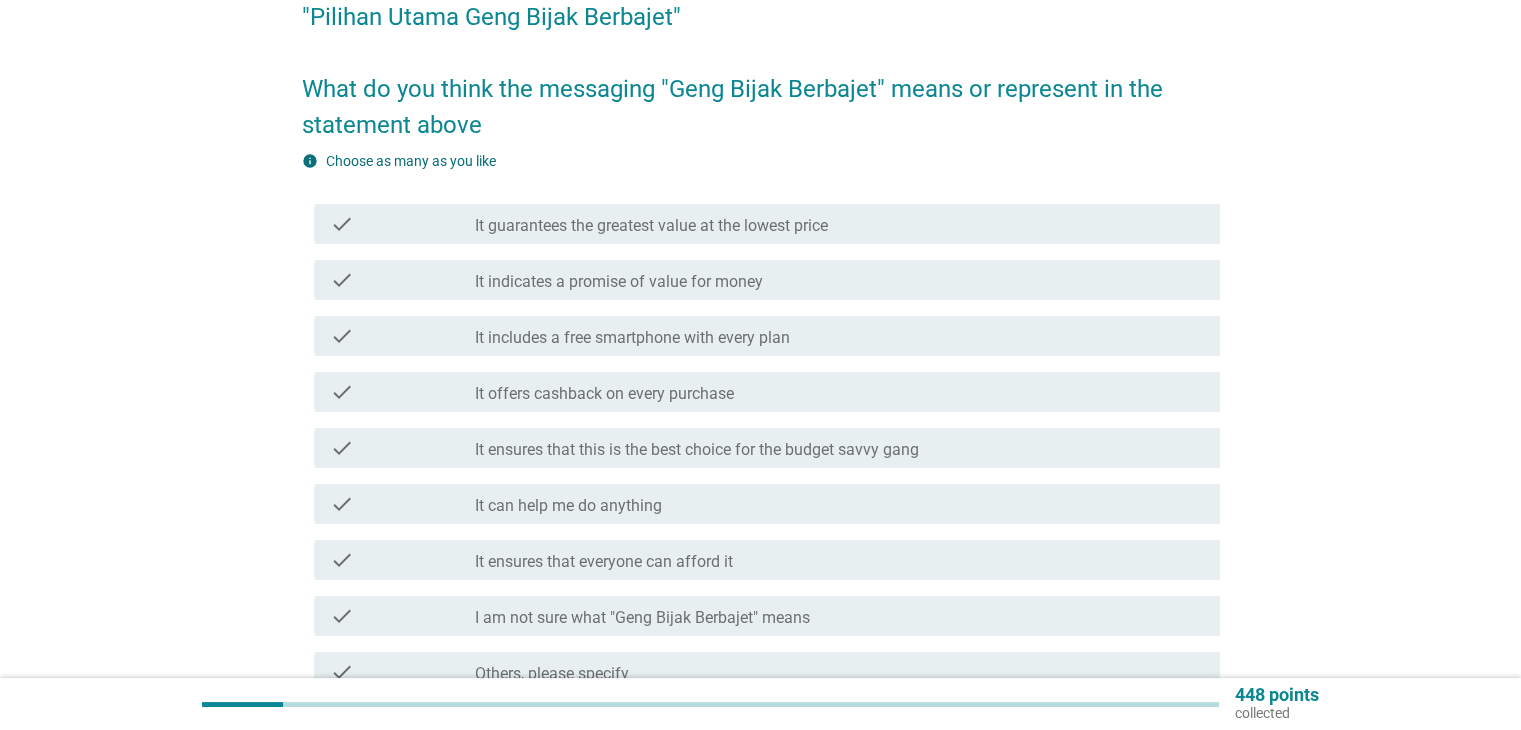 scroll, scrollTop: 379, scrollLeft: 0, axis: vertical 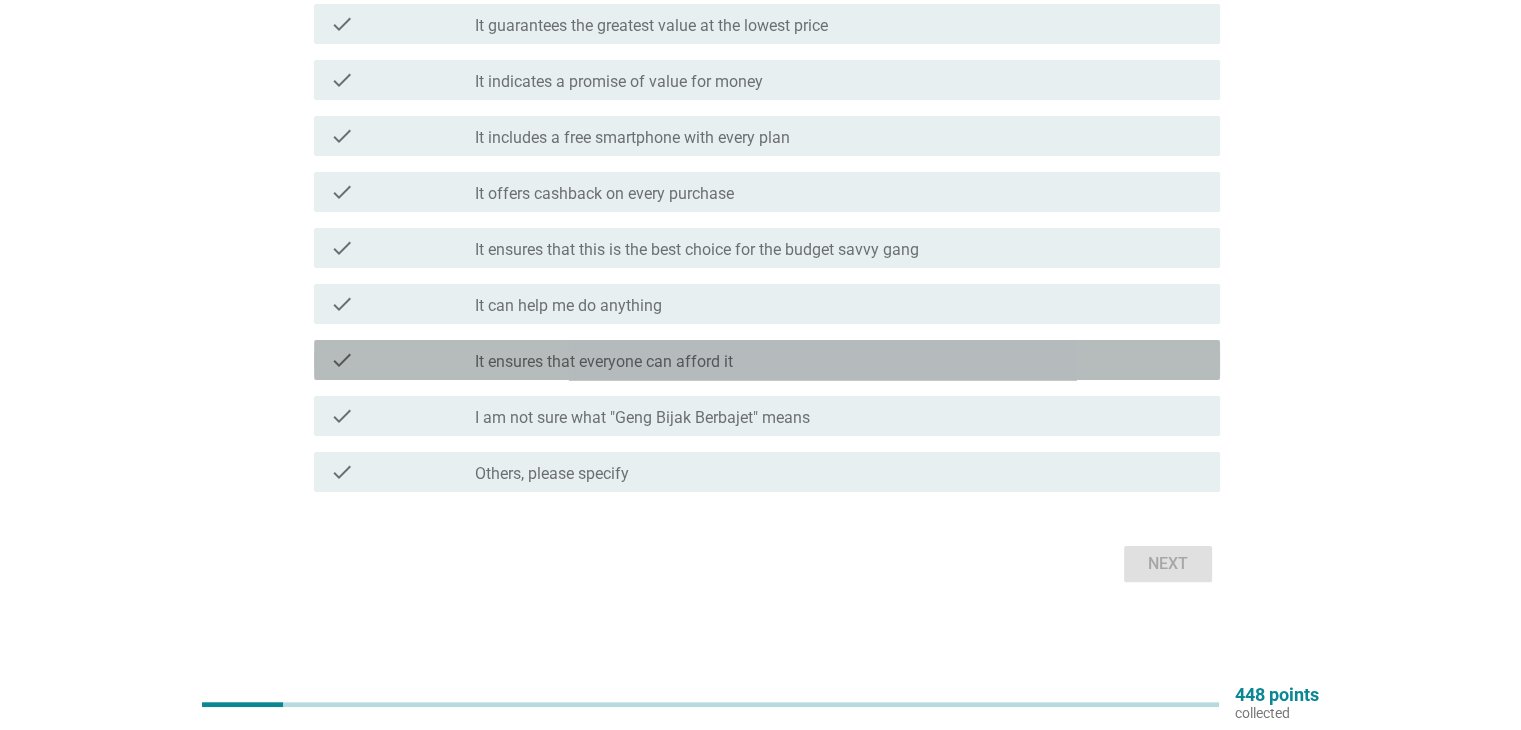 click on "It ensures that everyone can afford it" at bounding box center [604, 362] 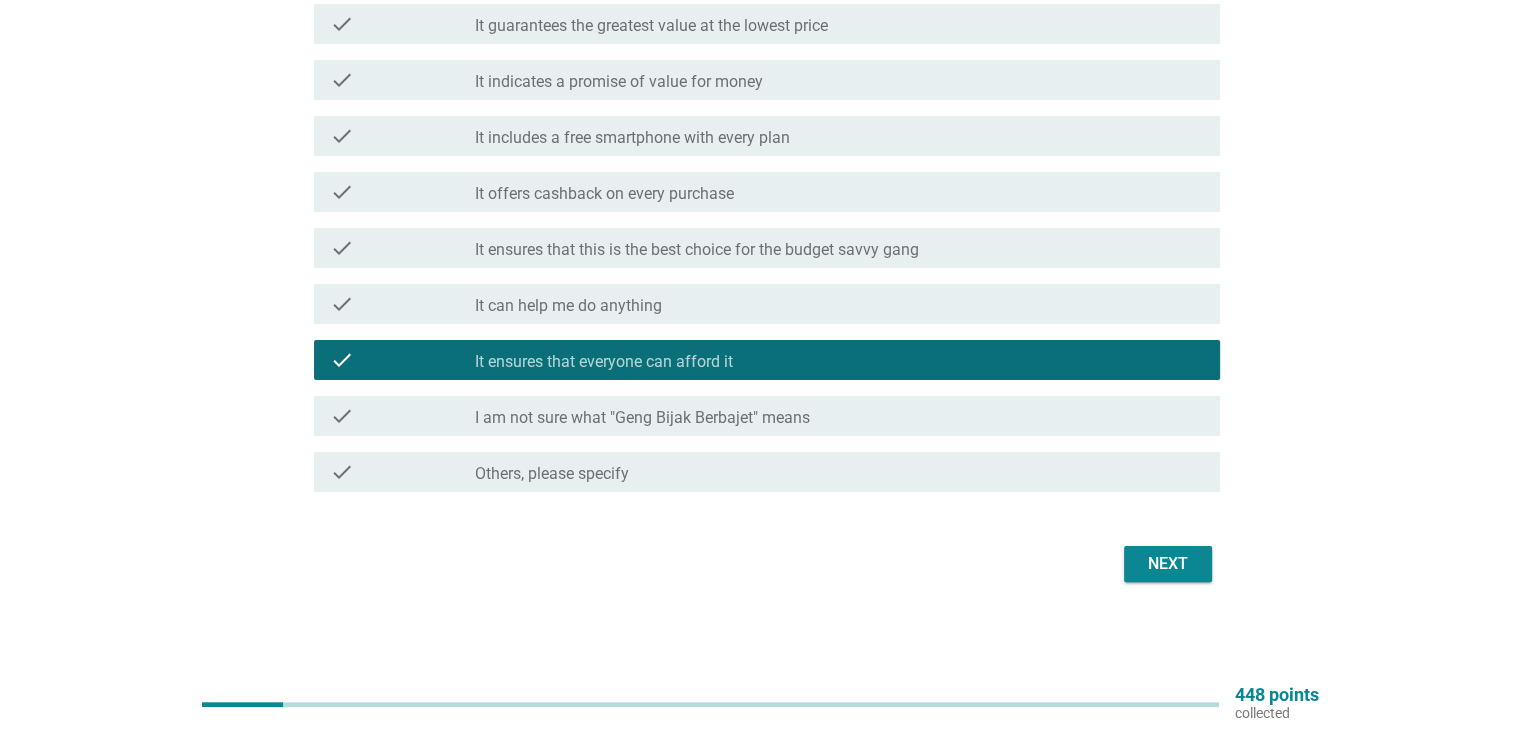 scroll, scrollTop: 279, scrollLeft: 0, axis: vertical 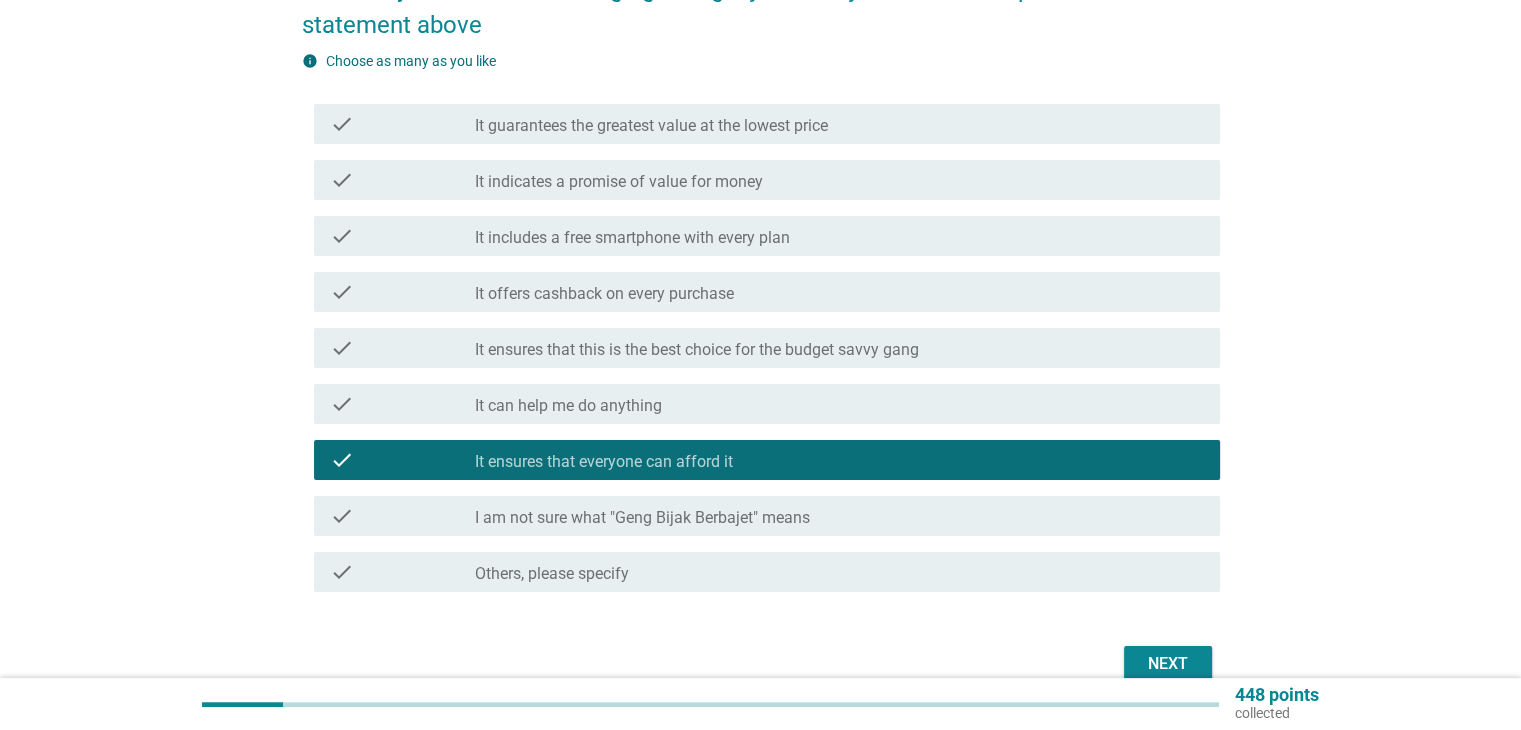 click on "It indicates a promise of value for money" at bounding box center [619, 182] 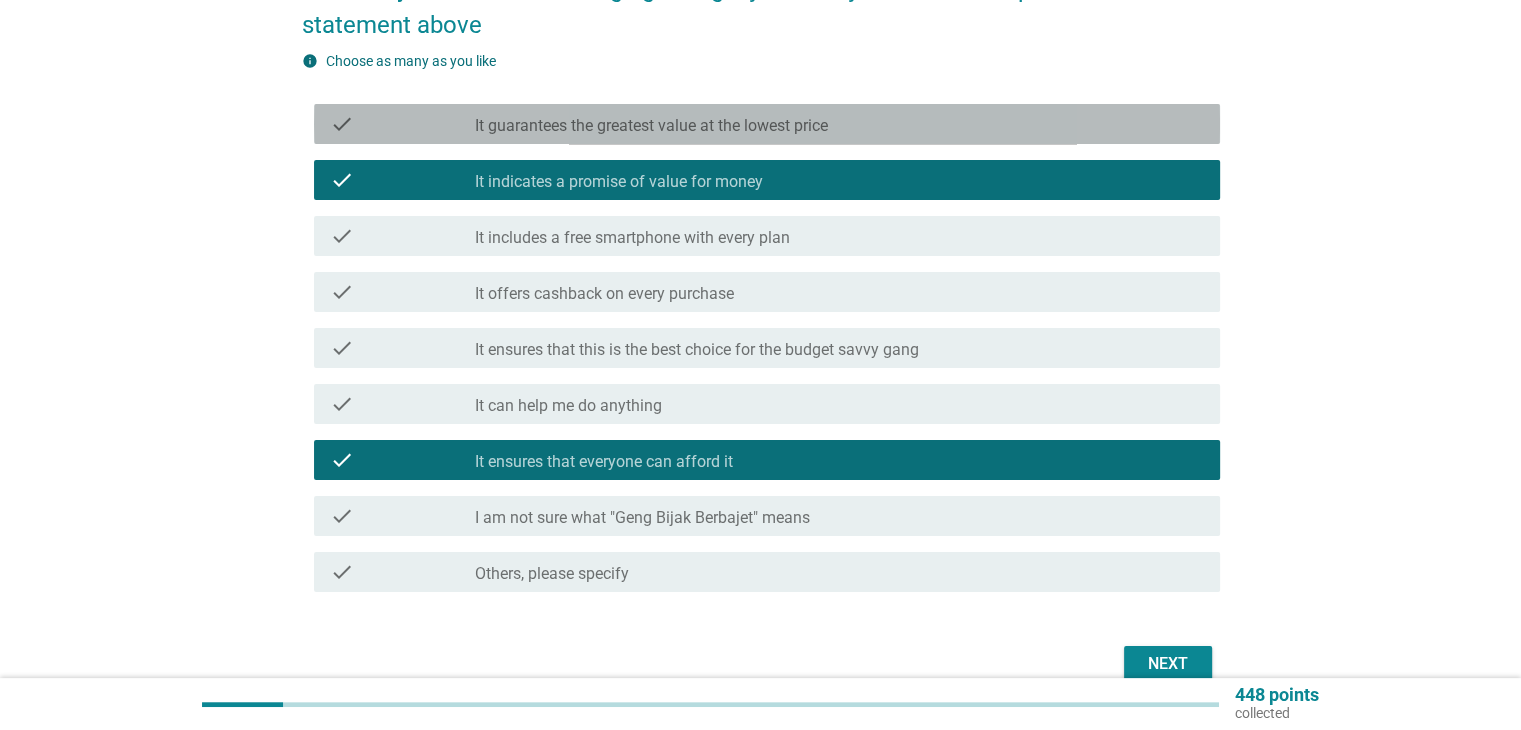 click on "It guarantees the greatest value at the lowest price" at bounding box center [651, 126] 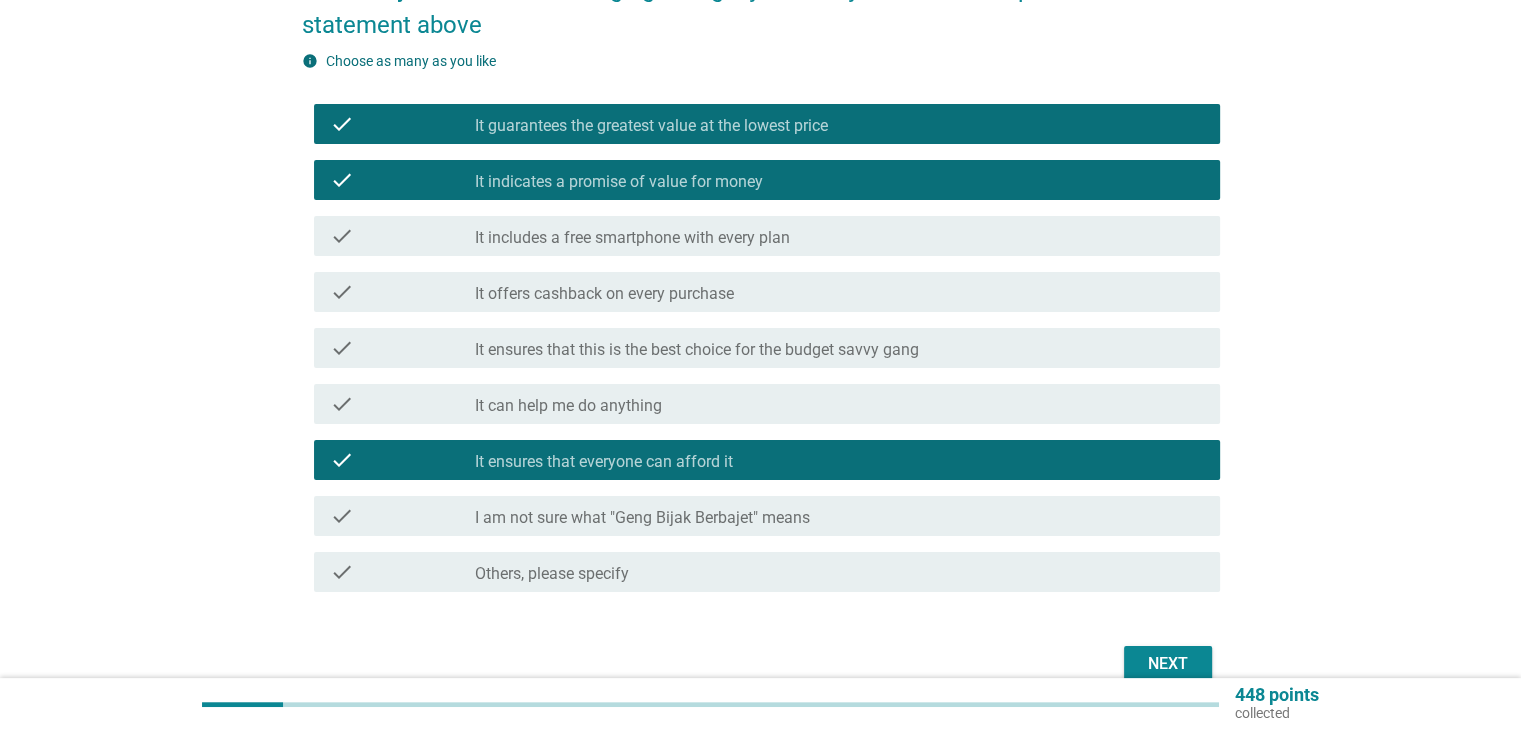 click on "It guarantees the greatest value at the lowest price" at bounding box center [651, 126] 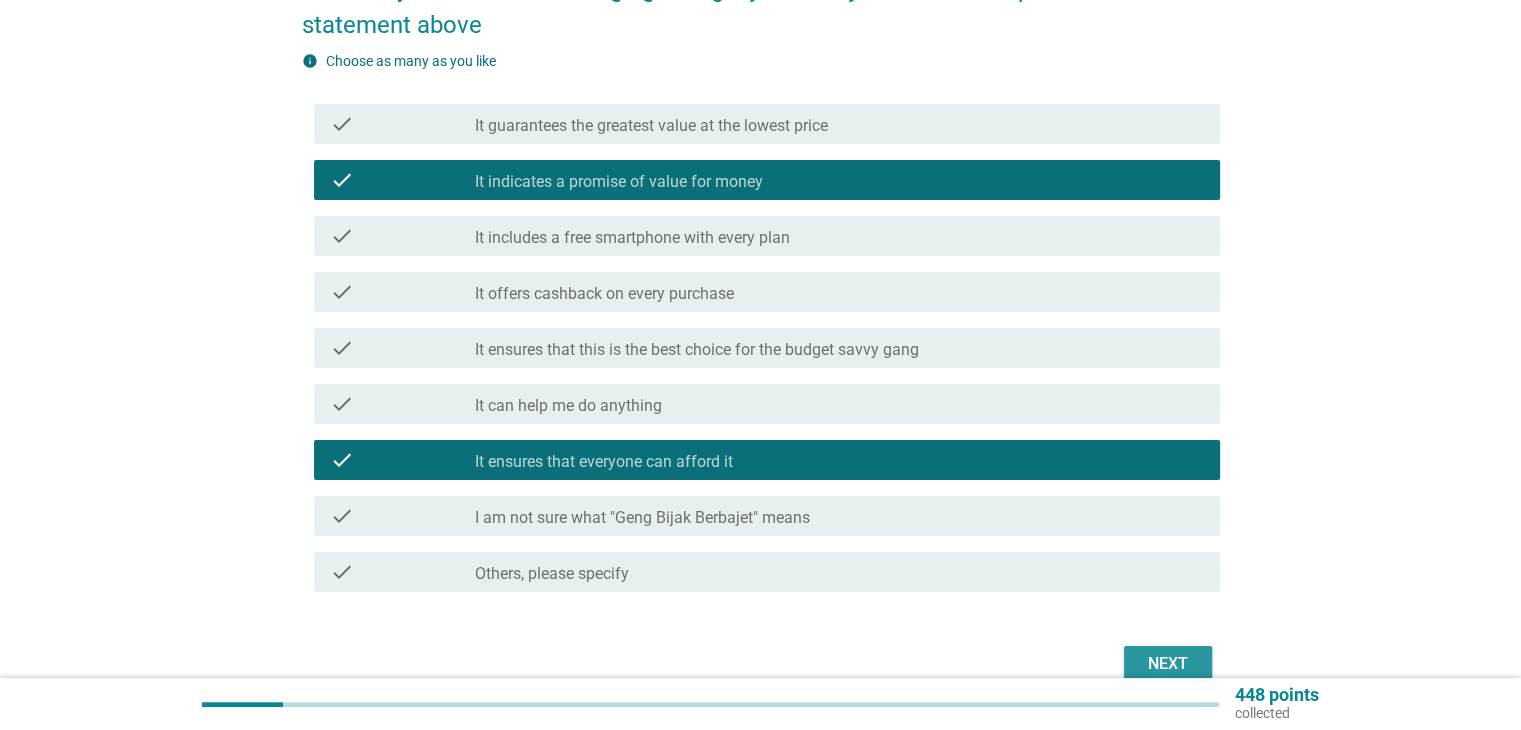 click on "Next" at bounding box center [1168, 664] 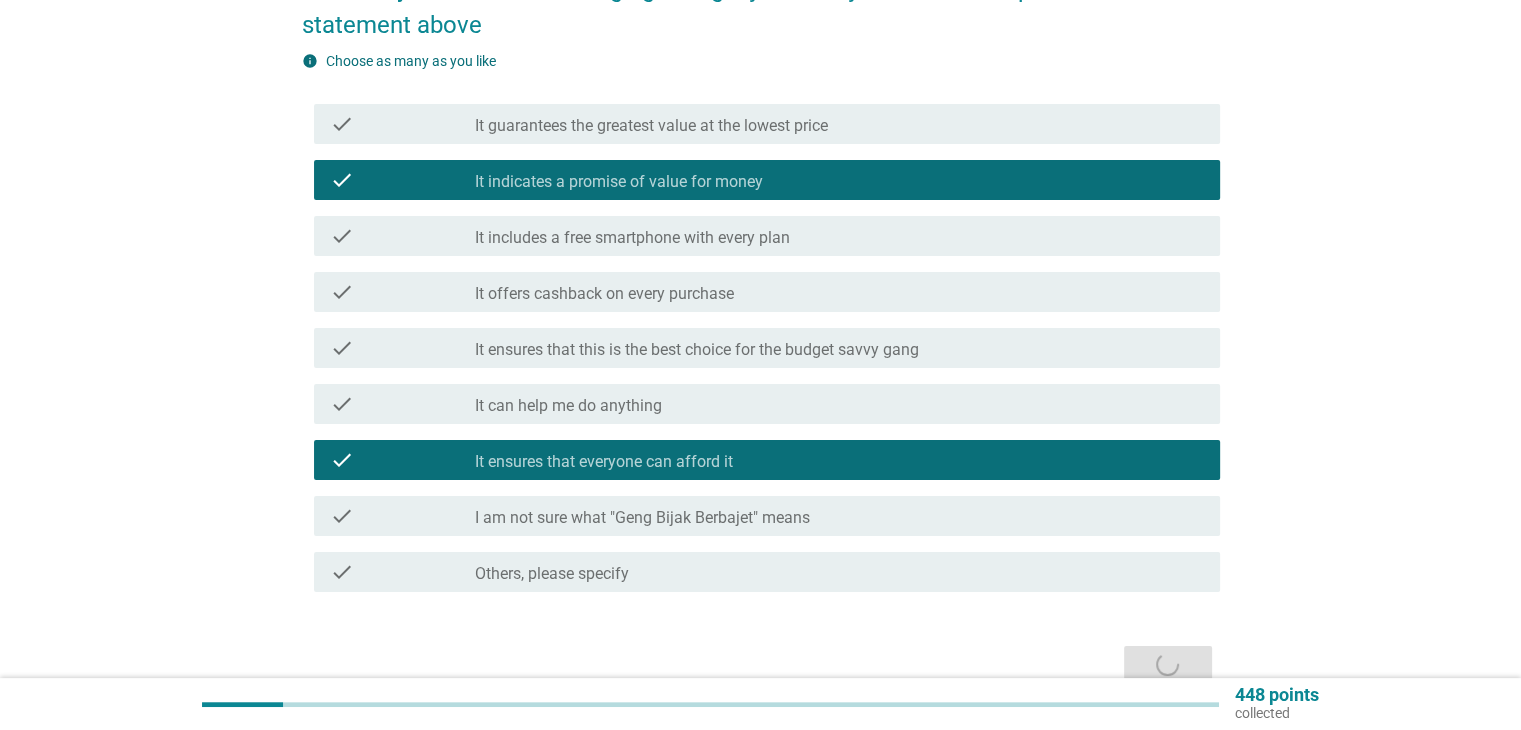 scroll, scrollTop: 0, scrollLeft: 0, axis: both 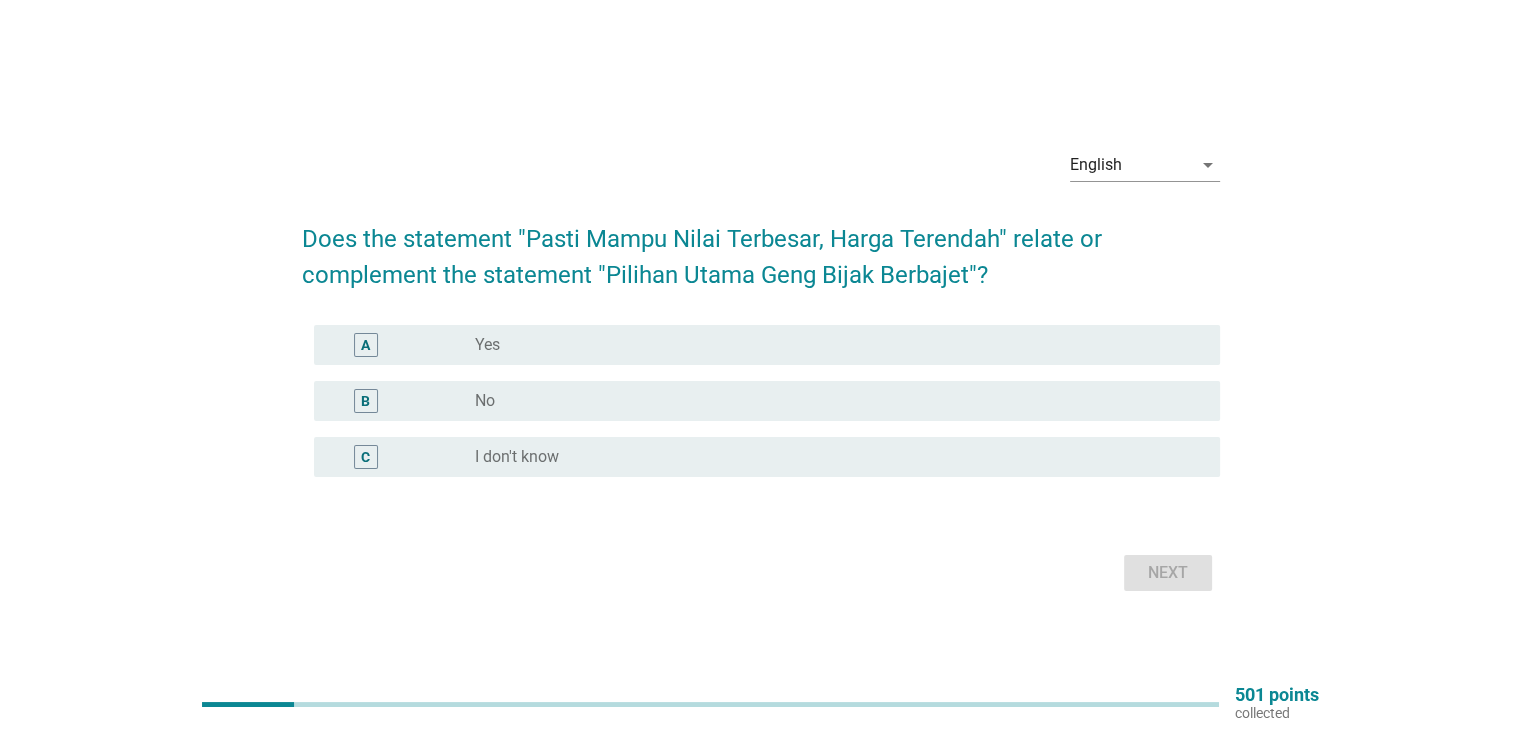 click on "radio_button_unchecked No" at bounding box center (831, 401) 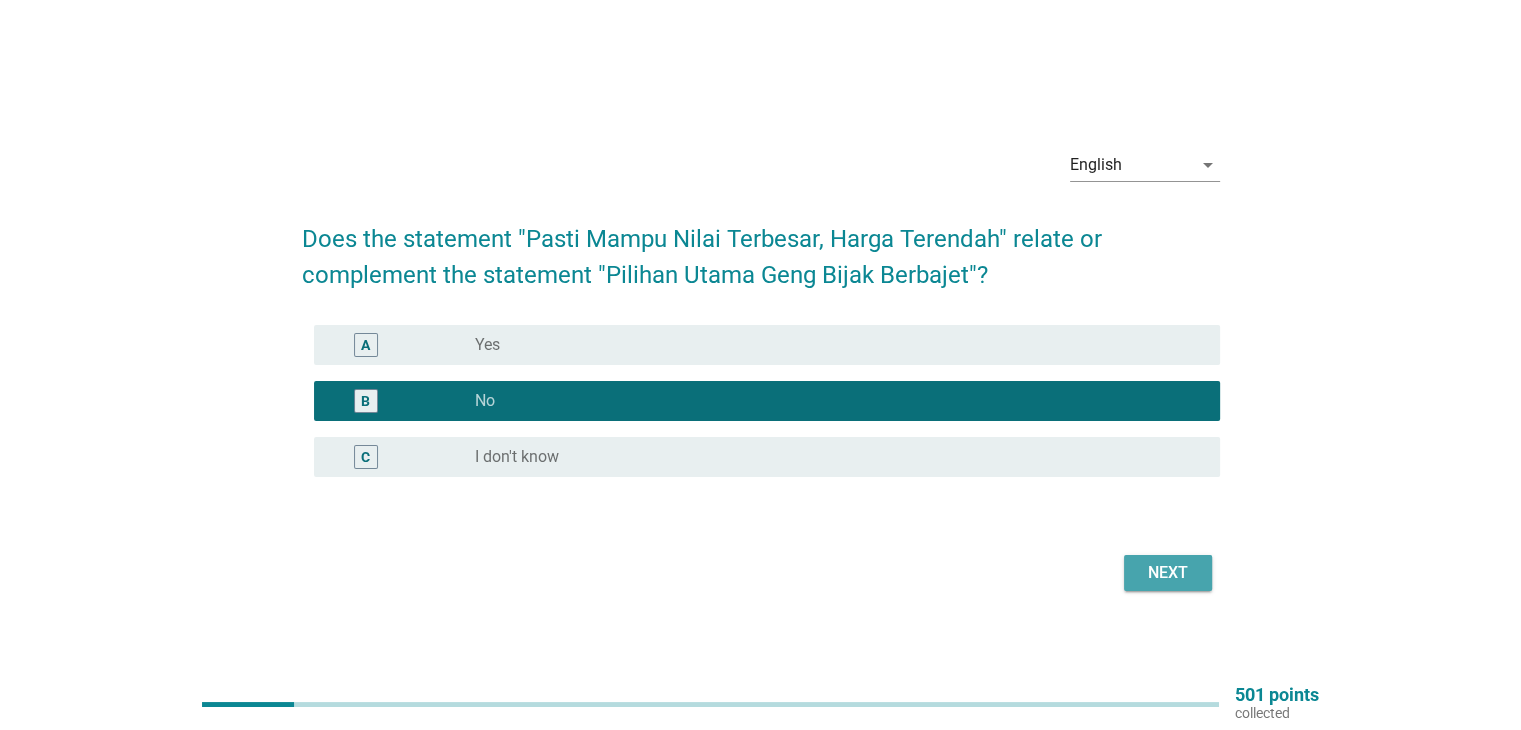 click on "Next" at bounding box center (1168, 573) 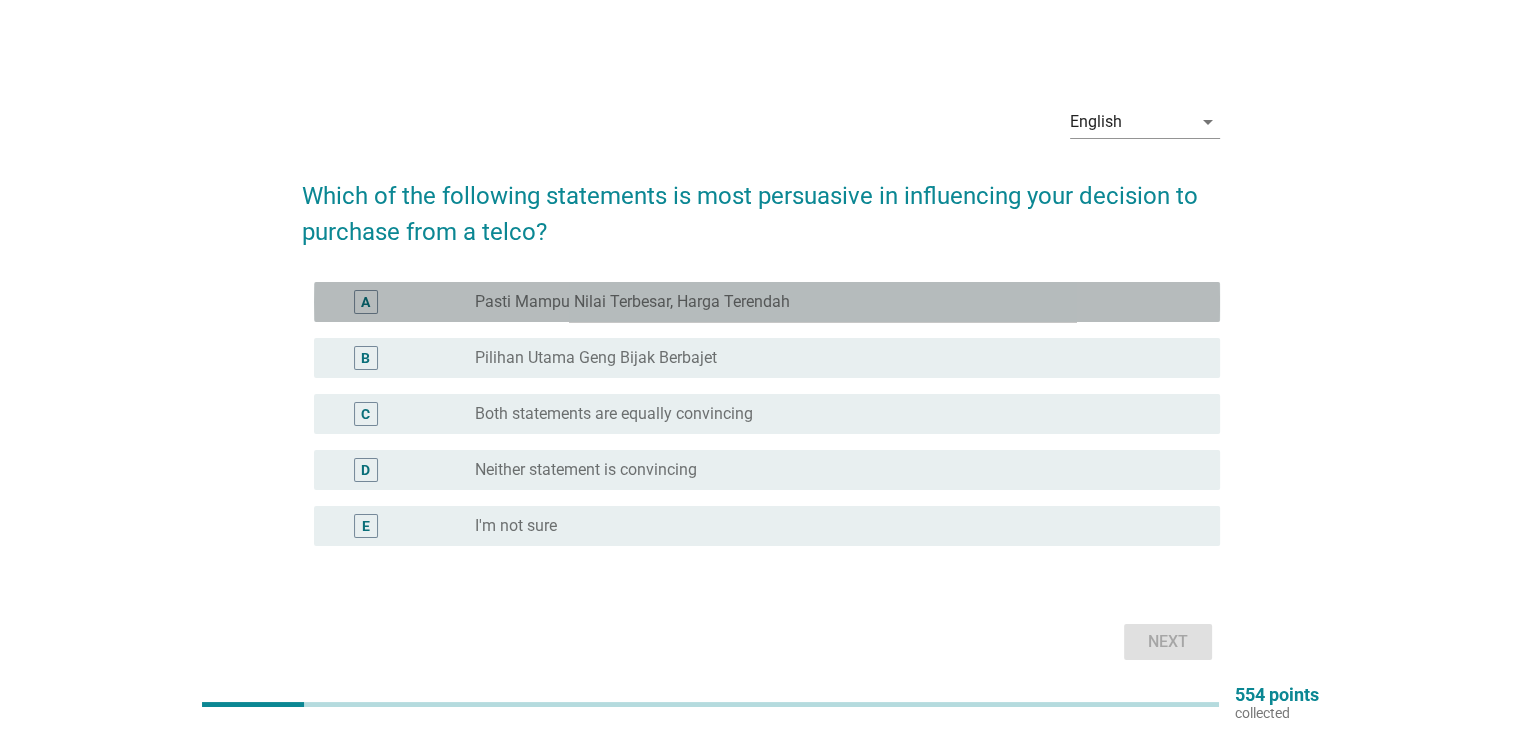 click on "Pasti Mampu Nilai Terbesar, Harga Terendah" at bounding box center [632, 302] 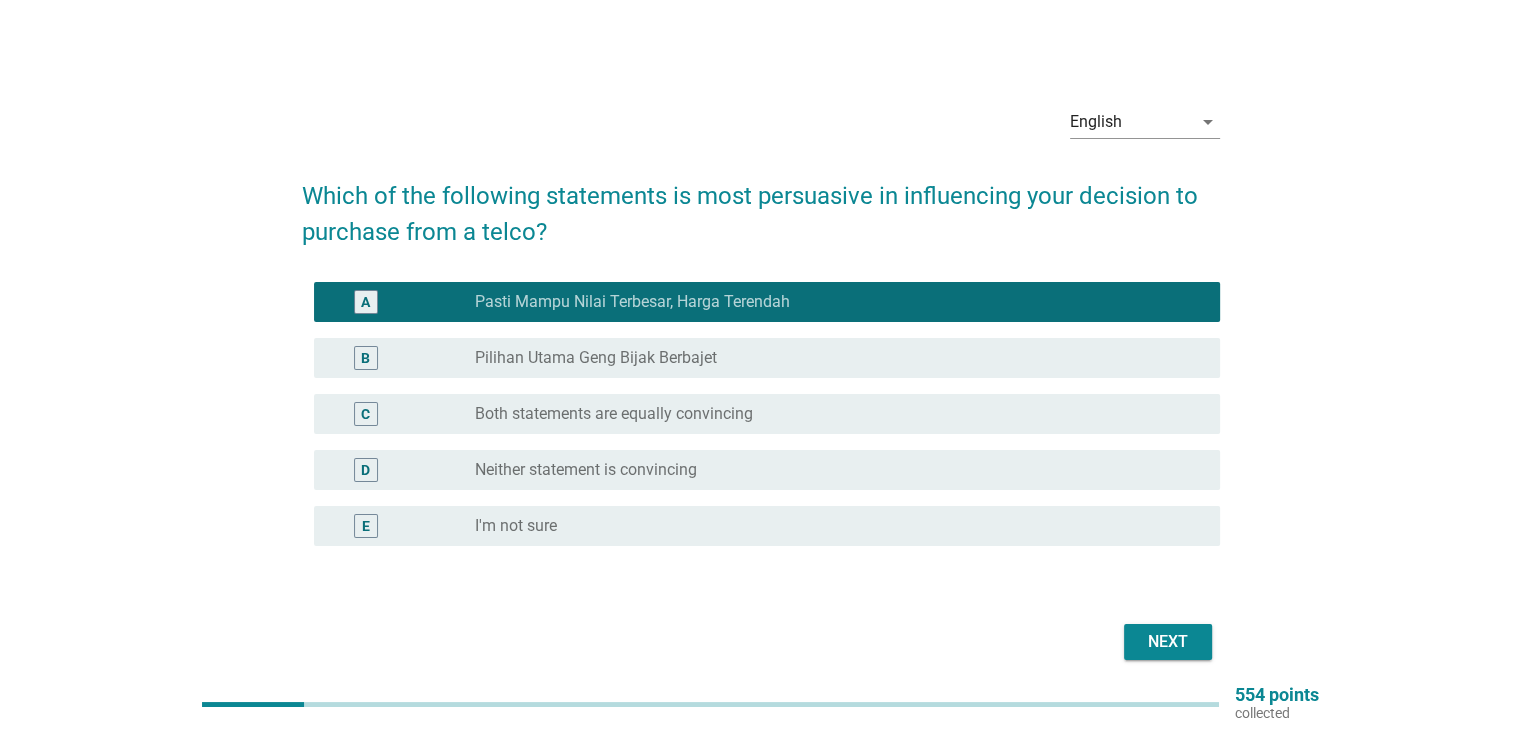 click on "Next" at bounding box center (1168, 642) 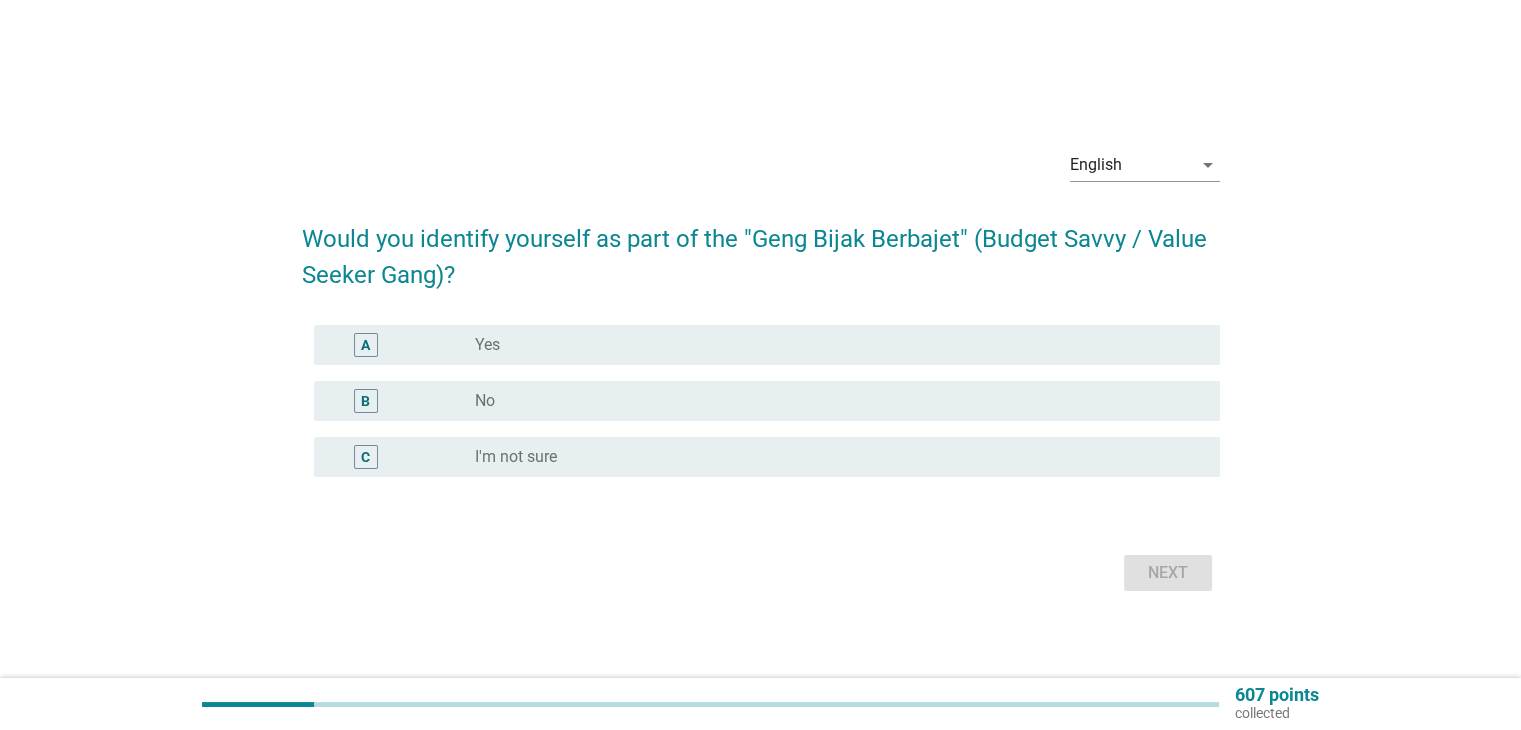 click on "radio_button_unchecked Yes" at bounding box center (831, 345) 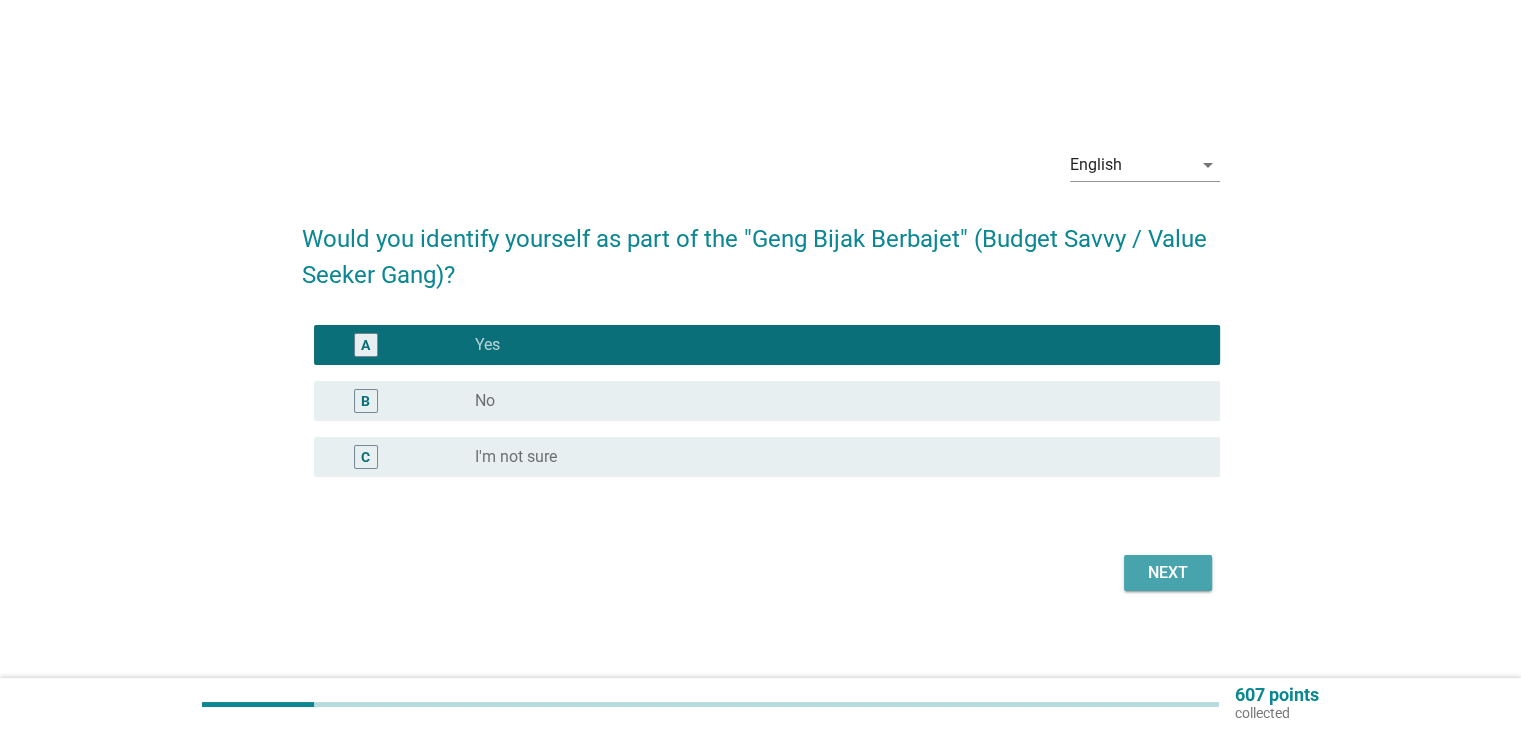 click on "Next" at bounding box center [1168, 573] 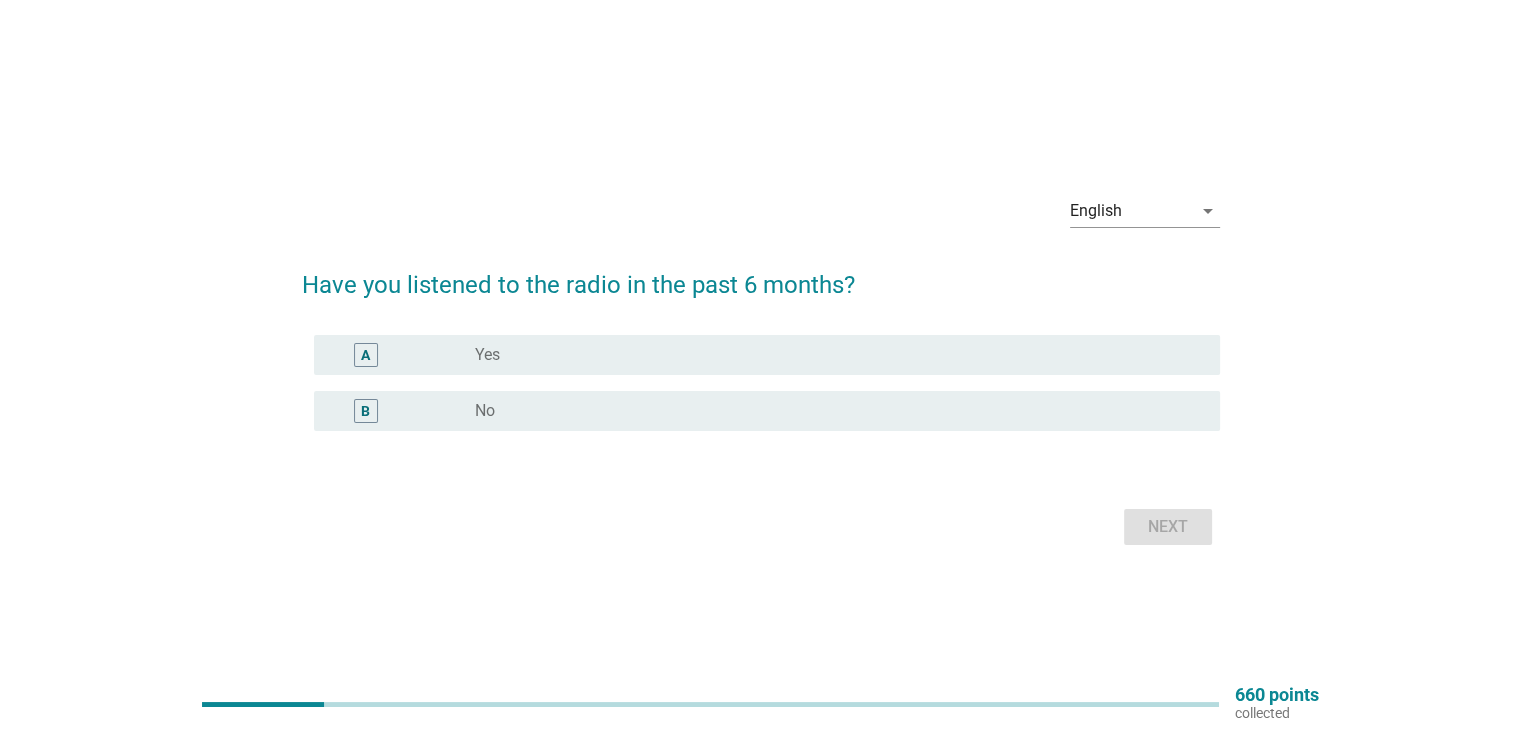 click on "Yes" at bounding box center [487, 355] 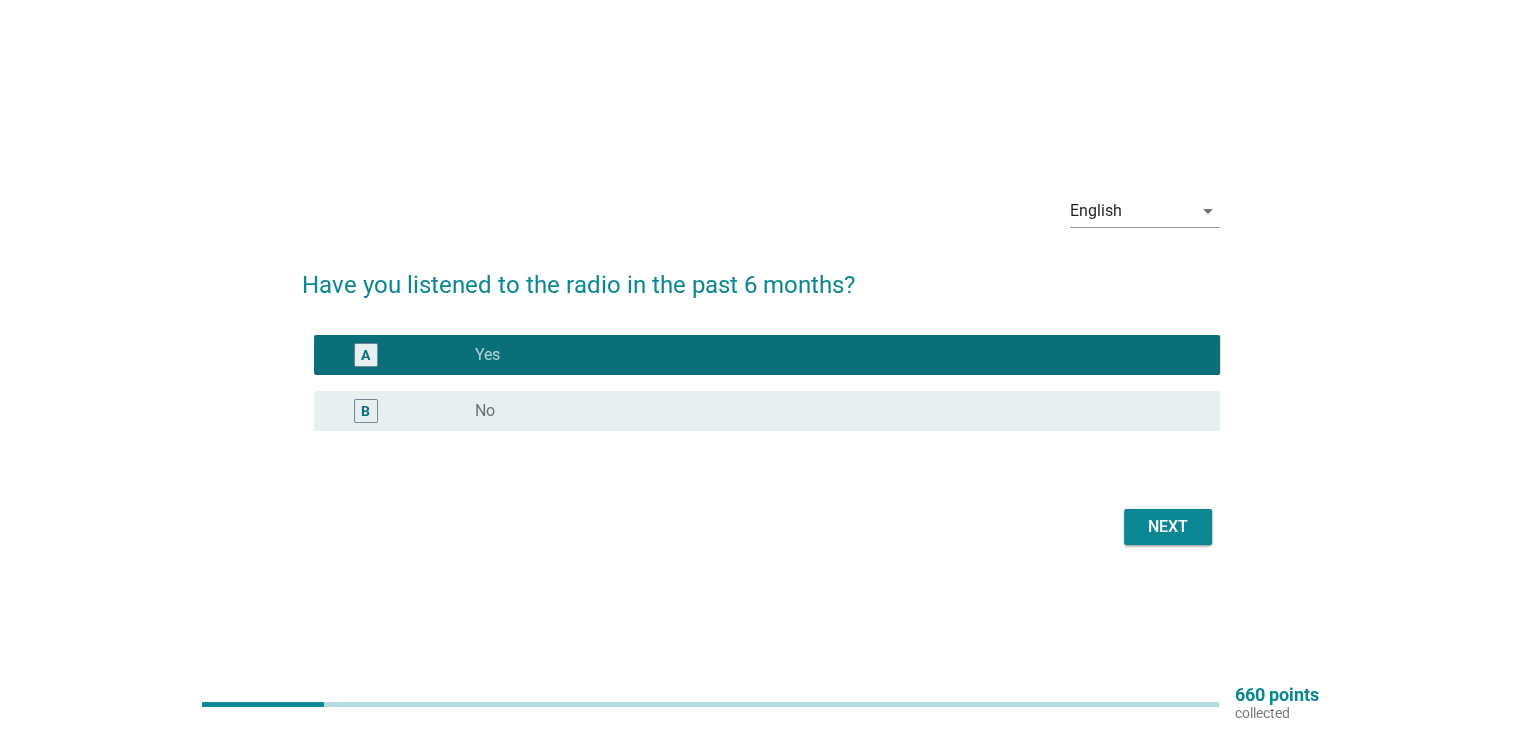 click on "Next" at bounding box center [1168, 527] 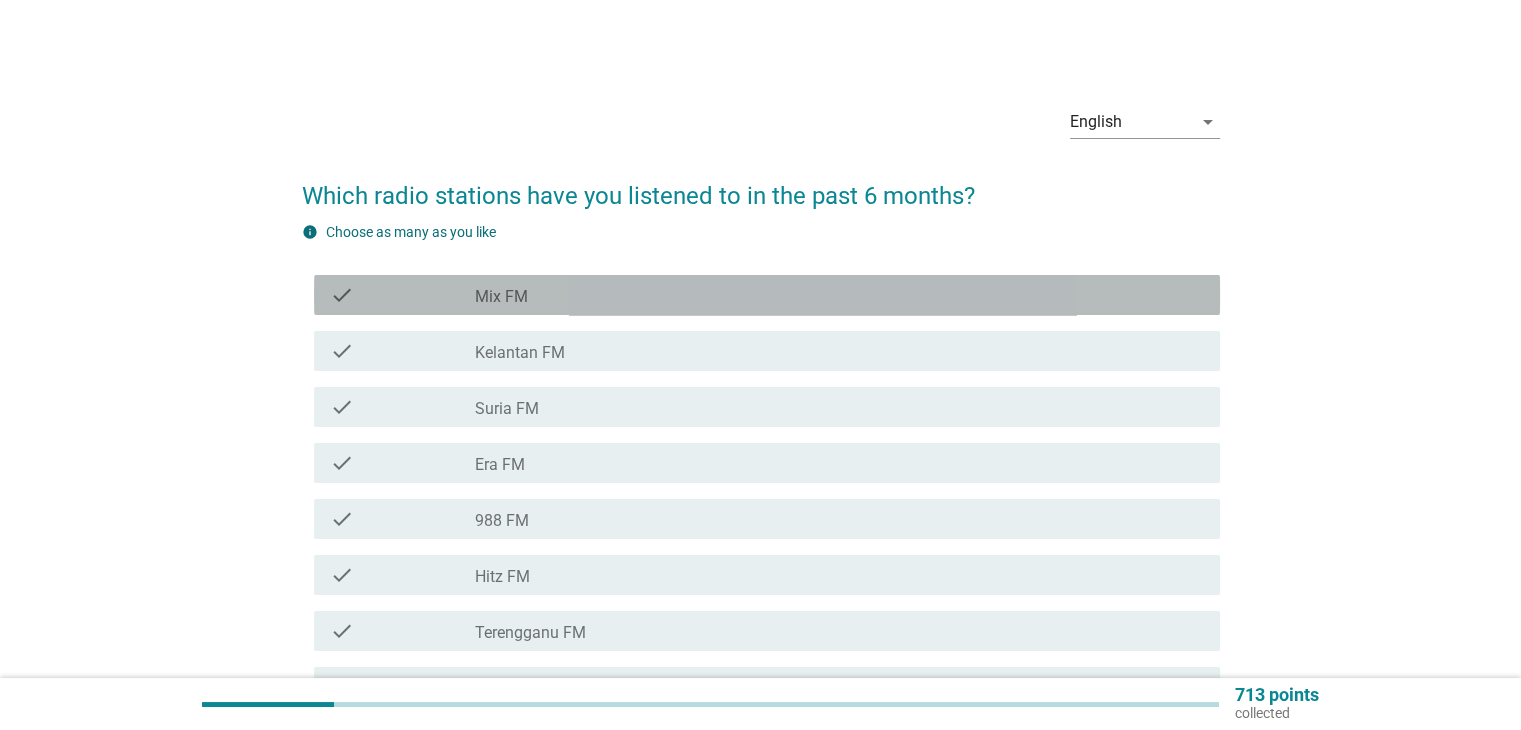 click on "Mix FM" at bounding box center (501, 297) 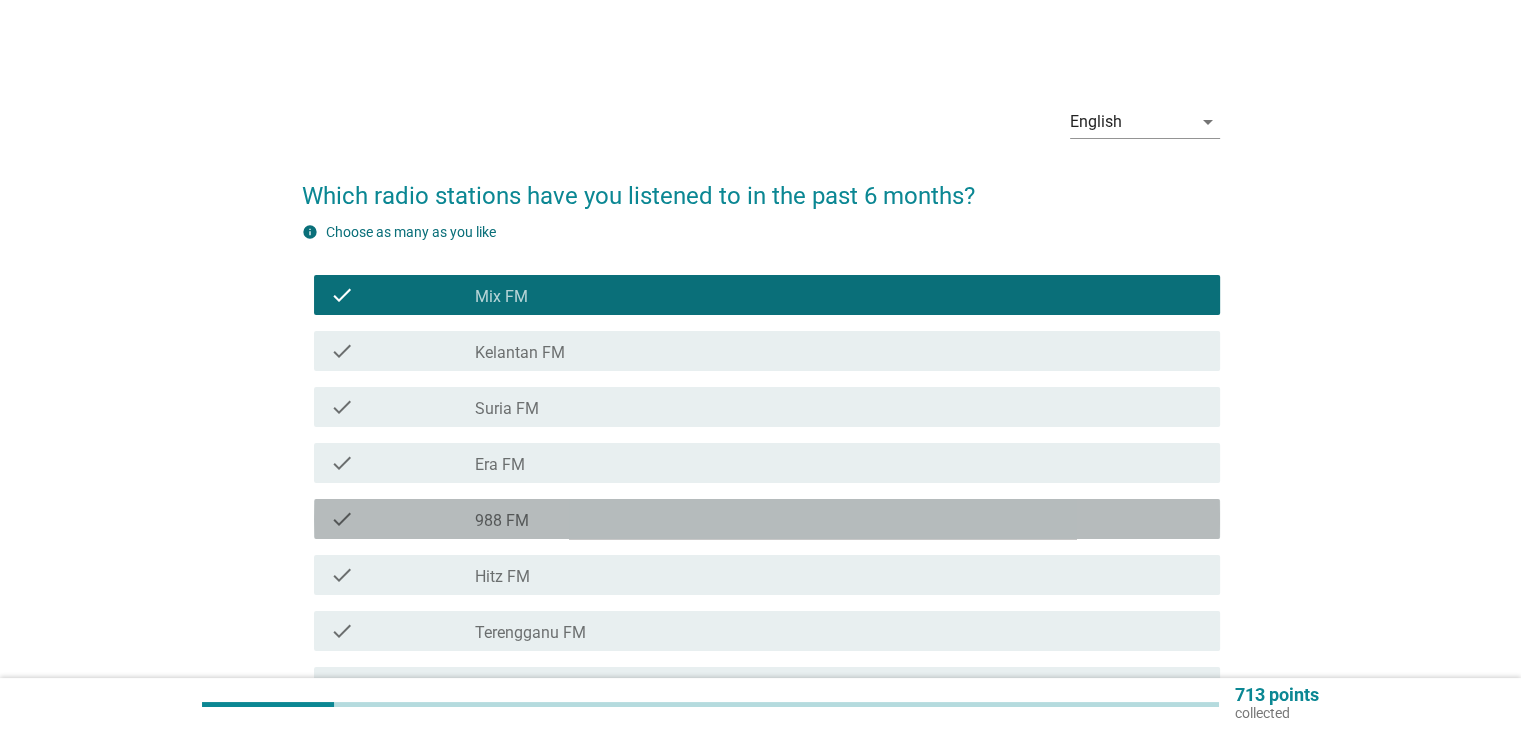 click on "check_box_outline_blank 988 FM" at bounding box center (839, 519) 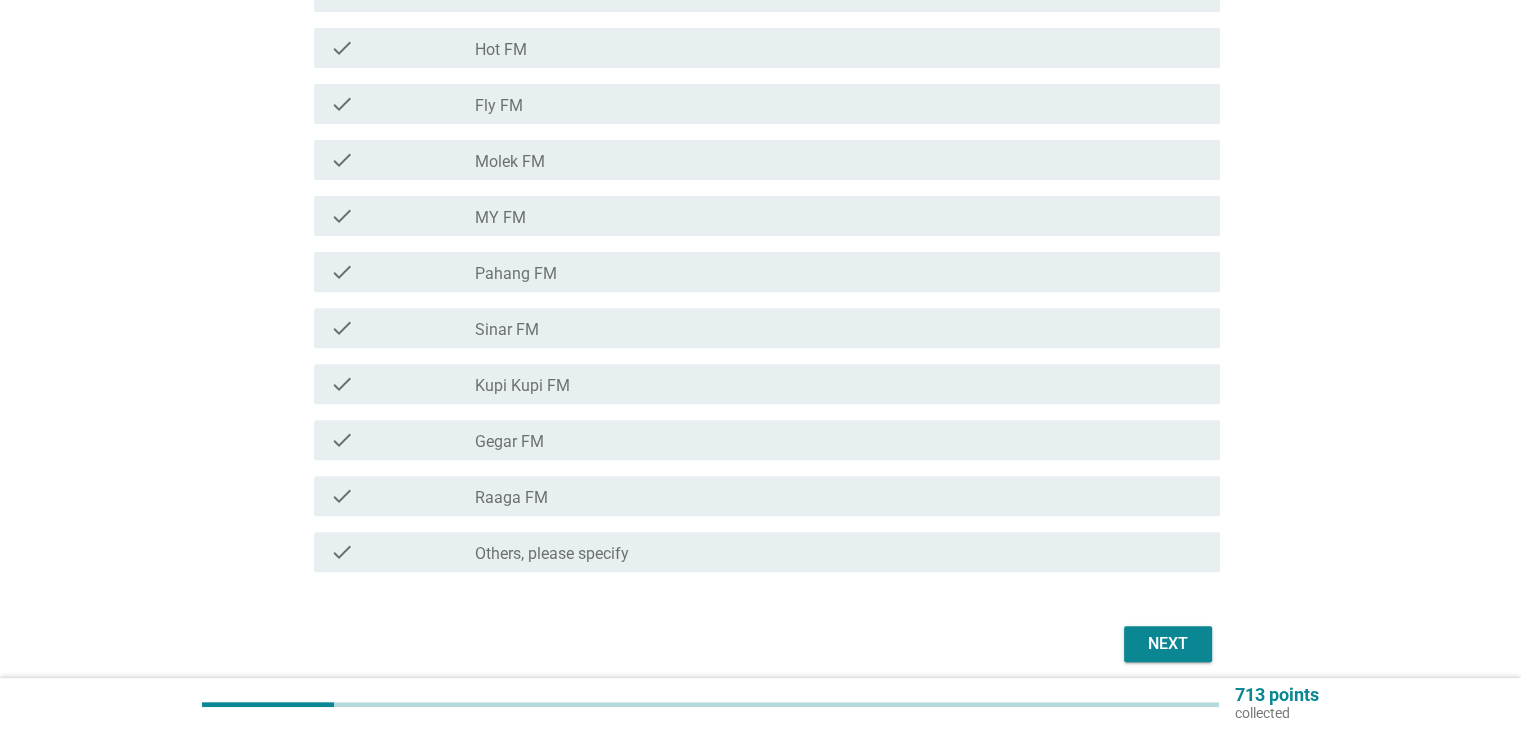 scroll, scrollTop: 700, scrollLeft: 0, axis: vertical 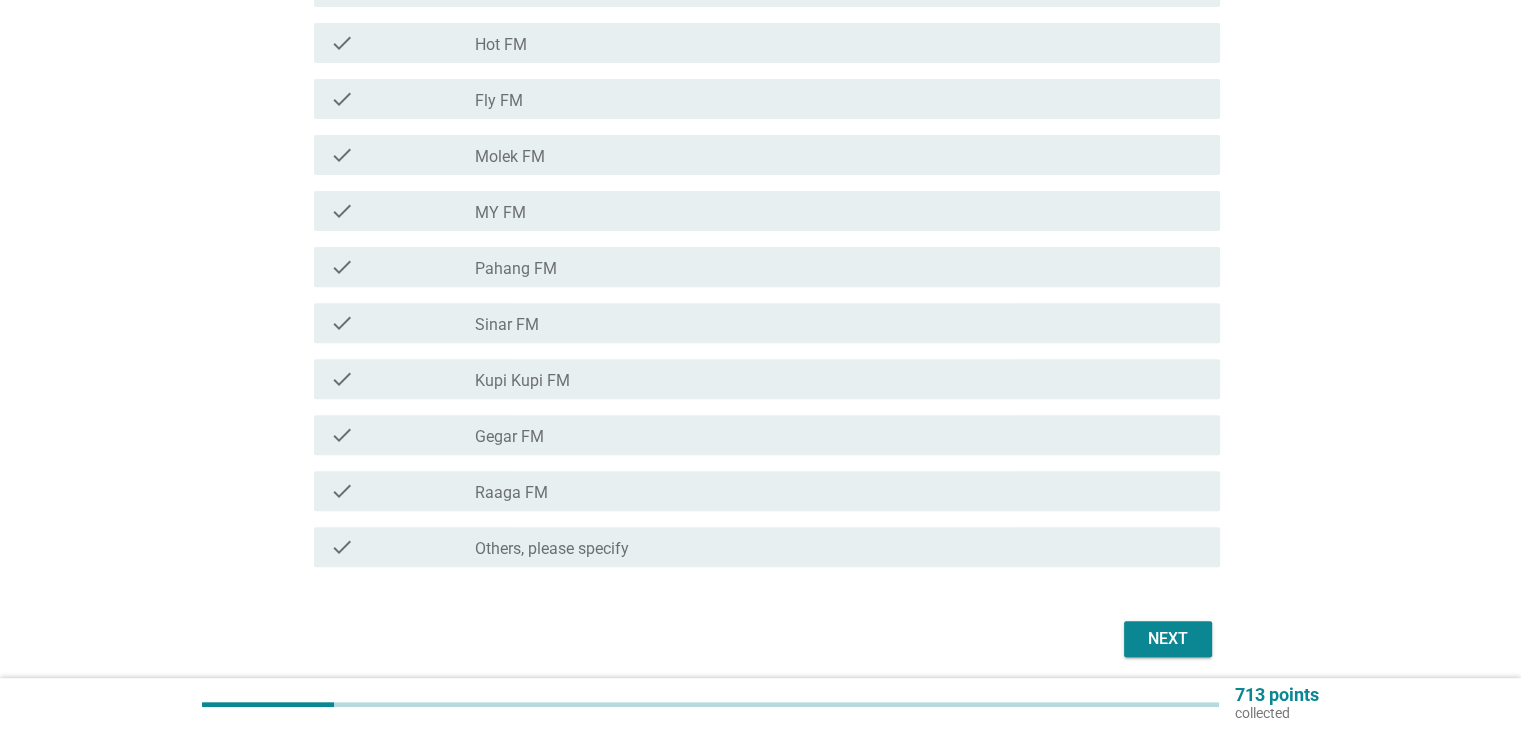 click on "check_box_outline_blank MY FM" at bounding box center (839, 211) 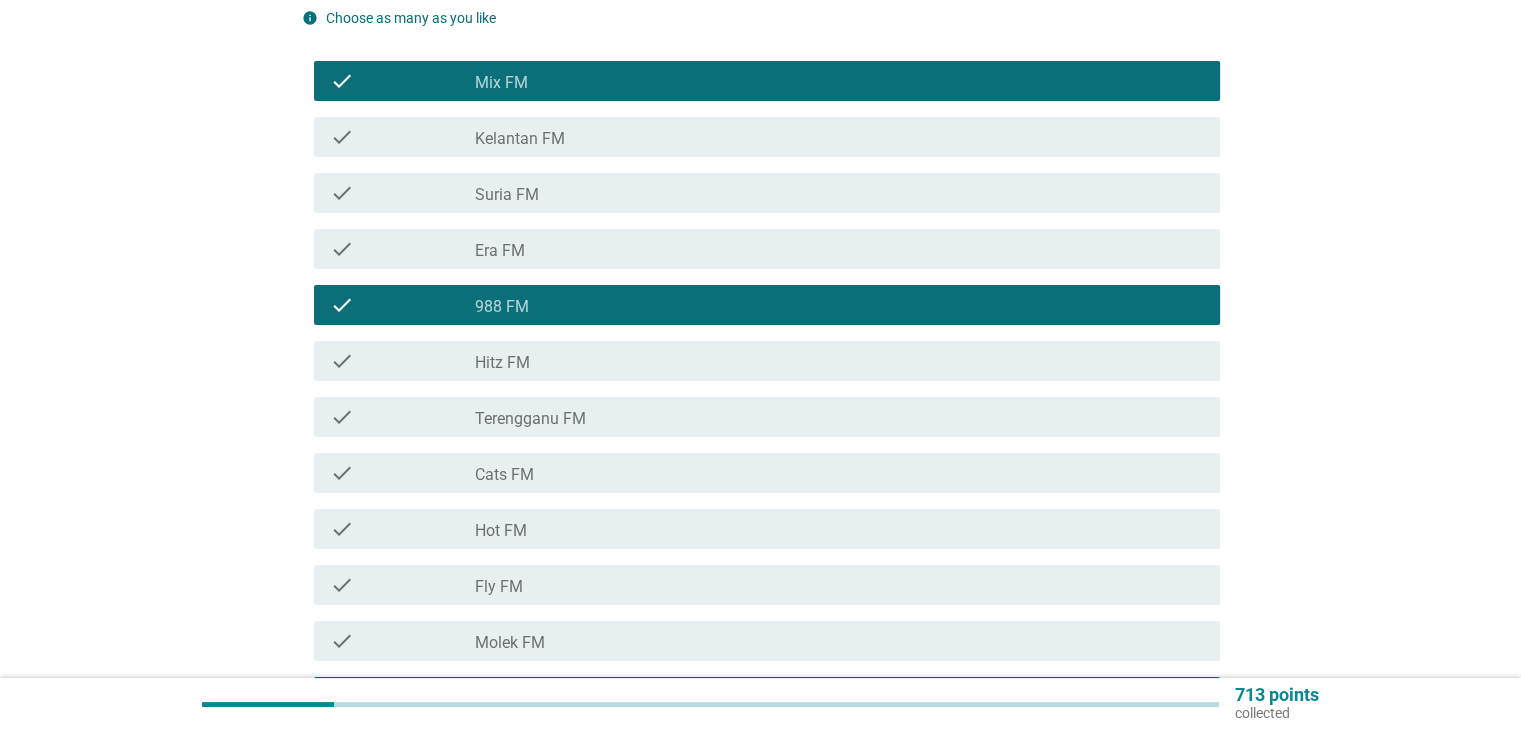 scroll, scrollTop: 200, scrollLeft: 0, axis: vertical 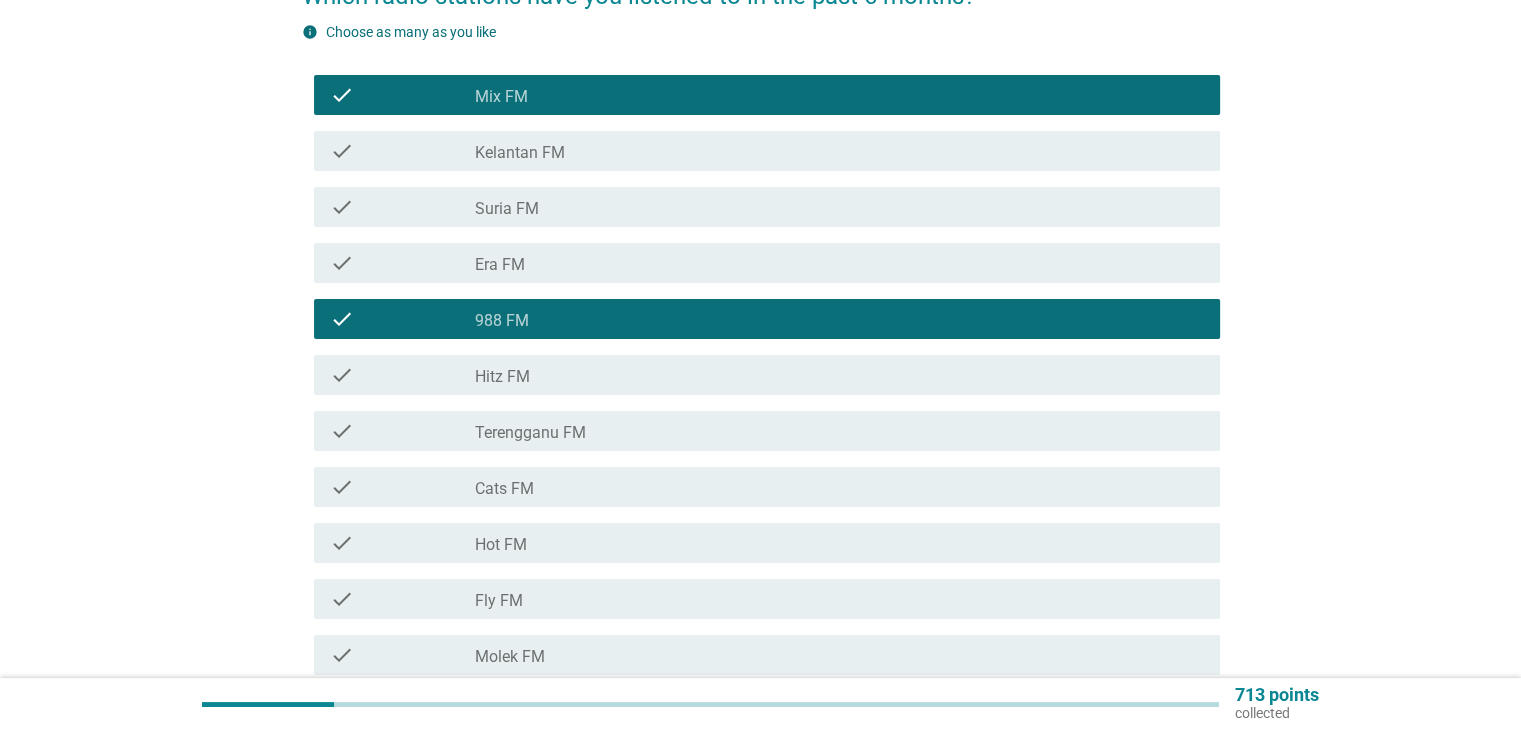 click on "check     check_box_outline_blank Hitz FM" at bounding box center (767, 375) 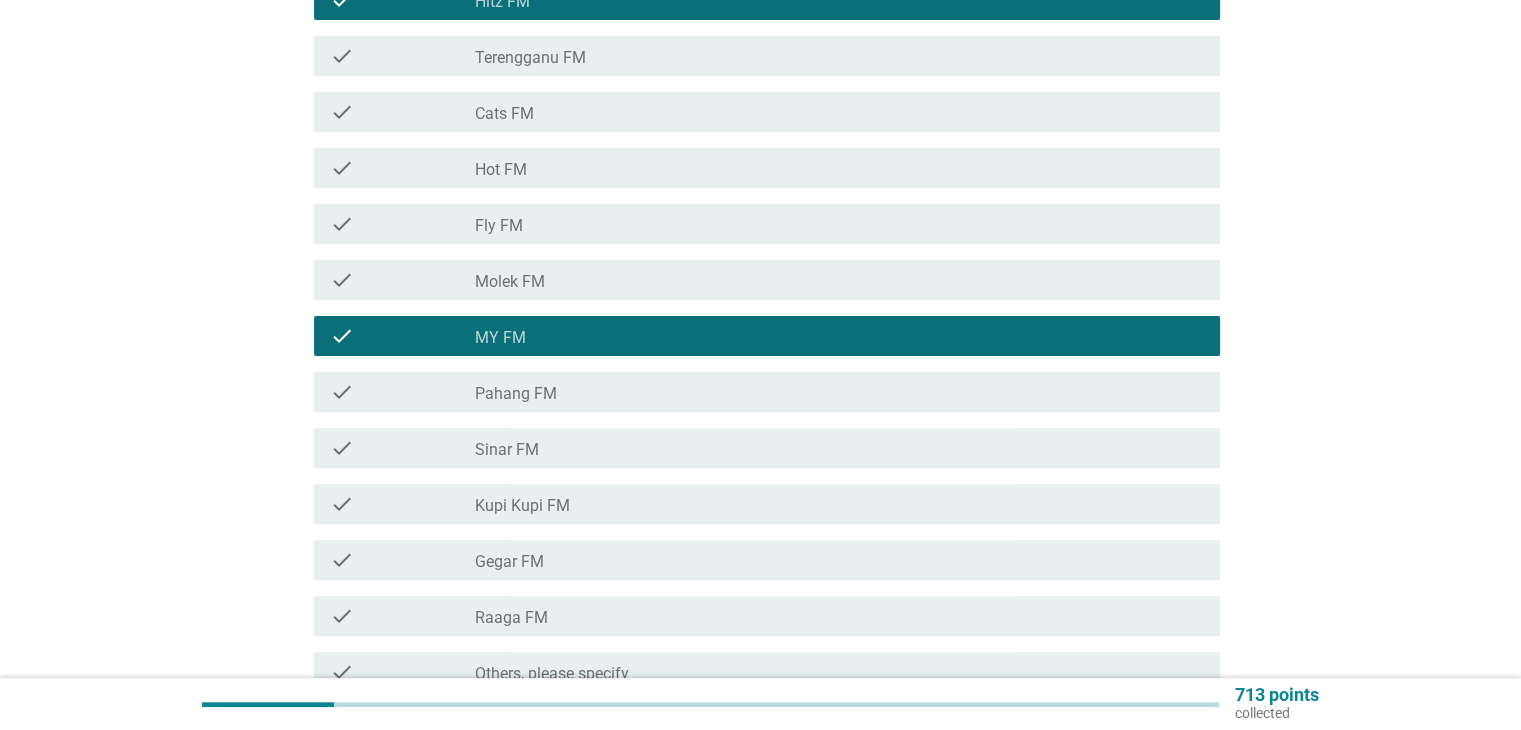 scroll, scrollTop: 775, scrollLeft: 0, axis: vertical 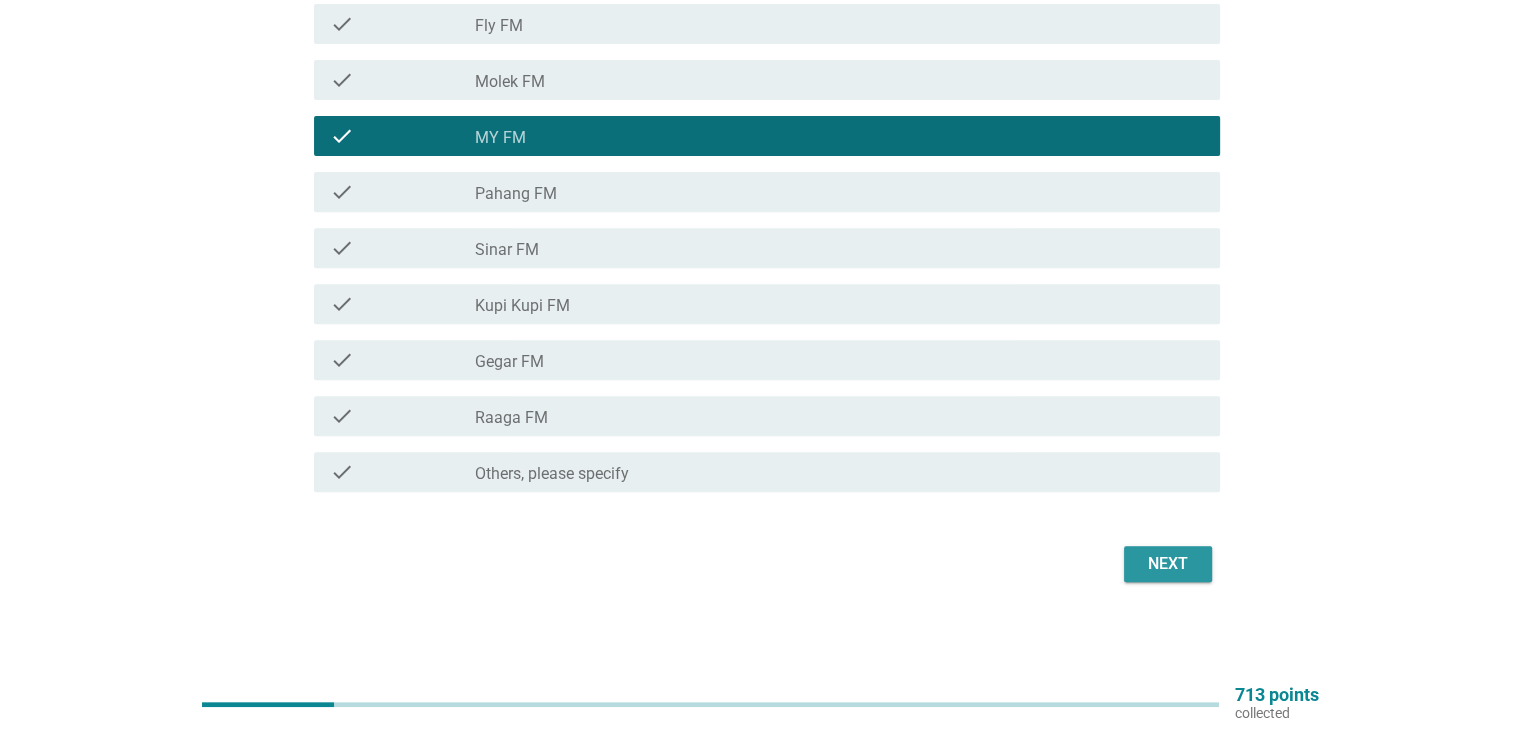 click on "Next" at bounding box center (1168, 564) 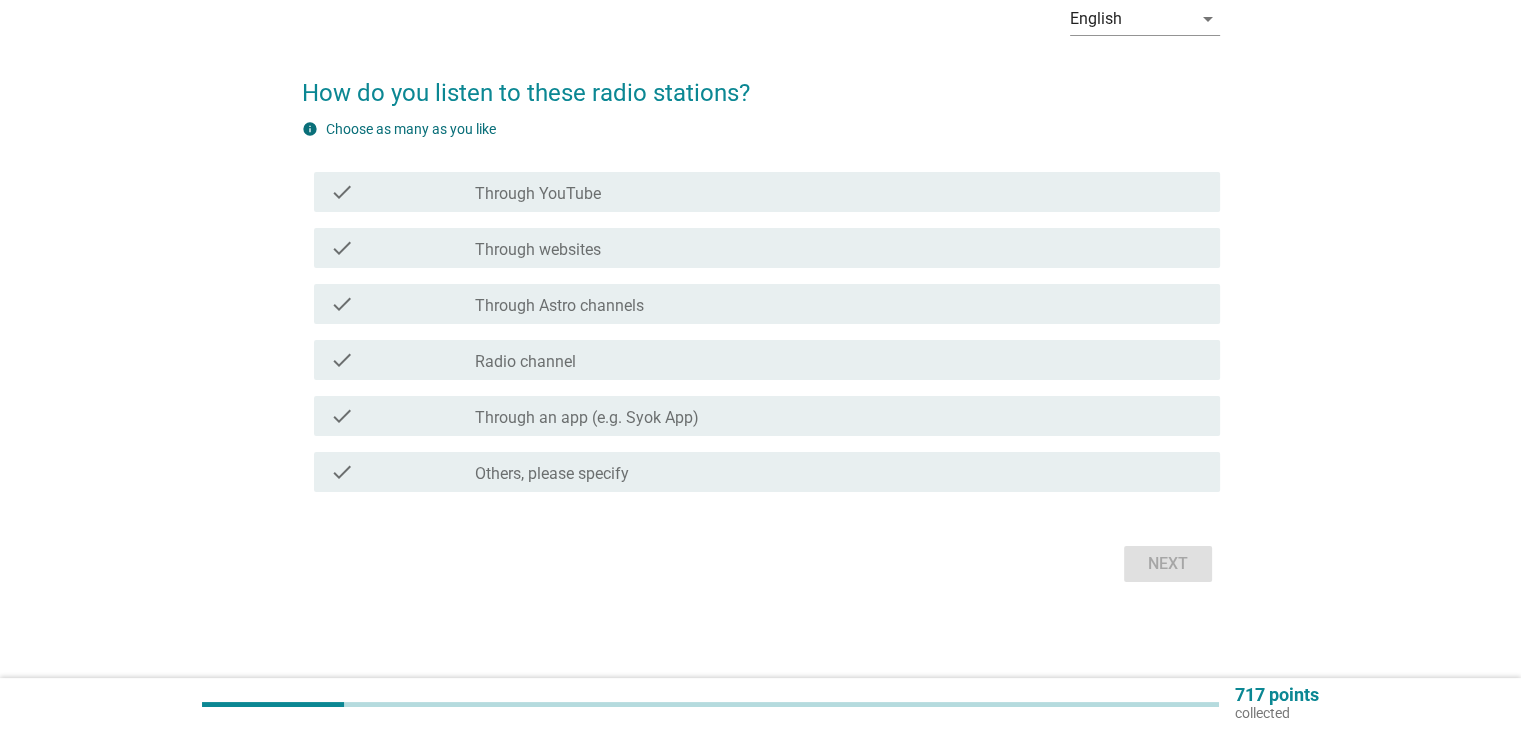 scroll, scrollTop: 0, scrollLeft: 0, axis: both 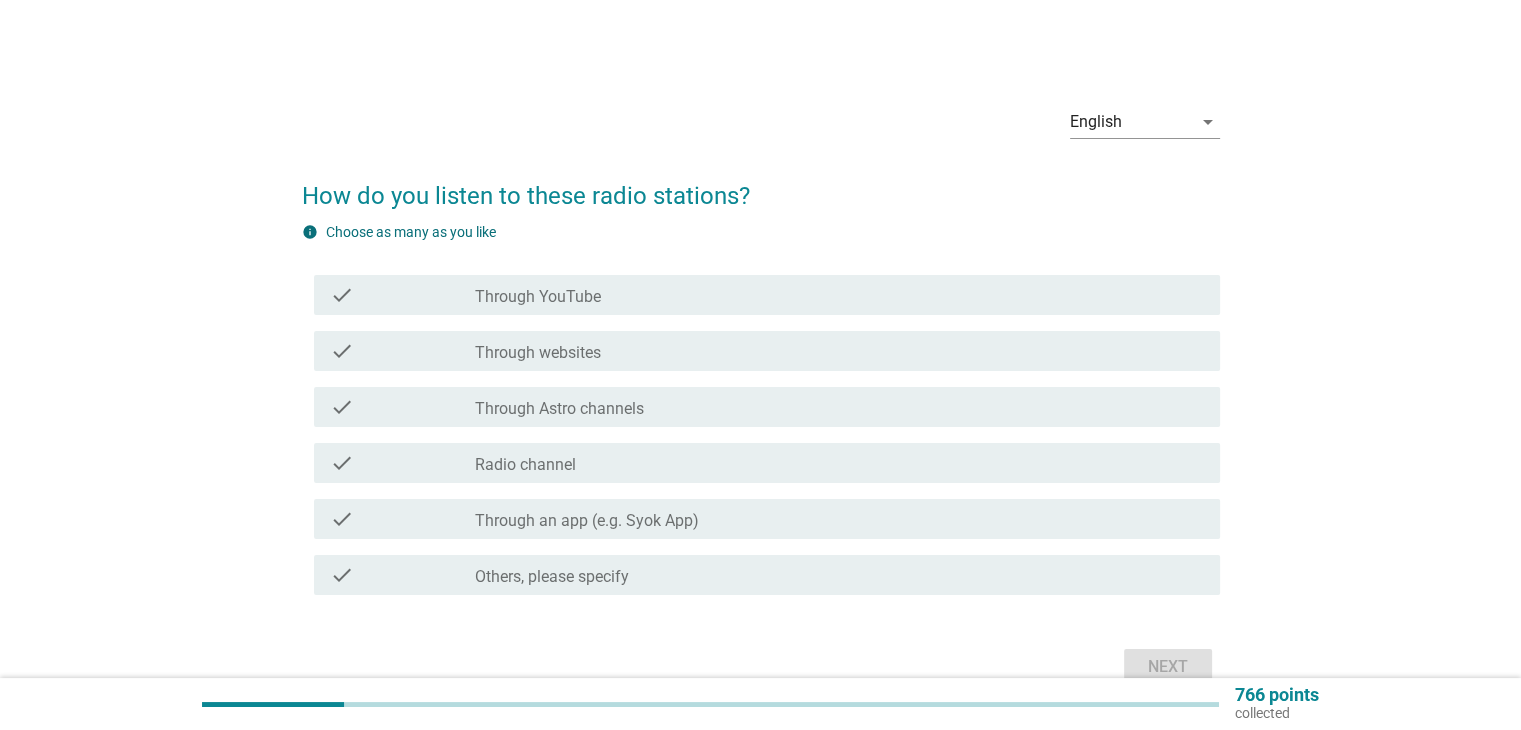 click on "Through YouTube" at bounding box center (538, 297) 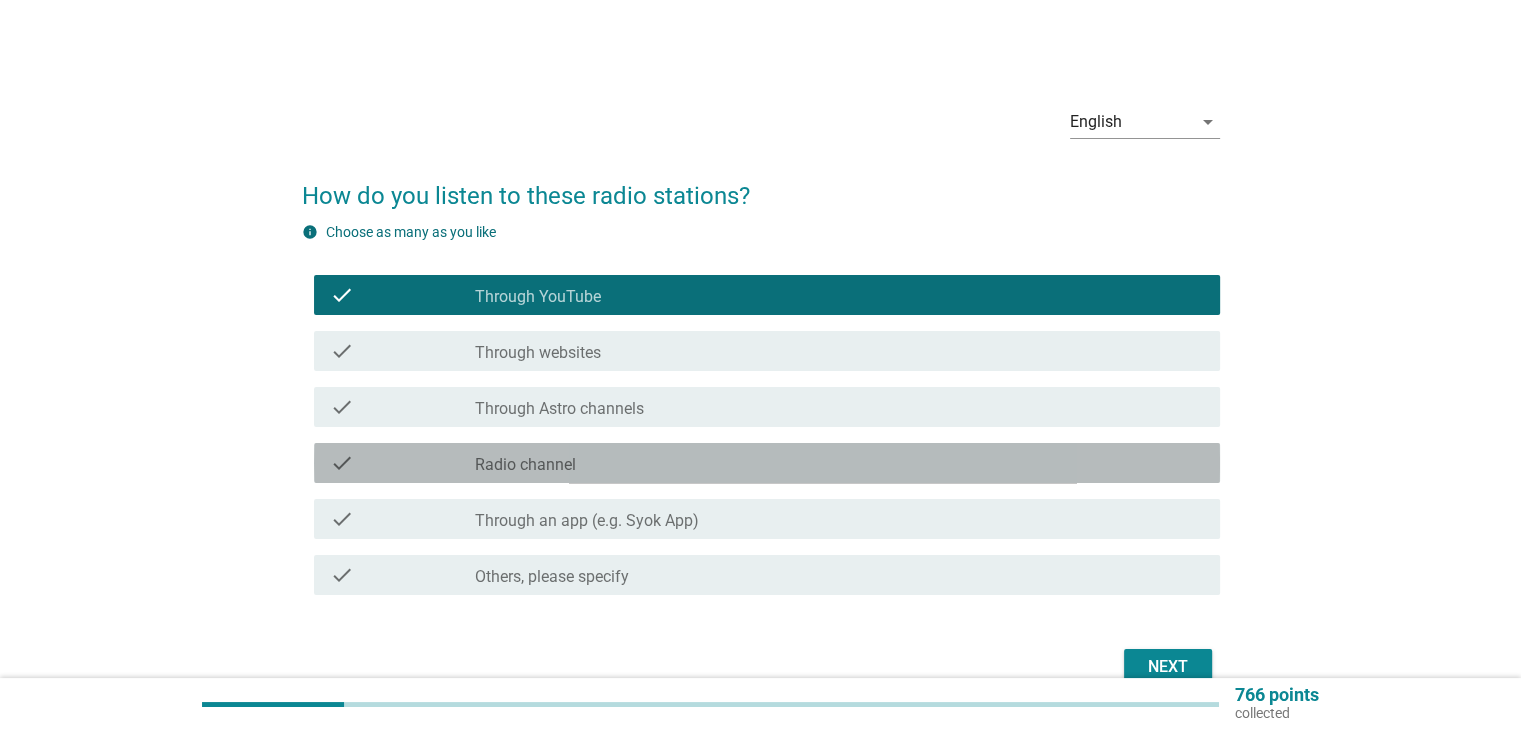 click on "Radio channel" at bounding box center (525, 465) 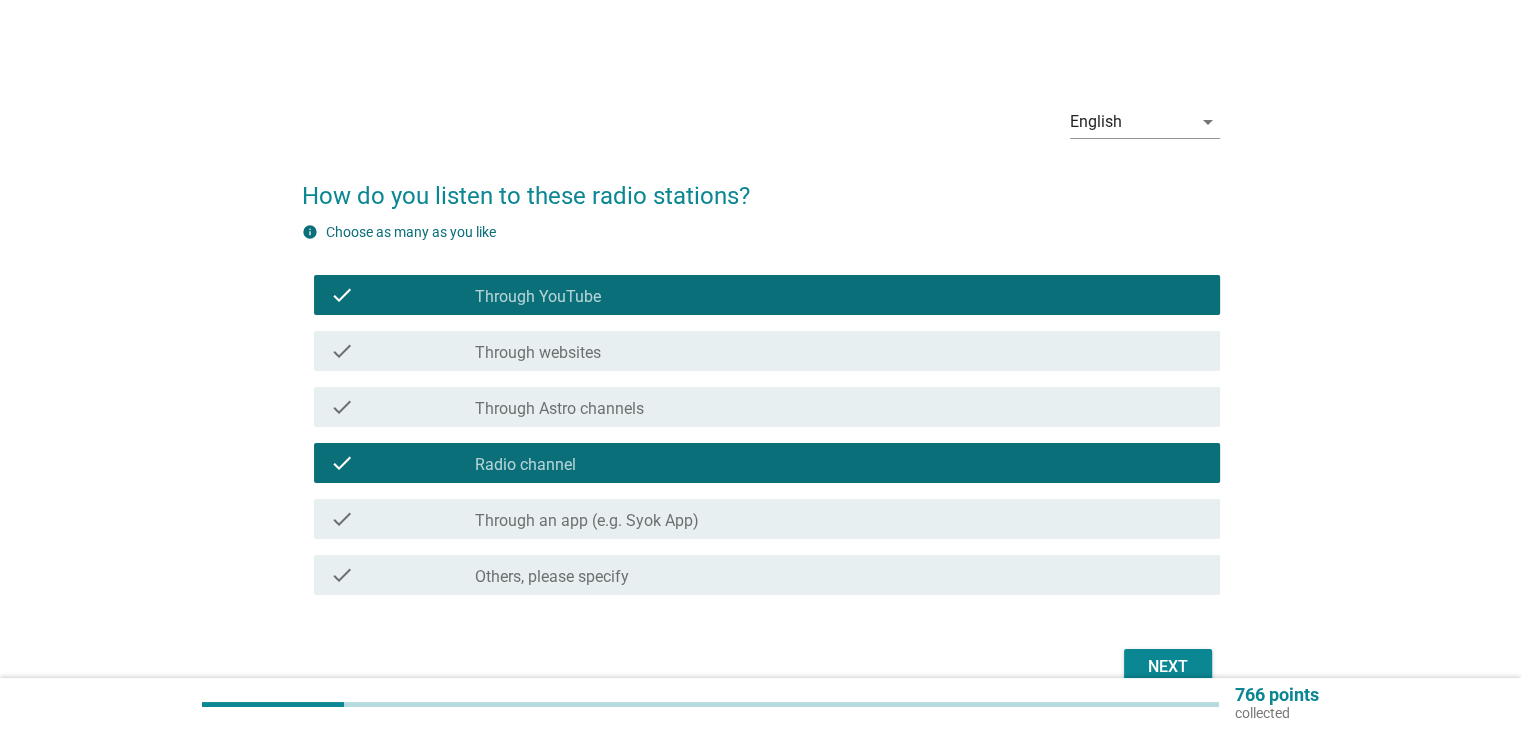 scroll, scrollTop: 103, scrollLeft: 0, axis: vertical 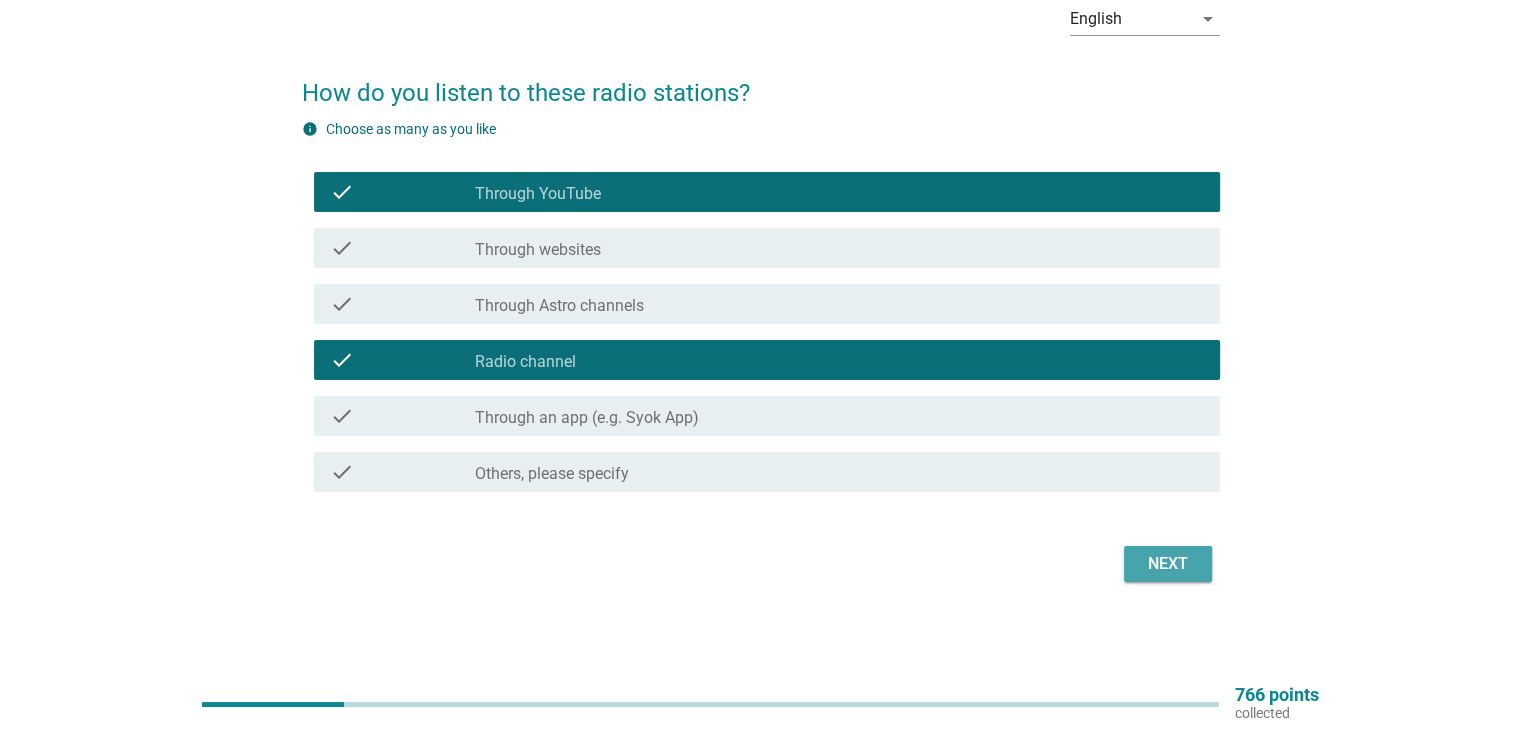 click on "Next" at bounding box center [1168, 564] 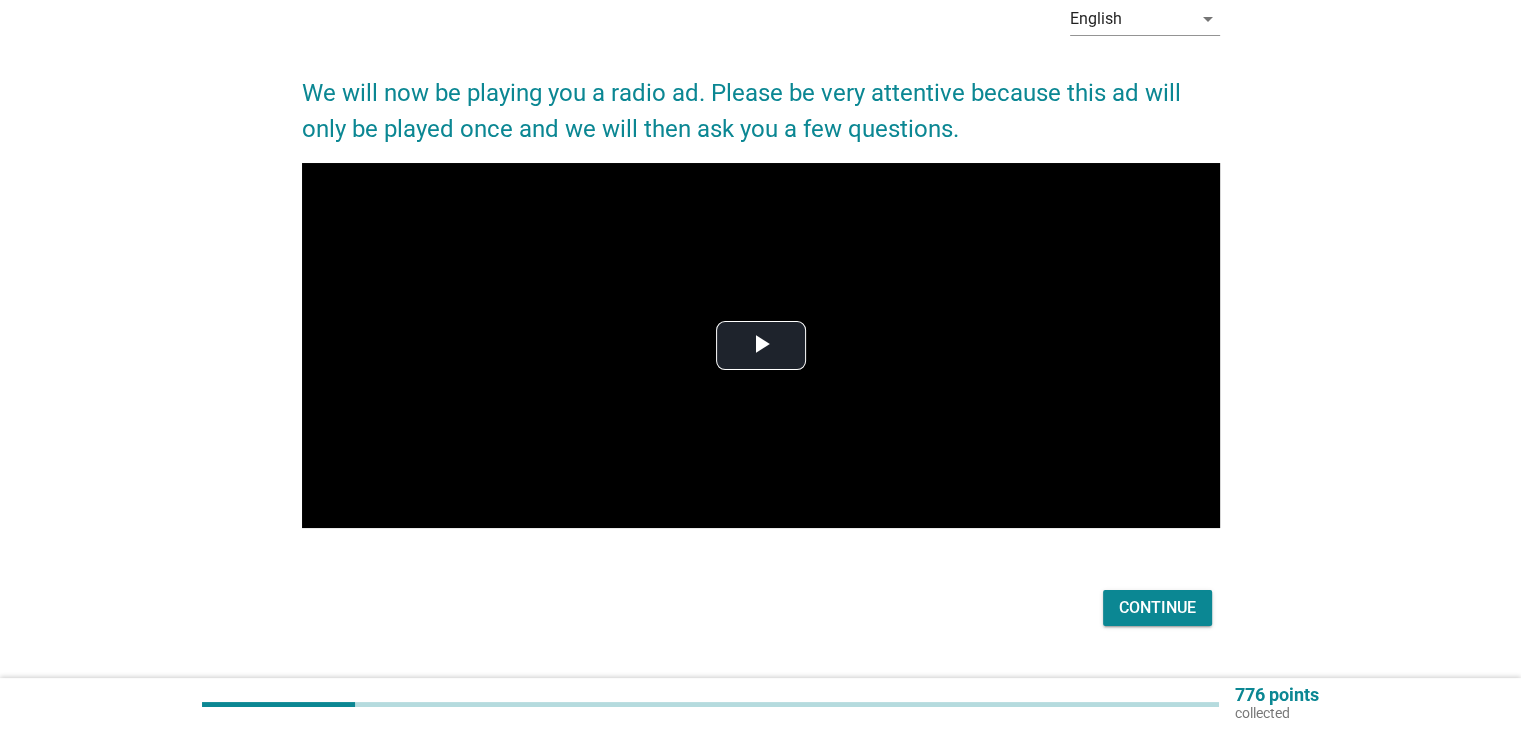 scroll, scrollTop: 0, scrollLeft: 0, axis: both 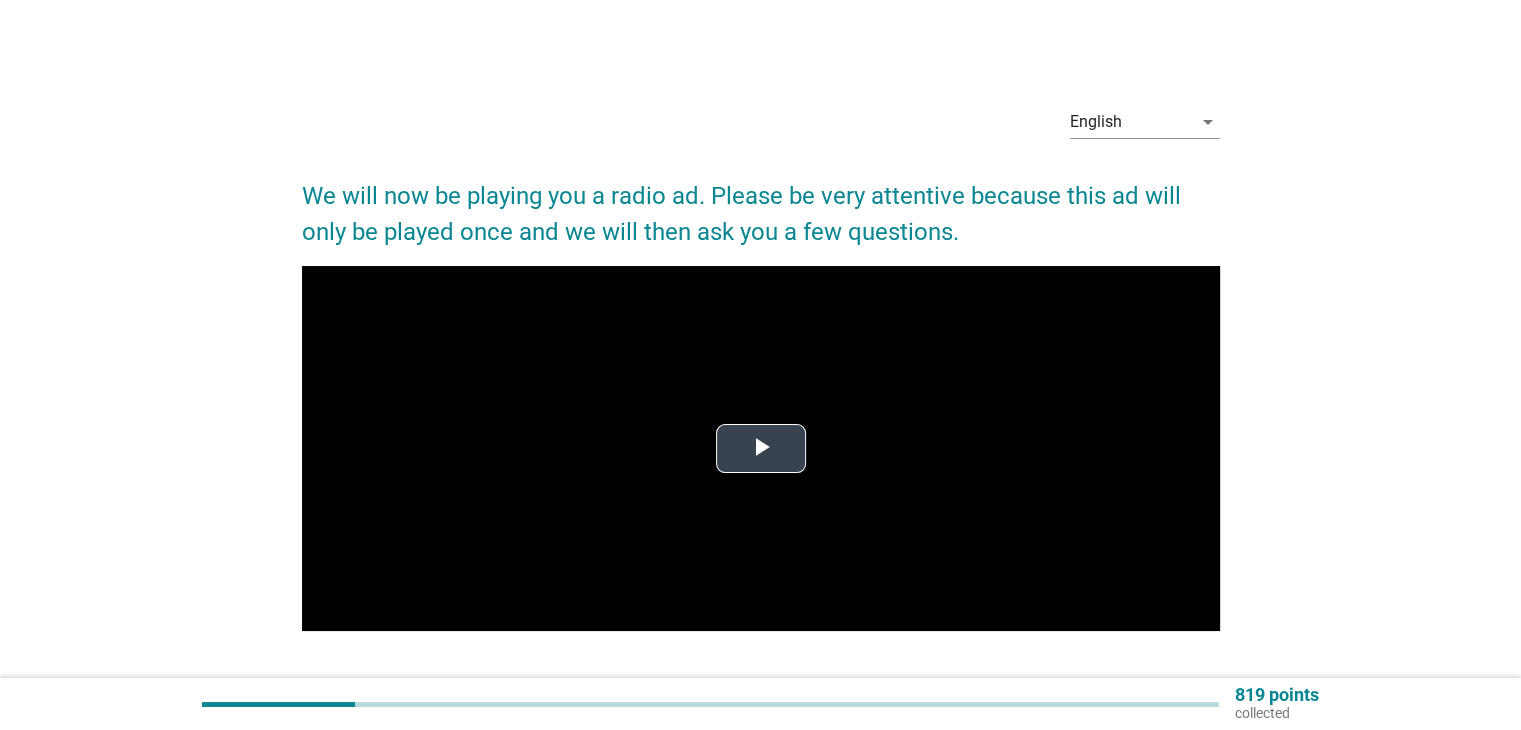 click at bounding box center (761, 448) 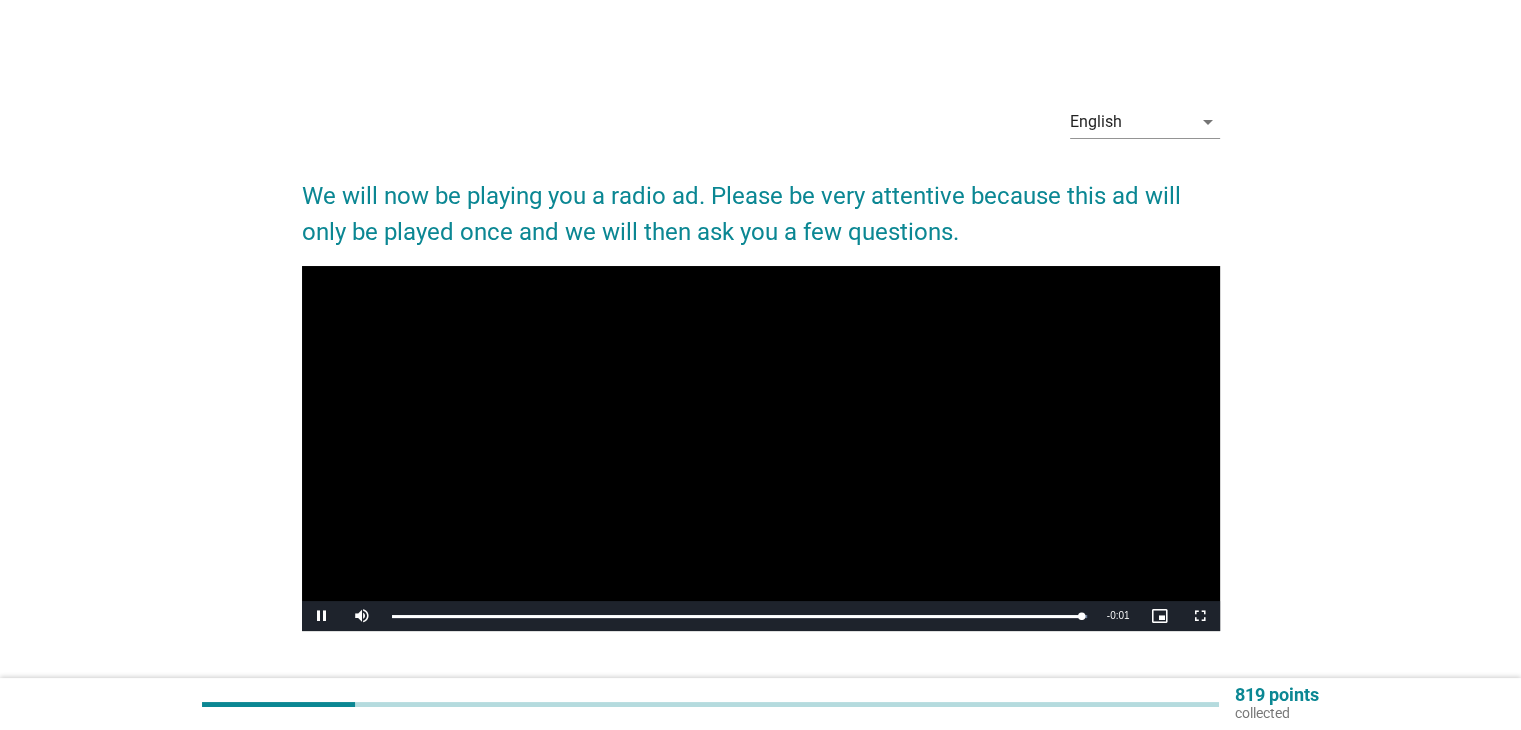 click on "English arrow_drop_down   We will now be playing you a radio ad. Please be very attentive because this ad will only be played once and we will then ask you a few questions.       Video Player is loading. Play Video Pause Mute Current Time  0:30 / Duration  0:31 Loaded :  100.00% 0:31 Stream Type  LIVE Seek to live, currently behind live LIVE Remaining Time  - 0:01   1x Playback Rate Chapters Chapters Descriptions descriptions off , selected Captions captions settings , opens captions settings dialog captions off , selected Audio Track original , selected Picture-in-Picture Fullscreen This is a modal window. Beginning of dialog window. Escape will cancel and close the window. Text Color White Black [PERSON_NAME] Blue Yellow Magenta Cyan Transparency Opaque Semi-Transparent Background Color Black White [PERSON_NAME] Blue Yellow Magenta Cyan Transparency Opaque Semi-Transparent Transparent Window Color Black White [PERSON_NAME] Blue Yellow Magenta Cyan Transparency Transparent Semi-Transparent Opaque Font Size 50%" at bounding box center (760, 412) 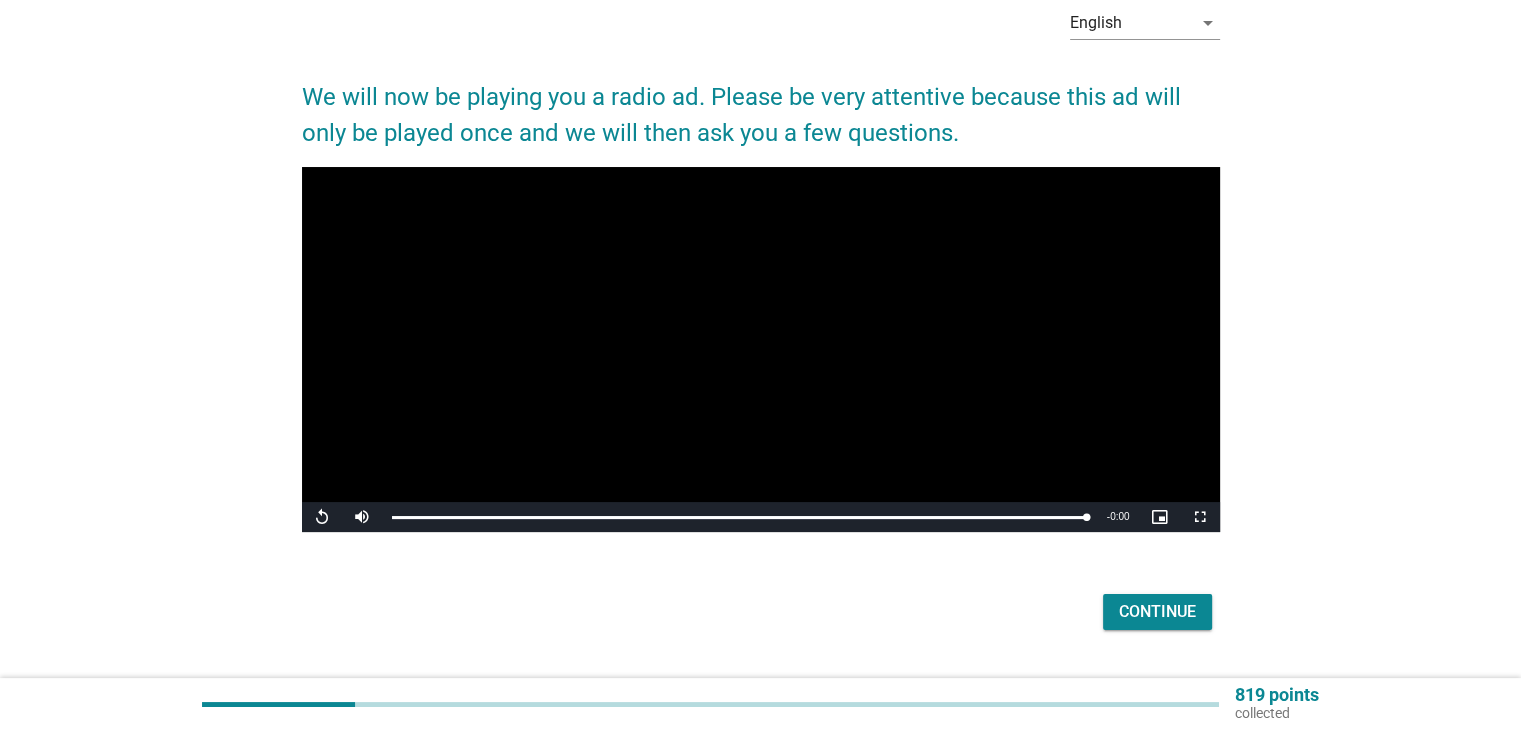 scroll, scrollTop: 147, scrollLeft: 0, axis: vertical 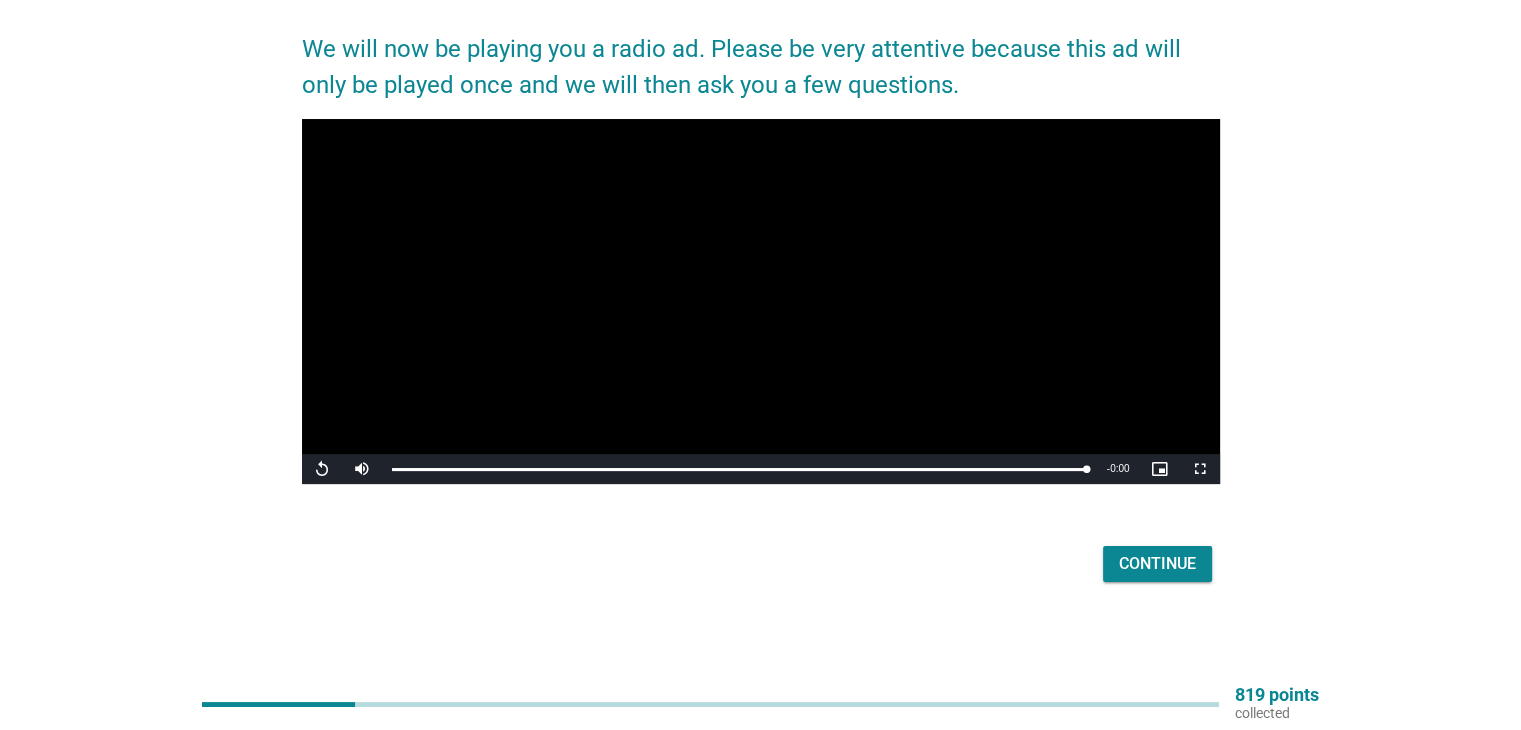 click on "Continue" at bounding box center [1157, 564] 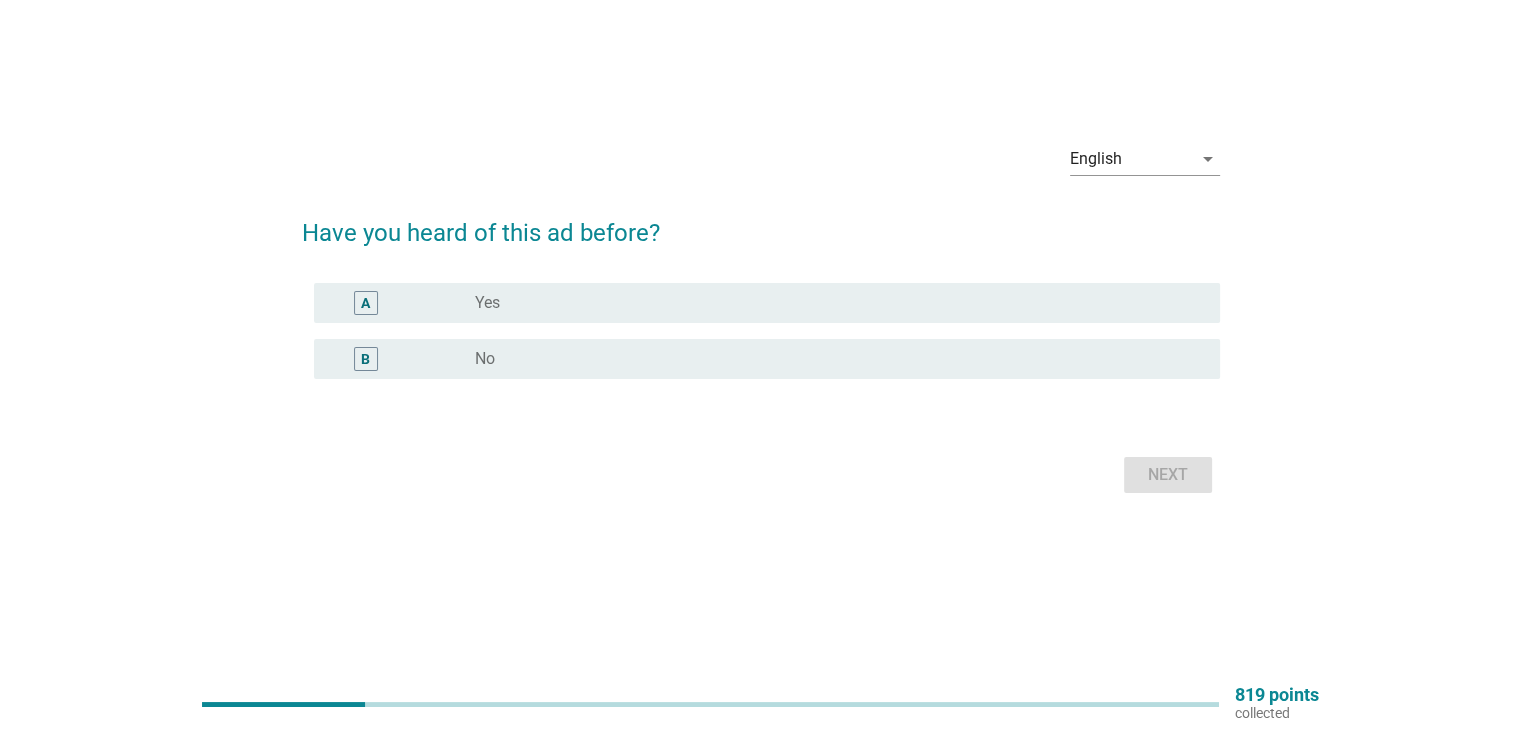 scroll, scrollTop: 0, scrollLeft: 0, axis: both 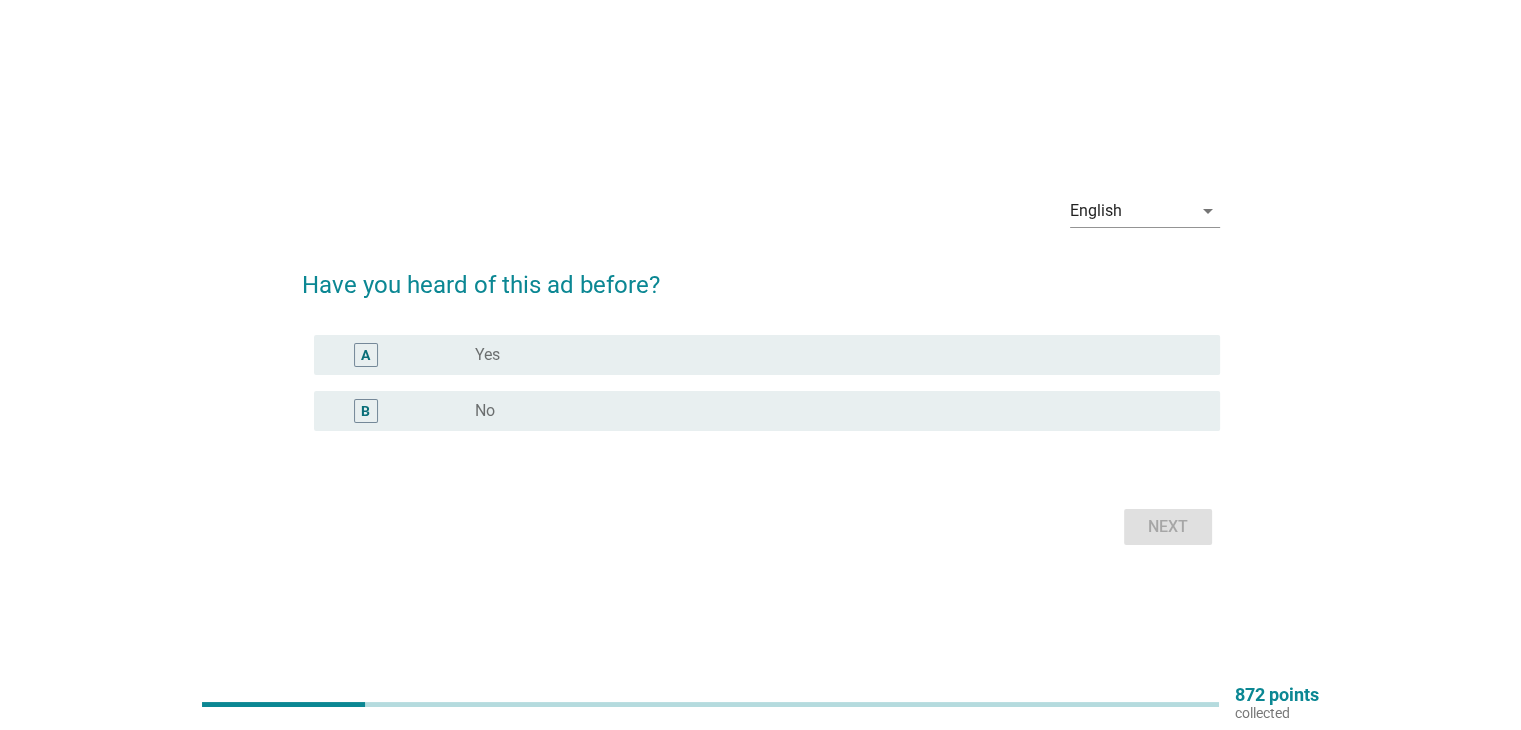 click on "radio_button_unchecked Yes" at bounding box center (831, 355) 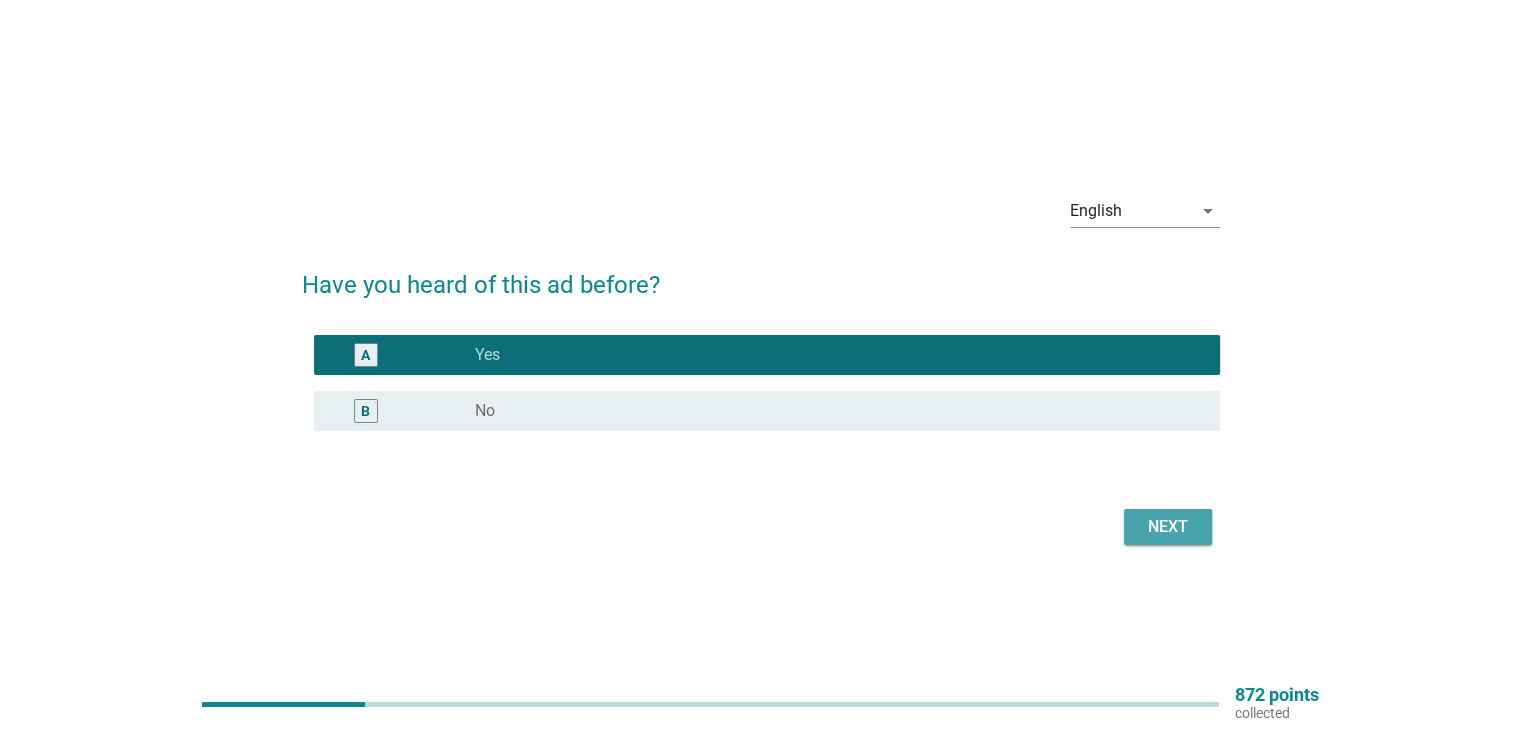 click on "Next" at bounding box center (1168, 527) 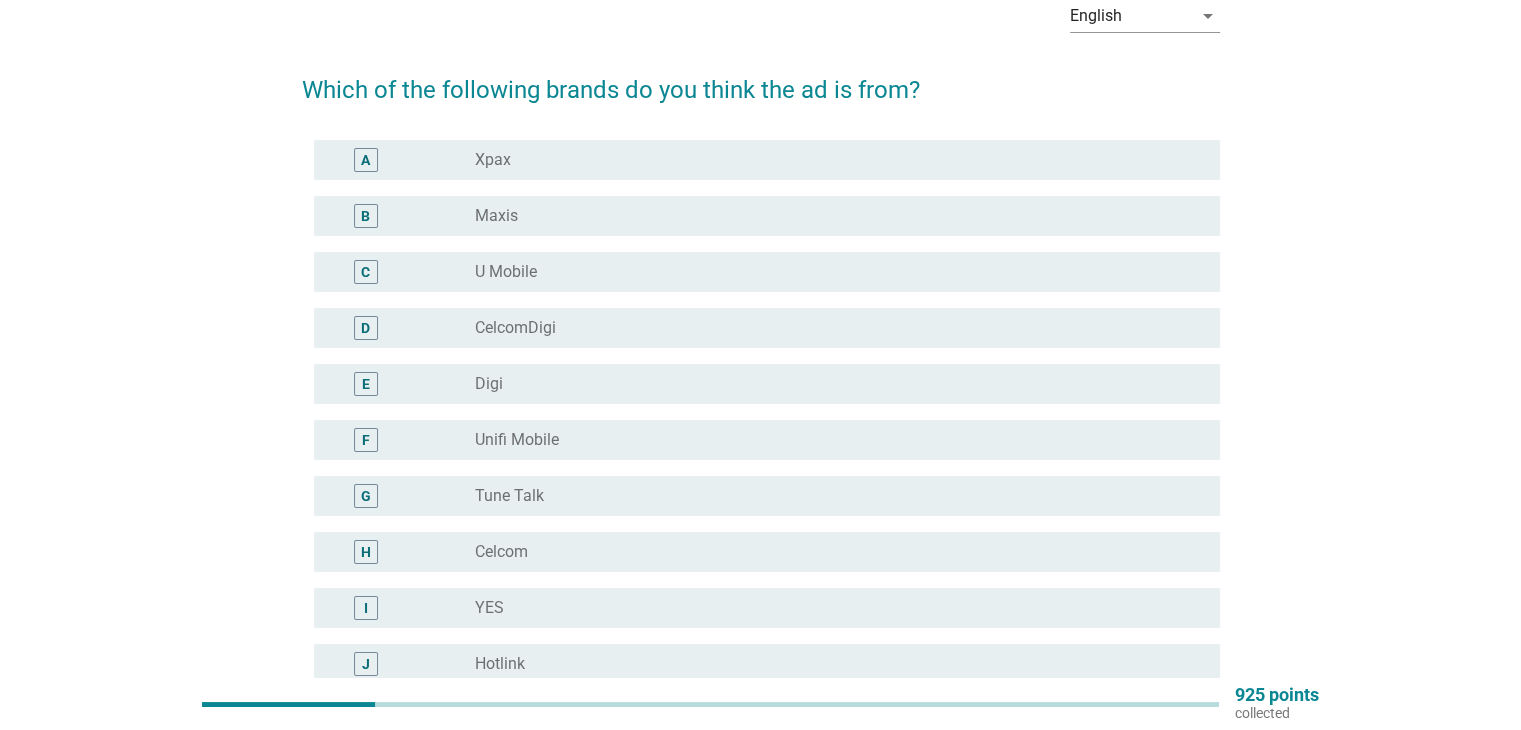 scroll, scrollTop: 34, scrollLeft: 0, axis: vertical 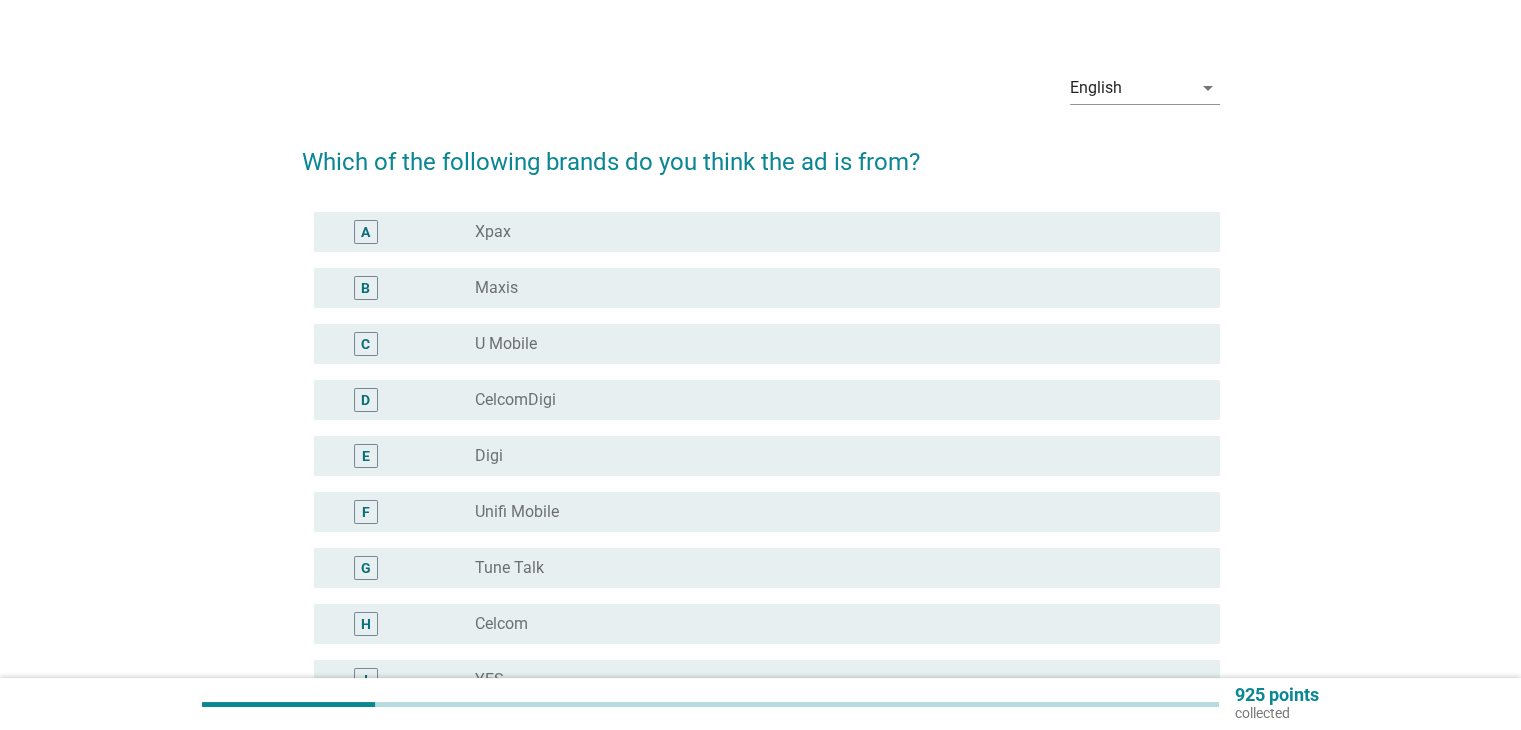 click on "radio_button_unchecked Maxis" at bounding box center [831, 288] 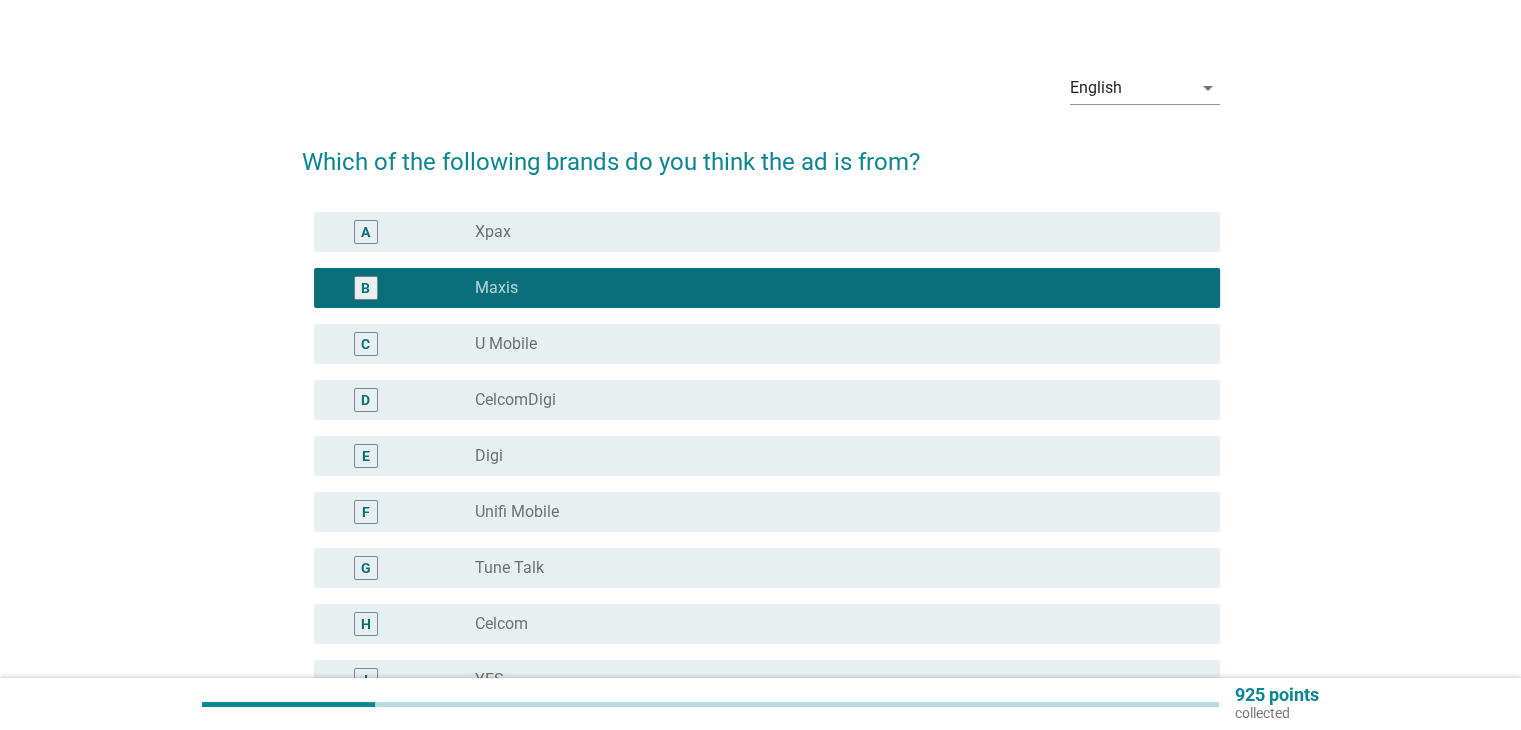 click on "radio_button_checked Maxis" at bounding box center [831, 288] 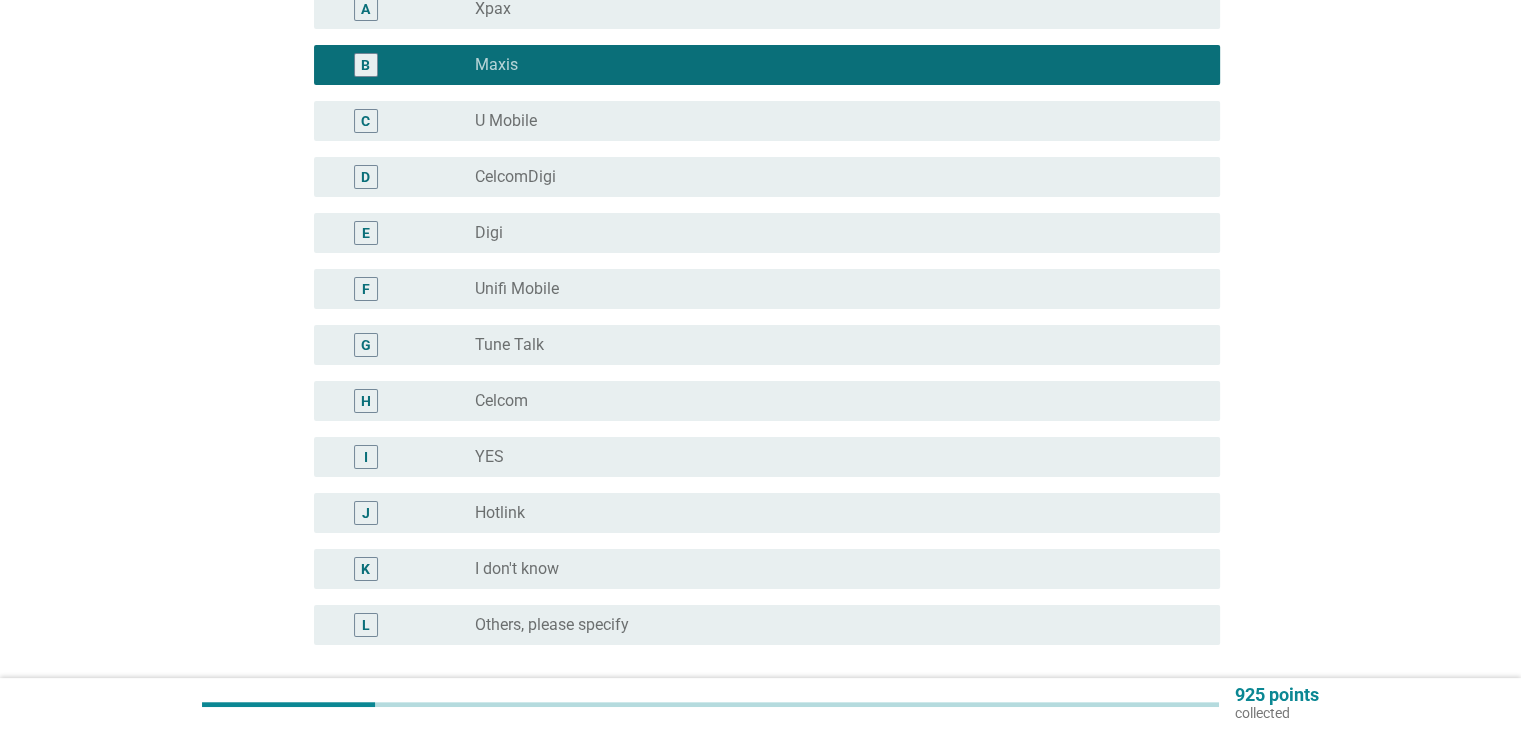 scroll, scrollTop: 434, scrollLeft: 0, axis: vertical 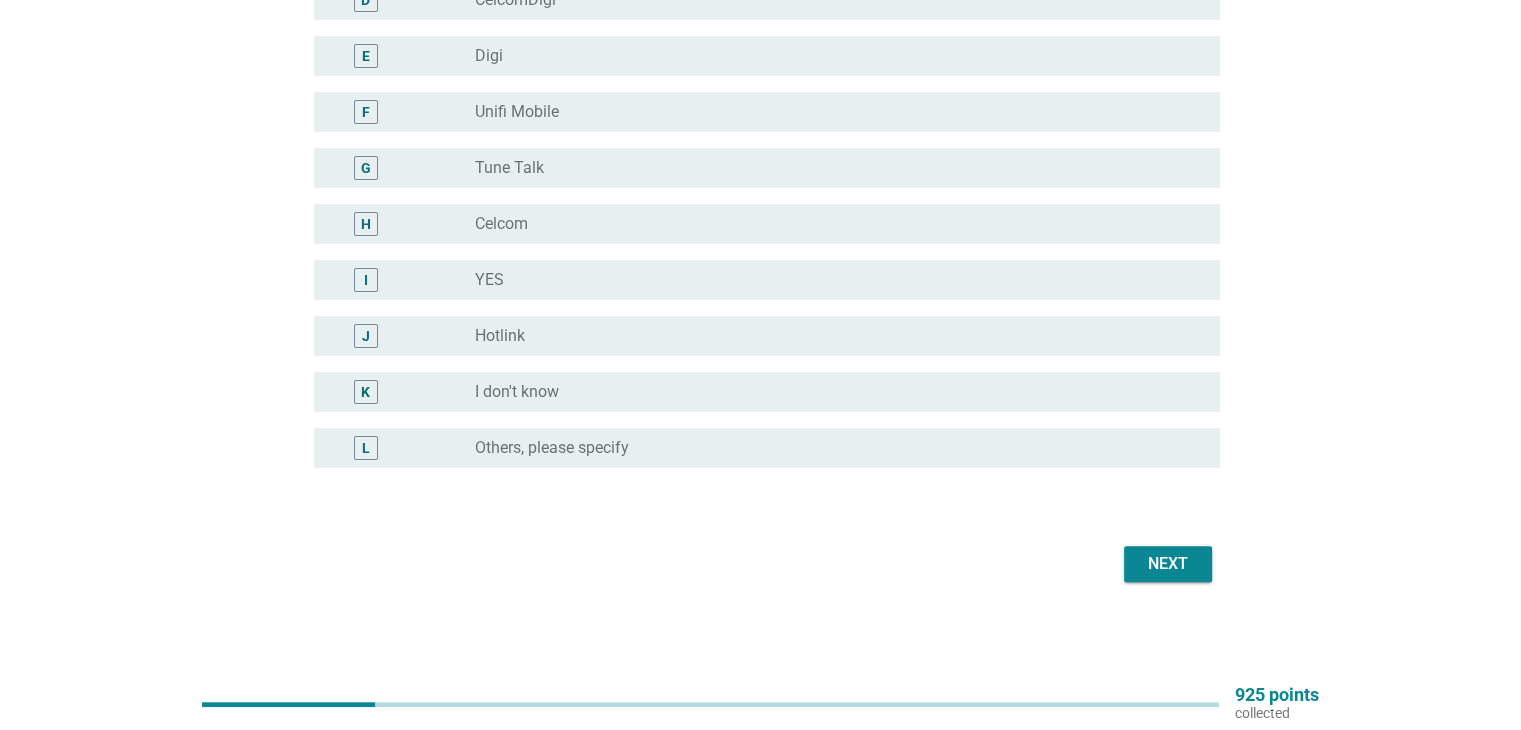 click on "radio_button_unchecked I don't know" at bounding box center (831, 392) 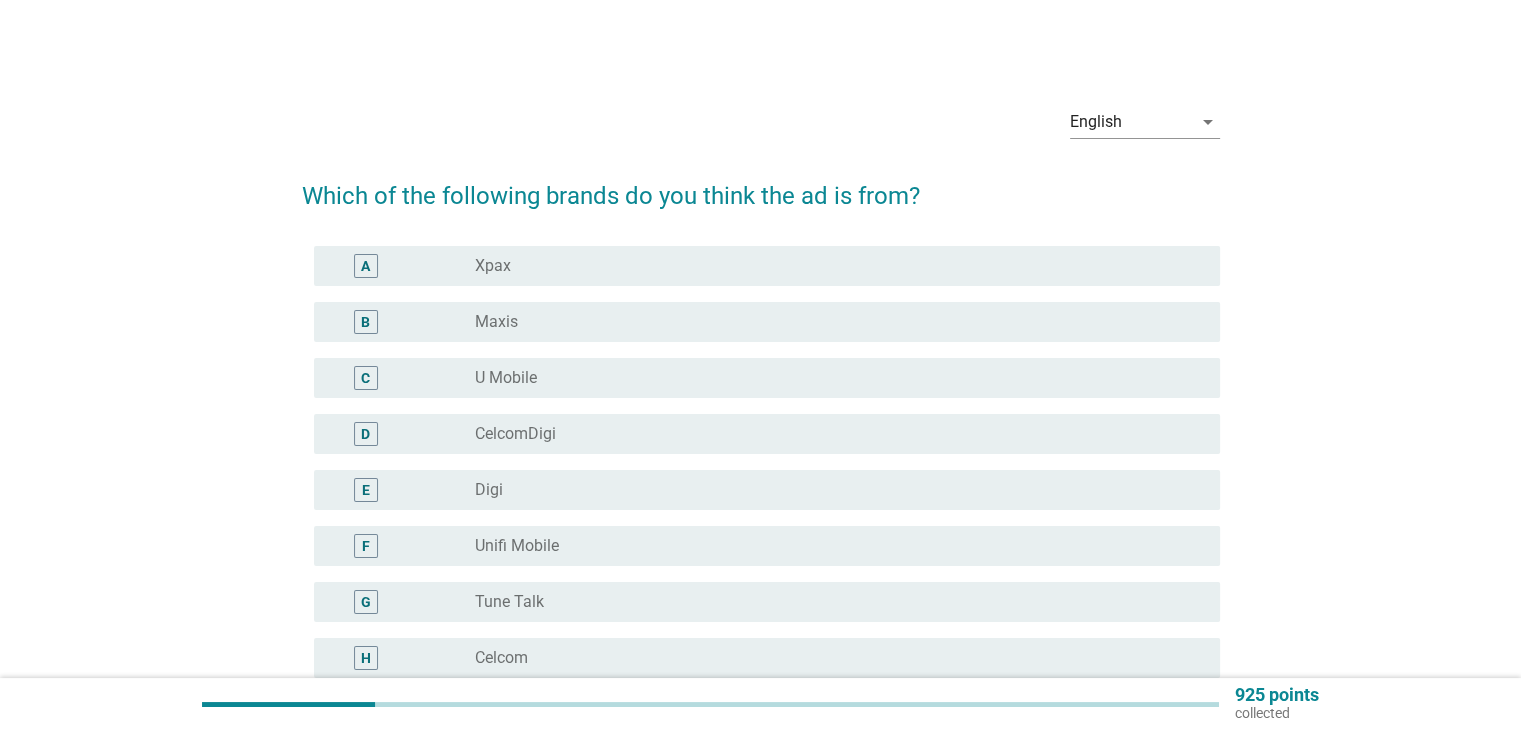 scroll, scrollTop: 434, scrollLeft: 0, axis: vertical 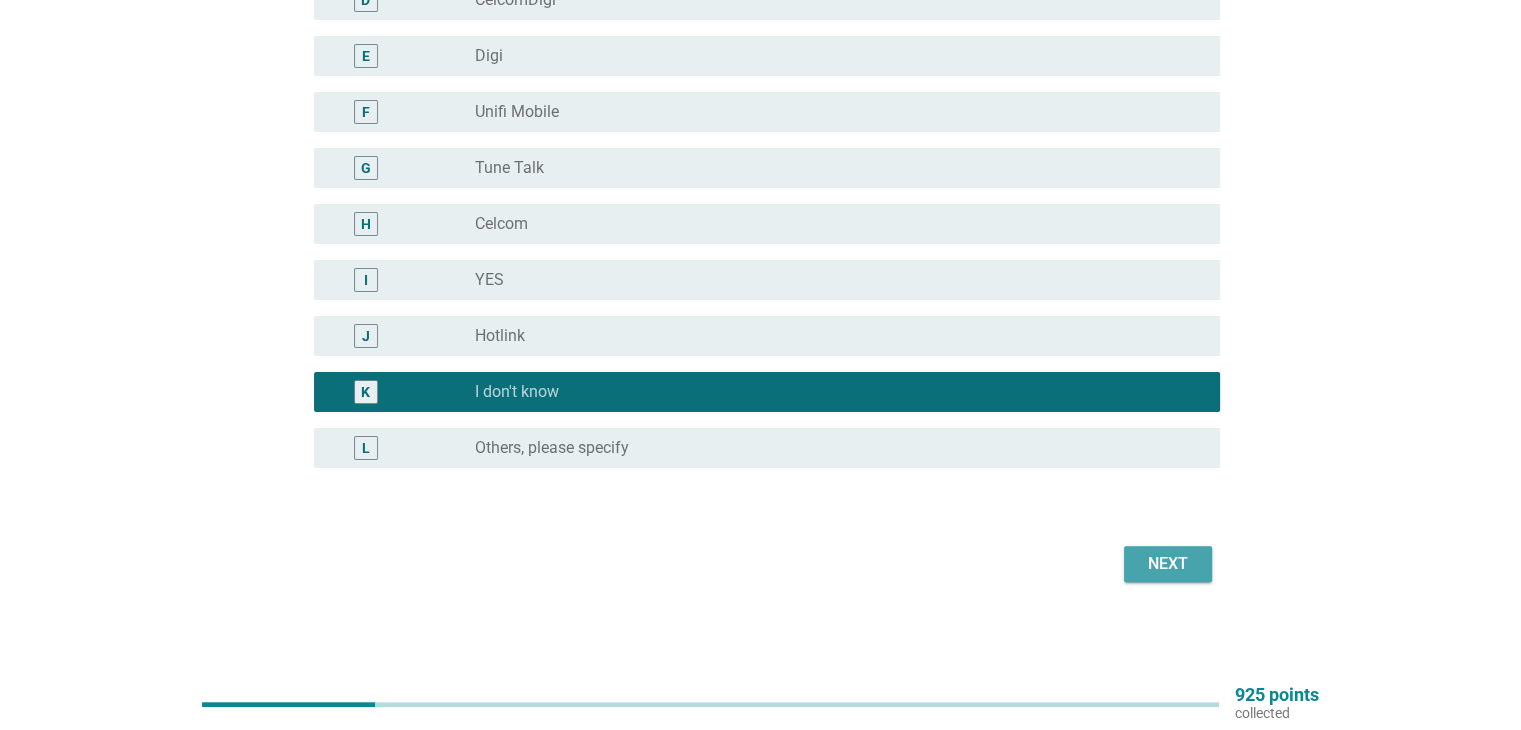 click on "Next" at bounding box center [1168, 564] 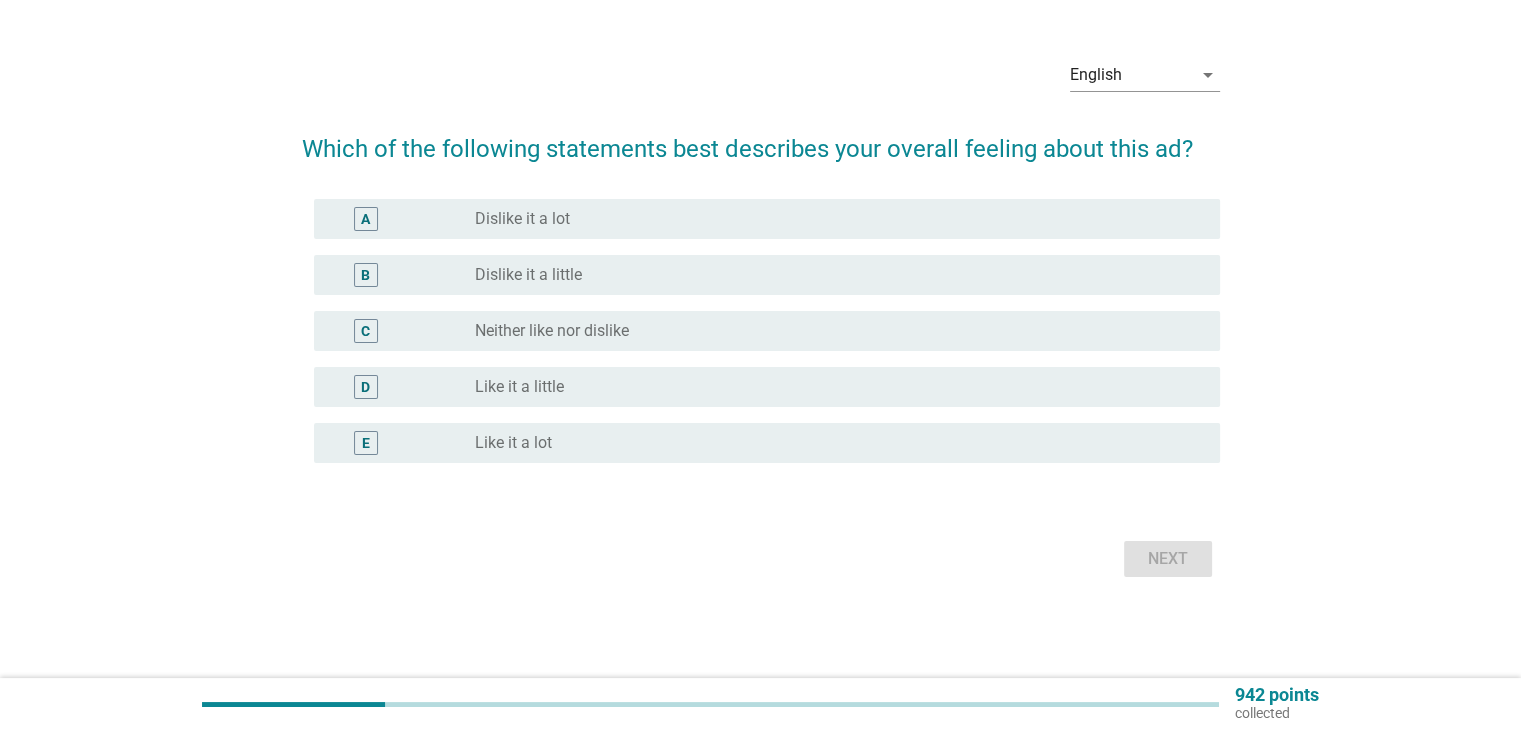 scroll, scrollTop: 0, scrollLeft: 0, axis: both 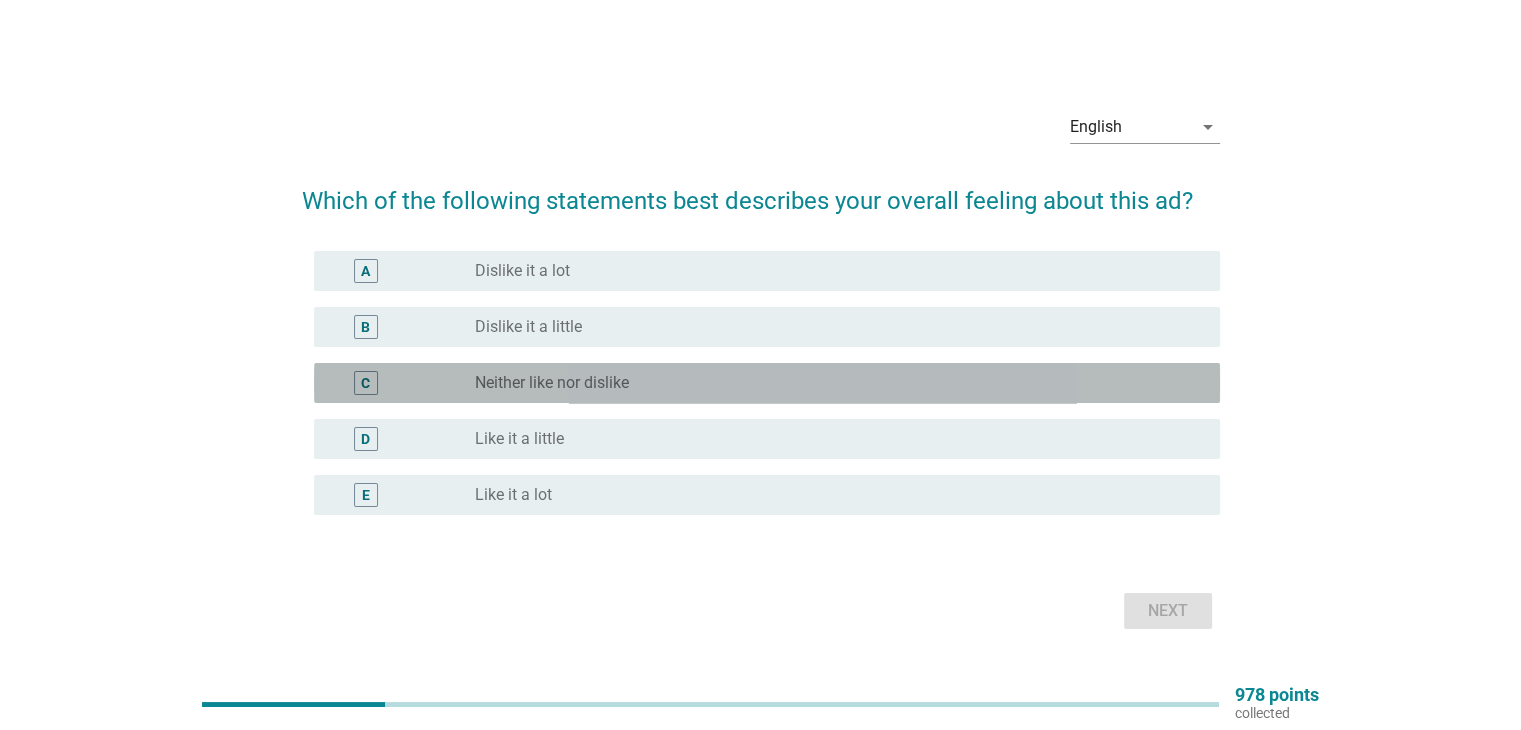 click on "C     radio_button_unchecked Neither like nor dislike" at bounding box center [767, 383] 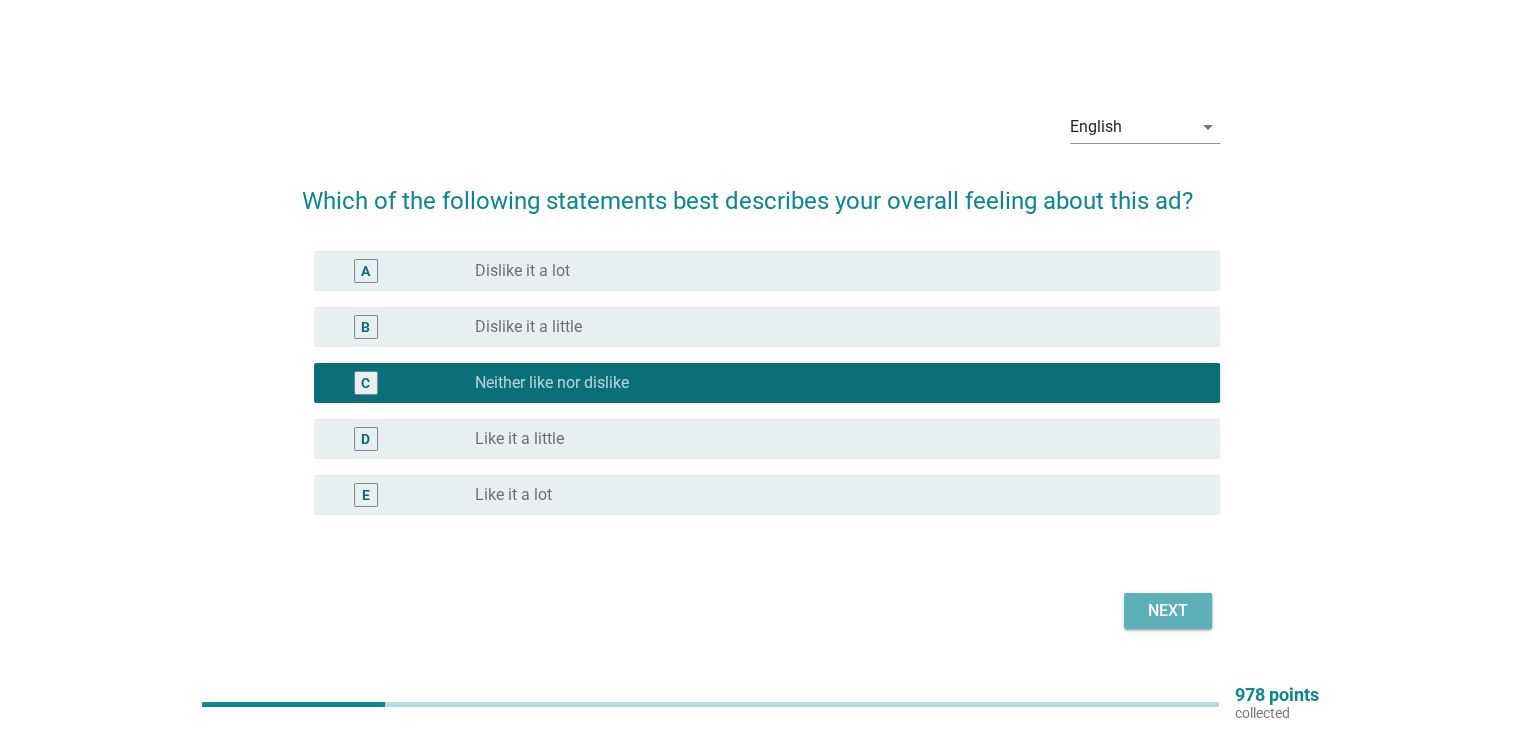 click on "Next" at bounding box center (1168, 611) 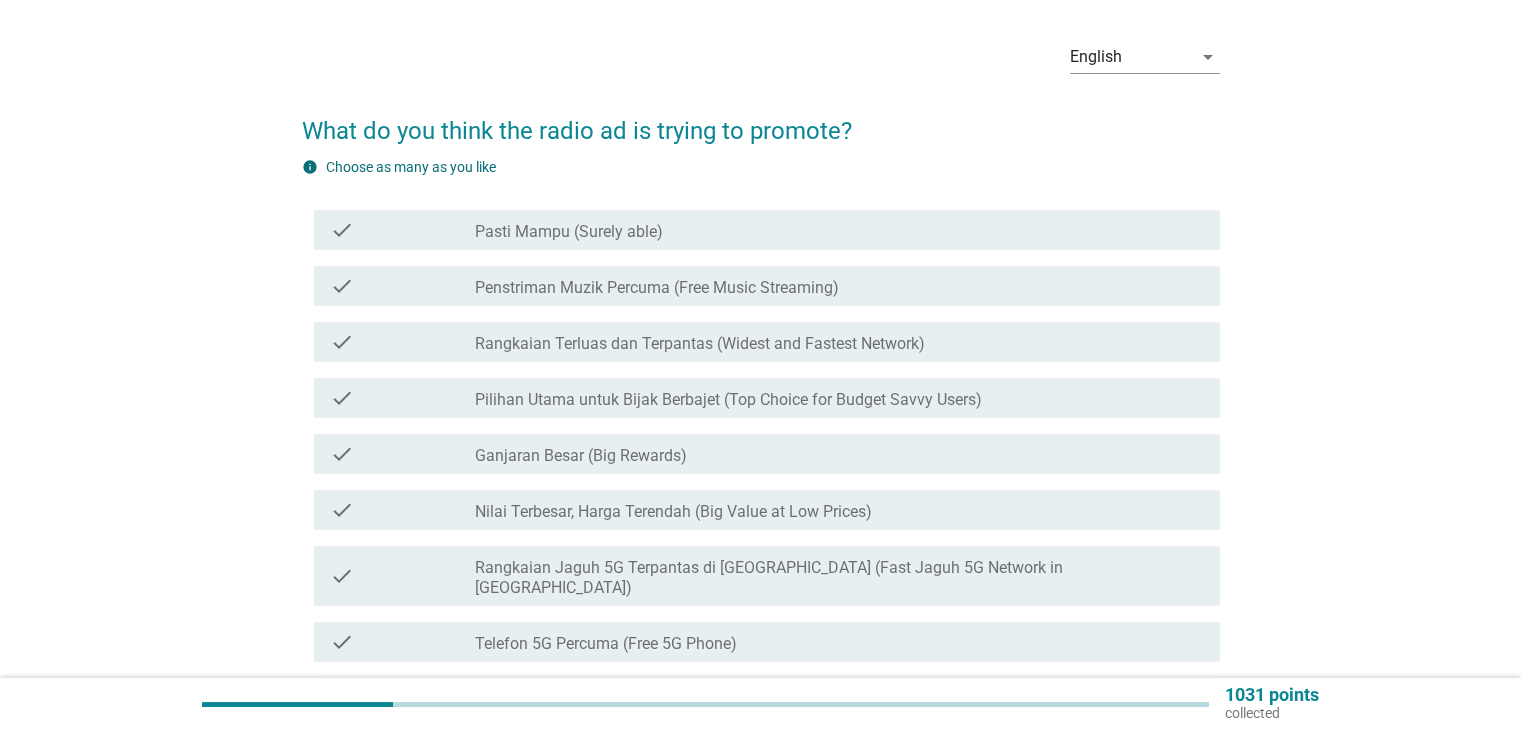 scroll, scrollTop: 100, scrollLeft: 0, axis: vertical 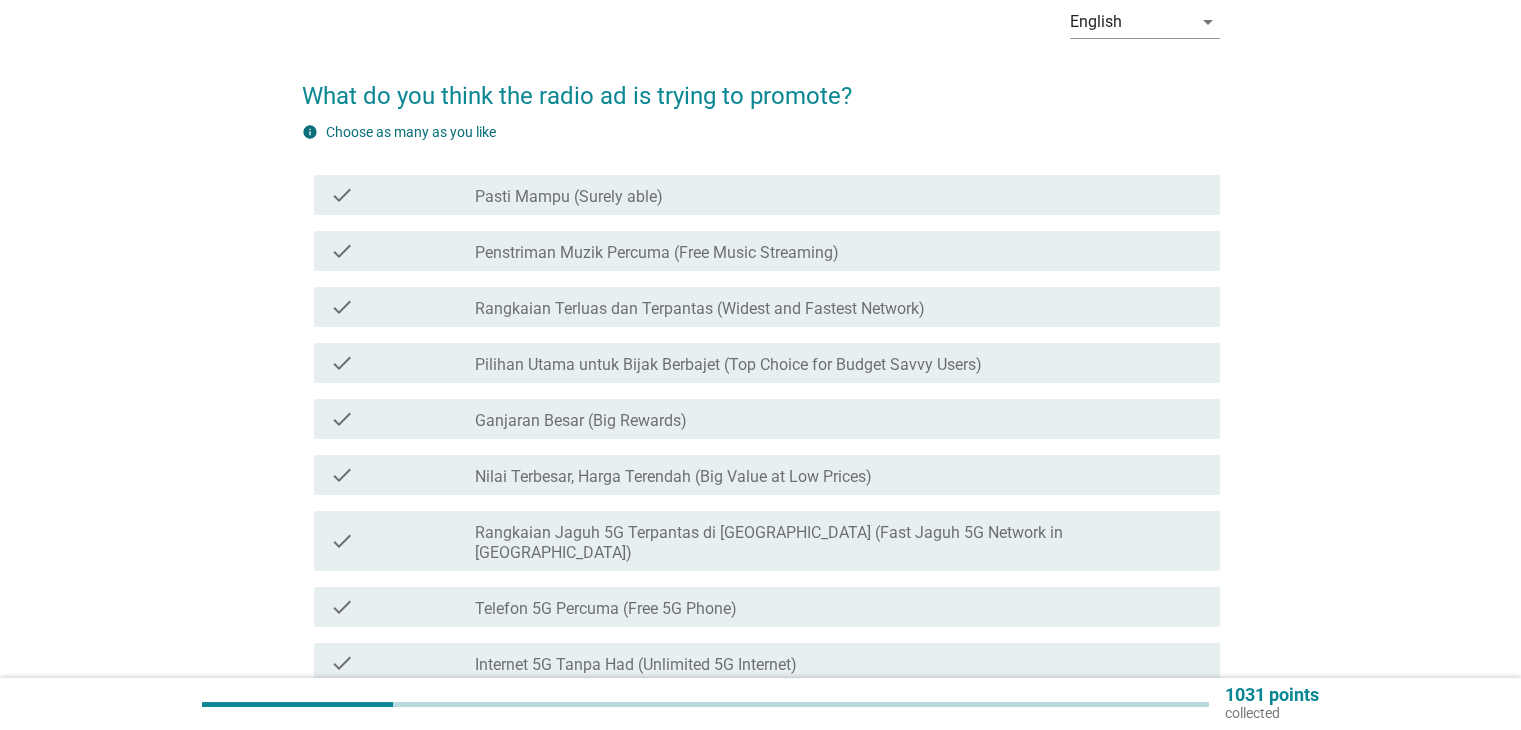 click on "Pasti Mampu (Surely able)" at bounding box center [569, 197] 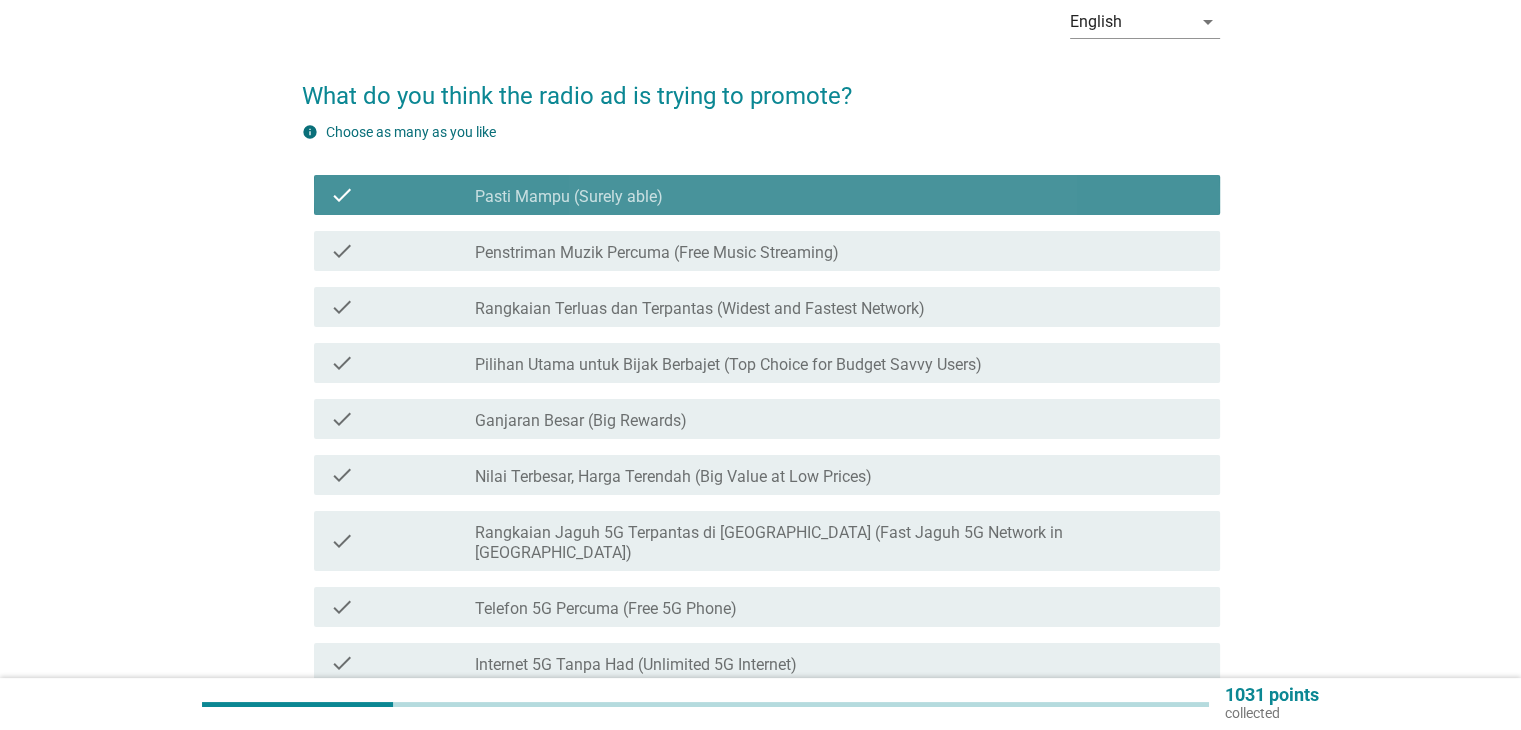 click on "Pasti Mampu (Surely able)" at bounding box center [569, 197] 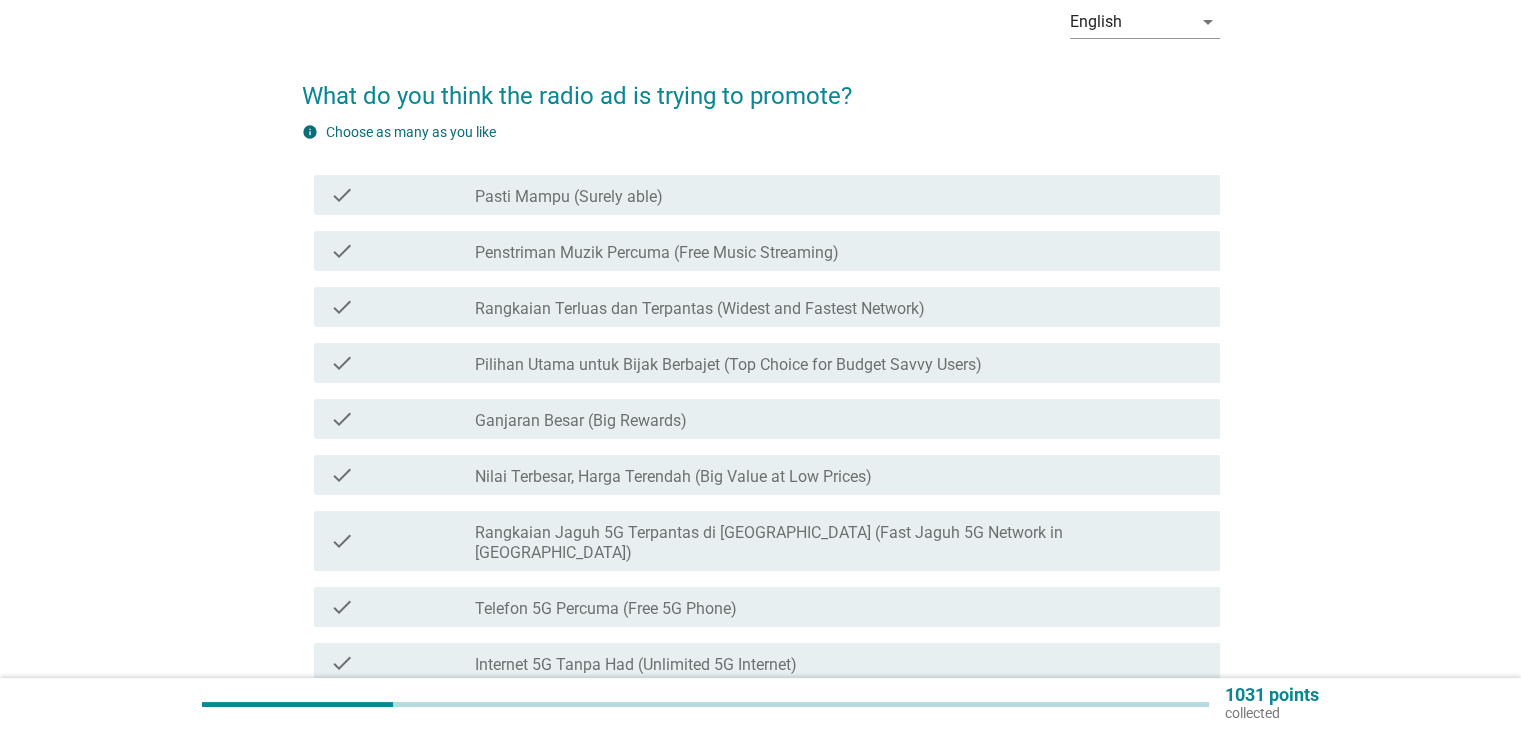 scroll, scrollTop: 200, scrollLeft: 0, axis: vertical 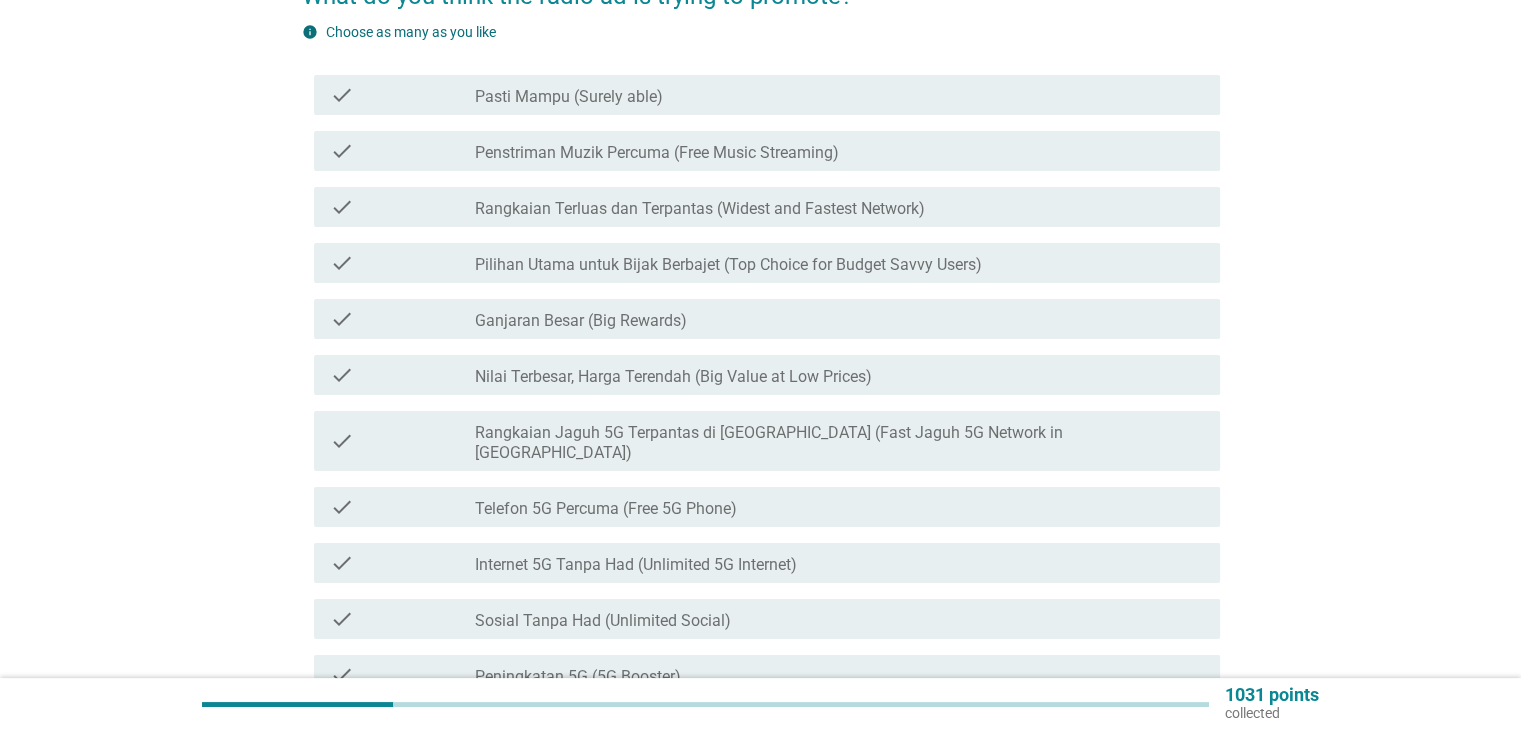 click on "check     check_box_outline_blank Pilihan Utama untuk Bijak Berbajet (Top Choice for Budget Savvy Users)" at bounding box center (767, 263) 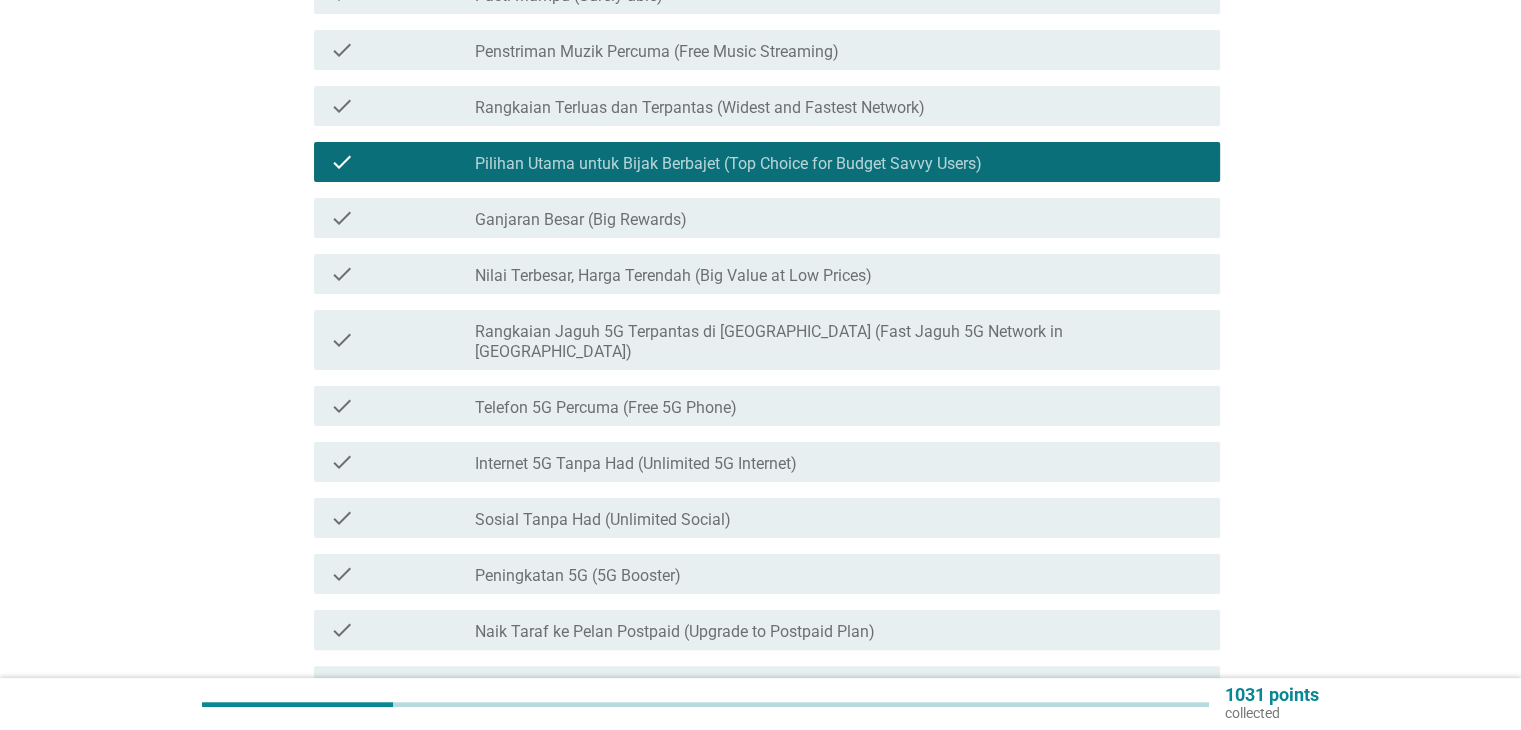 scroll, scrollTop: 551, scrollLeft: 0, axis: vertical 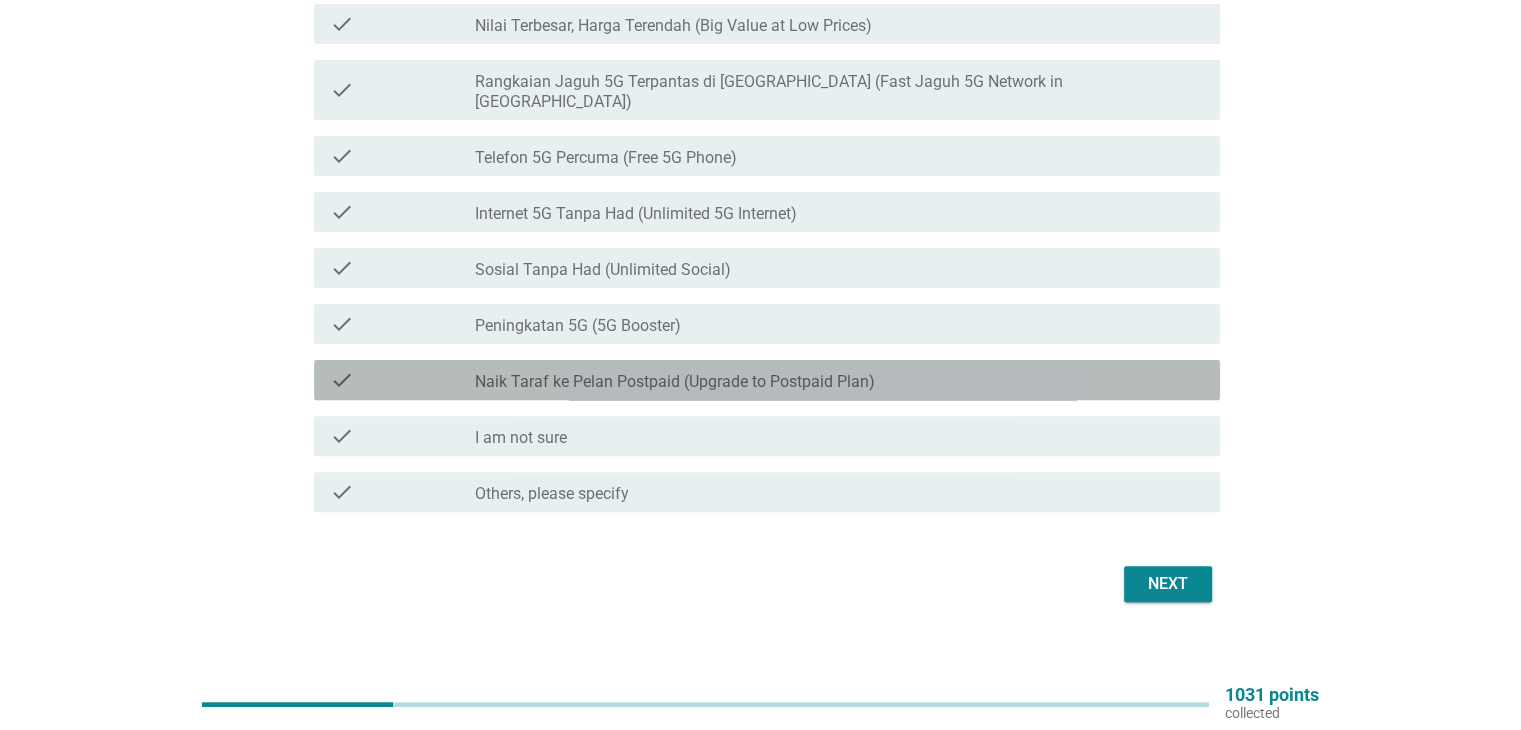 click on "check_box_outline_blank Naik Taraf [PERSON_NAME] Postpaid (Upgrade to Postpaid Plan)" at bounding box center (839, 380) 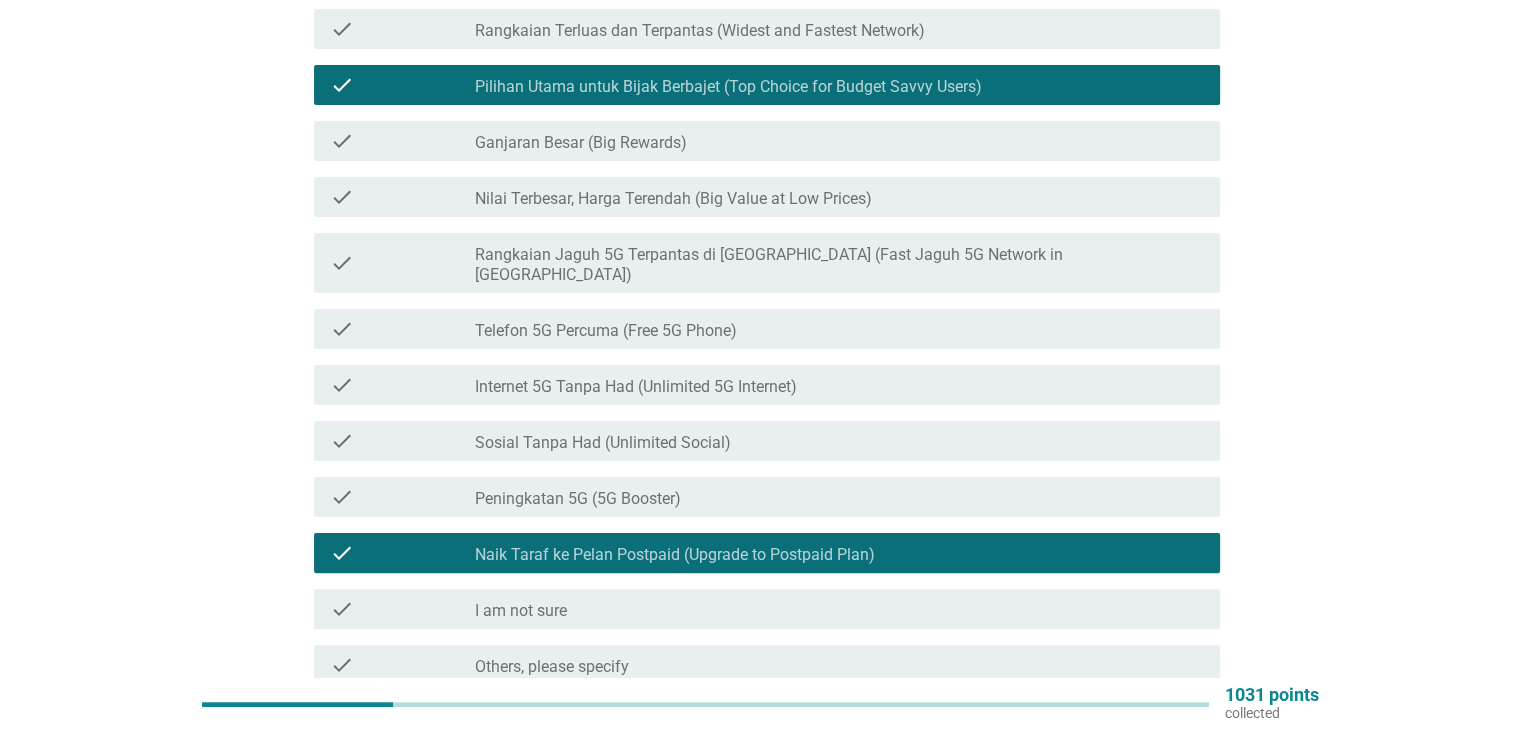 scroll, scrollTop: 351, scrollLeft: 0, axis: vertical 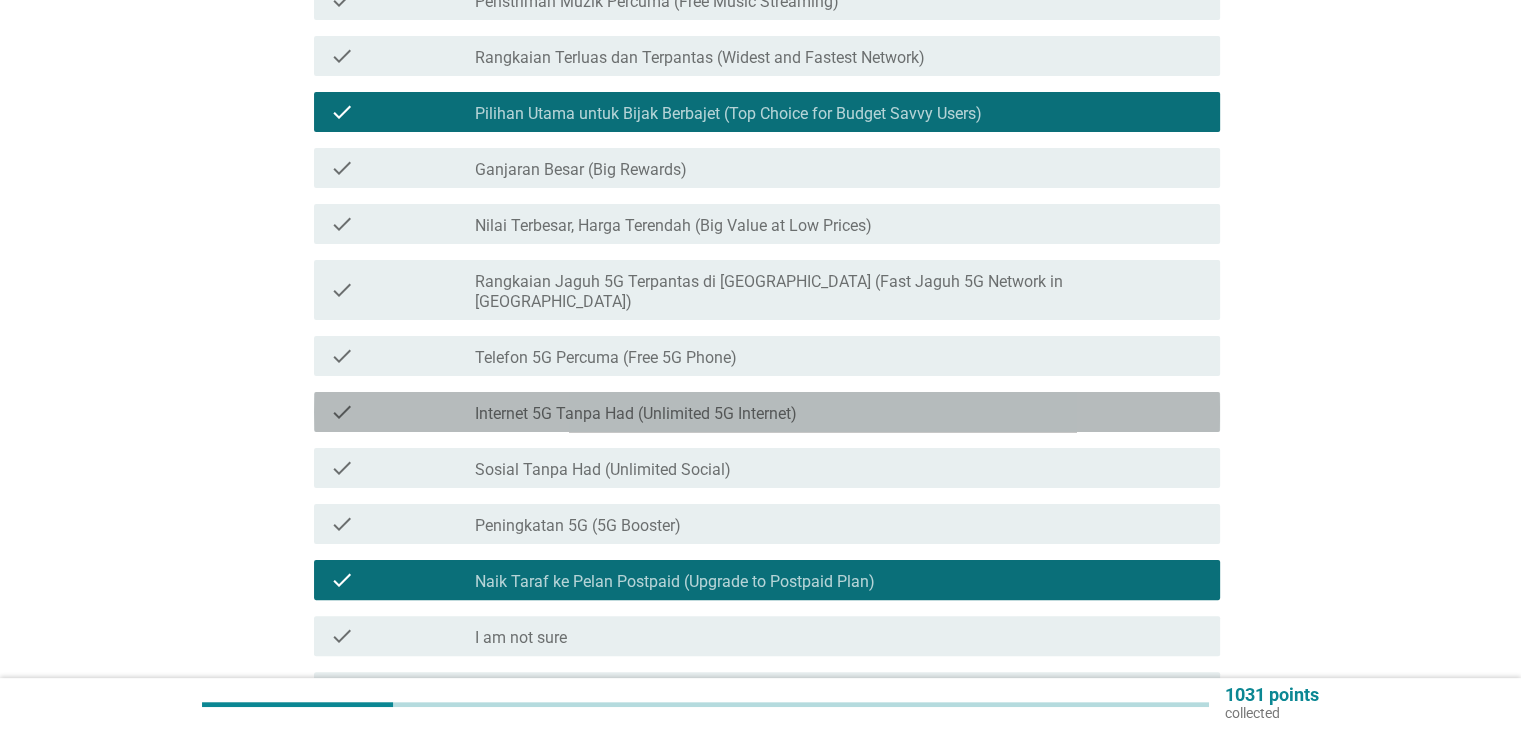 click on "check_box_outline_blank Internet 5G Tanpa Had (Unlimited 5G Internet)" at bounding box center (839, 412) 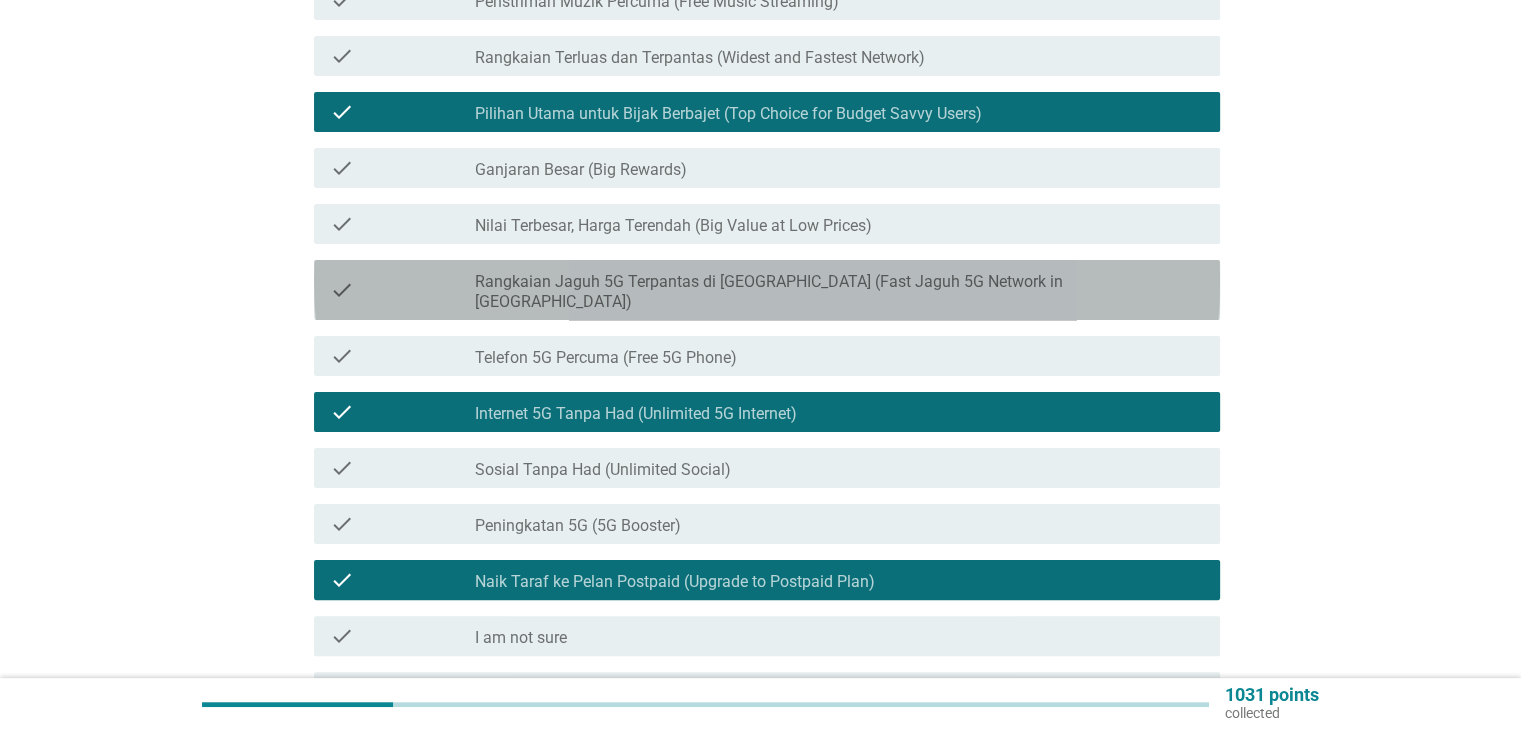 click on "Rangkaian Jaguh 5G Terpantas di [GEOGRAPHIC_DATA] (Fast Jaguh 5G Network in [GEOGRAPHIC_DATA])" at bounding box center (839, 292) 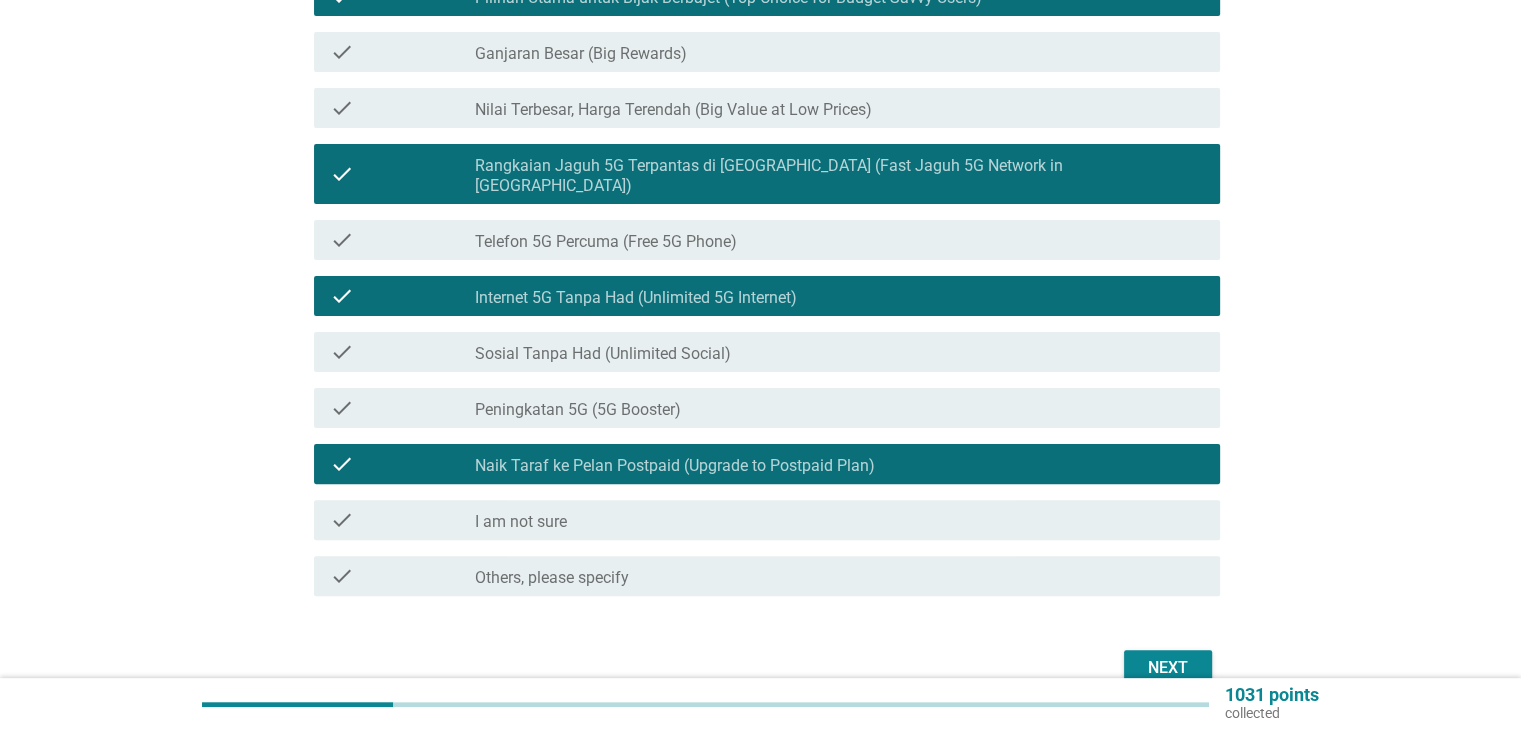 scroll, scrollTop: 551, scrollLeft: 0, axis: vertical 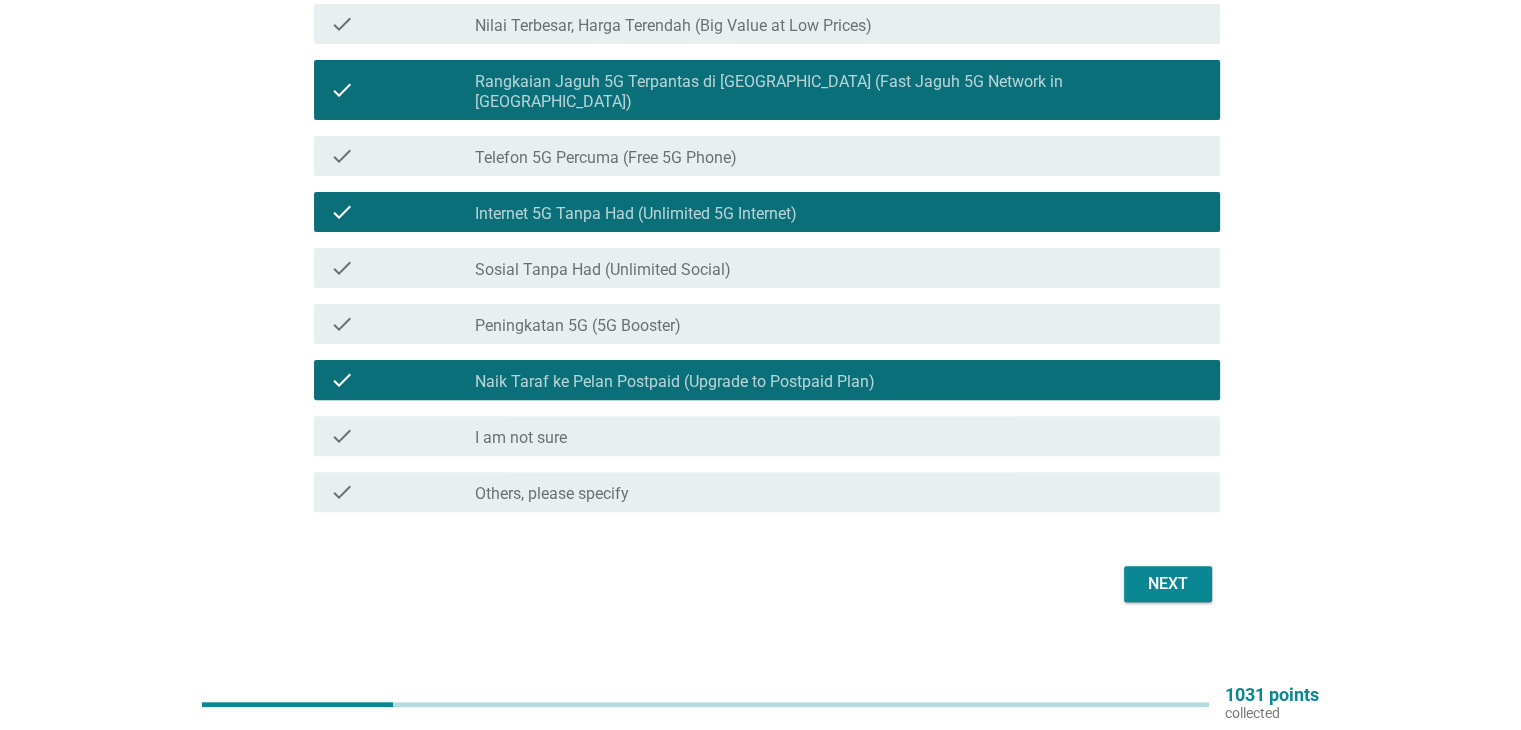 click on "Next" at bounding box center (1168, 584) 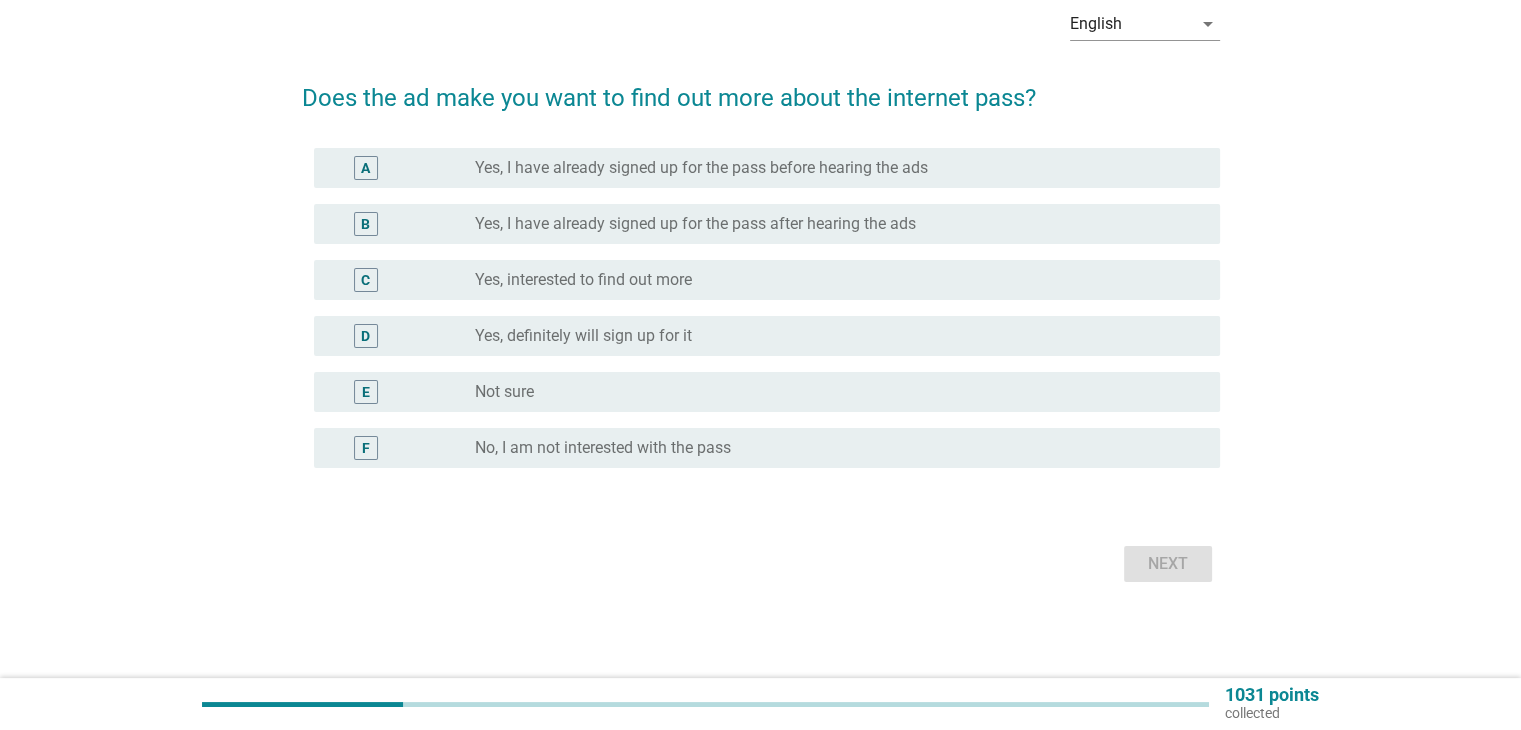 scroll, scrollTop: 0, scrollLeft: 0, axis: both 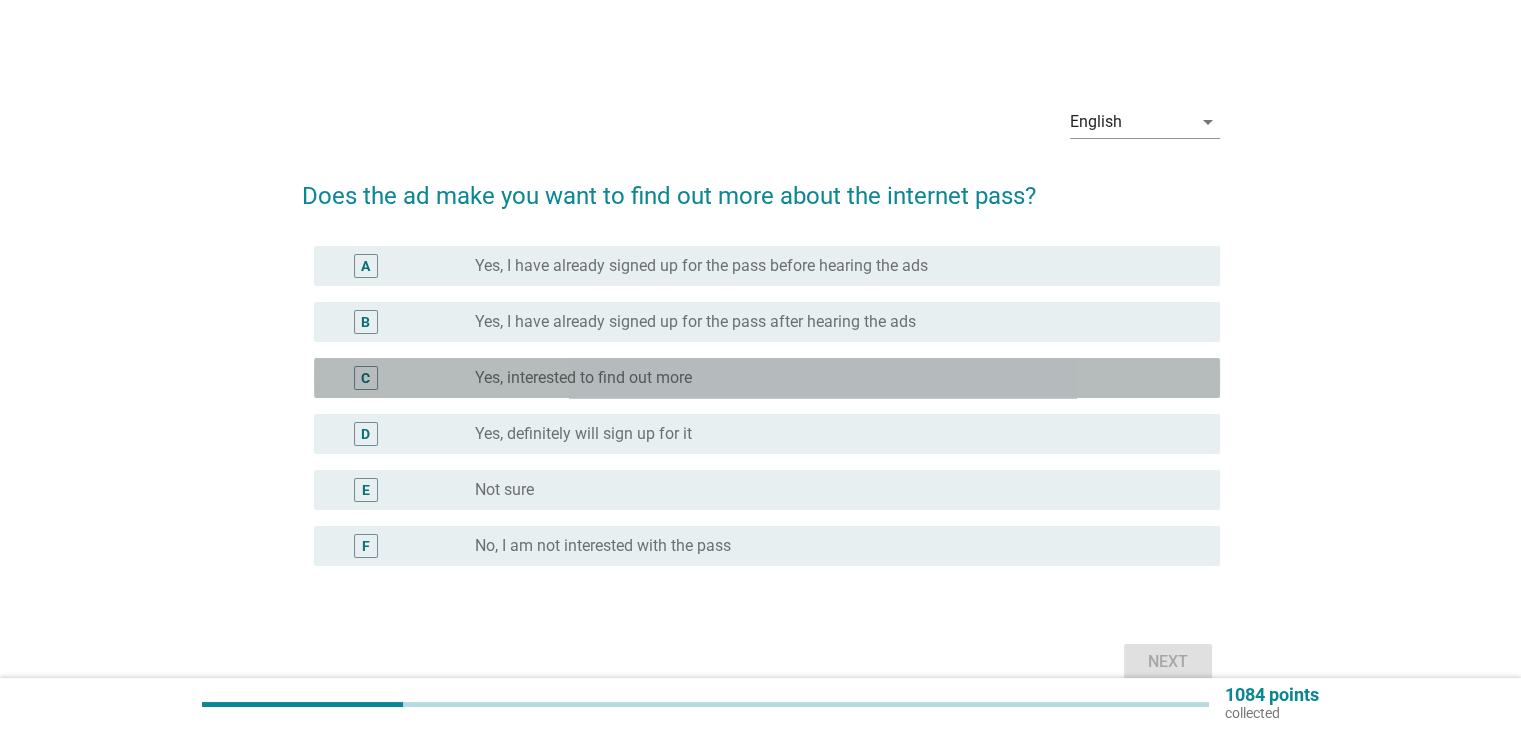 click on "Yes, interested to find out more" at bounding box center (583, 378) 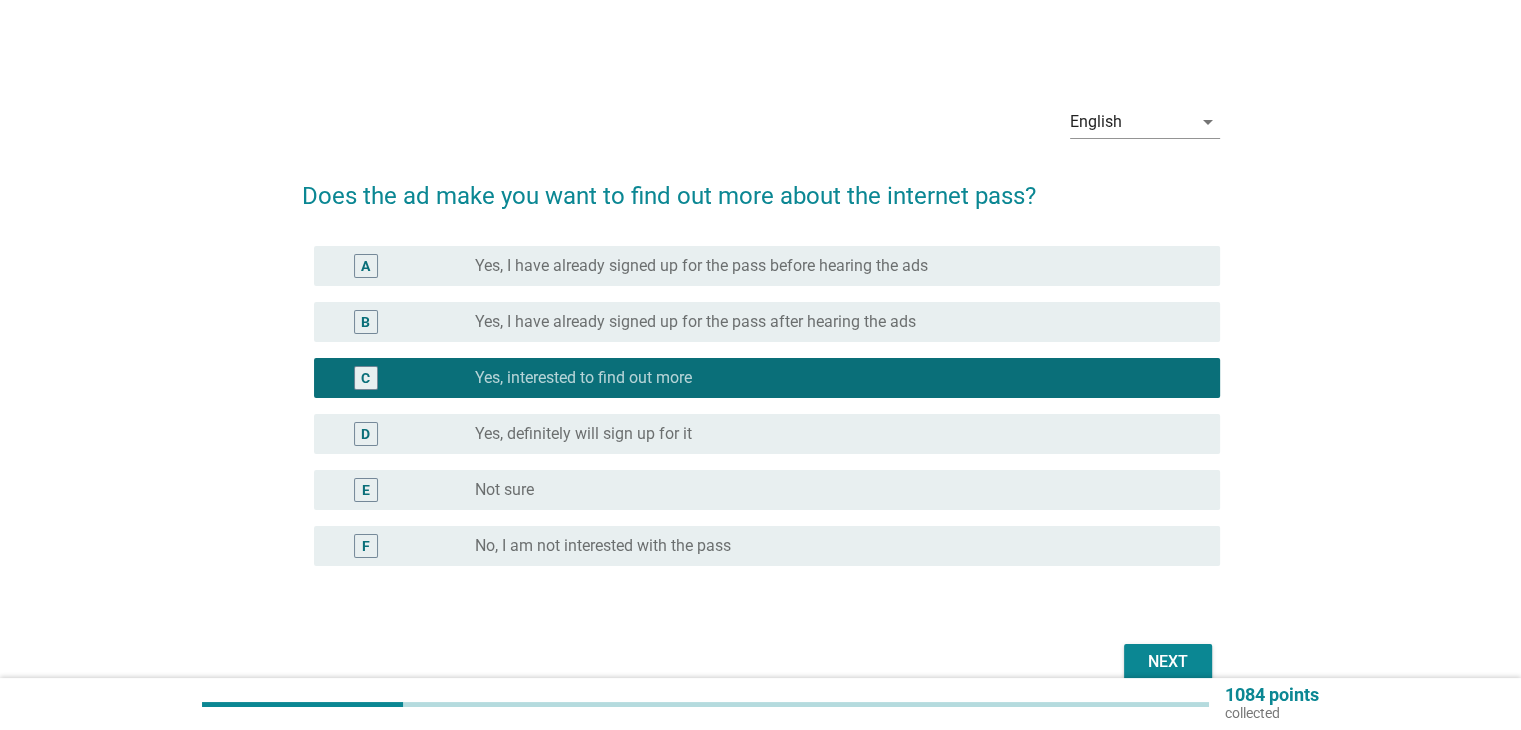 click on "Next" at bounding box center [1168, 662] 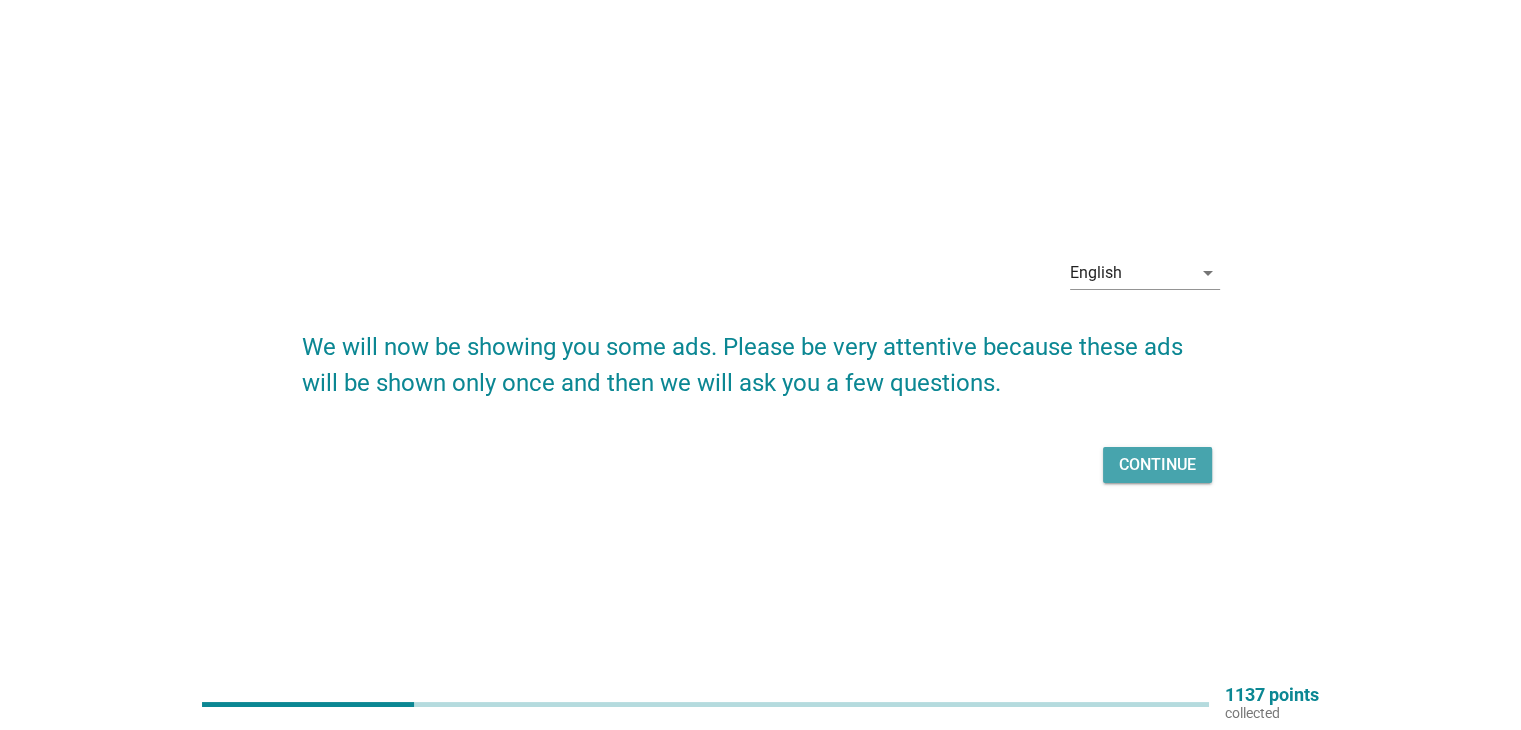 click on "Continue" at bounding box center [1157, 465] 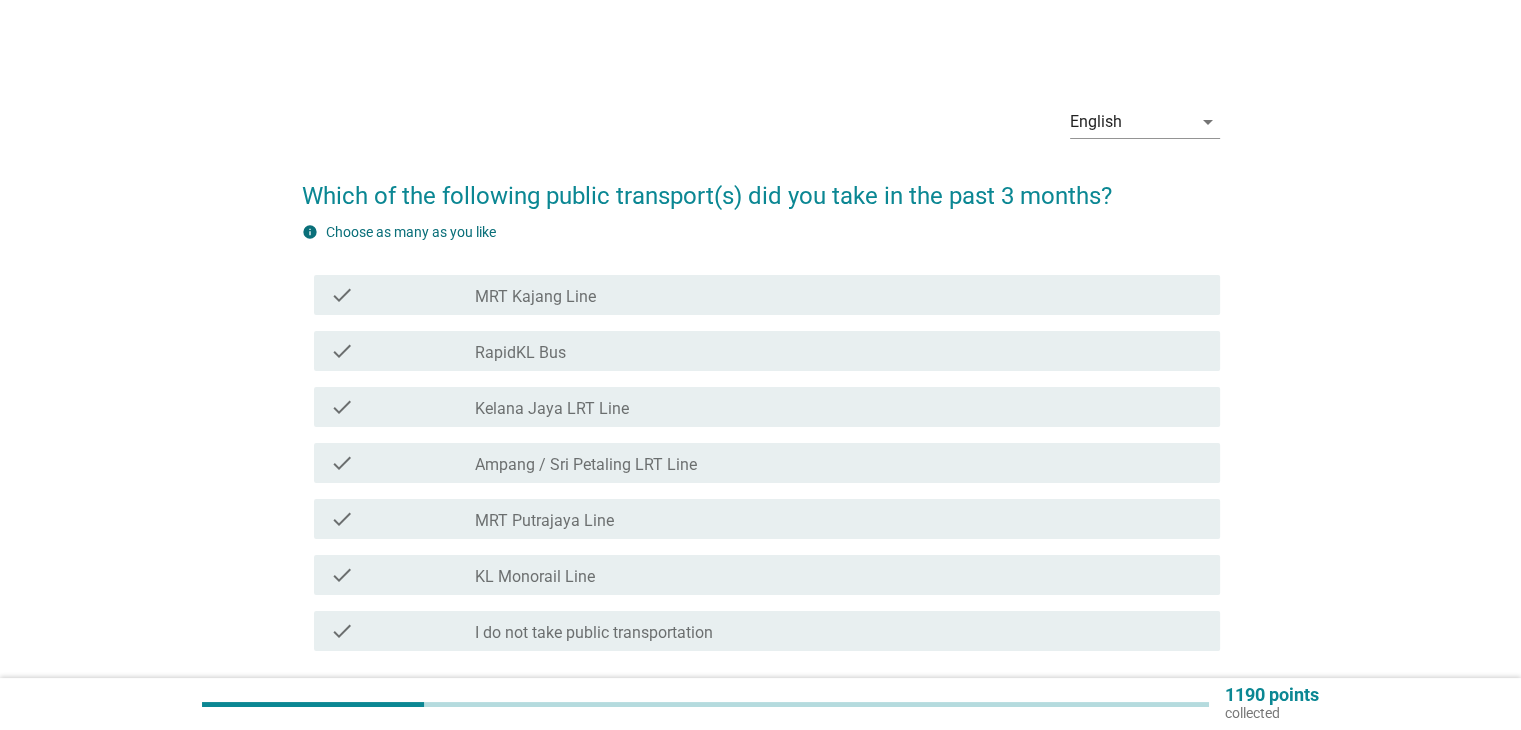 click on "MRT Kajang Line" at bounding box center [535, 297] 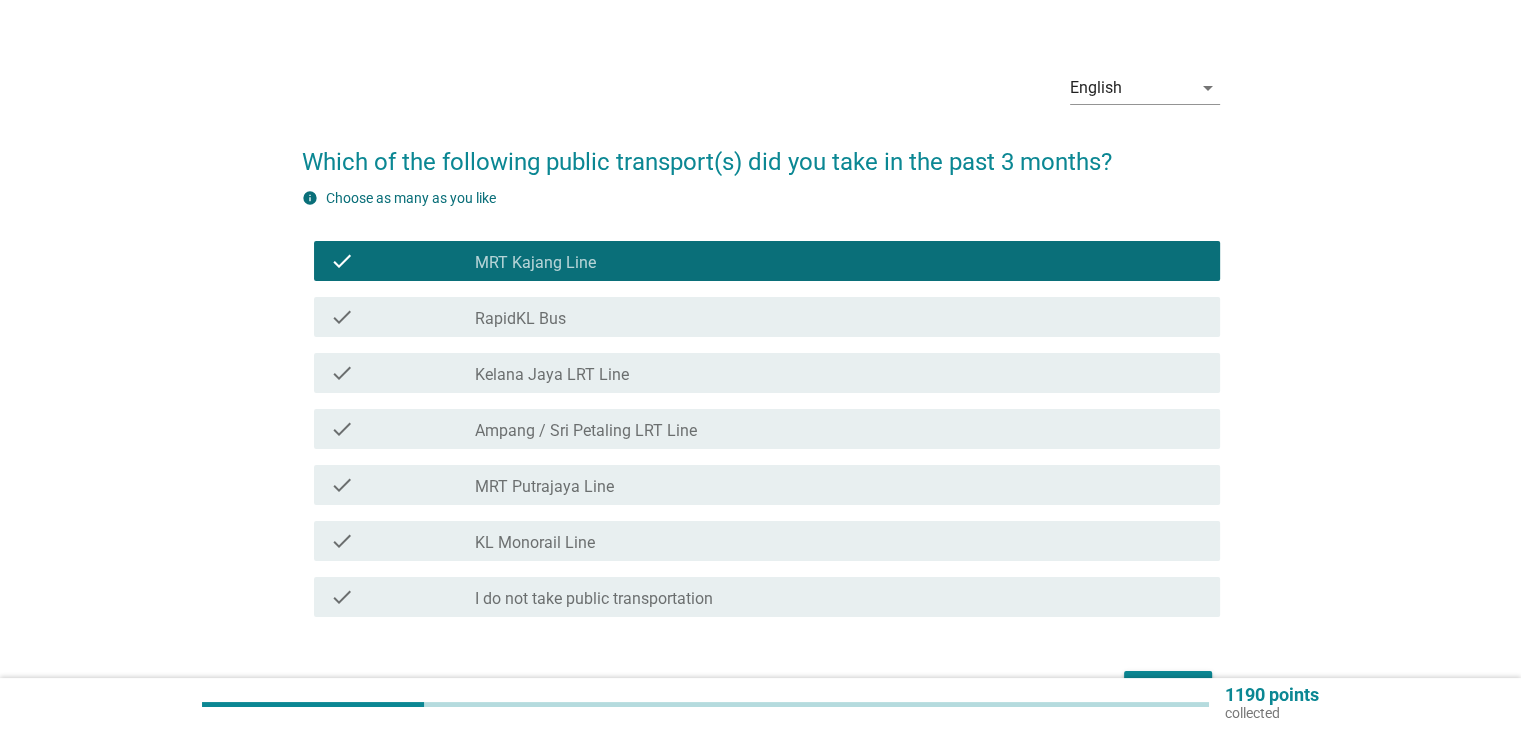 scroll, scrollTop: 0, scrollLeft: 0, axis: both 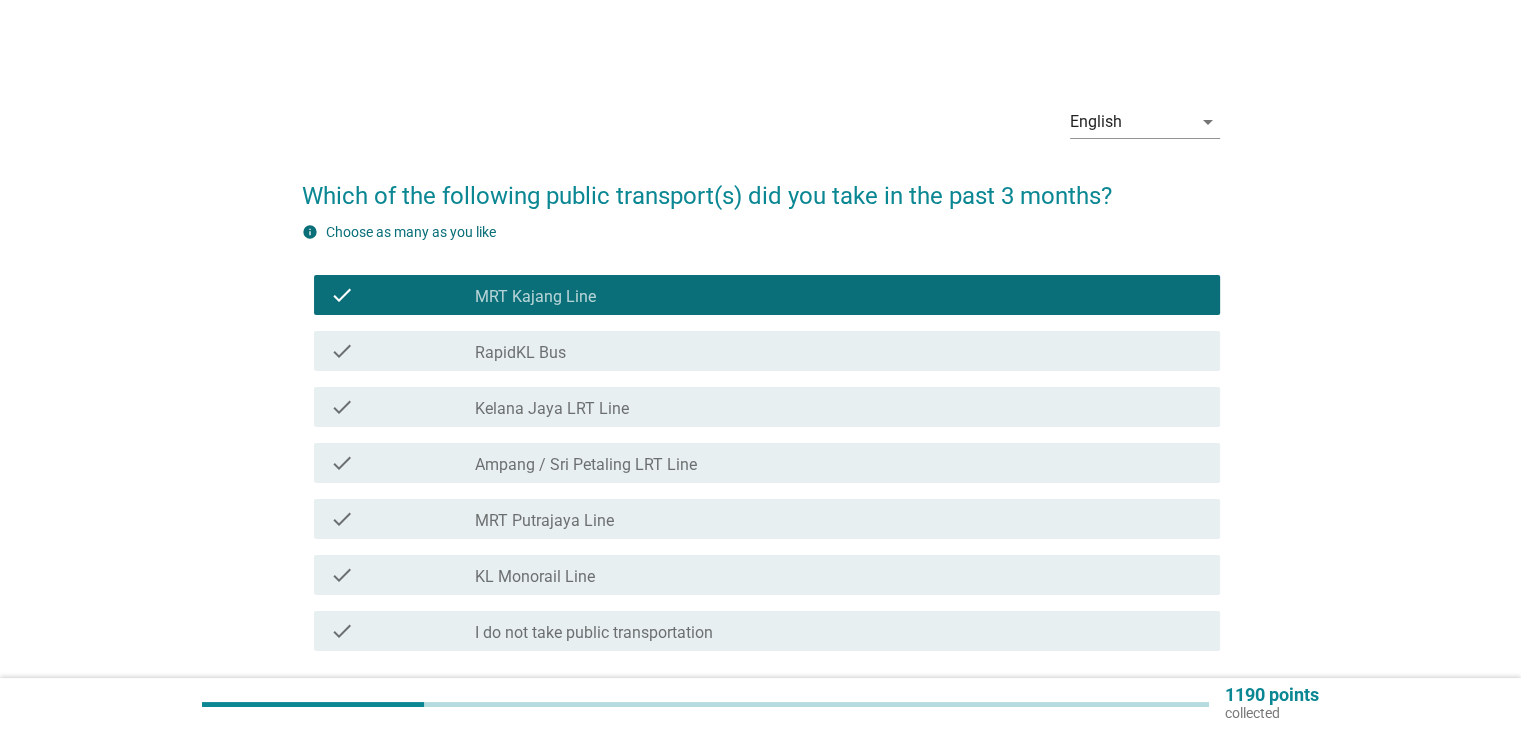 click on "Ampang / Sri Petaling LRT Line" at bounding box center [586, 465] 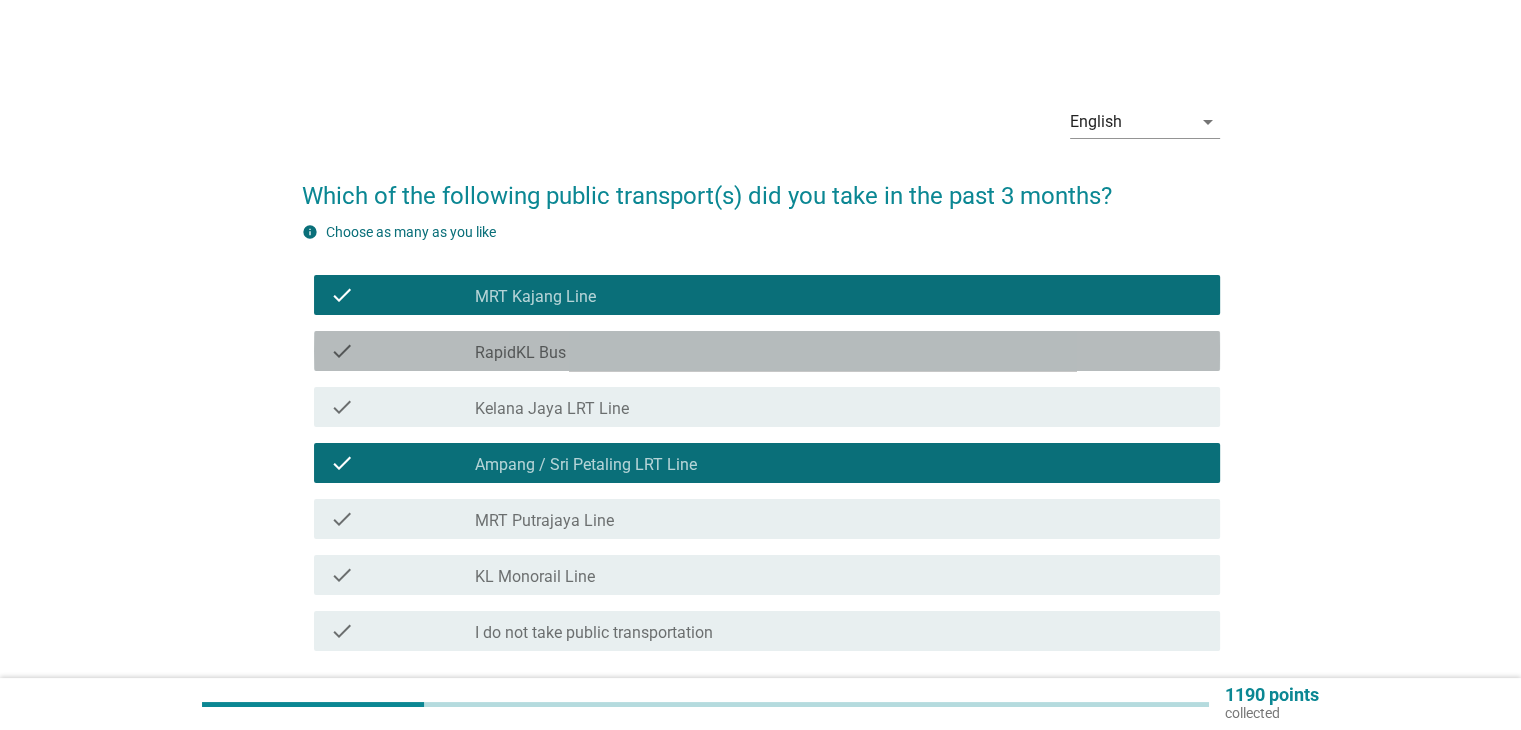 click on "RapidKL Bus" at bounding box center (520, 353) 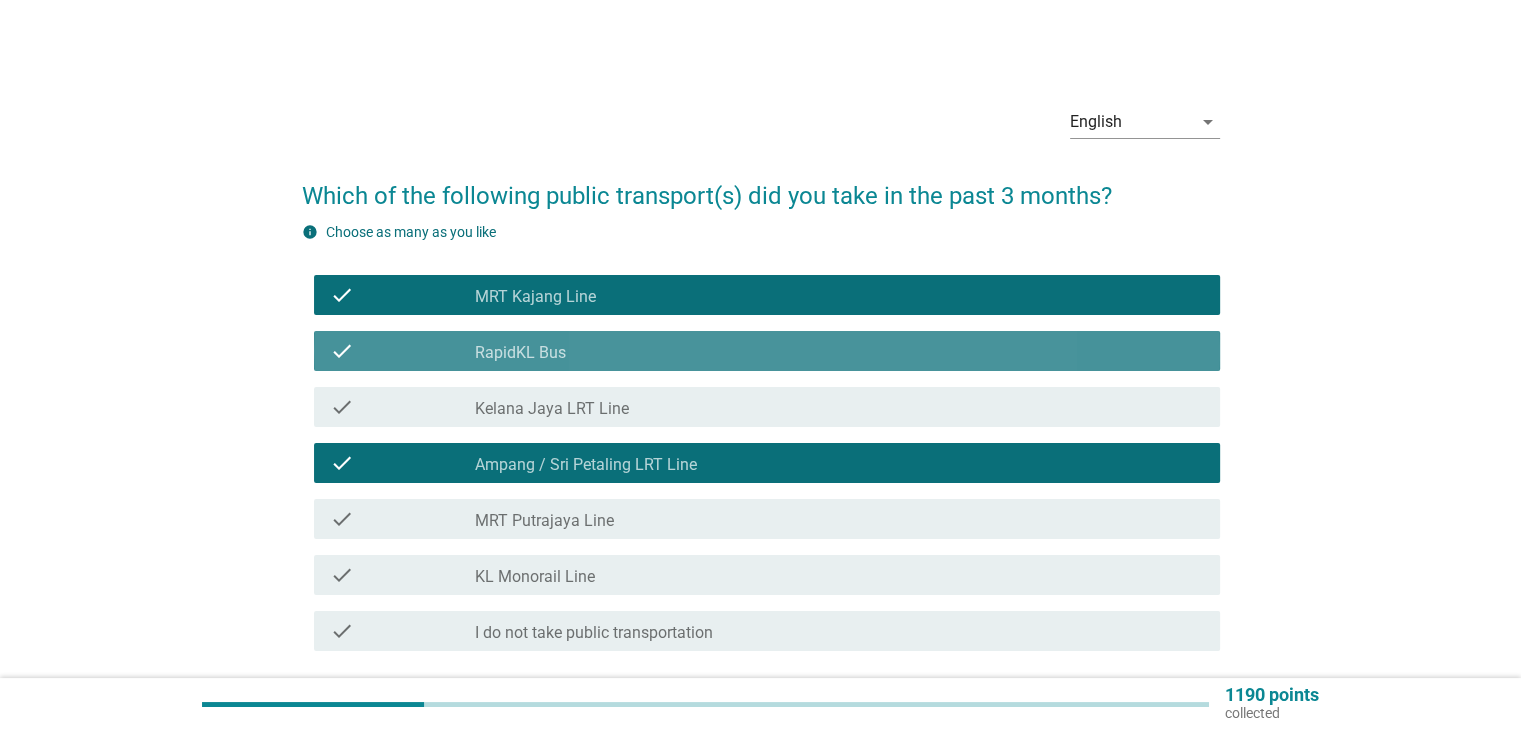 click on "RapidKL Bus" at bounding box center (520, 353) 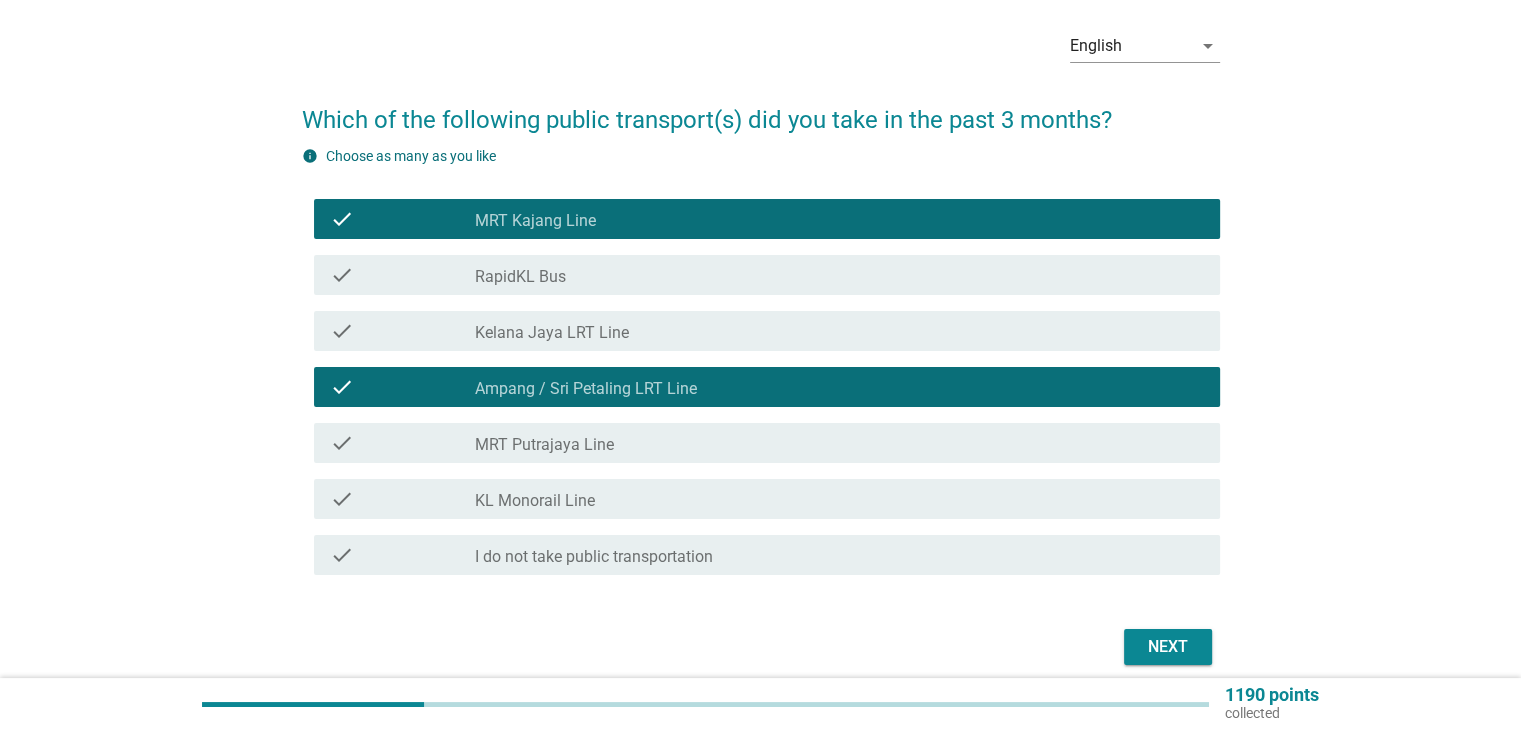 scroll, scrollTop: 159, scrollLeft: 0, axis: vertical 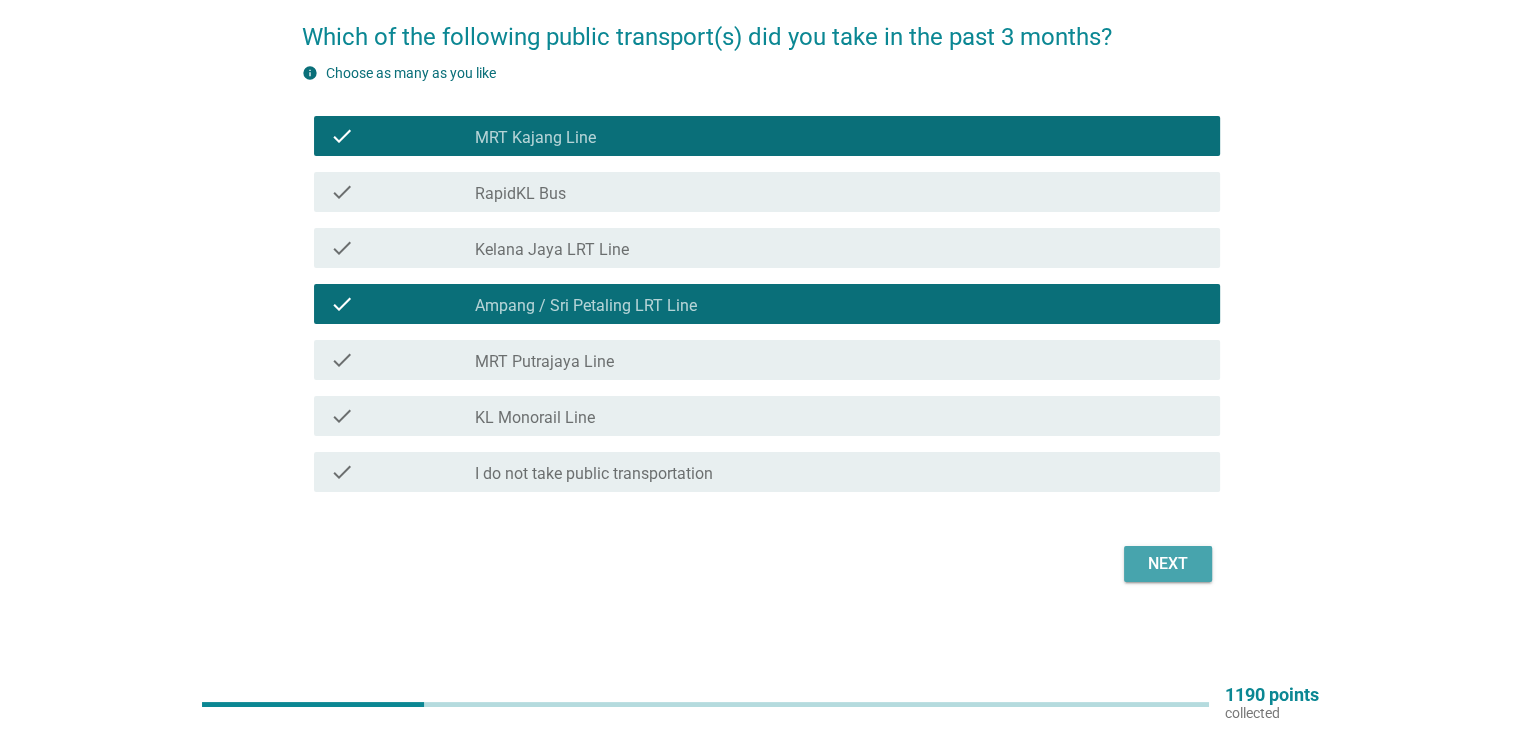 click on "Next" at bounding box center [1168, 564] 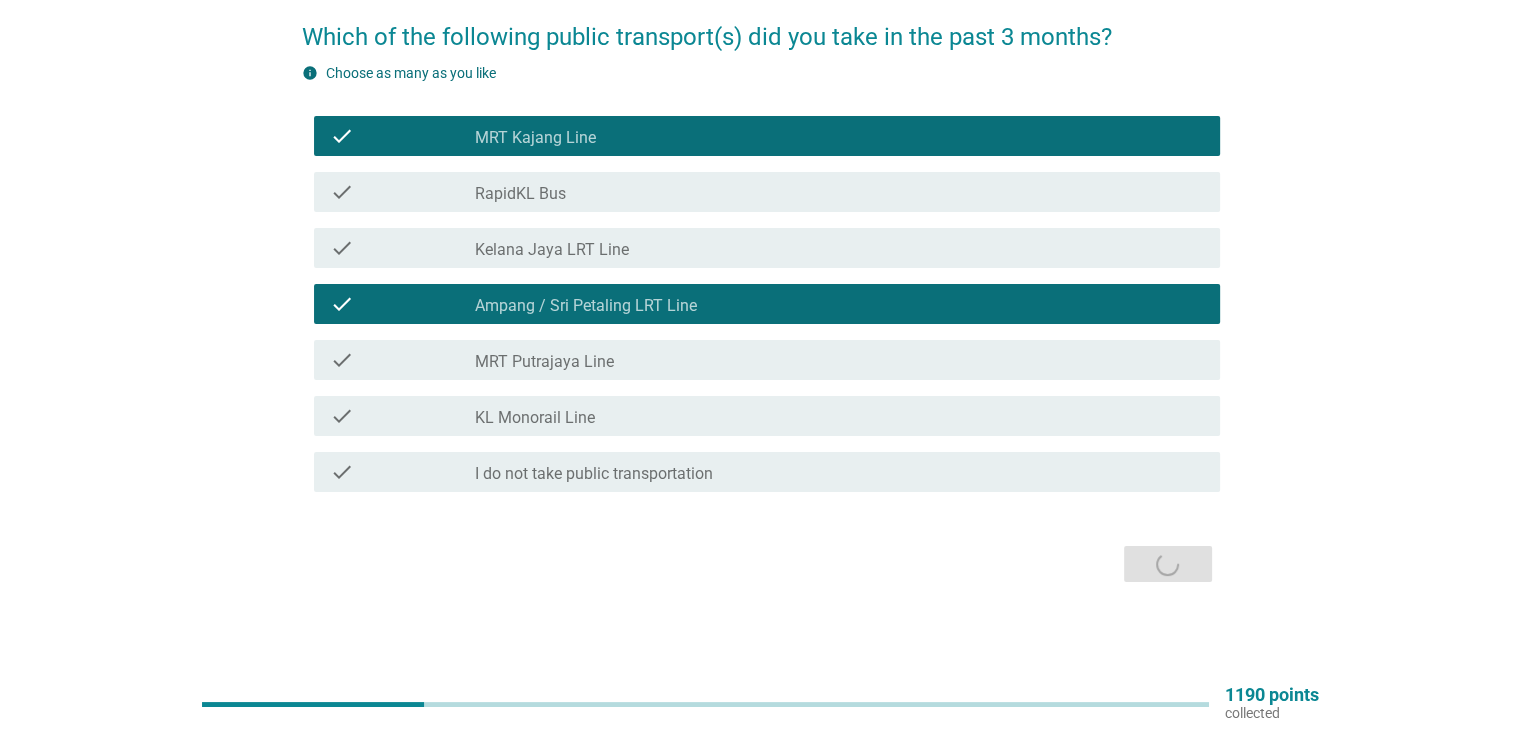 scroll, scrollTop: 0, scrollLeft: 0, axis: both 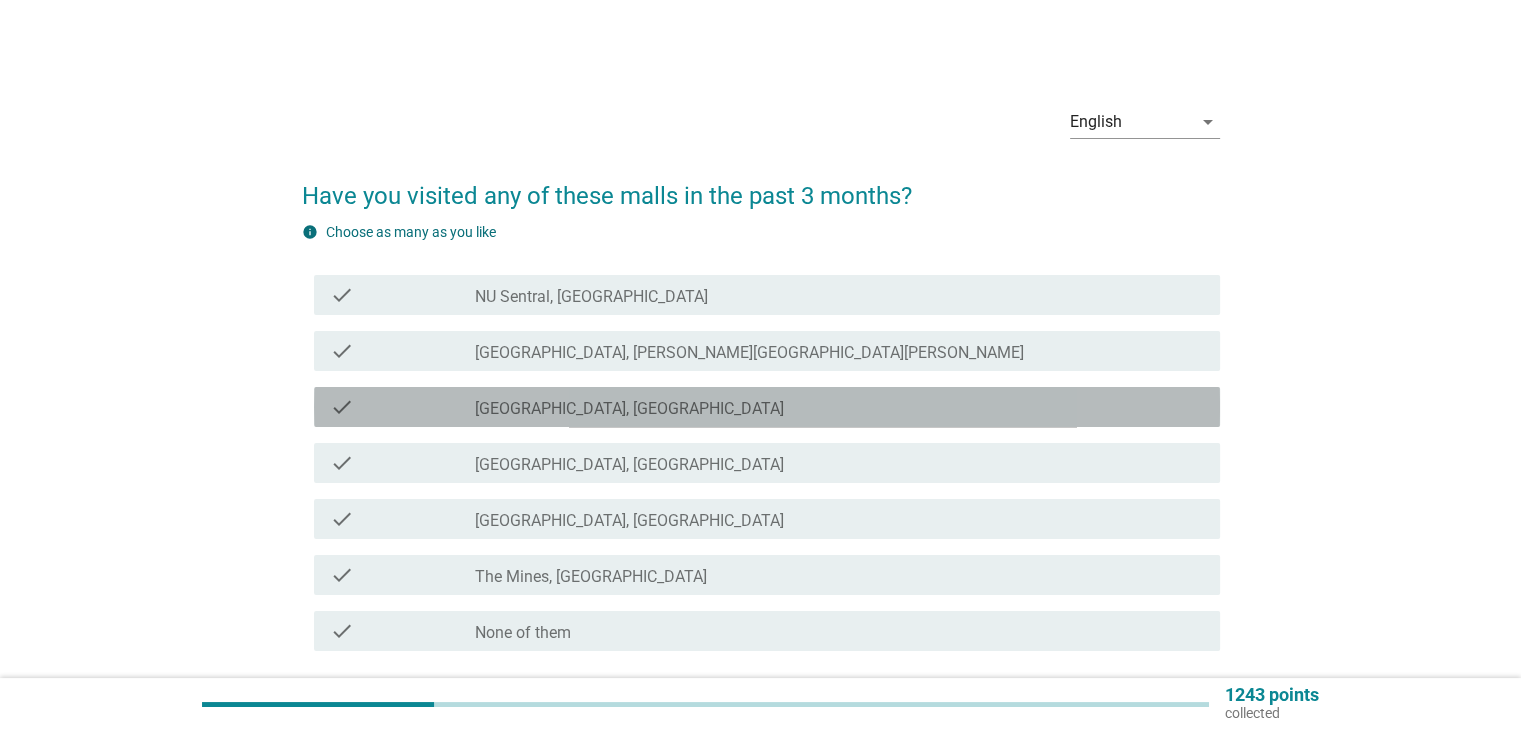 click on "[GEOGRAPHIC_DATA], [GEOGRAPHIC_DATA]" at bounding box center (629, 409) 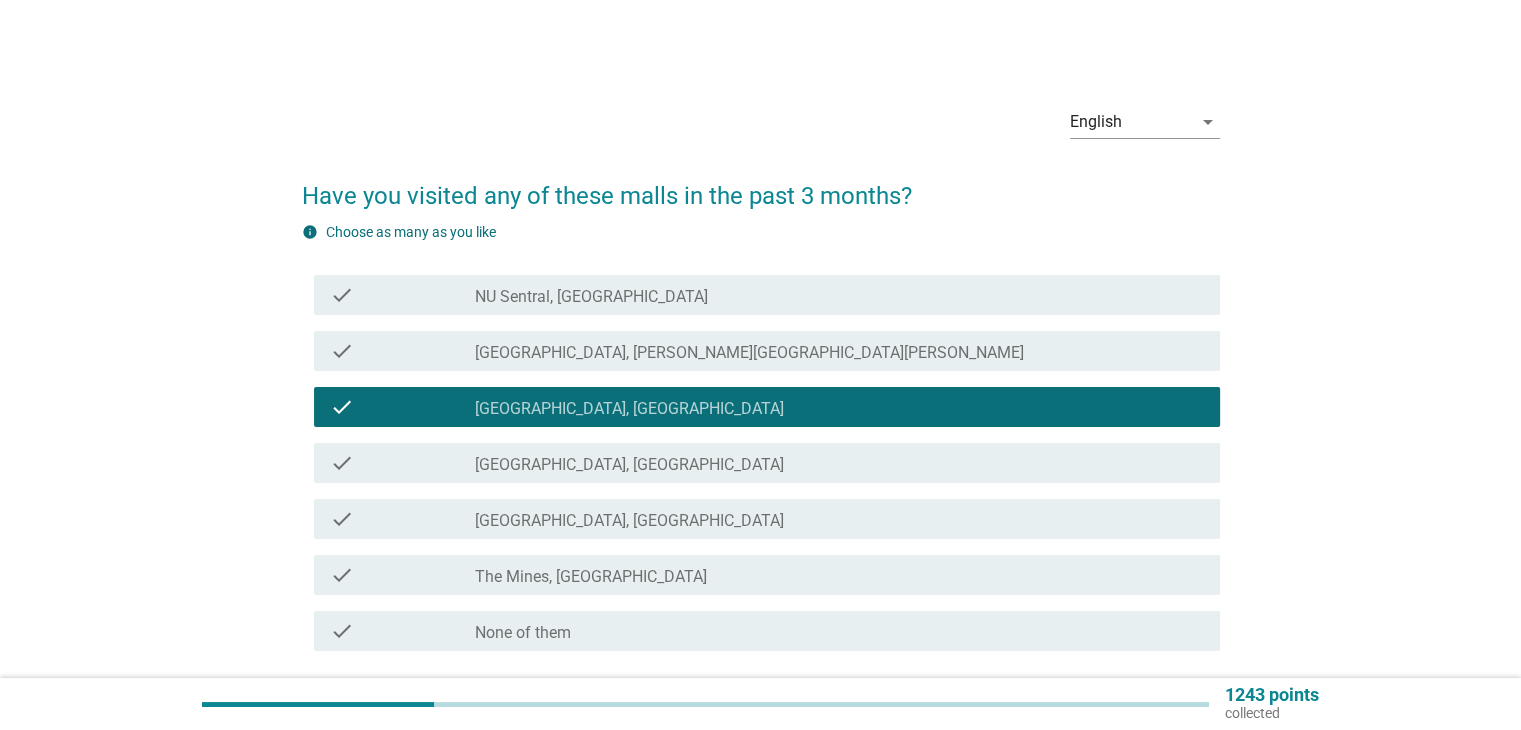 click on "check_box_outline_blank [GEOGRAPHIC_DATA], [GEOGRAPHIC_DATA]" at bounding box center (839, 519) 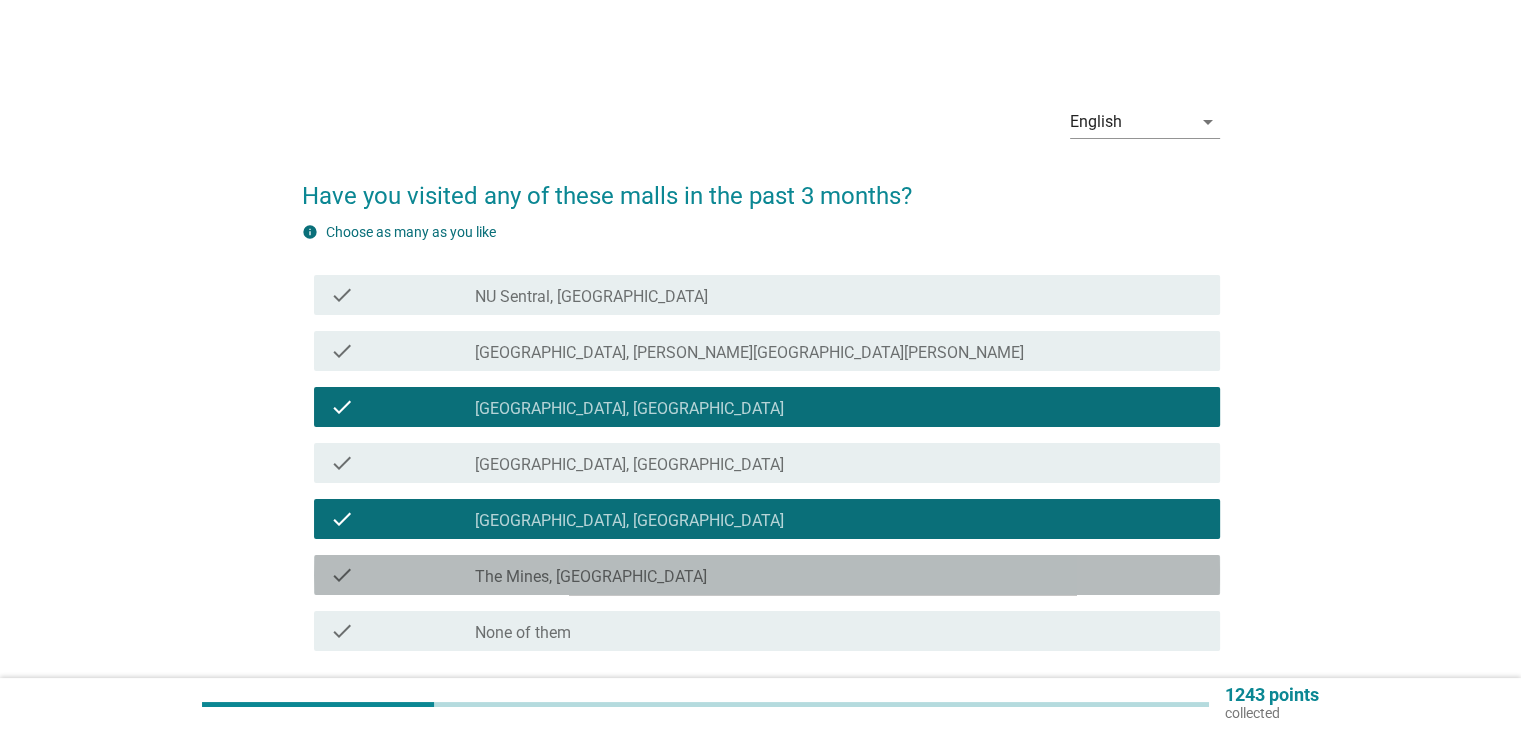 click on "The Mines, [GEOGRAPHIC_DATA]" at bounding box center [591, 577] 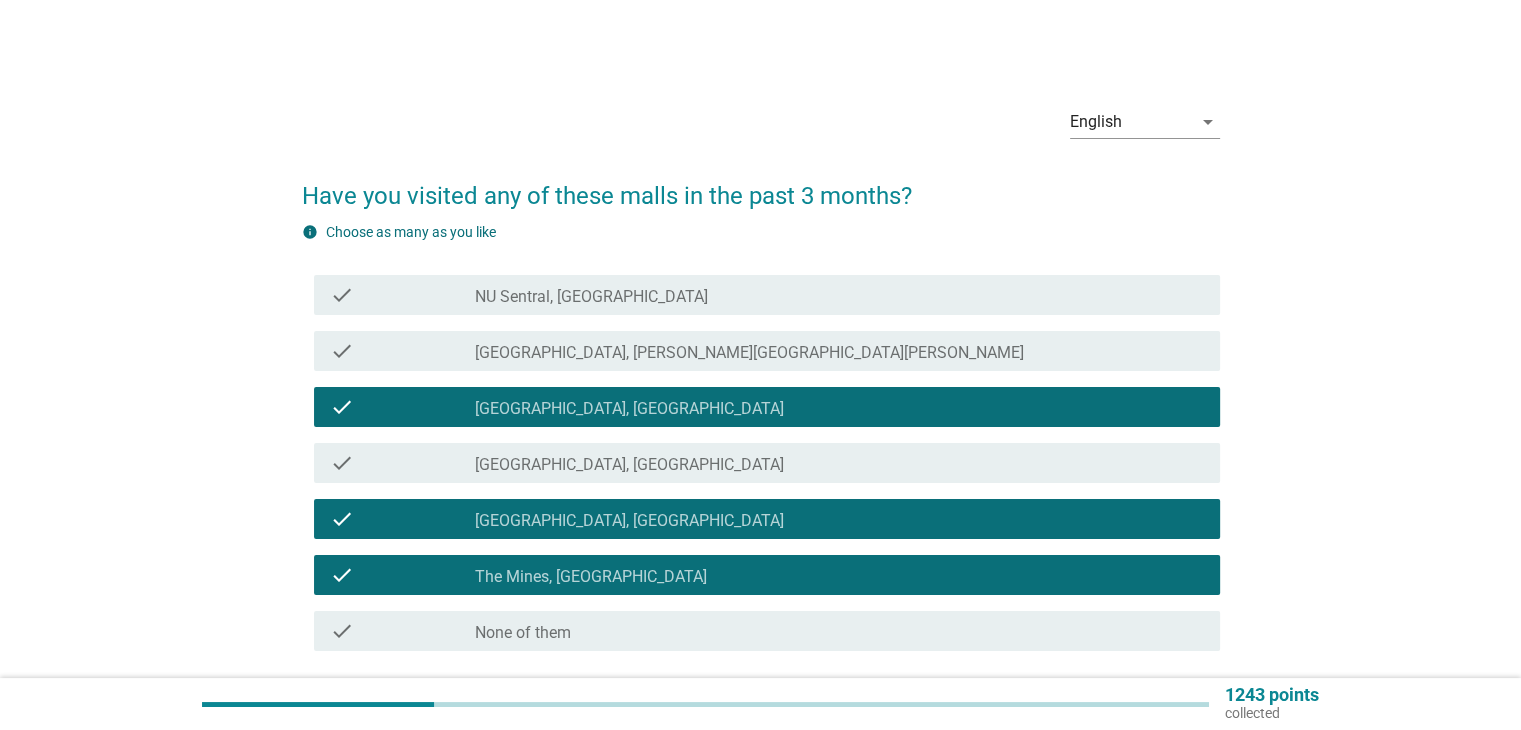 click on "check     check_box_outline_blank [GEOGRAPHIC_DATA], [GEOGRAPHIC_DATA]" at bounding box center [767, 463] 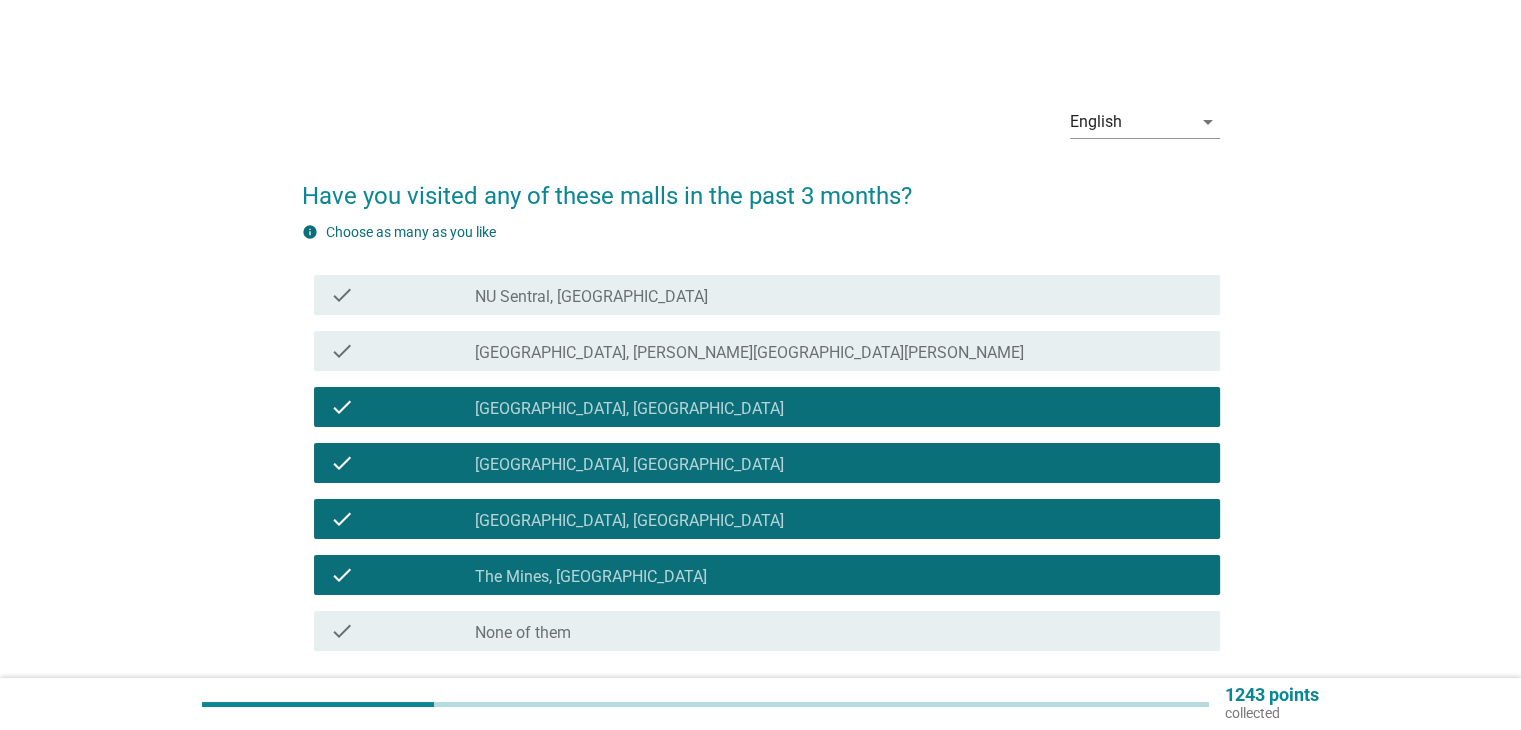 scroll, scrollTop: 159, scrollLeft: 0, axis: vertical 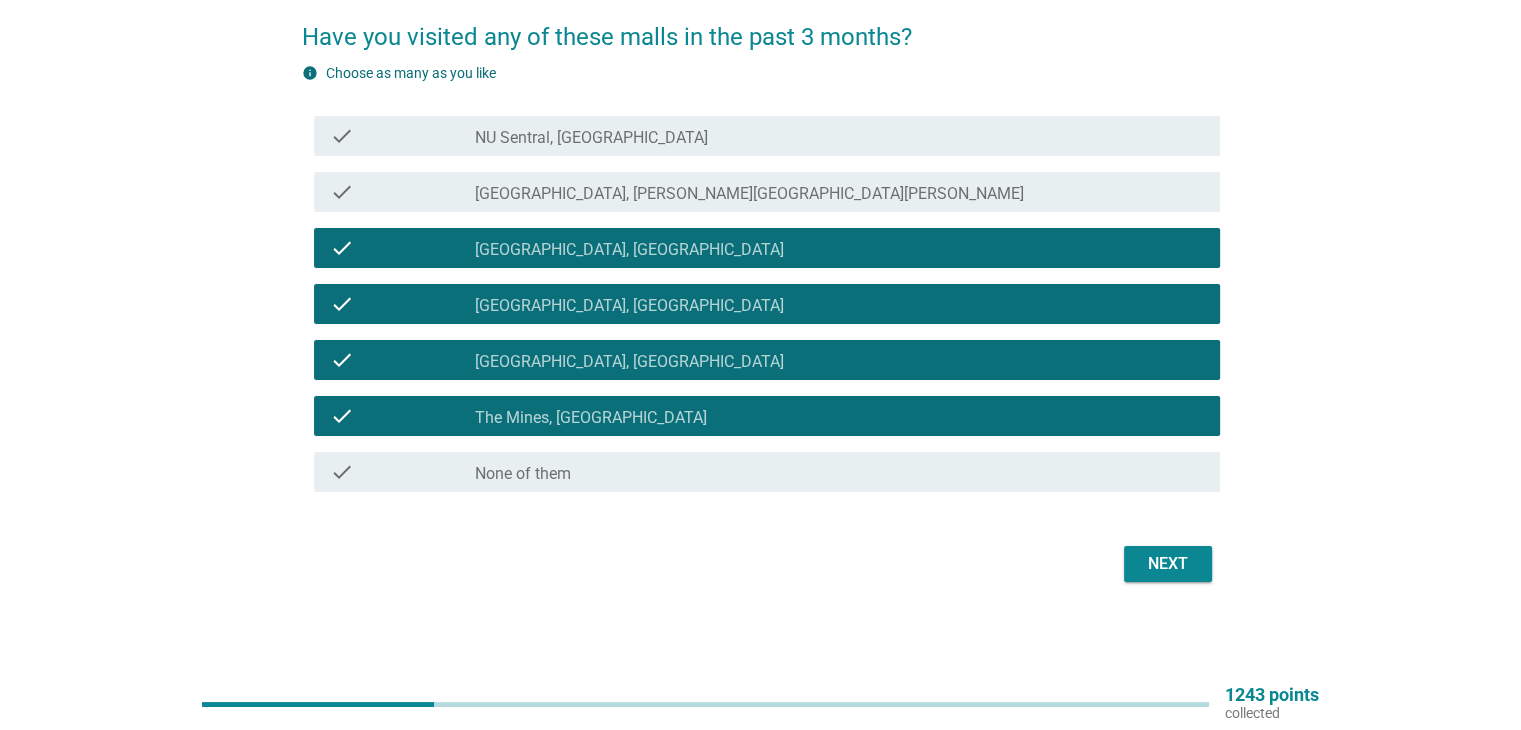 click on "Next" at bounding box center [1168, 564] 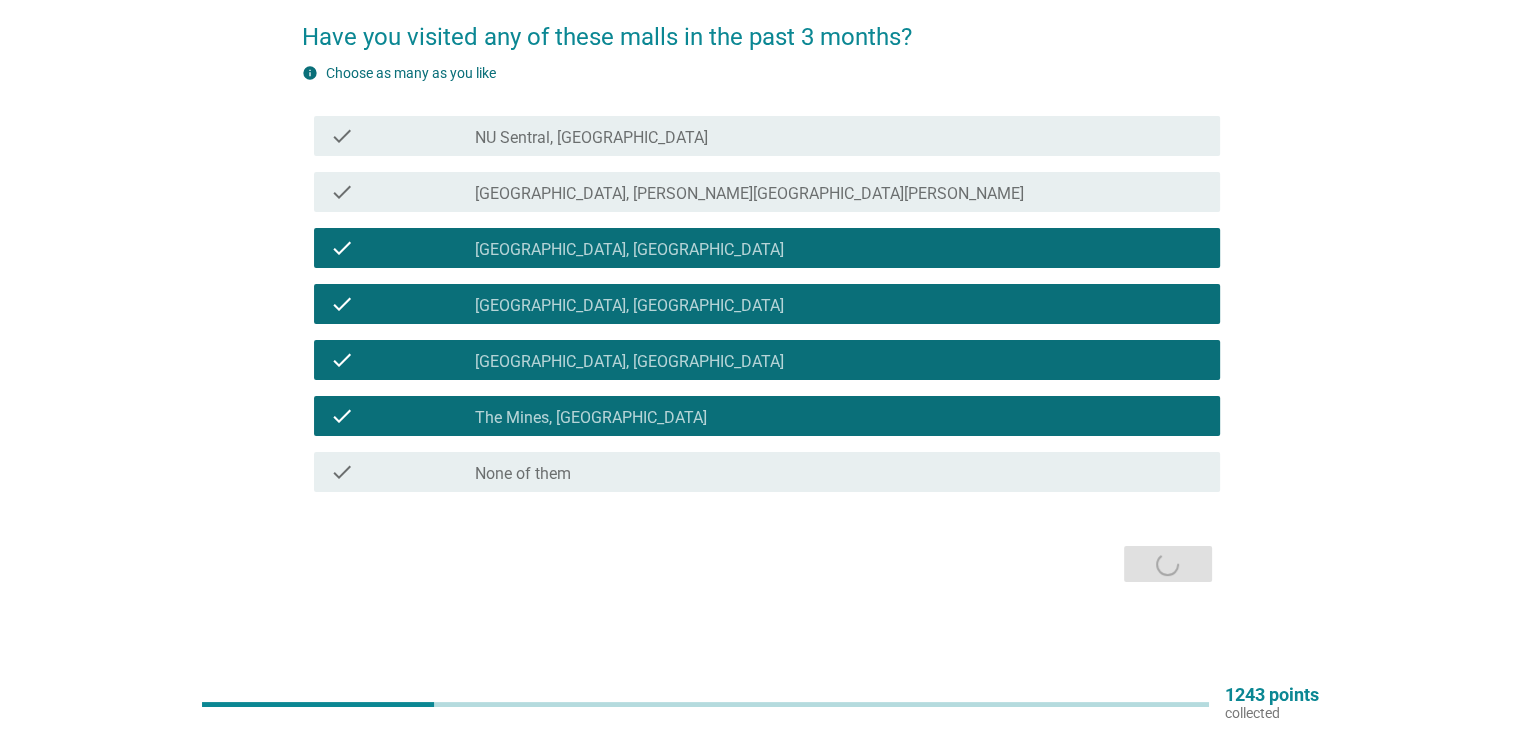 scroll, scrollTop: 0, scrollLeft: 0, axis: both 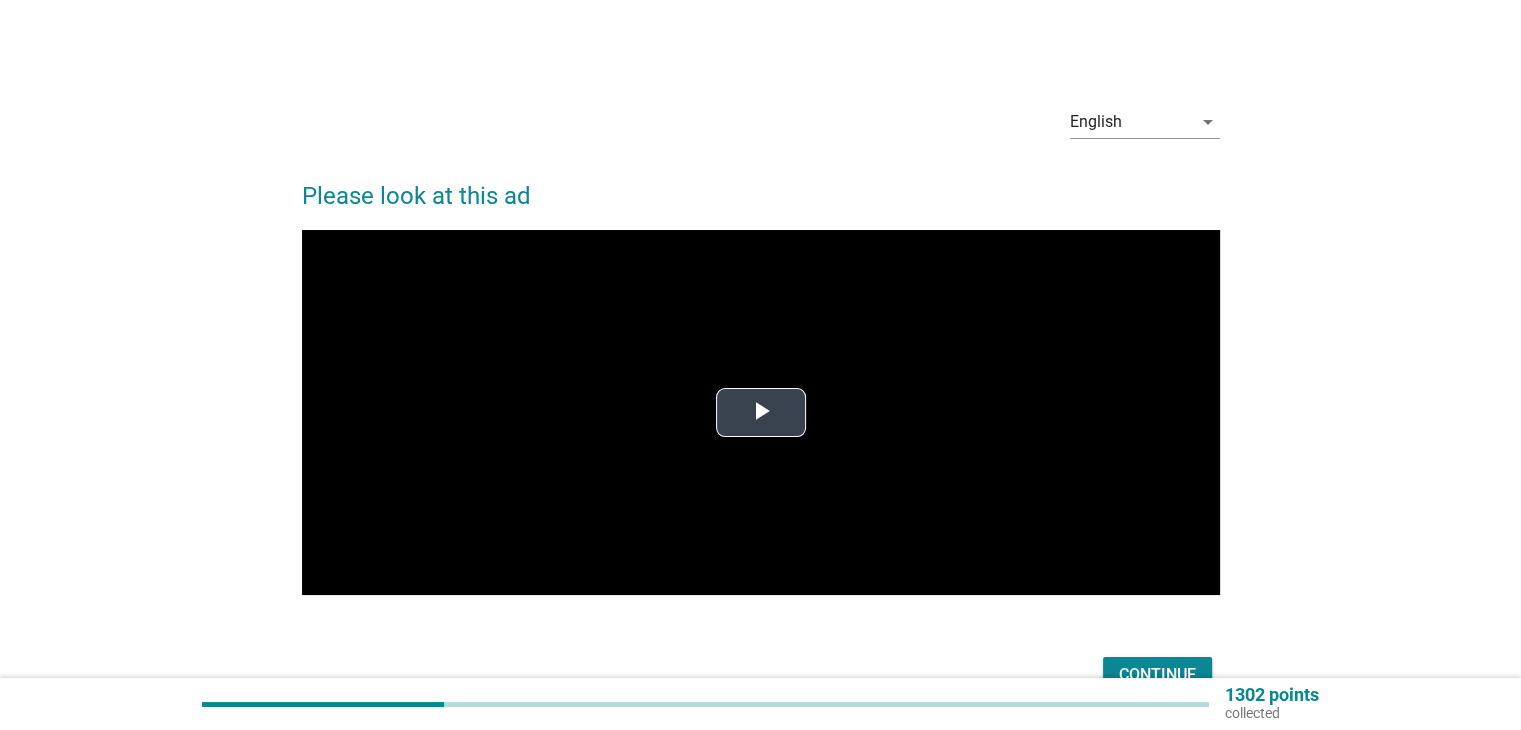click at bounding box center (761, 413) 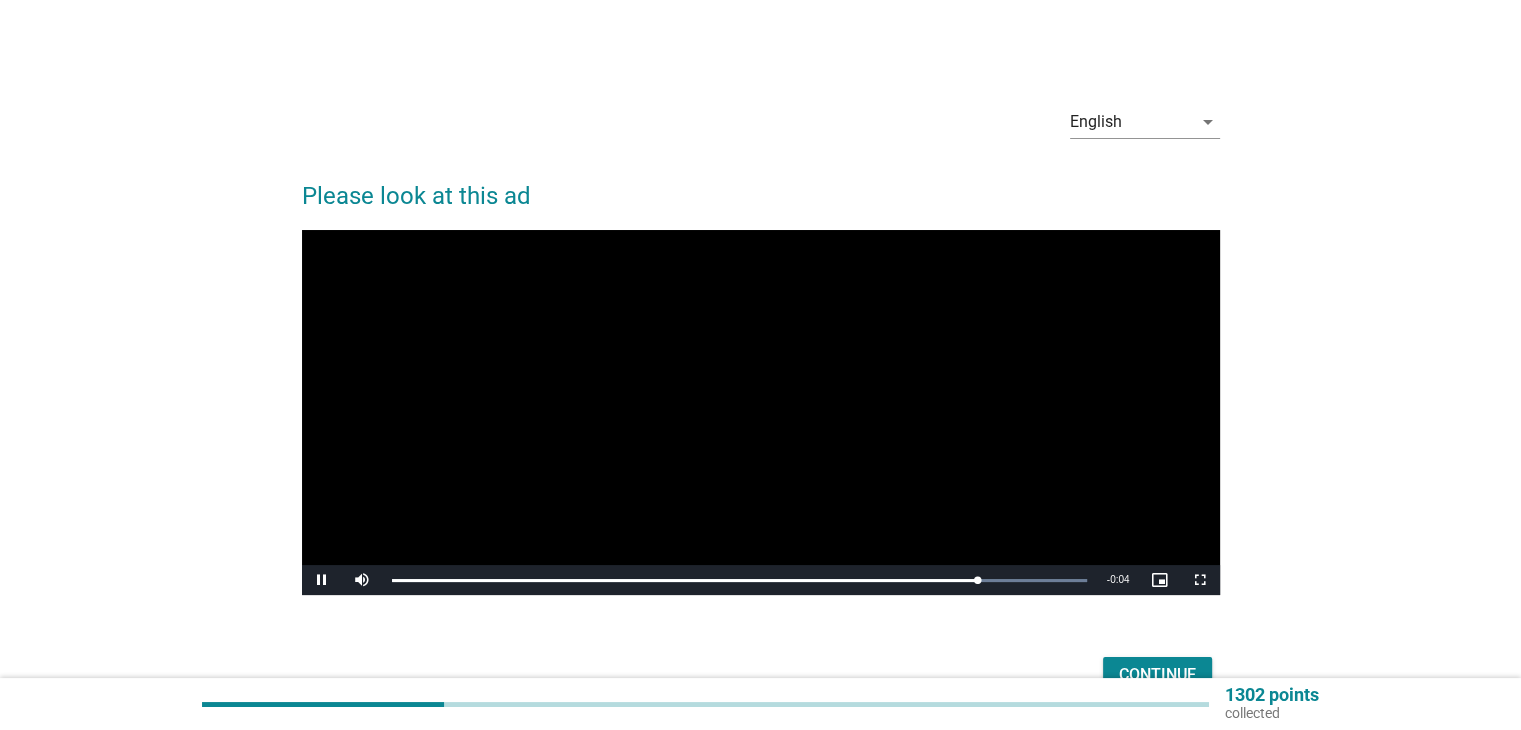 scroll, scrollTop: 100, scrollLeft: 0, axis: vertical 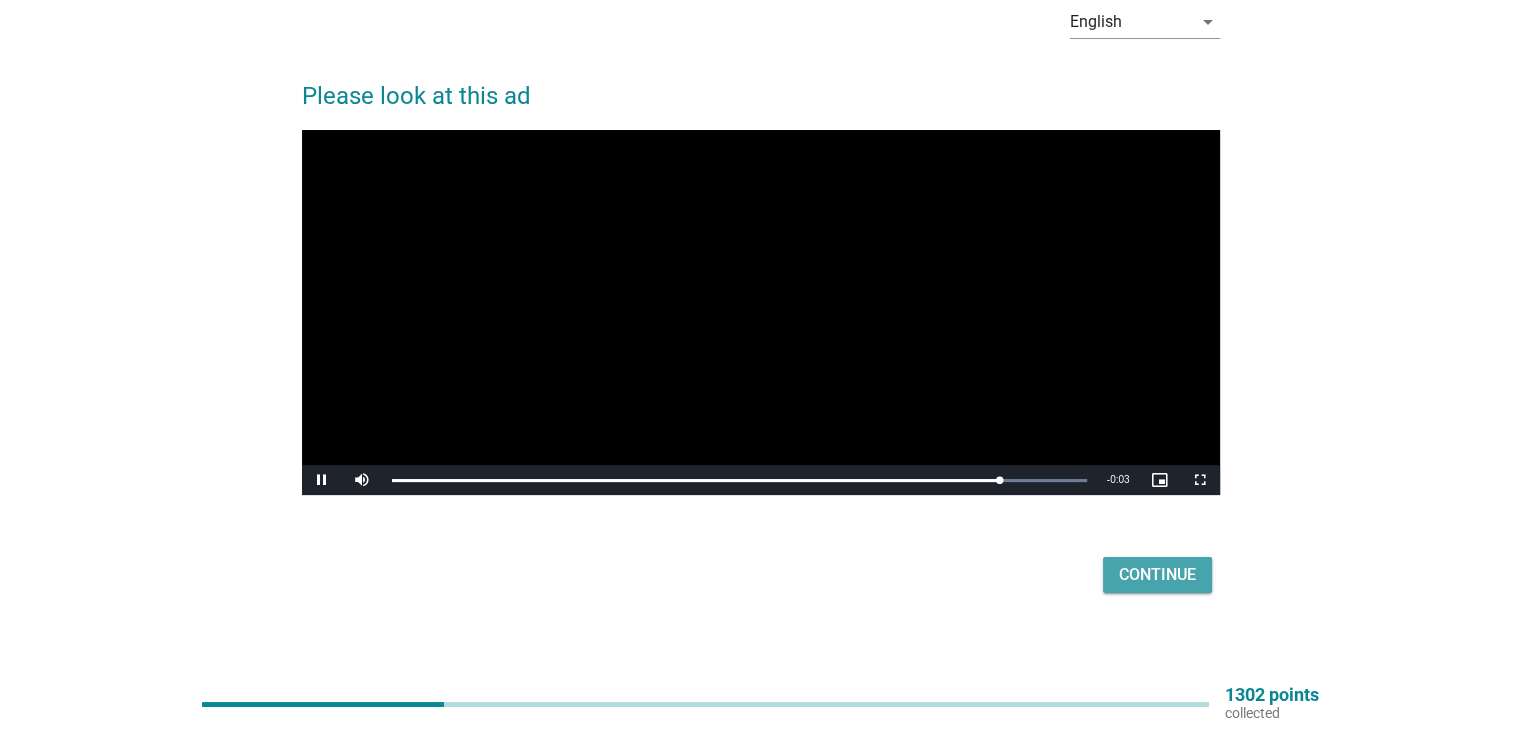 click on "Continue" at bounding box center (1157, 575) 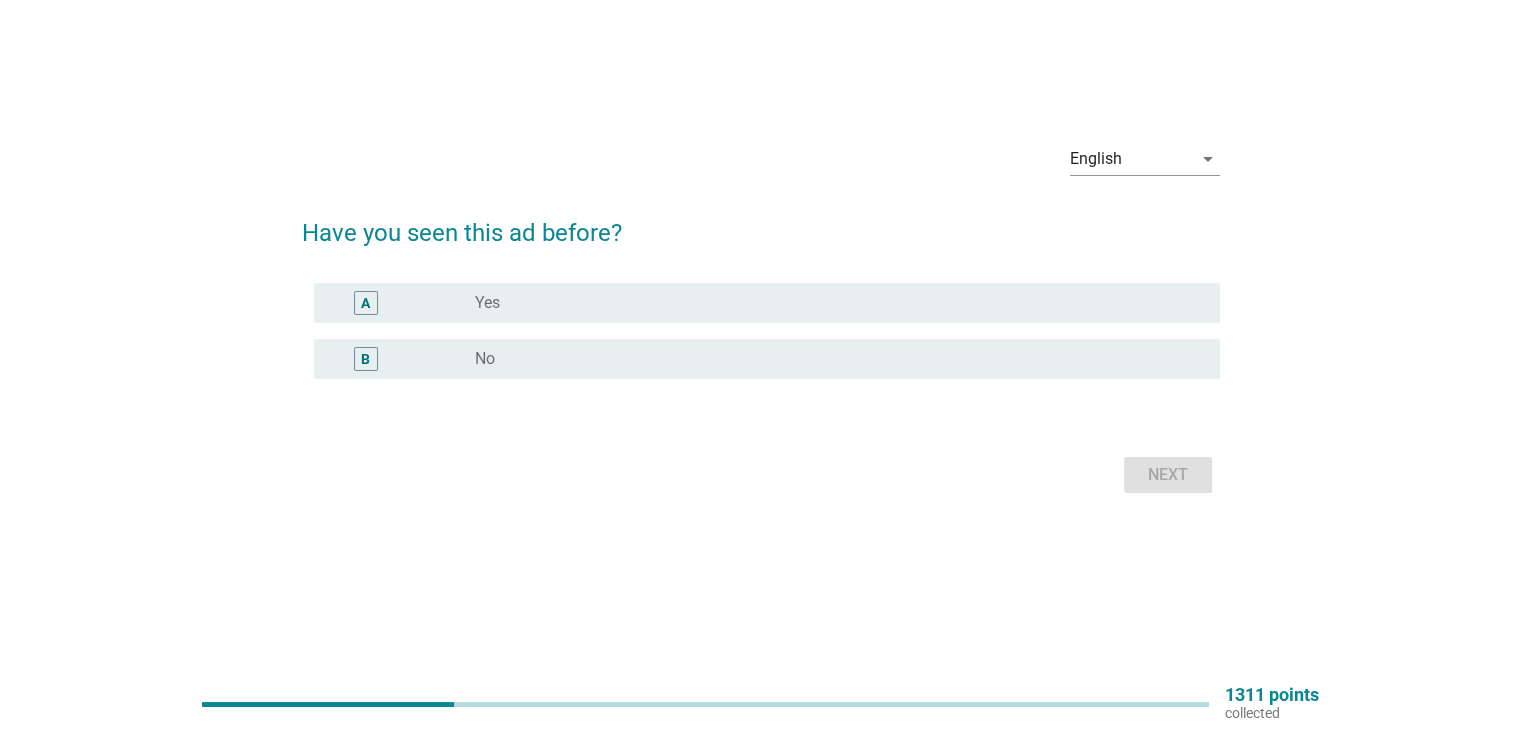 scroll, scrollTop: 0, scrollLeft: 0, axis: both 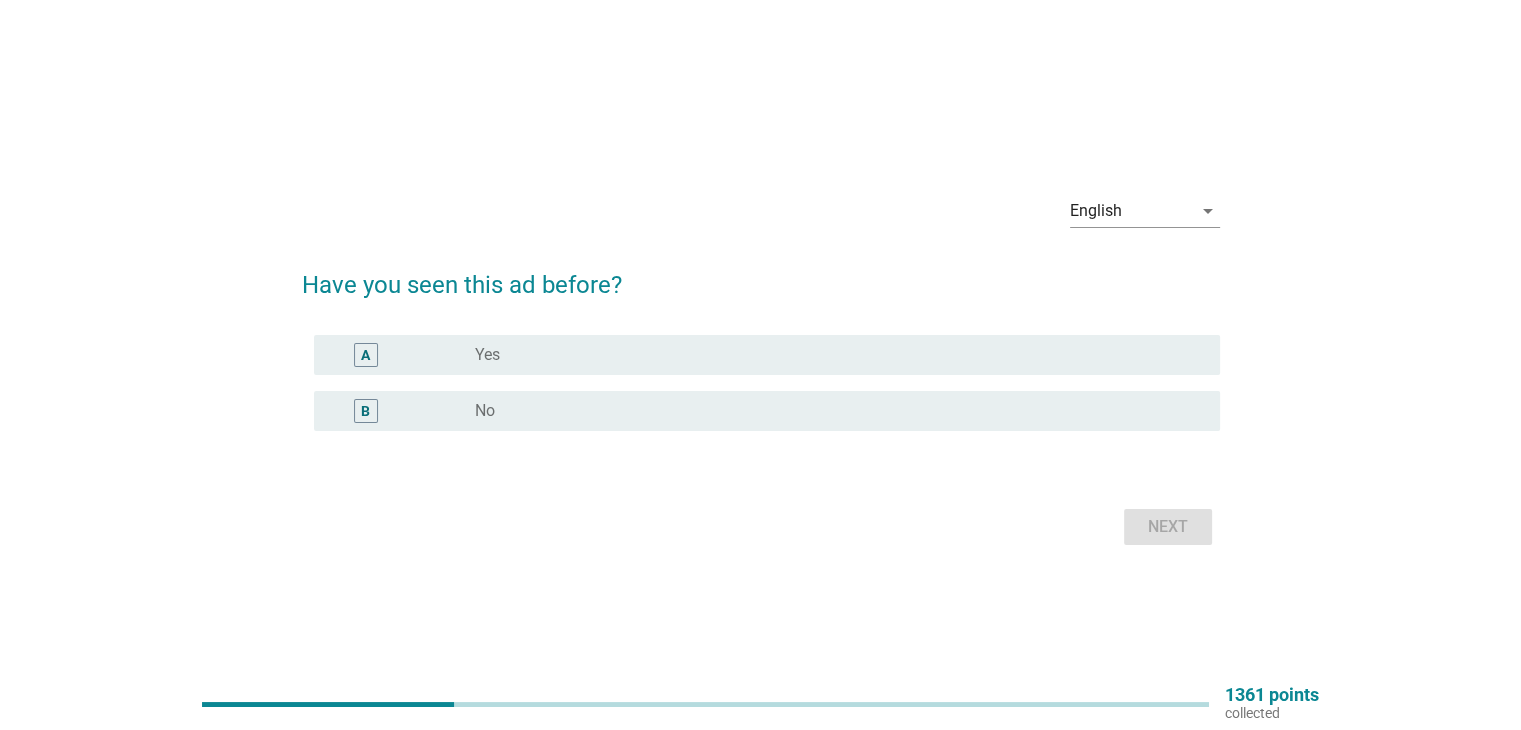 click on "Yes" at bounding box center (487, 355) 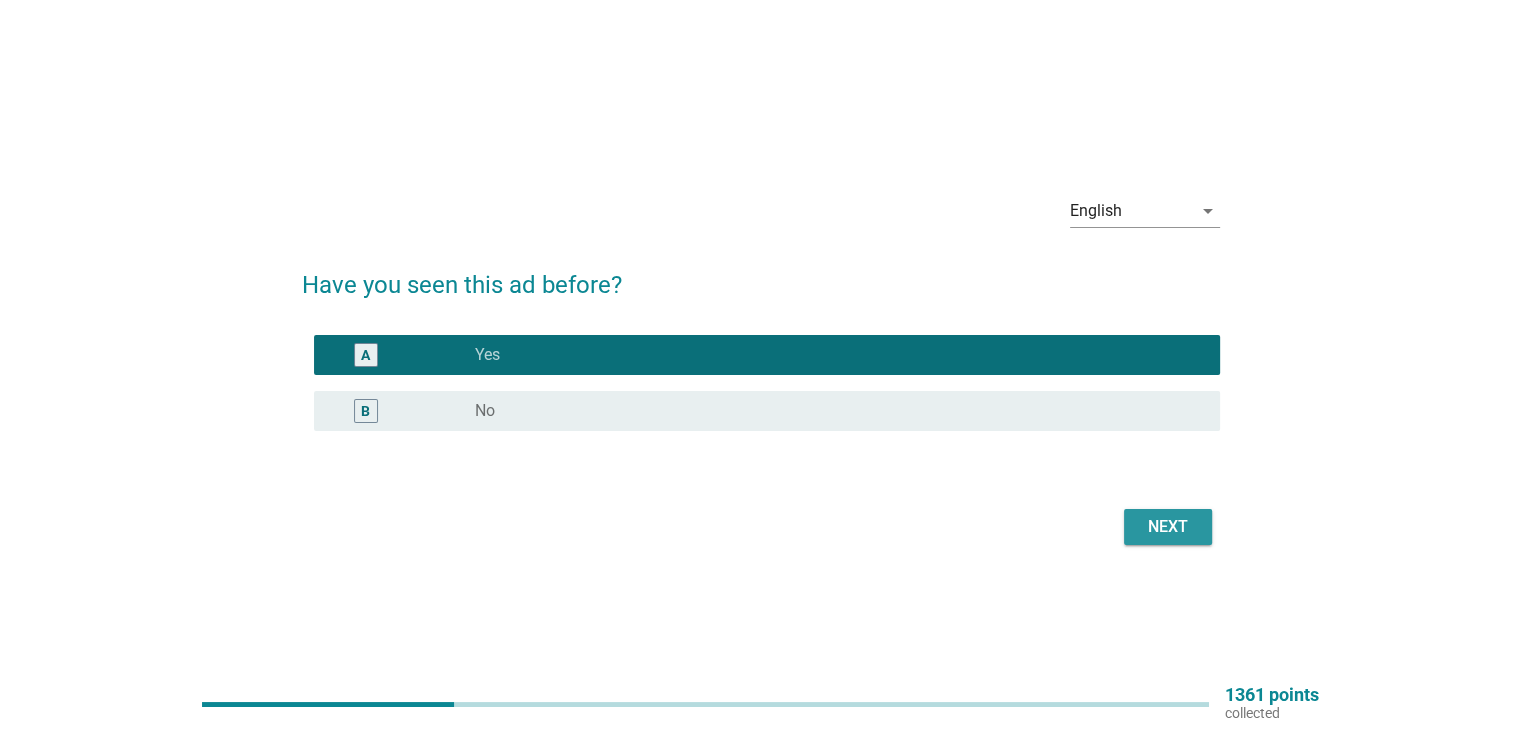 click on "Next" at bounding box center (1168, 527) 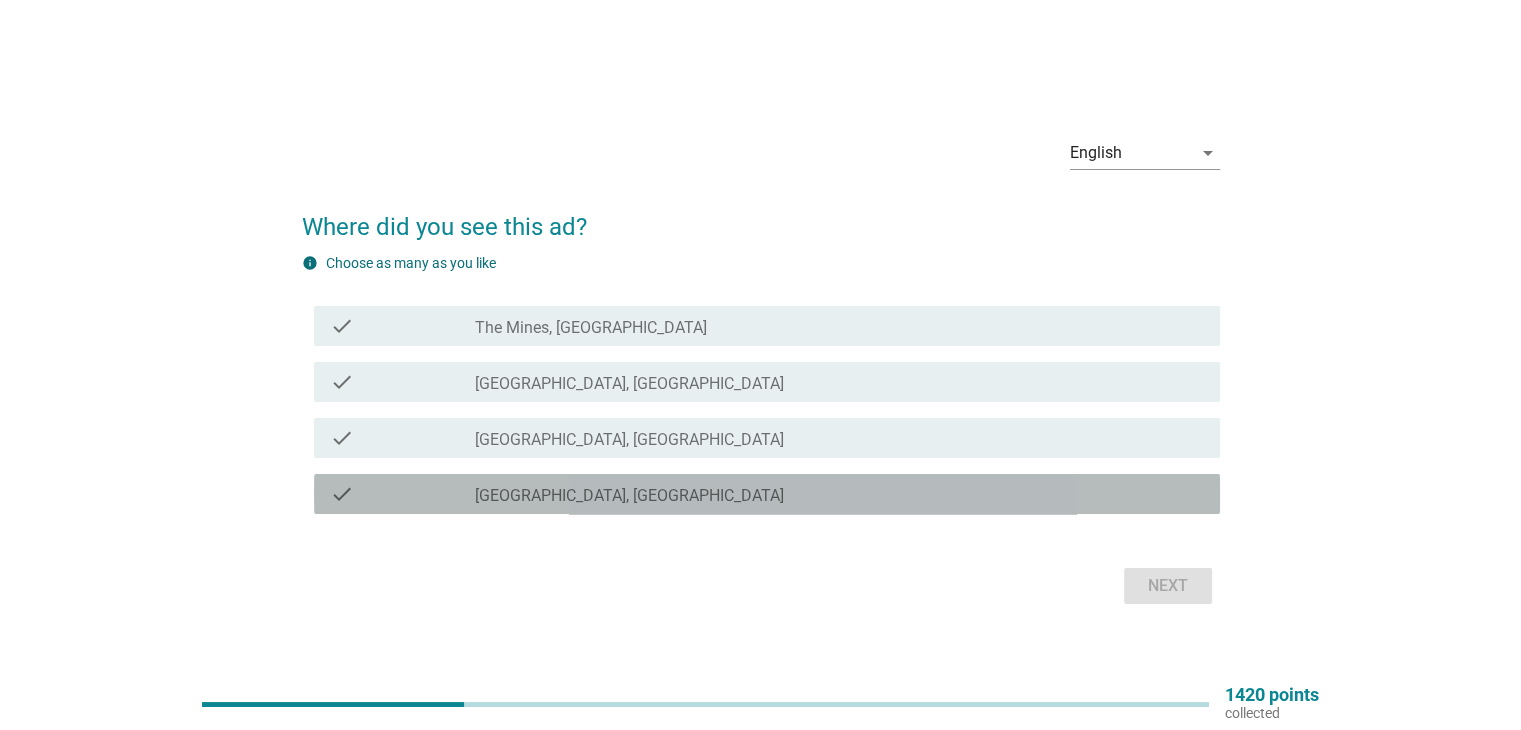 click on "[GEOGRAPHIC_DATA], [GEOGRAPHIC_DATA]" at bounding box center [629, 496] 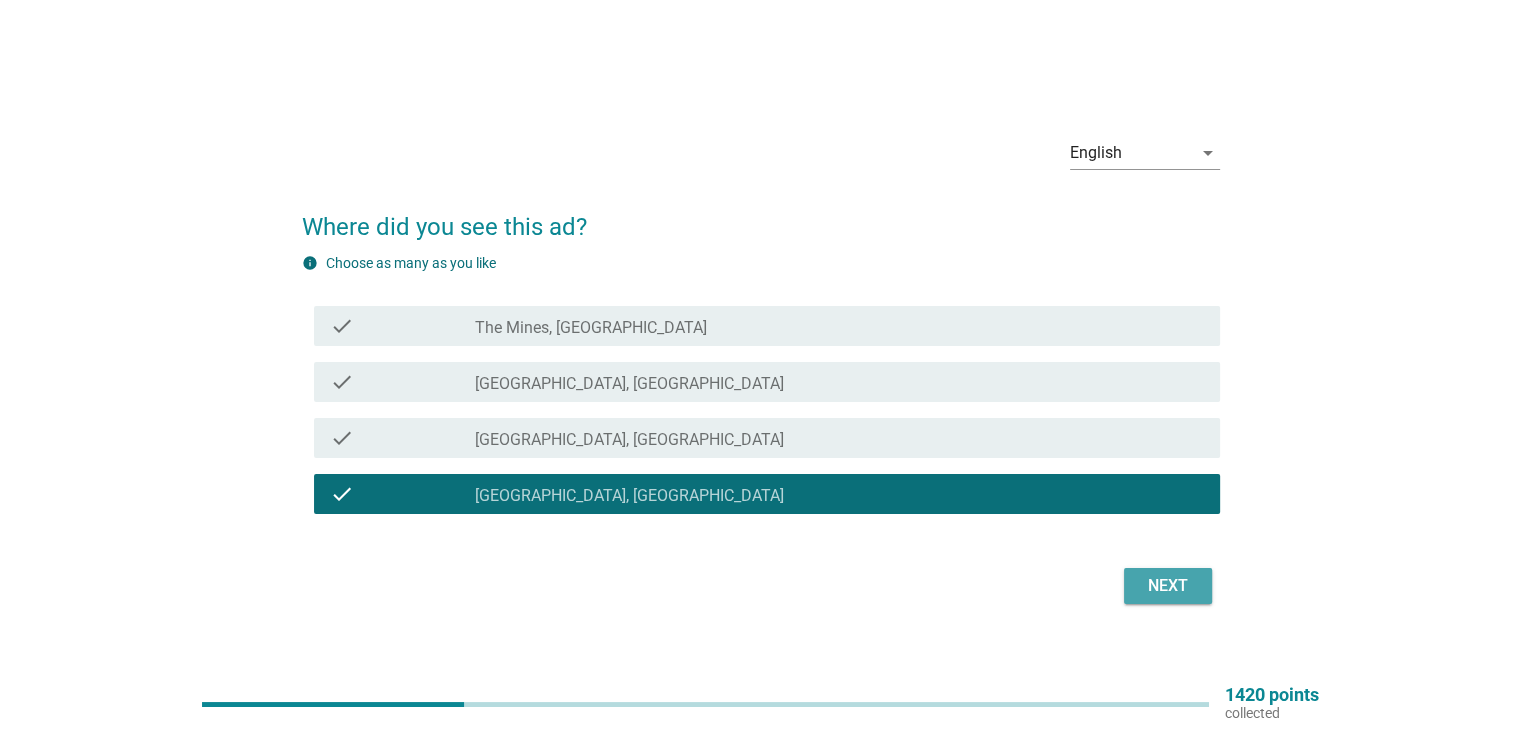 click on "Next" at bounding box center [1168, 586] 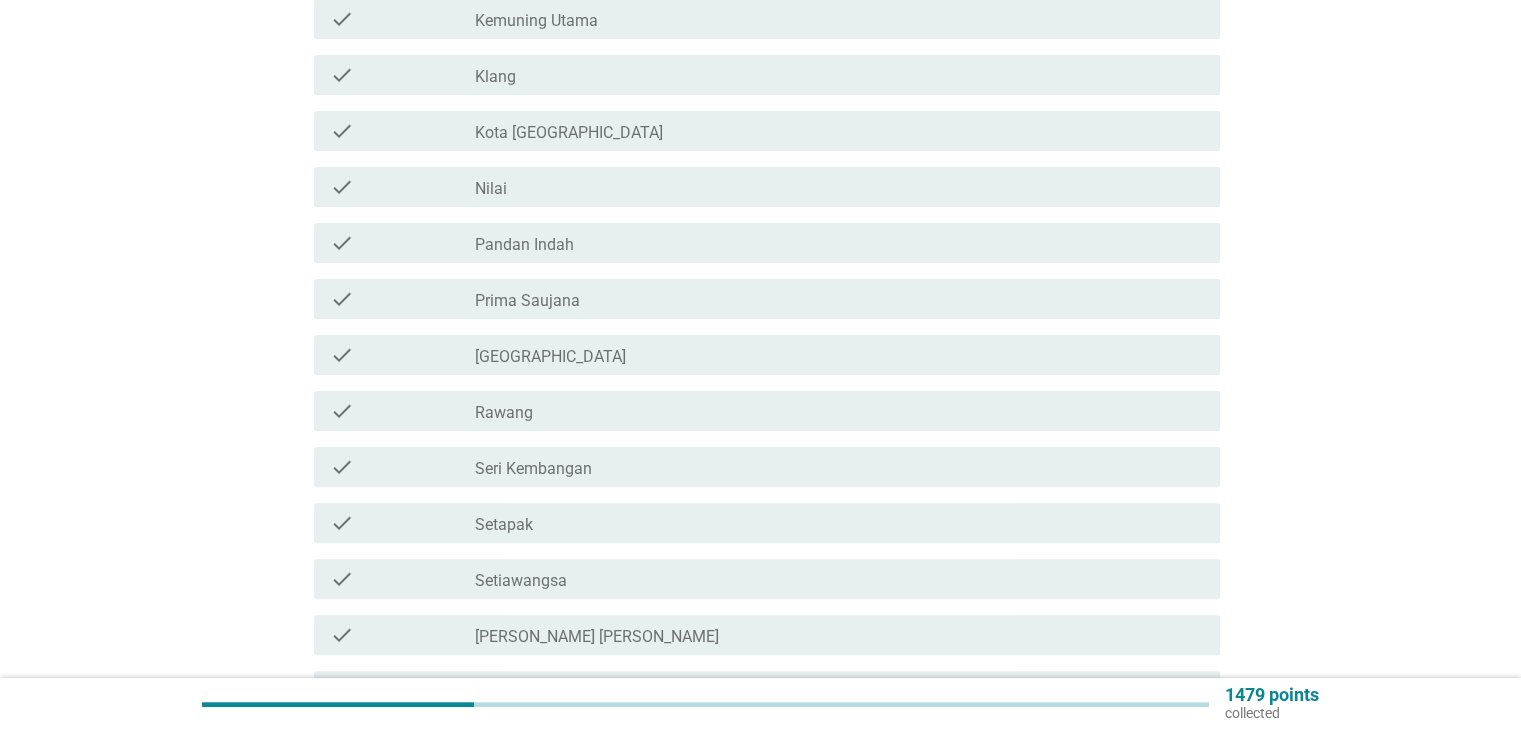 scroll, scrollTop: 800, scrollLeft: 0, axis: vertical 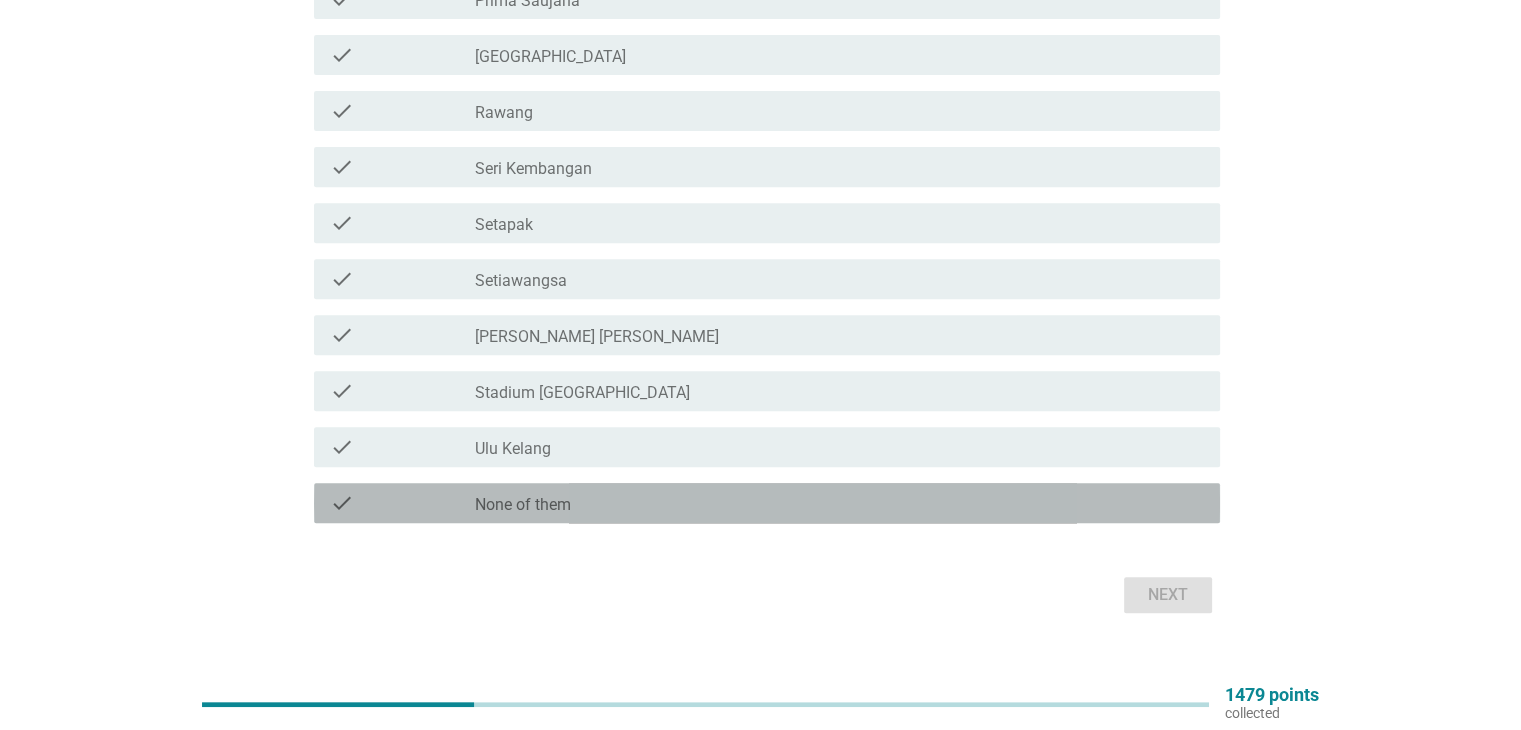 click on "check_box_outline_blank None of them" at bounding box center (839, 503) 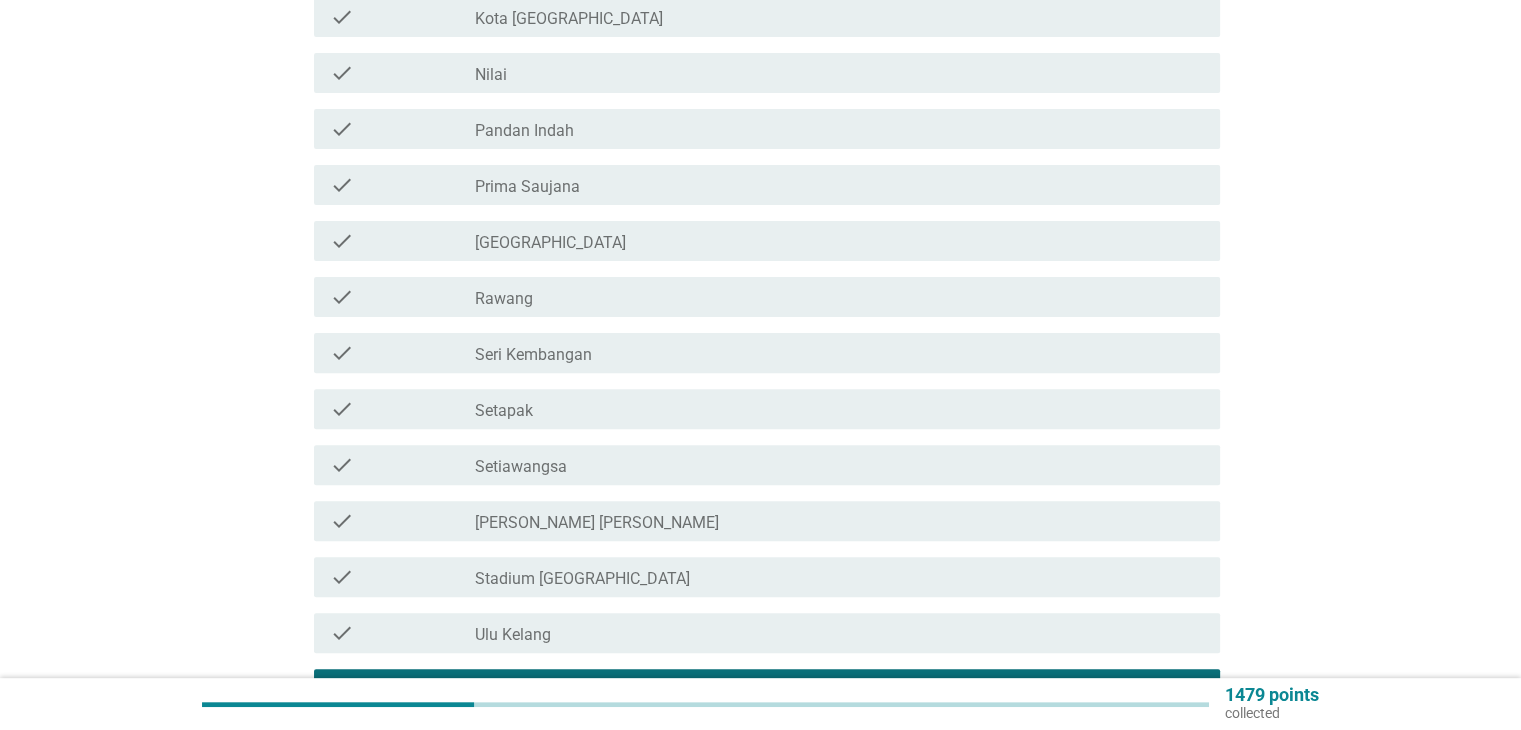 scroll, scrollTop: 831, scrollLeft: 0, axis: vertical 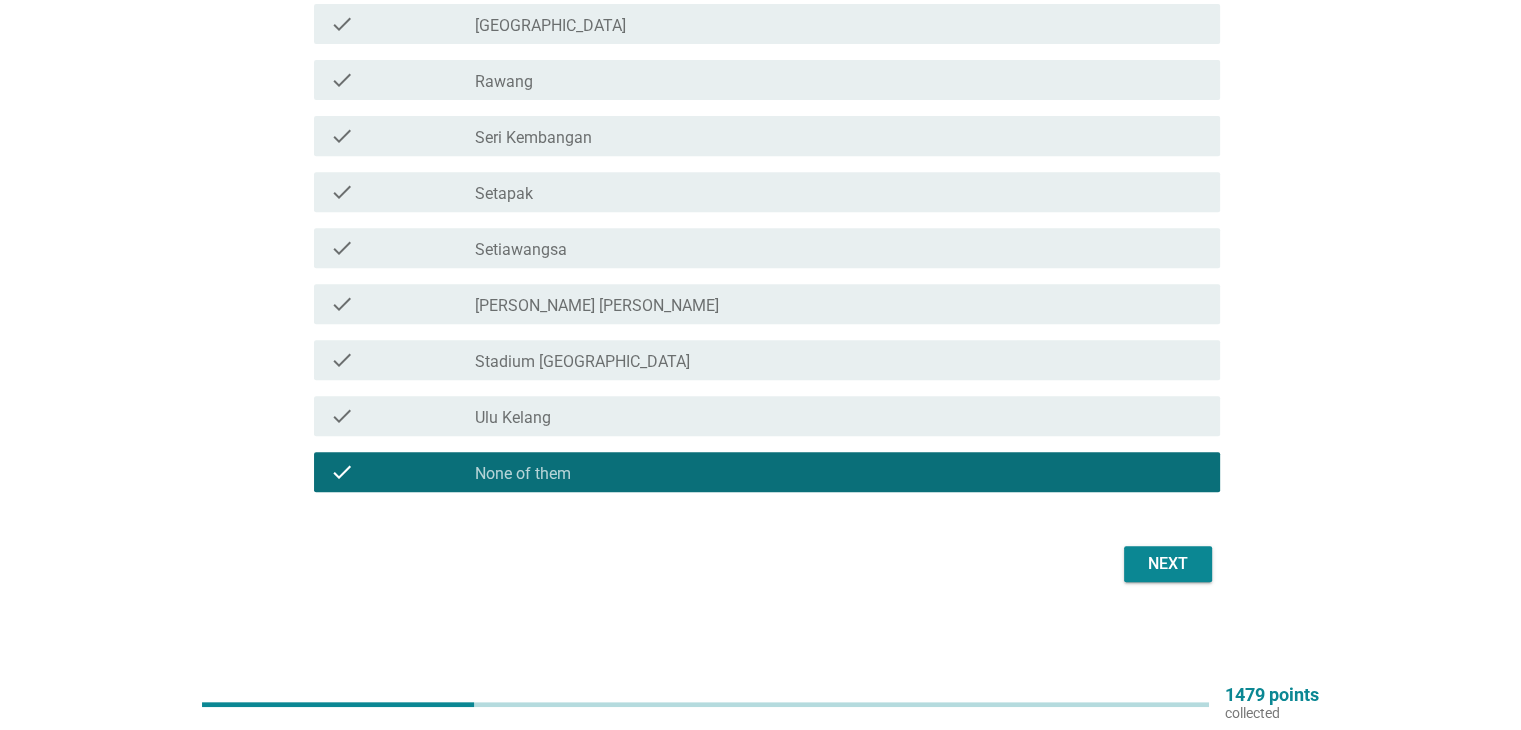 click on "Next" at bounding box center [1168, 564] 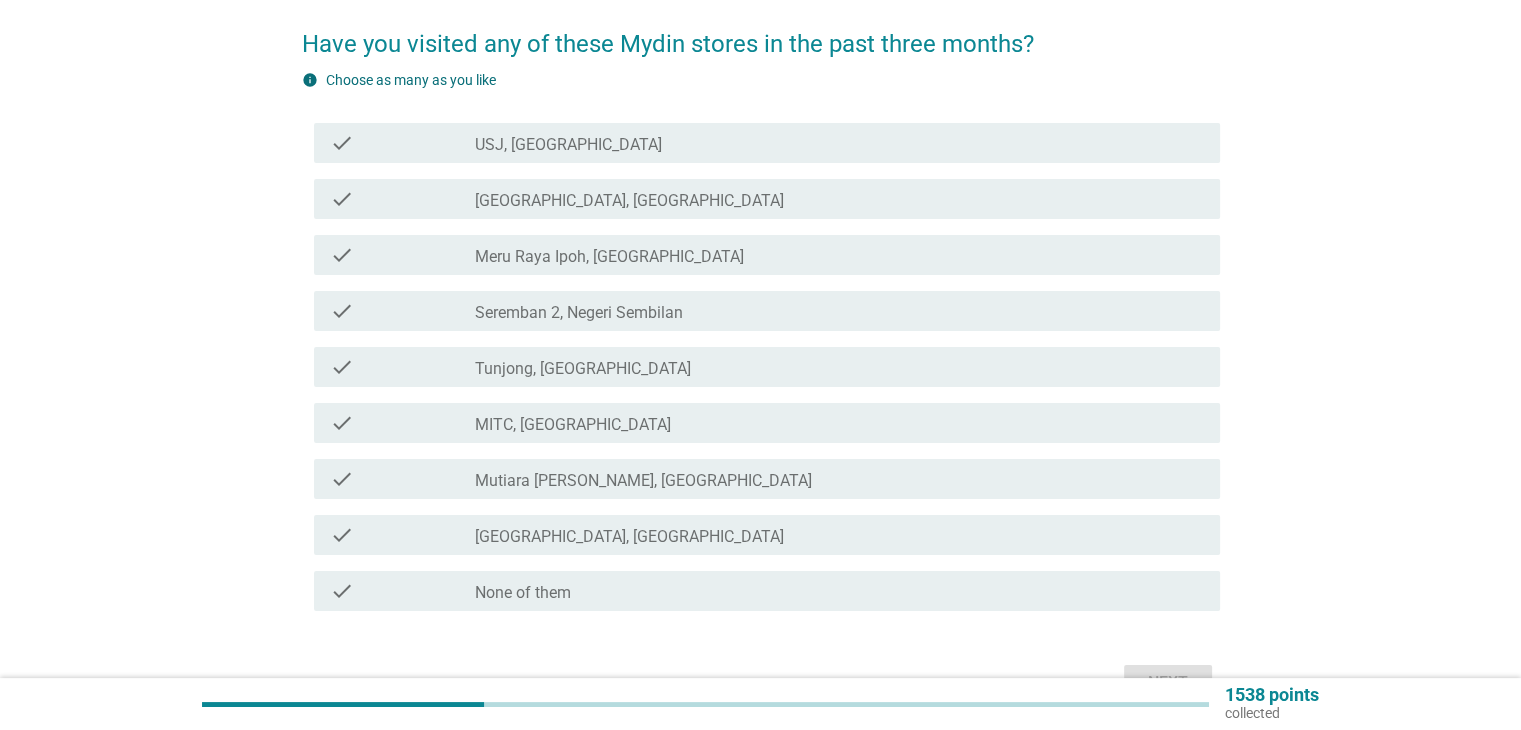 scroll, scrollTop: 271, scrollLeft: 0, axis: vertical 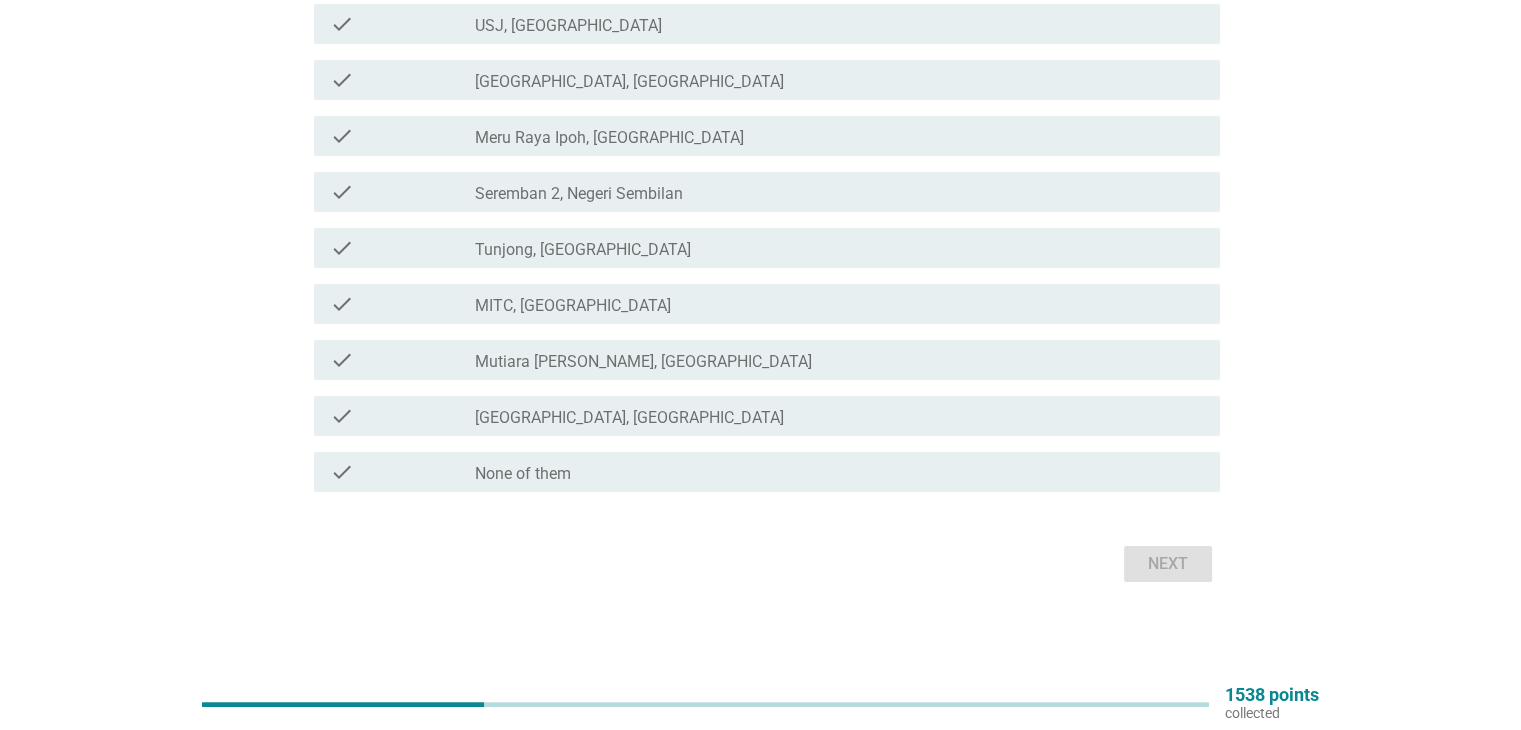 click on "None of them" at bounding box center (523, 474) 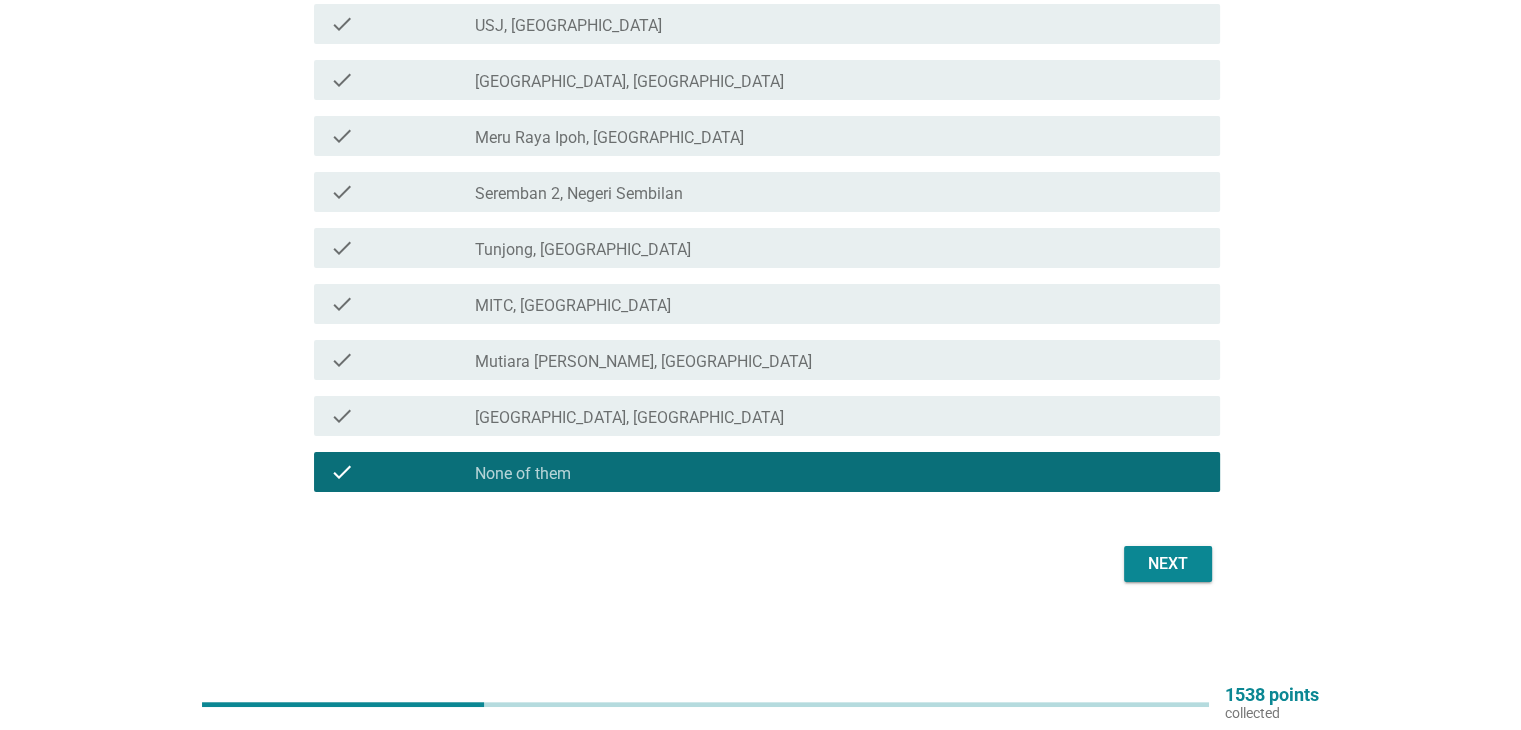 click on "Next" at bounding box center (1168, 564) 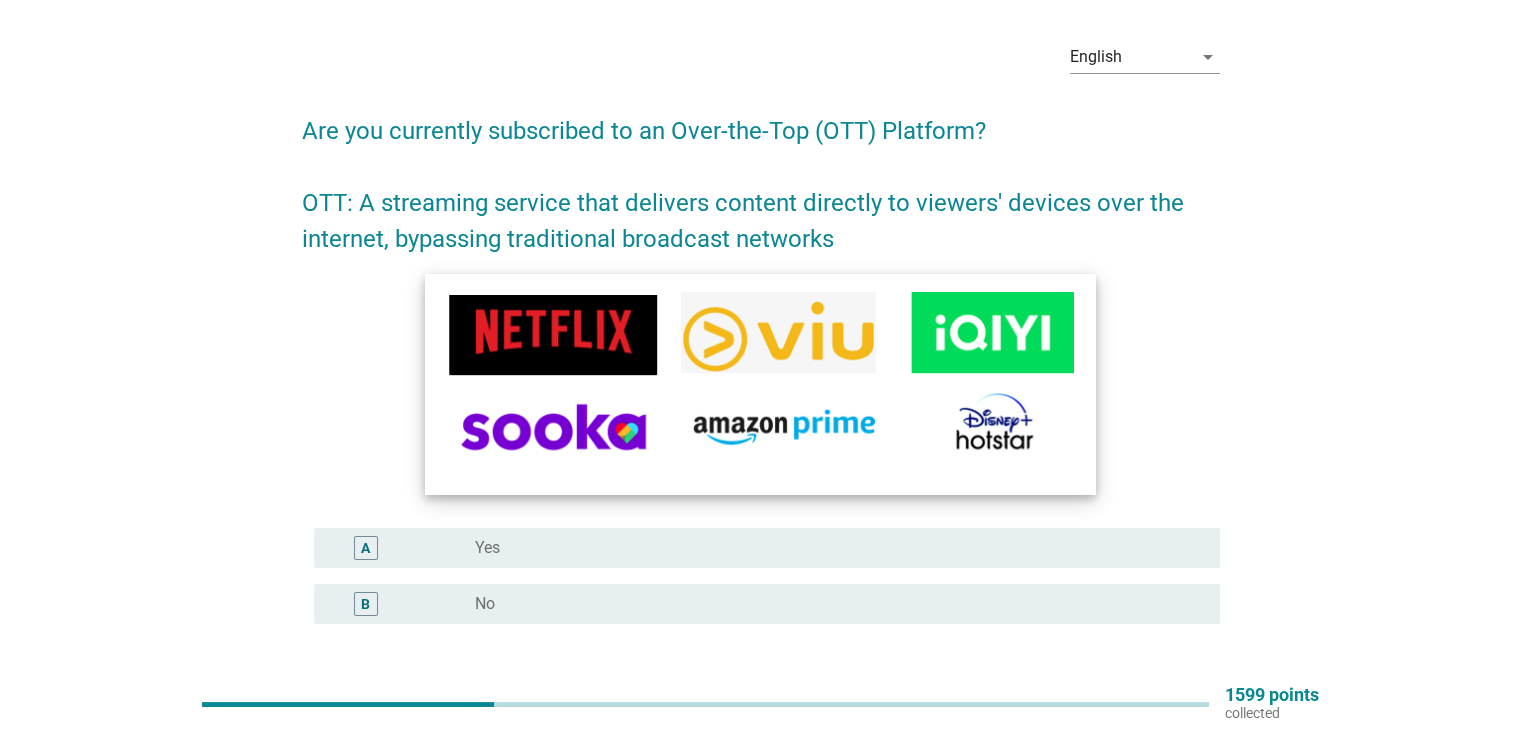 scroll, scrollTop: 100, scrollLeft: 0, axis: vertical 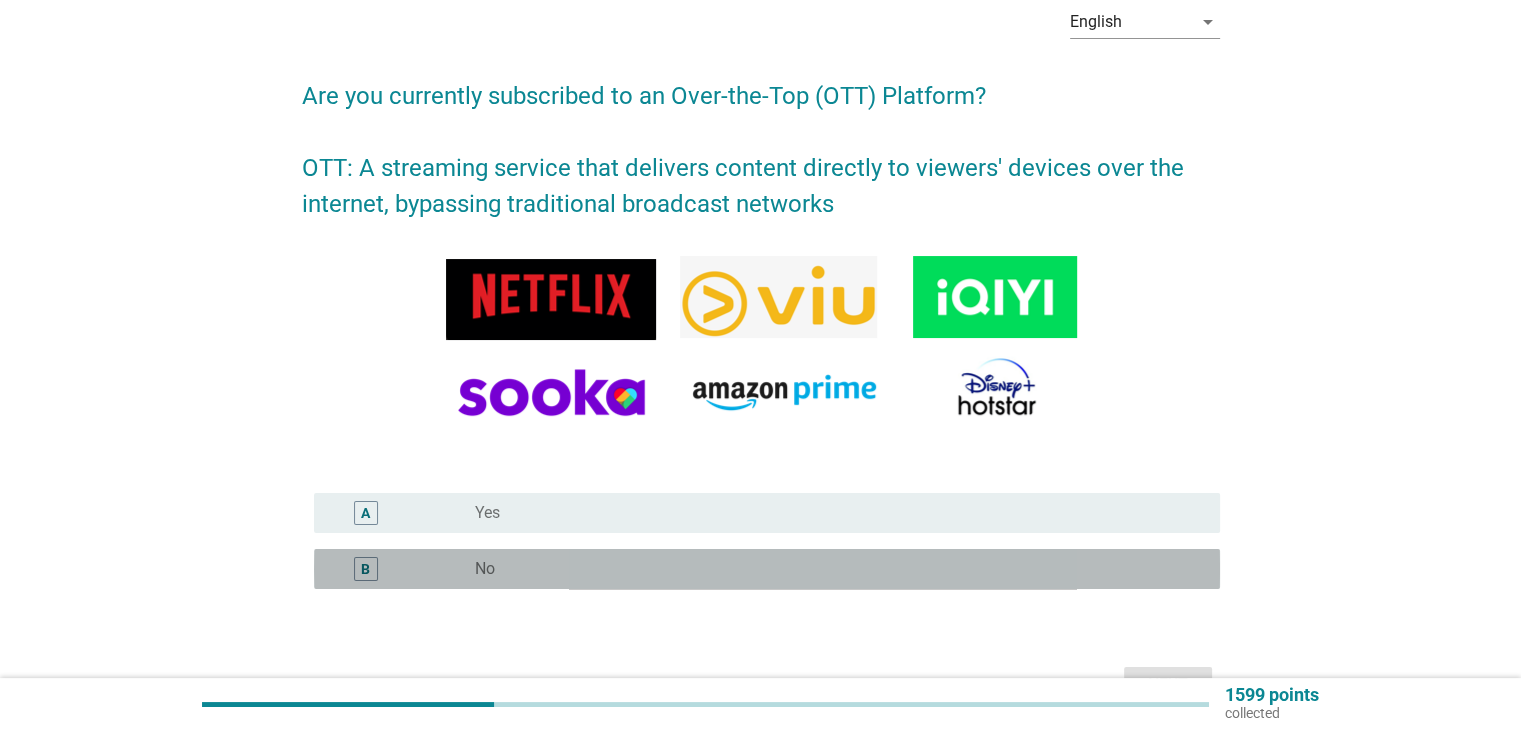 click on "radio_button_unchecked No" at bounding box center (831, 569) 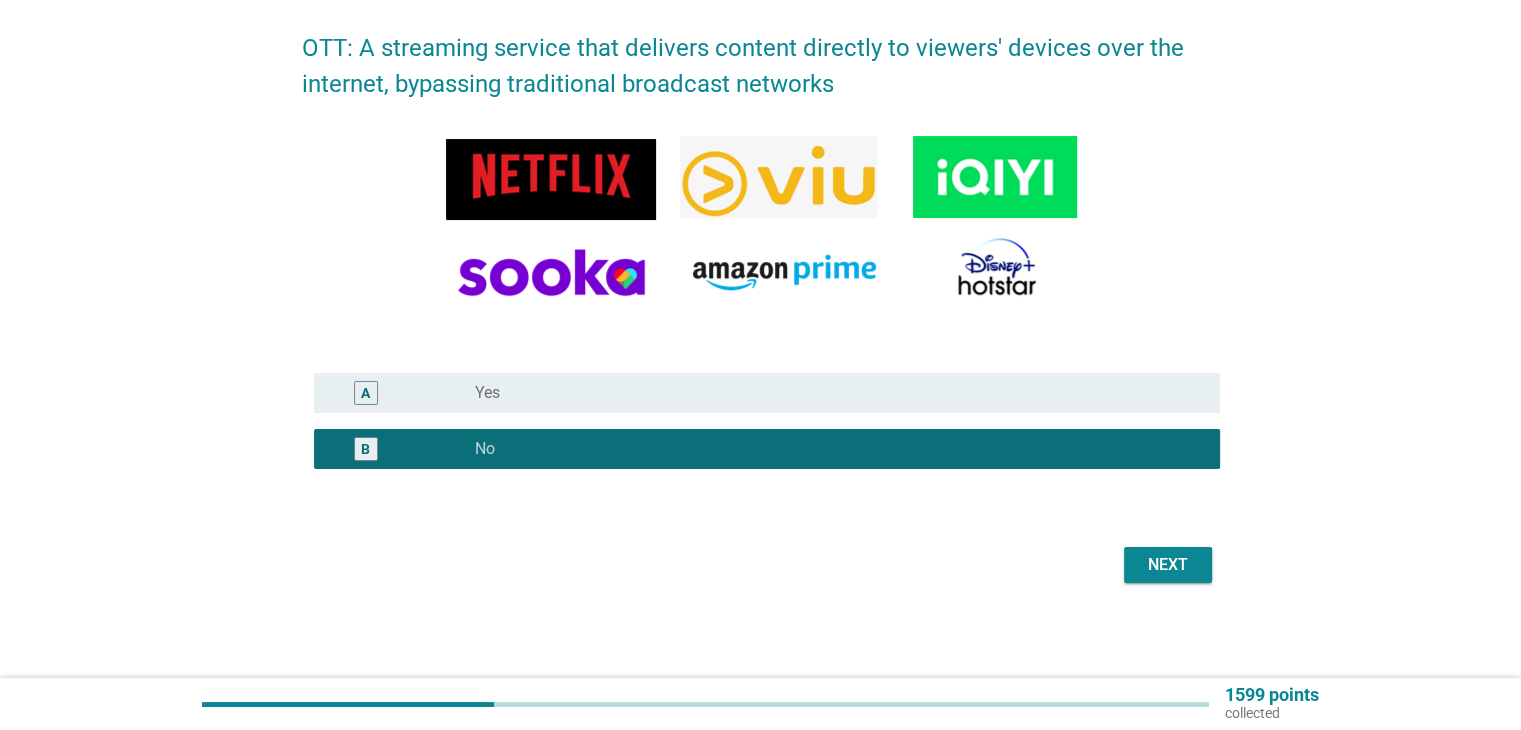 scroll, scrollTop: 221, scrollLeft: 0, axis: vertical 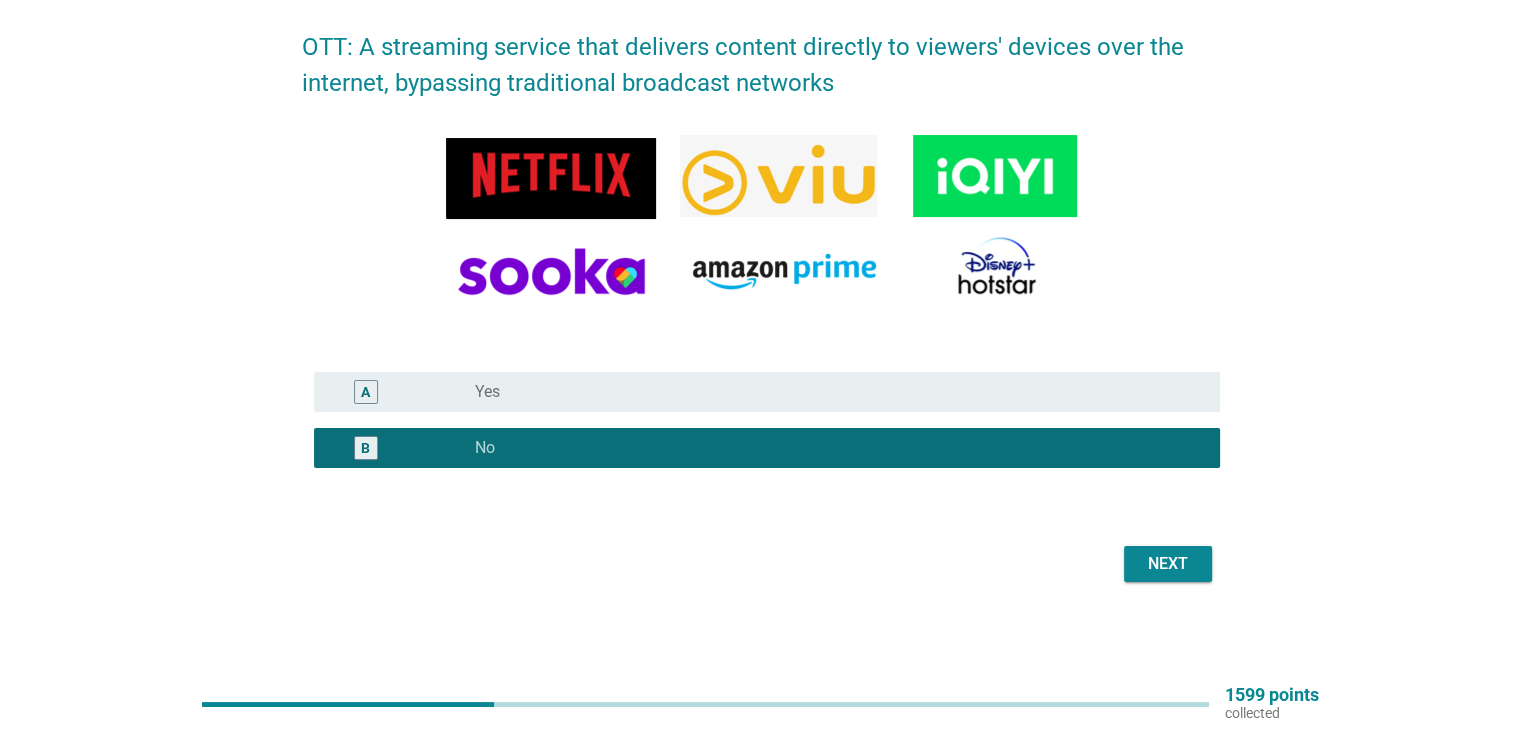 click on "Next" at bounding box center (1168, 564) 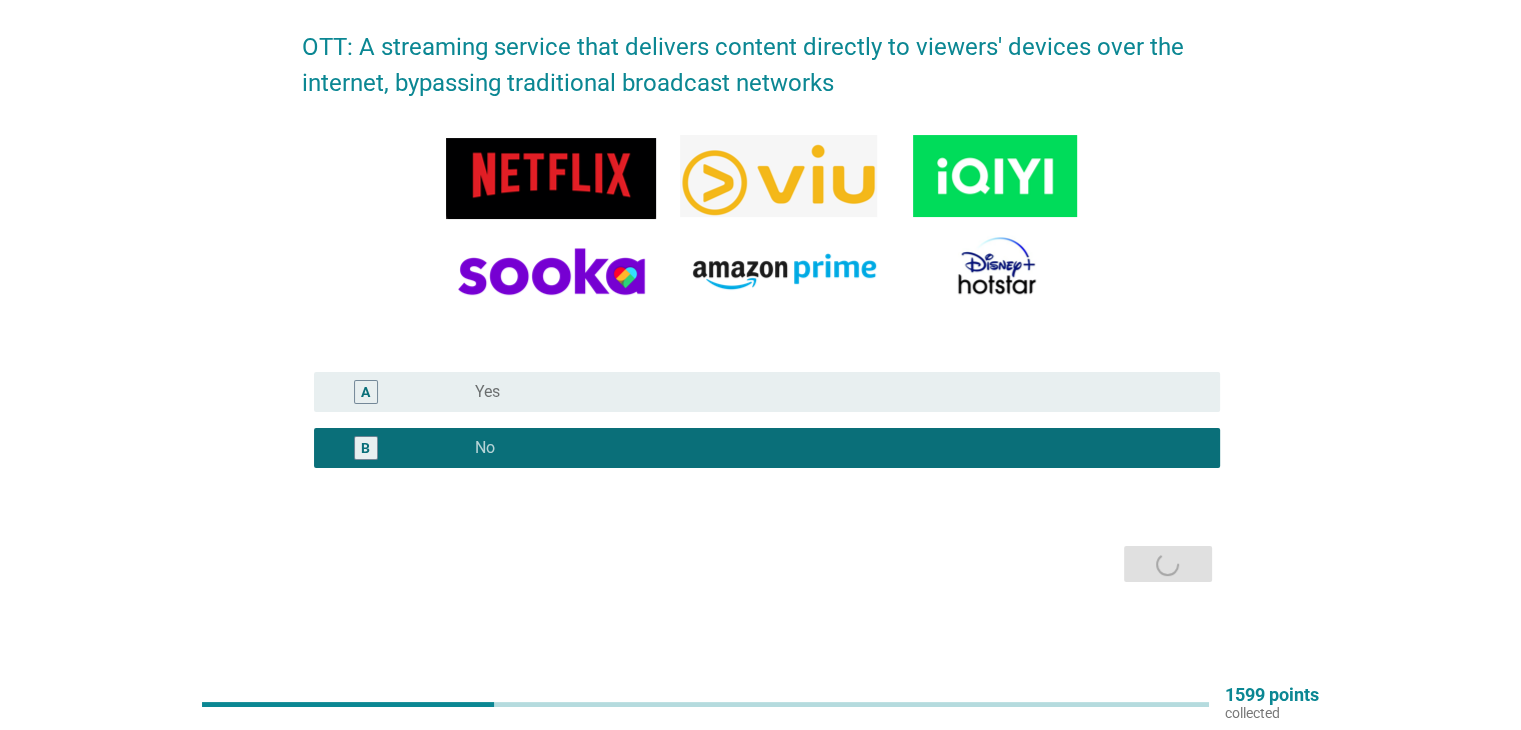scroll, scrollTop: 0, scrollLeft: 0, axis: both 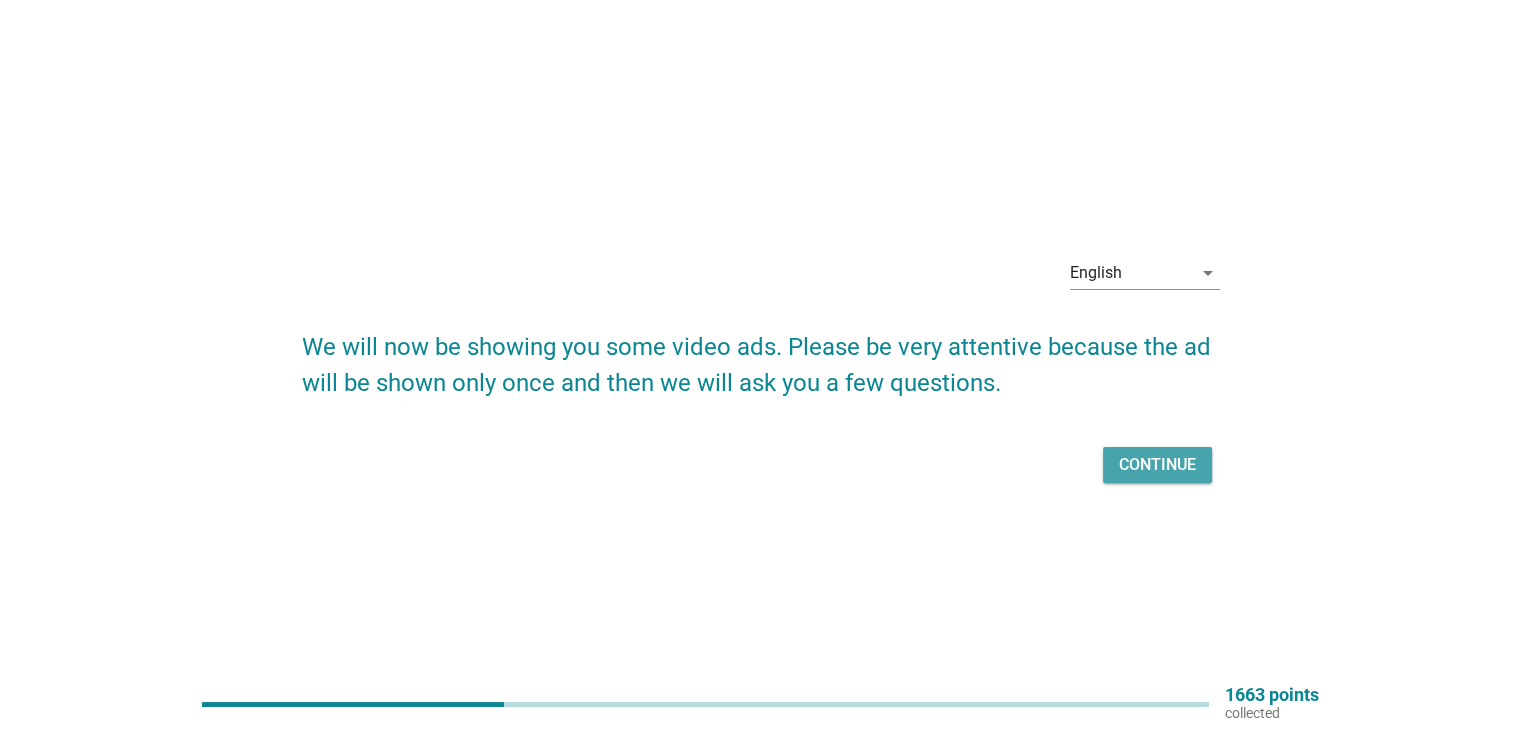click on "Continue" at bounding box center (1157, 465) 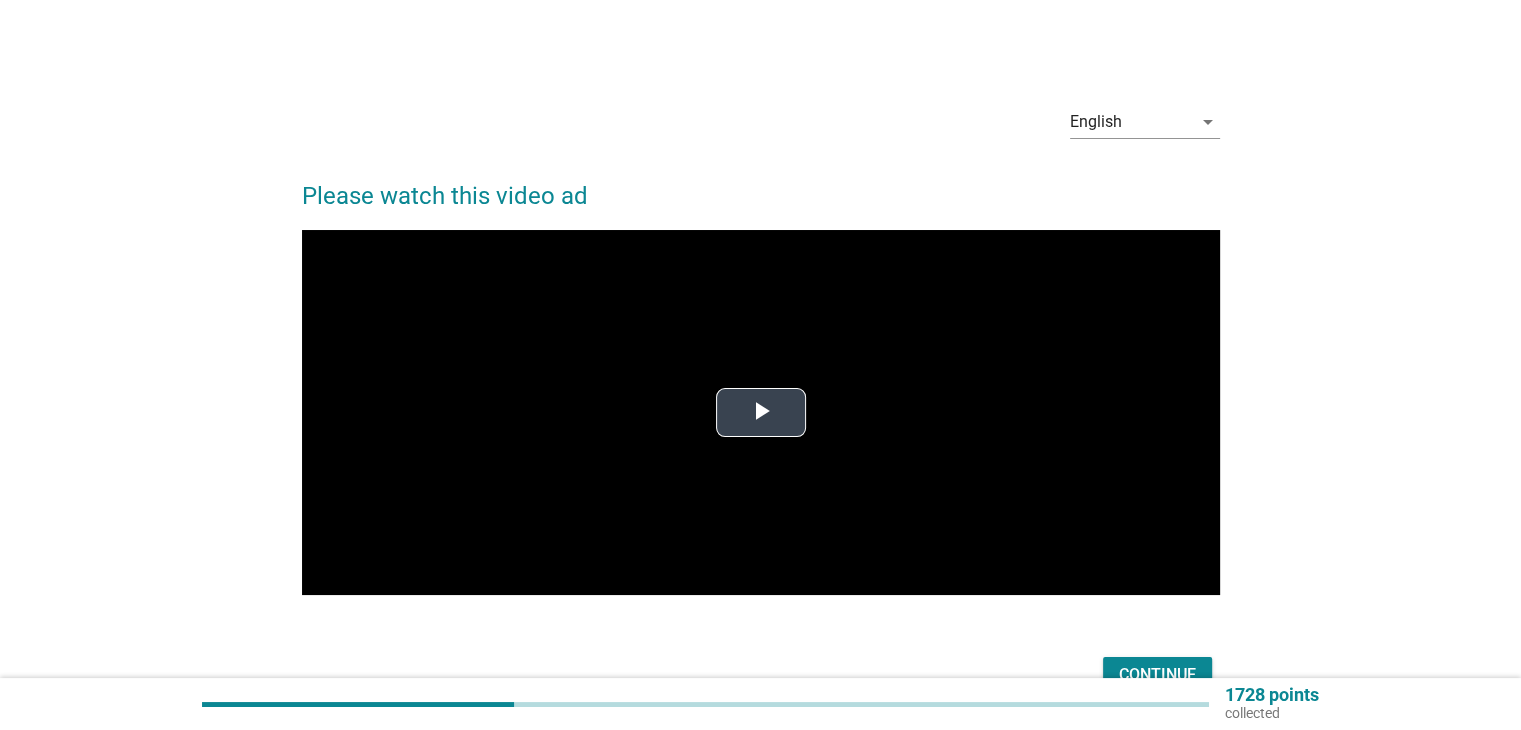 click at bounding box center [761, 413] 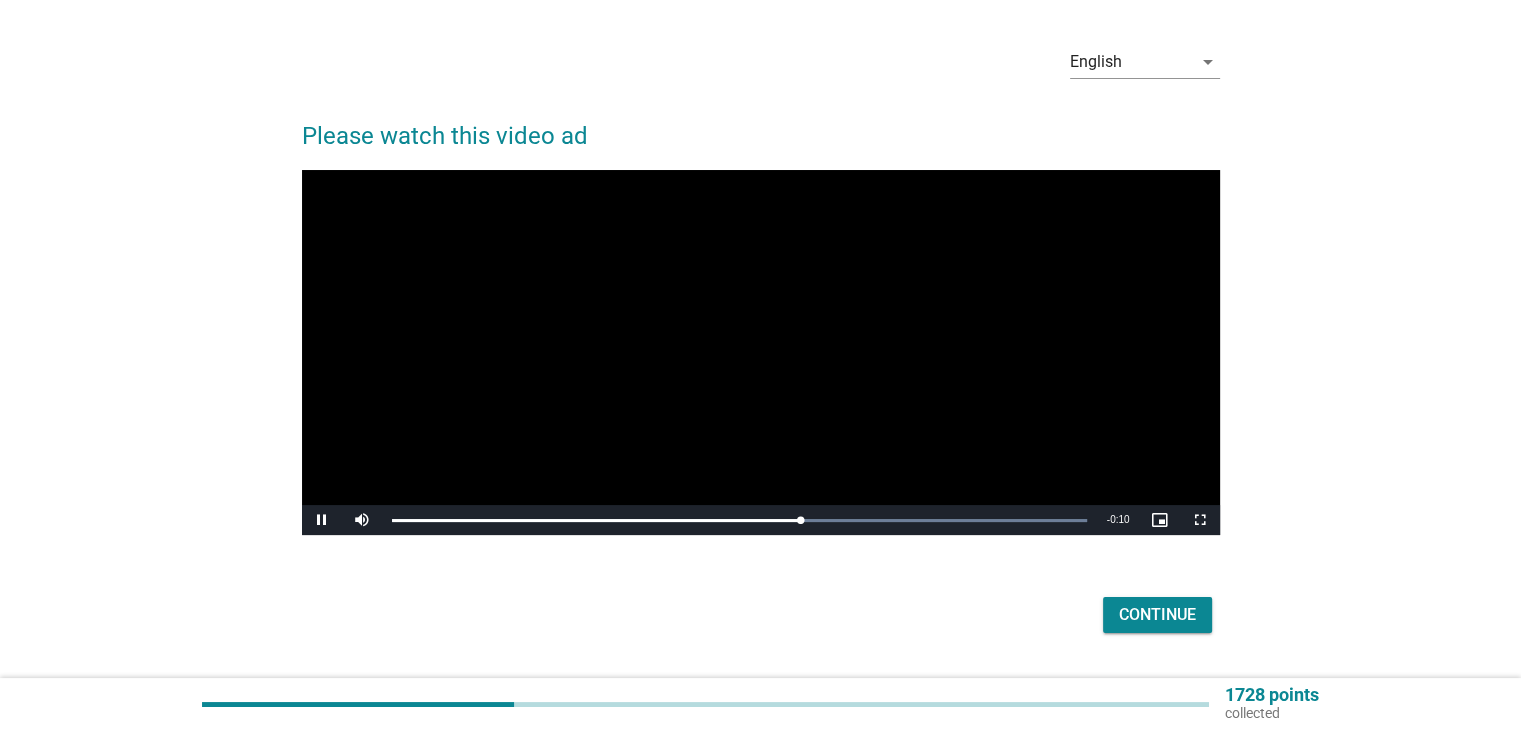 scroll, scrollTop: 111, scrollLeft: 0, axis: vertical 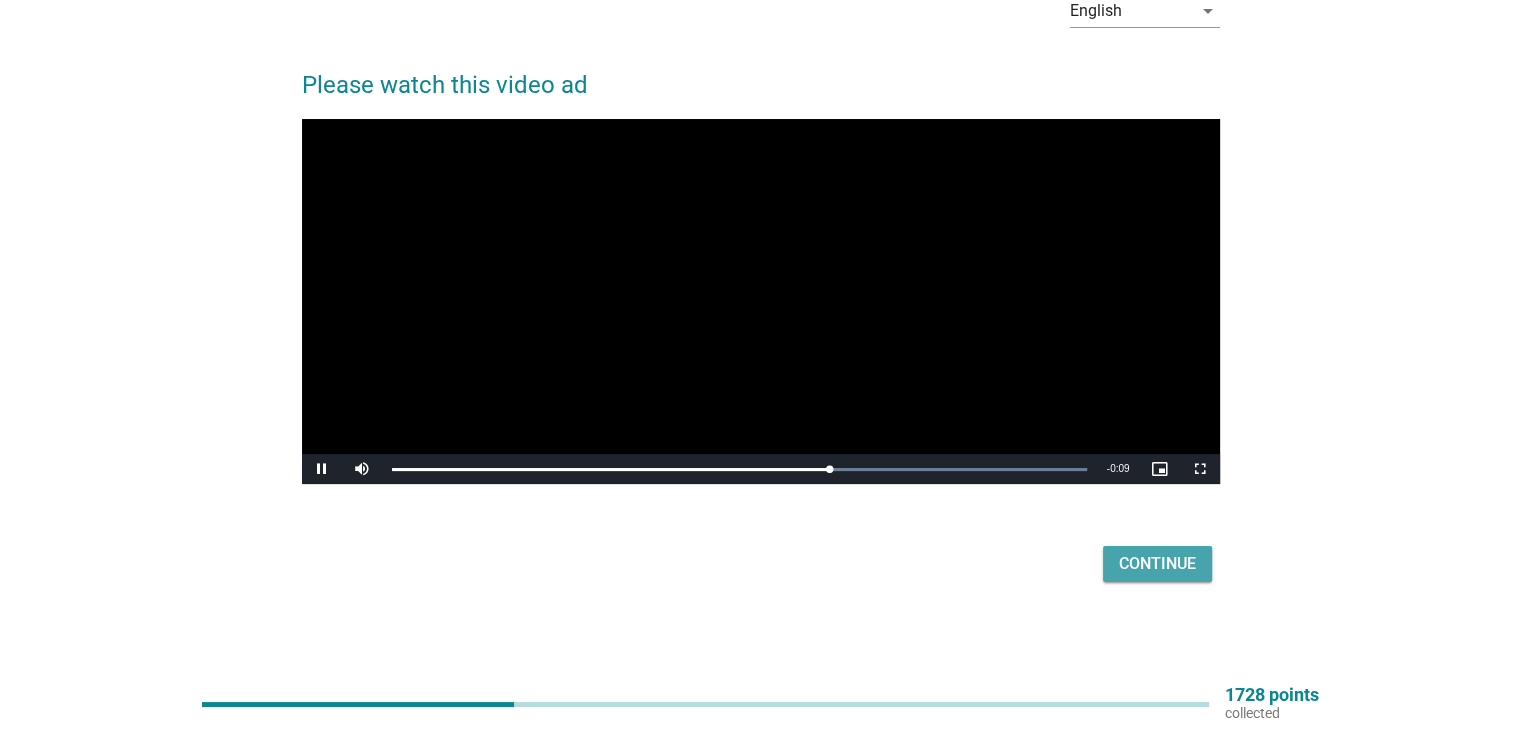 click on "Continue" at bounding box center [1157, 564] 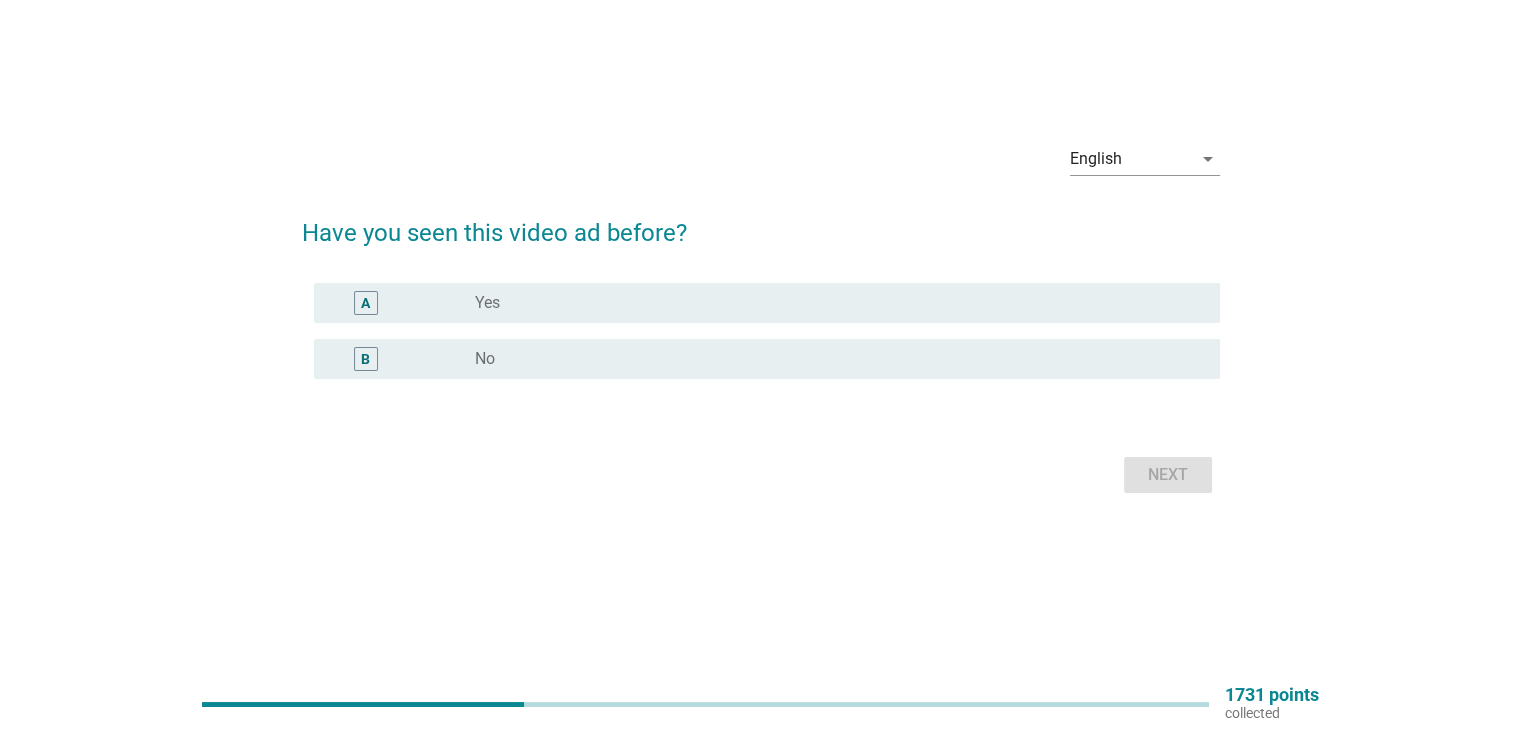 scroll, scrollTop: 0, scrollLeft: 0, axis: both 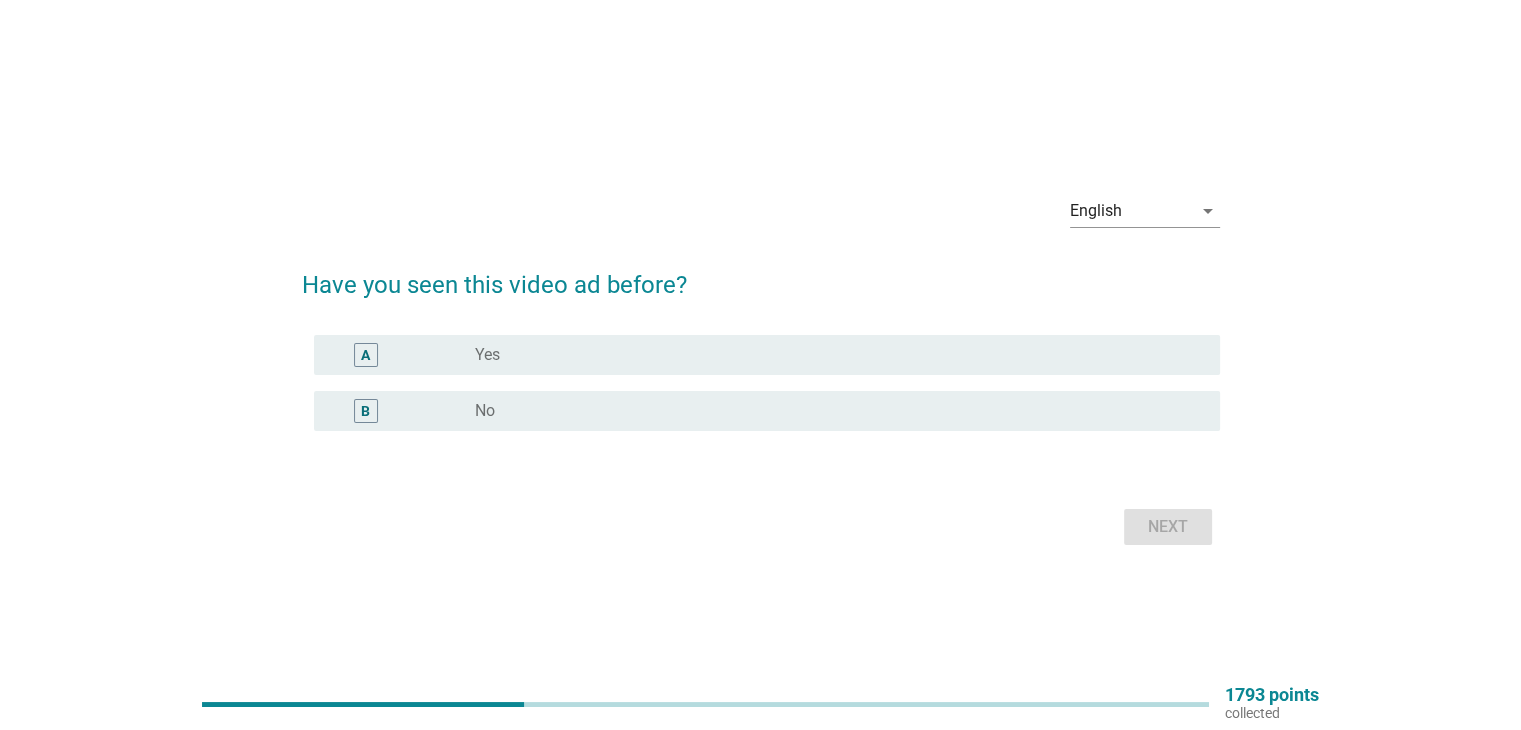 click on "radio_button_unchecked Yes" at bounding box center [831, 355] 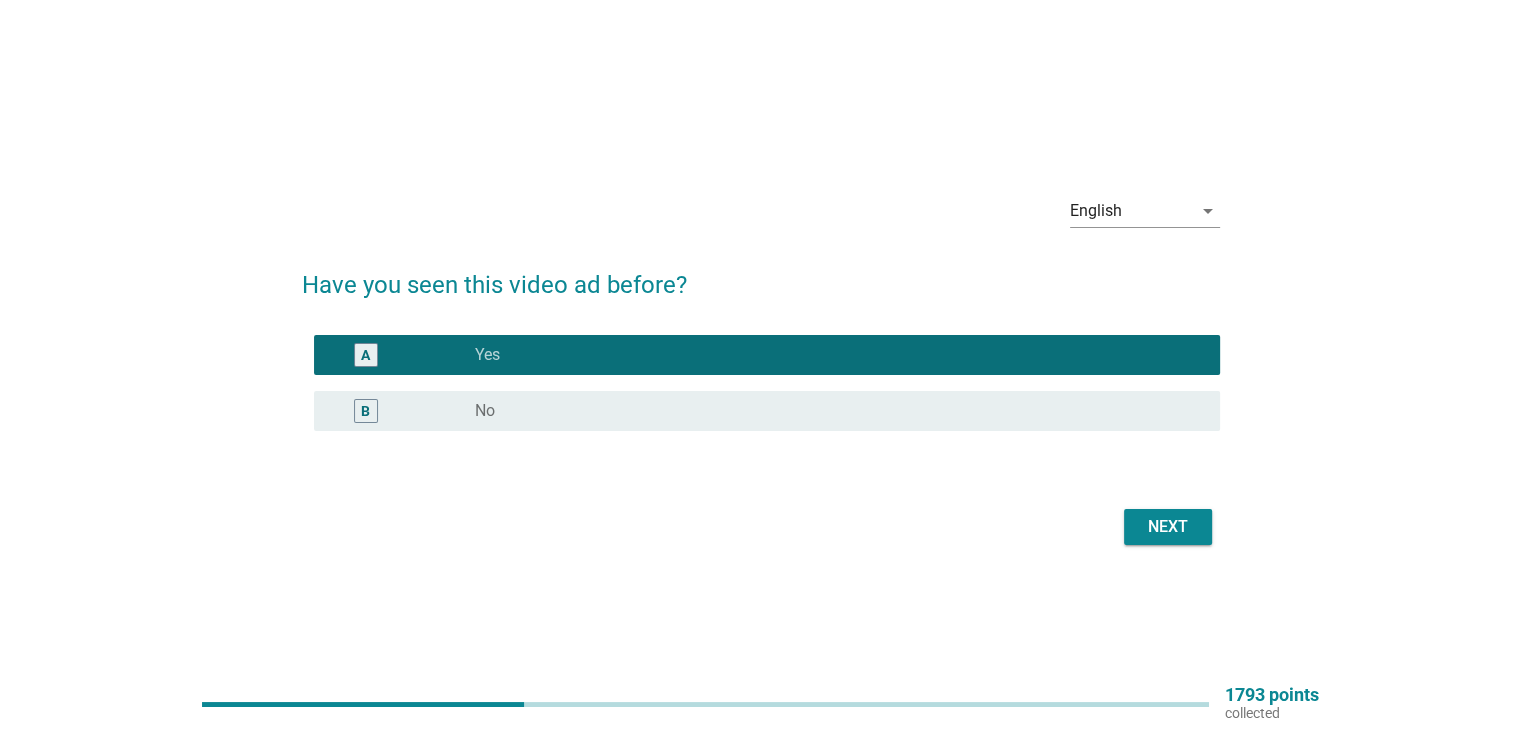 click on "Next" at bounding box center (1168, 527) 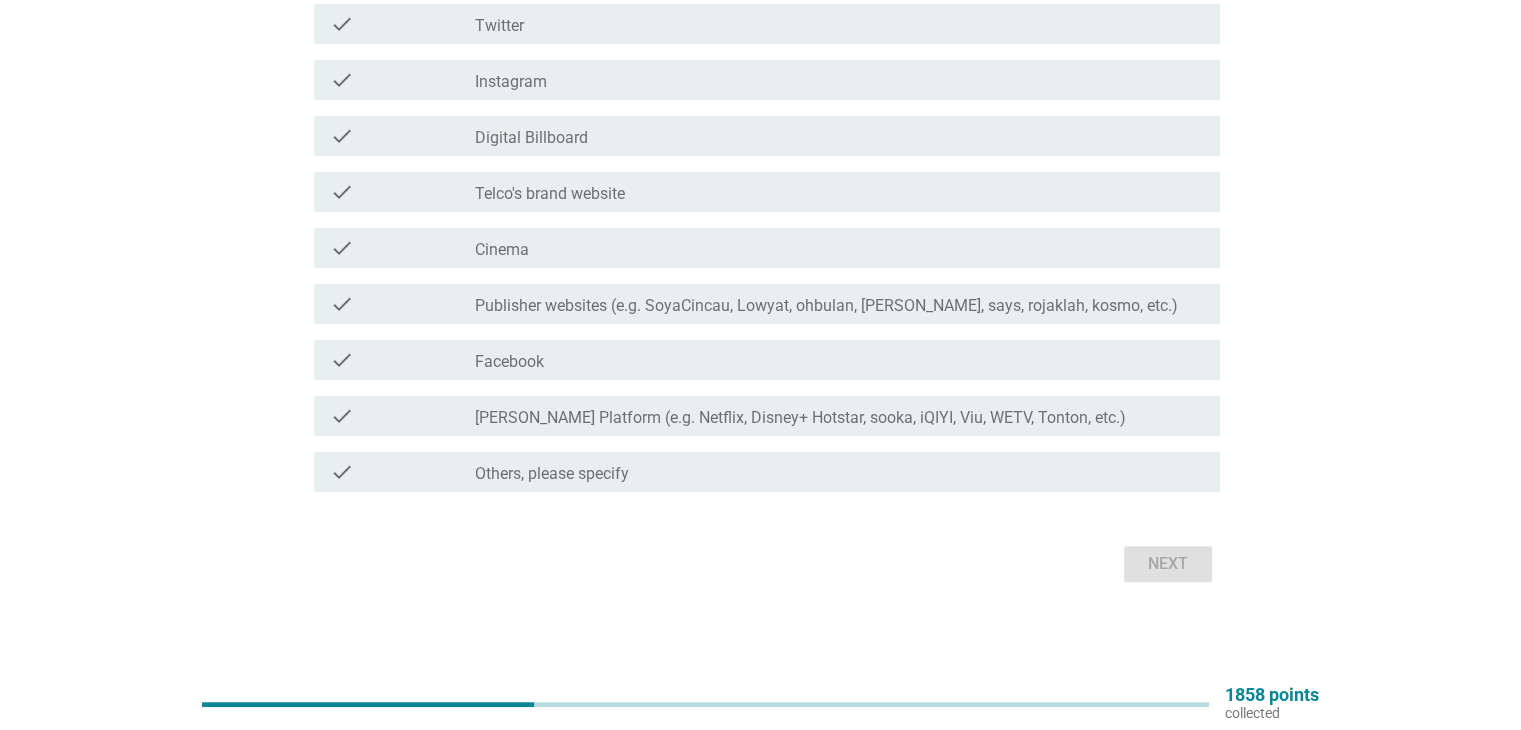 scroll, scrollTop: 0, scrollLeft: 0, axis: both 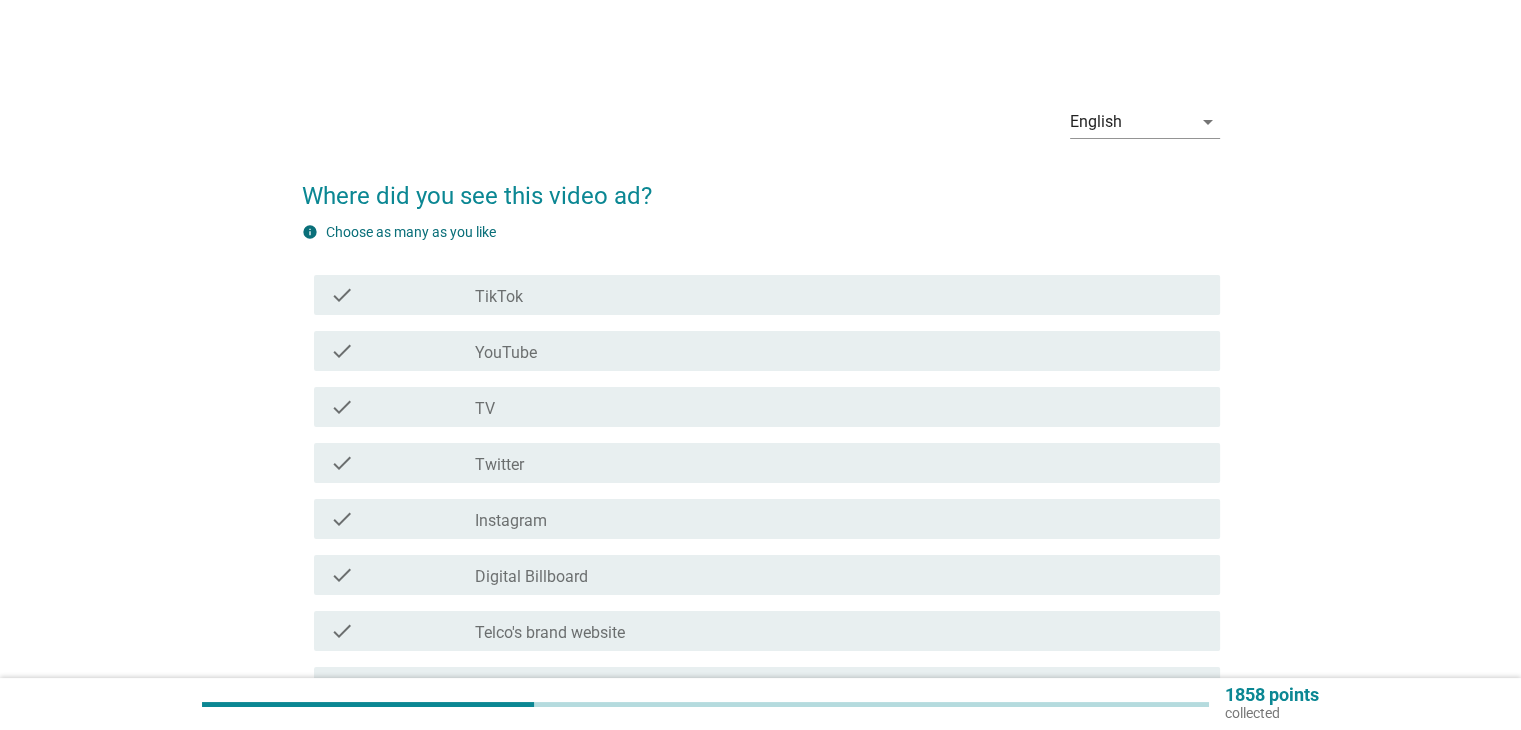 click on "Telco's brand website" at bounding box center (550, 633) 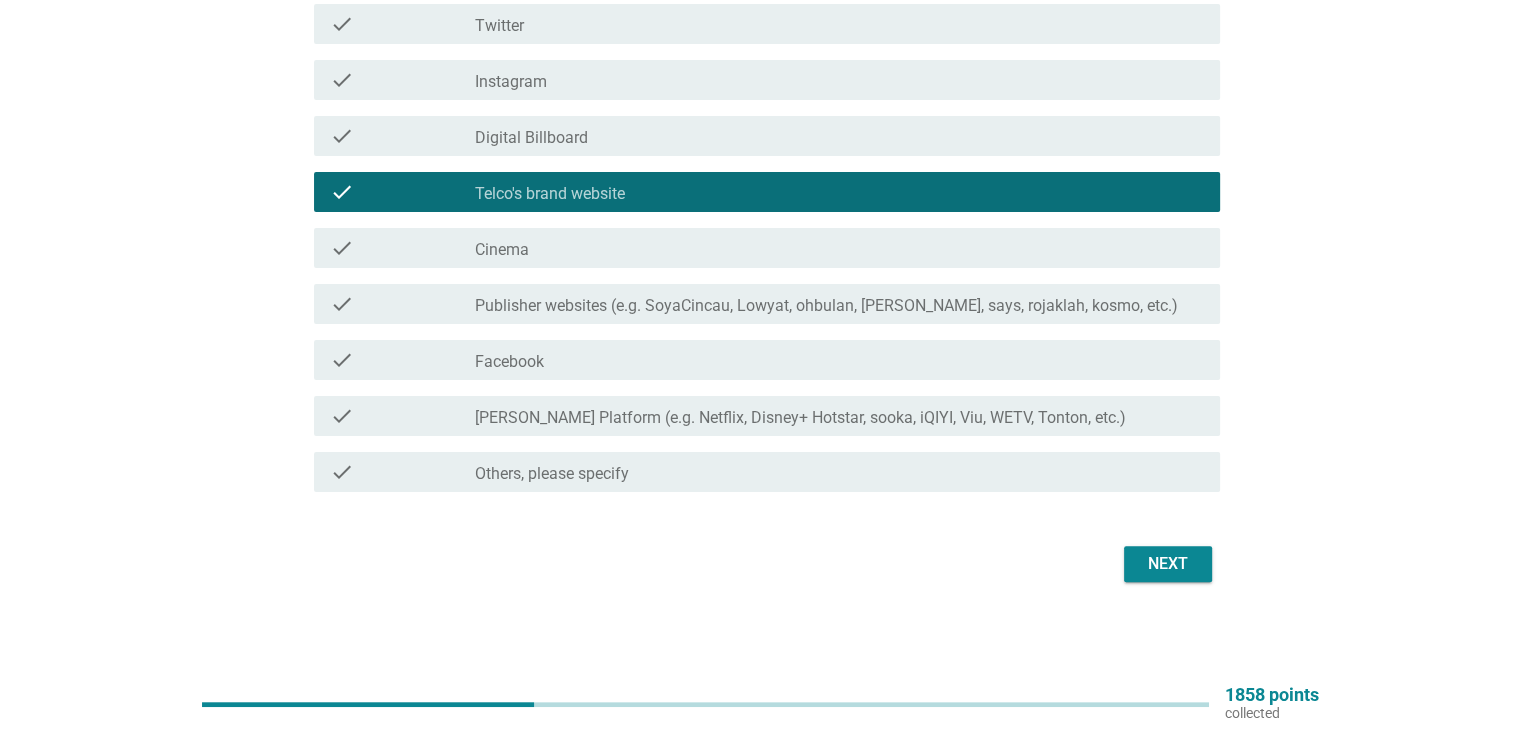 scroll, scrollTop: 39, scrollLeft: 0, axis: vertical 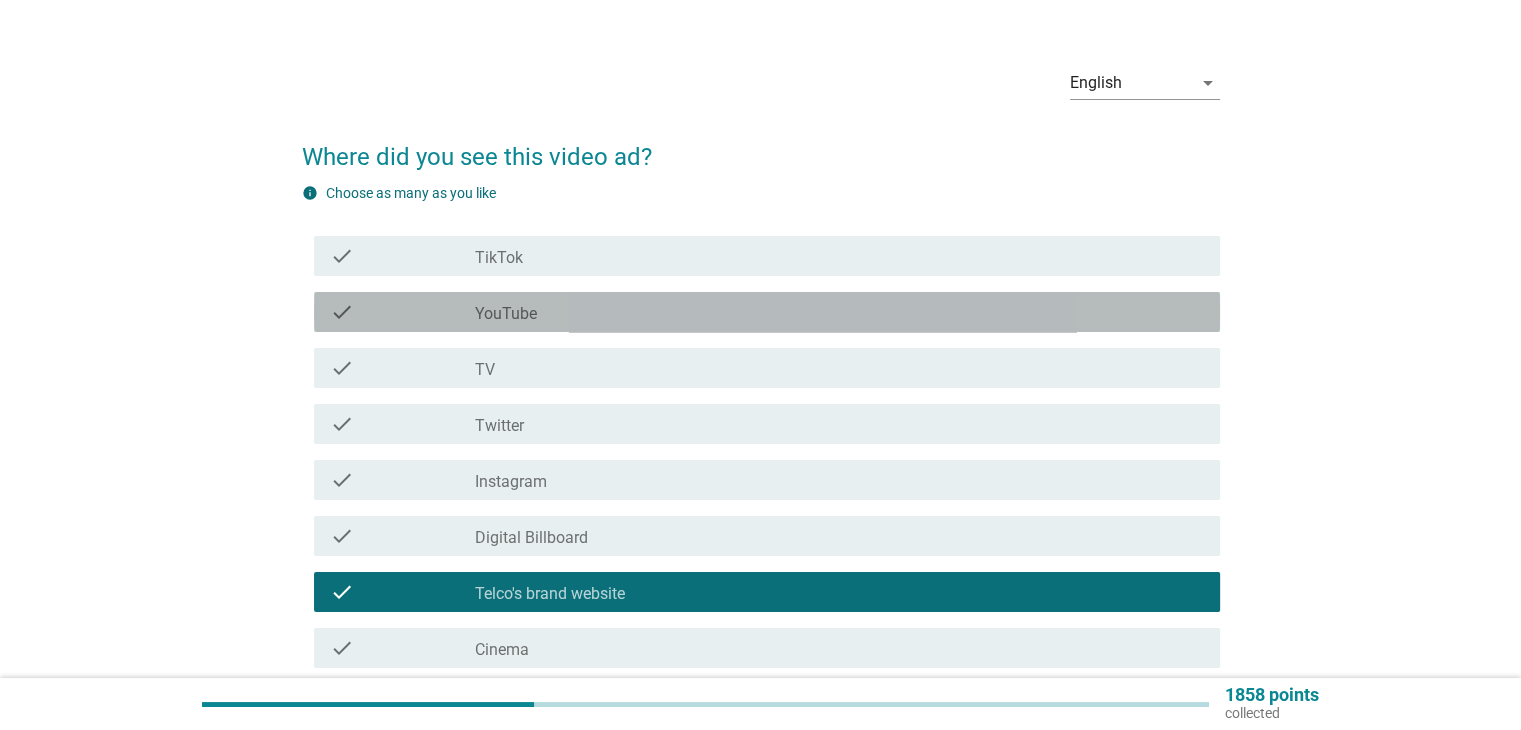 click on "YouTube" at bounding box center [506, 314] 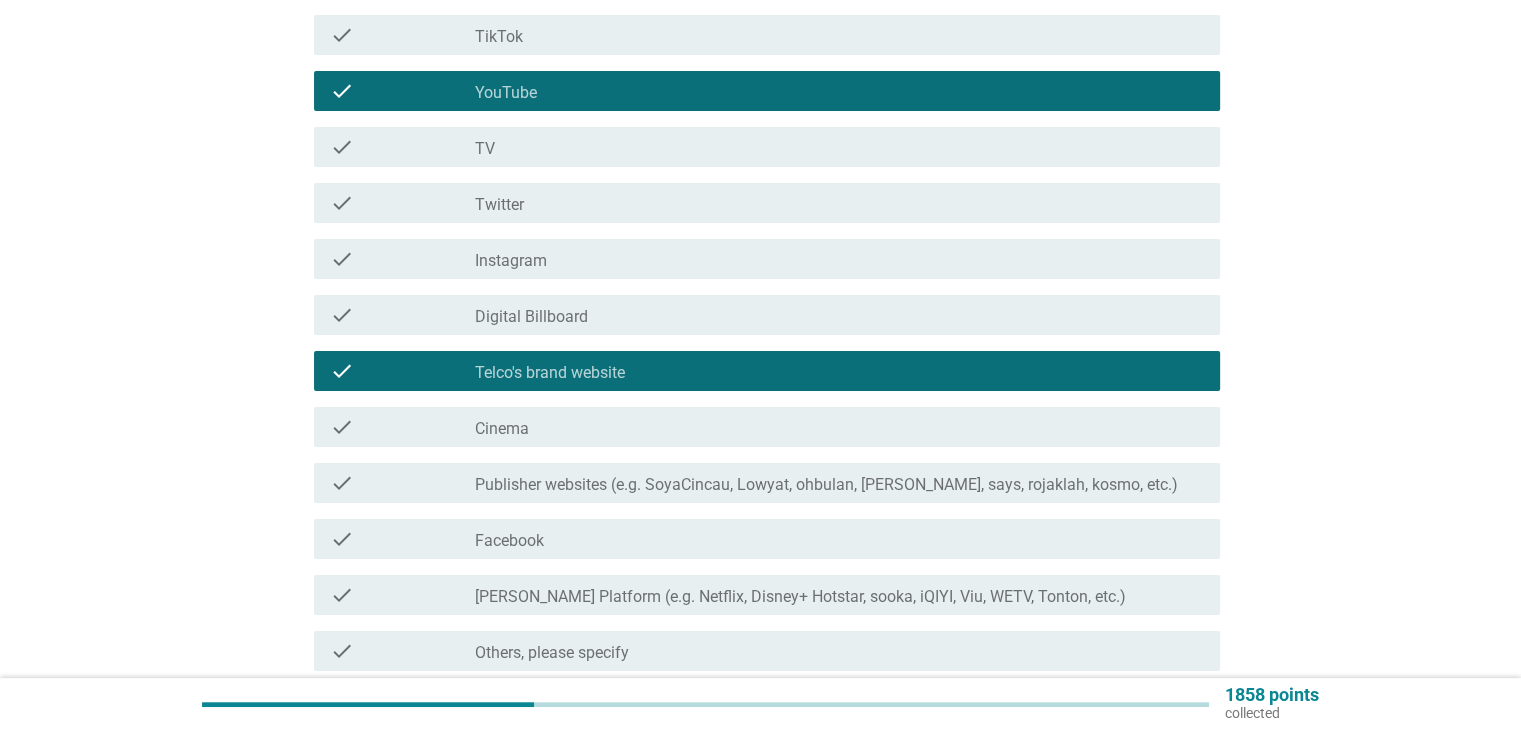 scroll, scrollTop: 439, scrollLeft: 0, axis: vertical 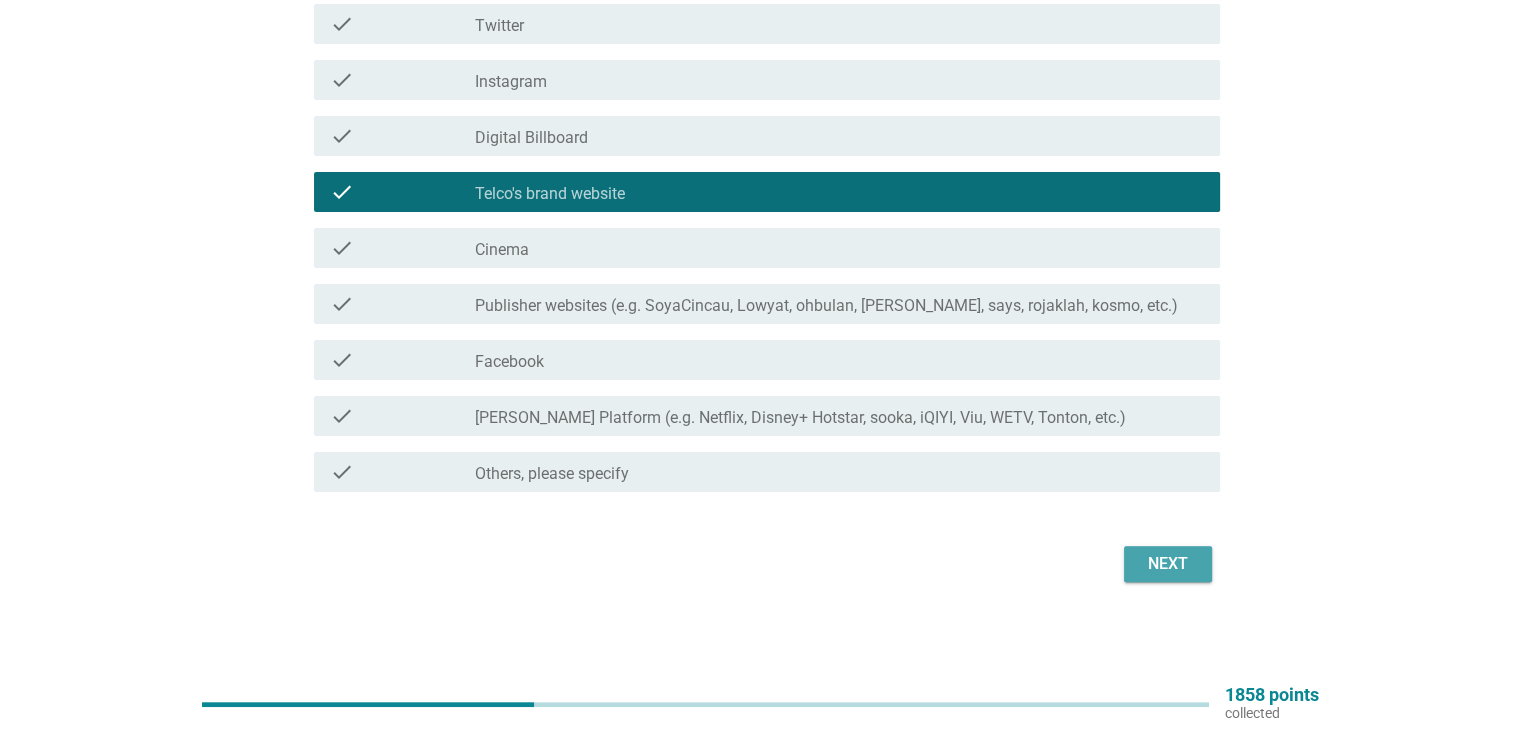 click on "Next" at bounding box center [1168, 564] 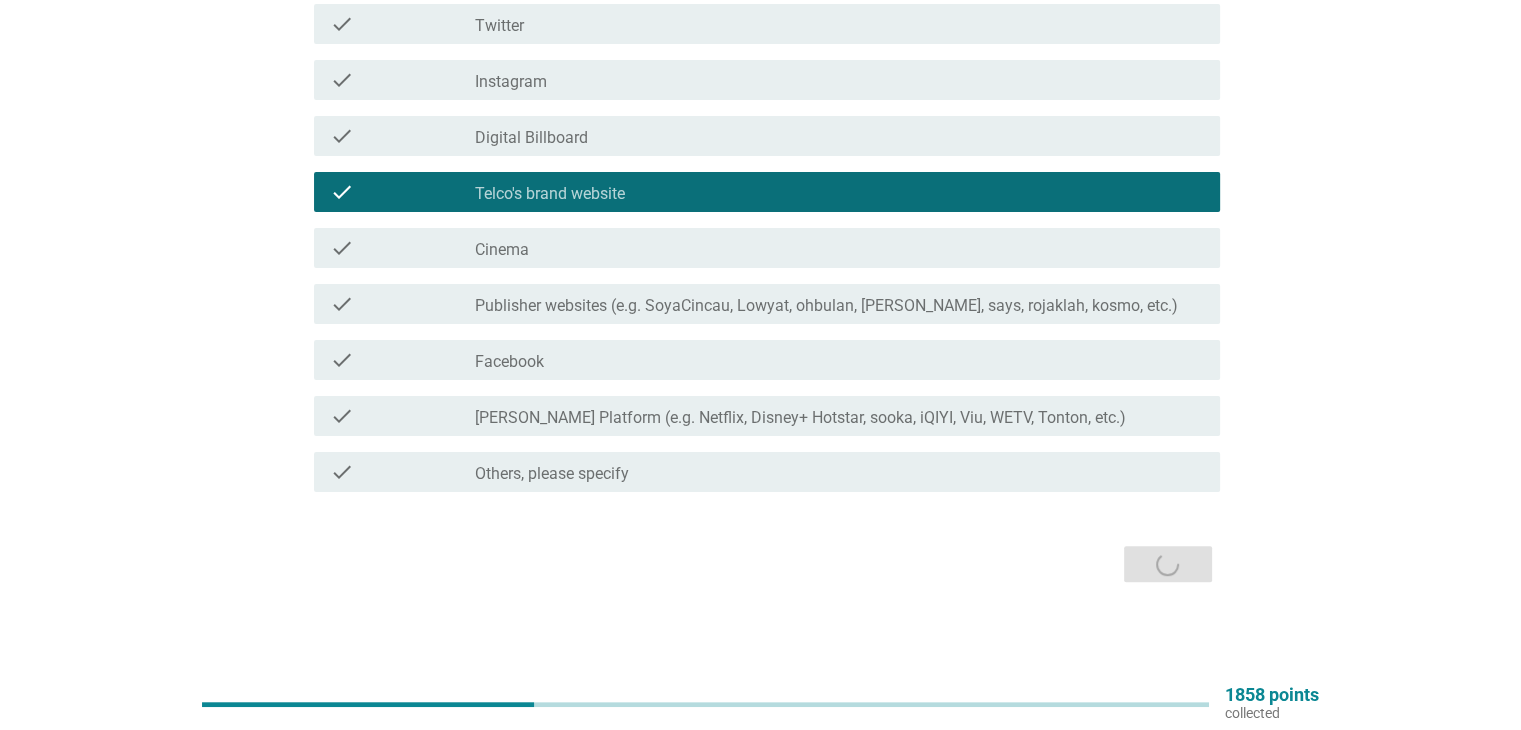 scroll, scrollTop: 0, scrollLeft: 0, axis: both 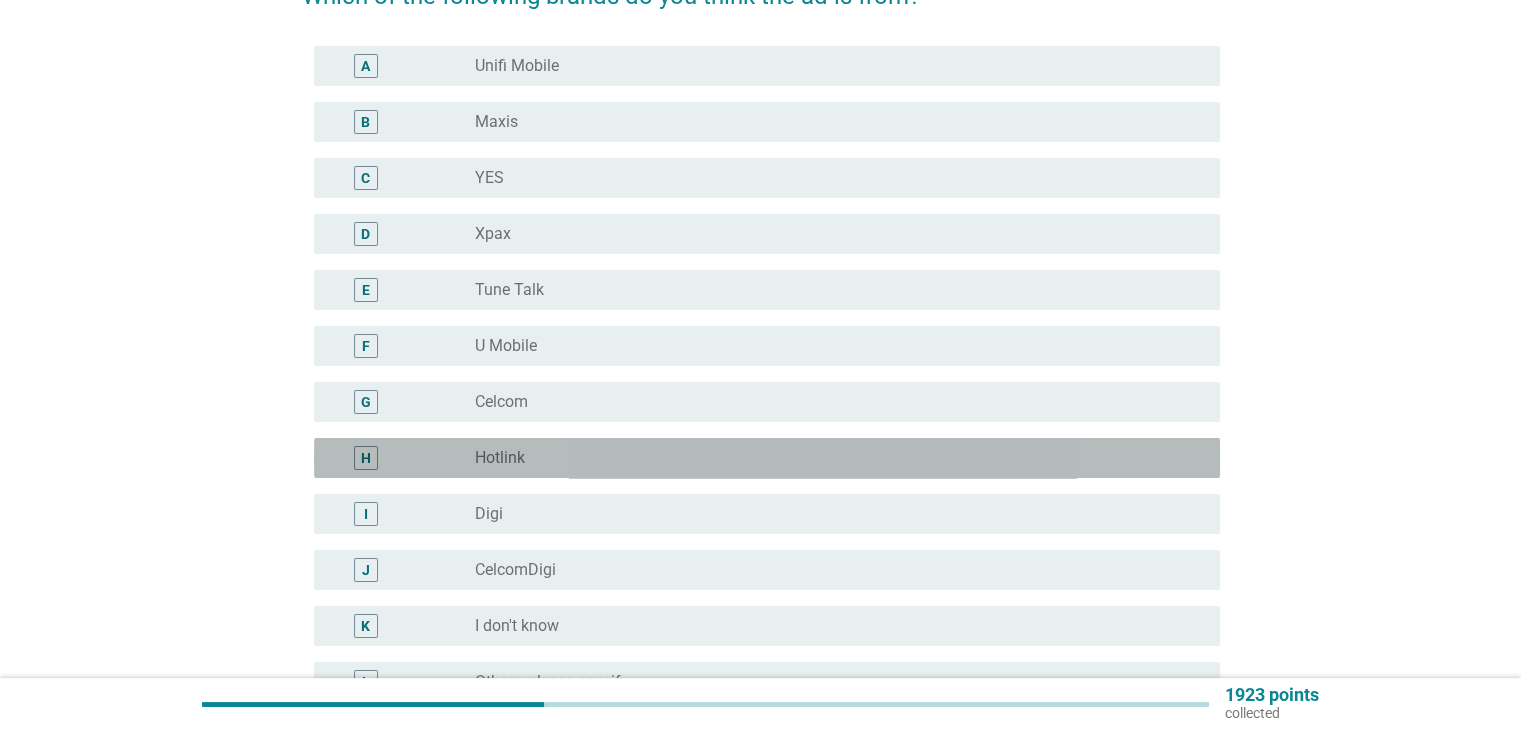 click on "Hotlink" at bounding box center [500, 458] 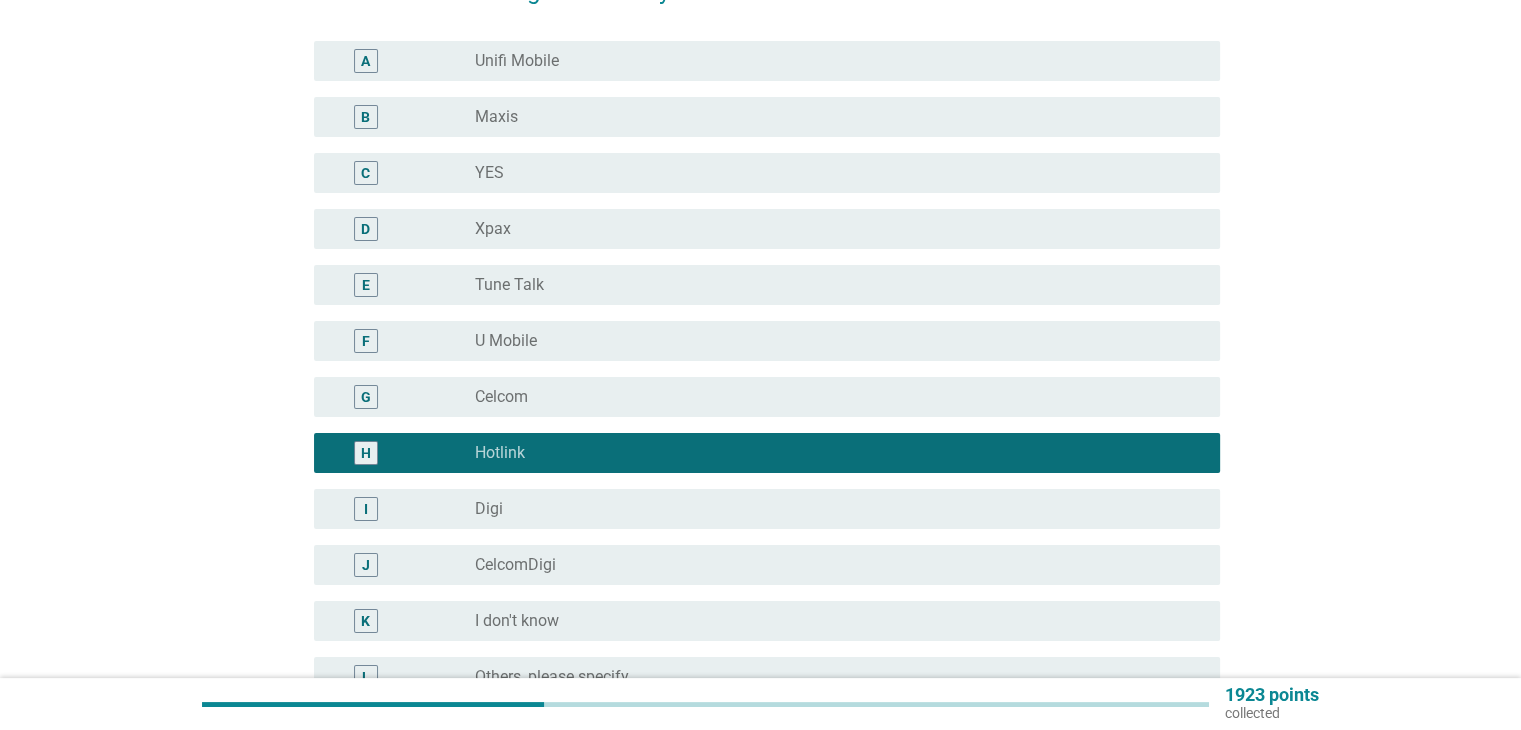scroll, scrollTop: 434, scrollLeft: 0, axis: vertical 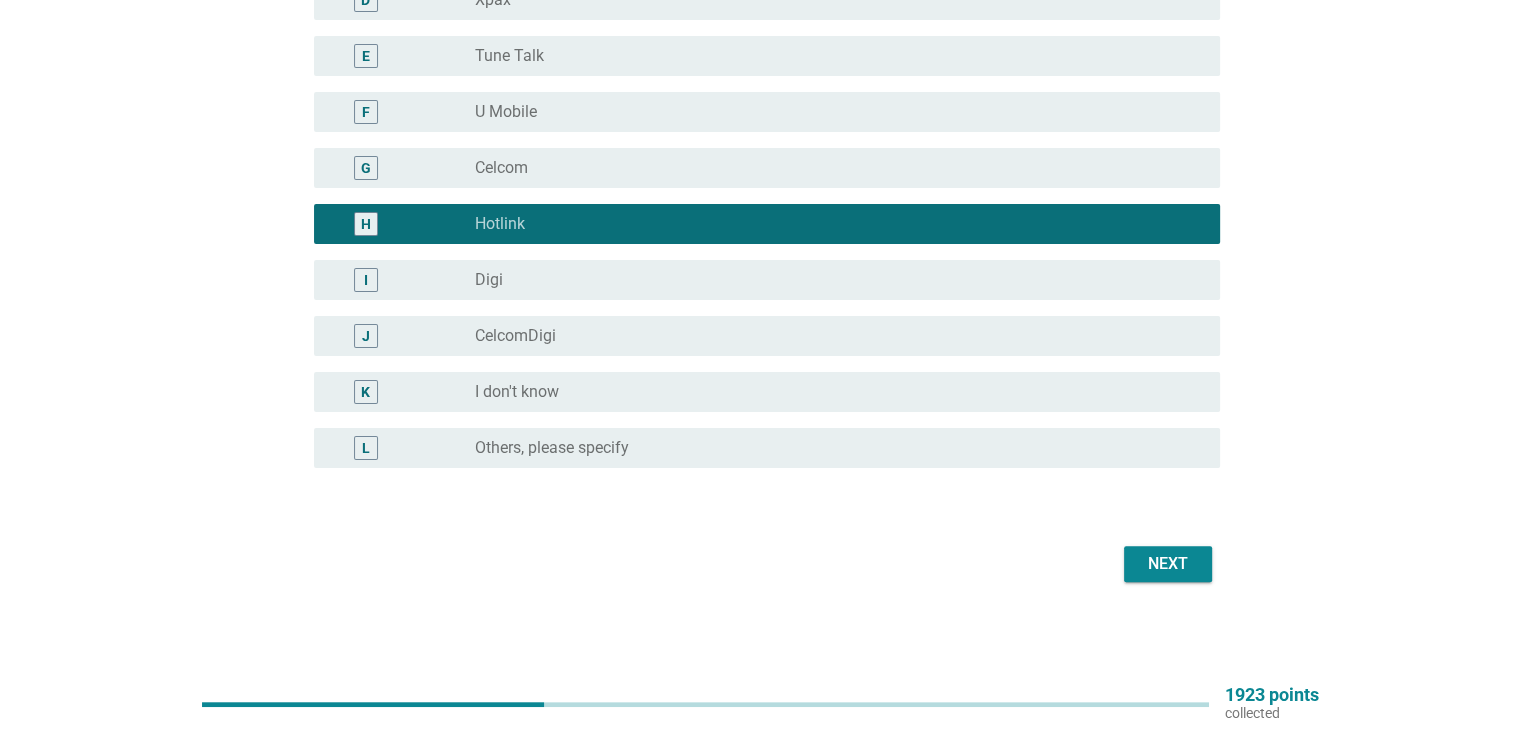 click on "Next" at bounding box center [1168, 564] 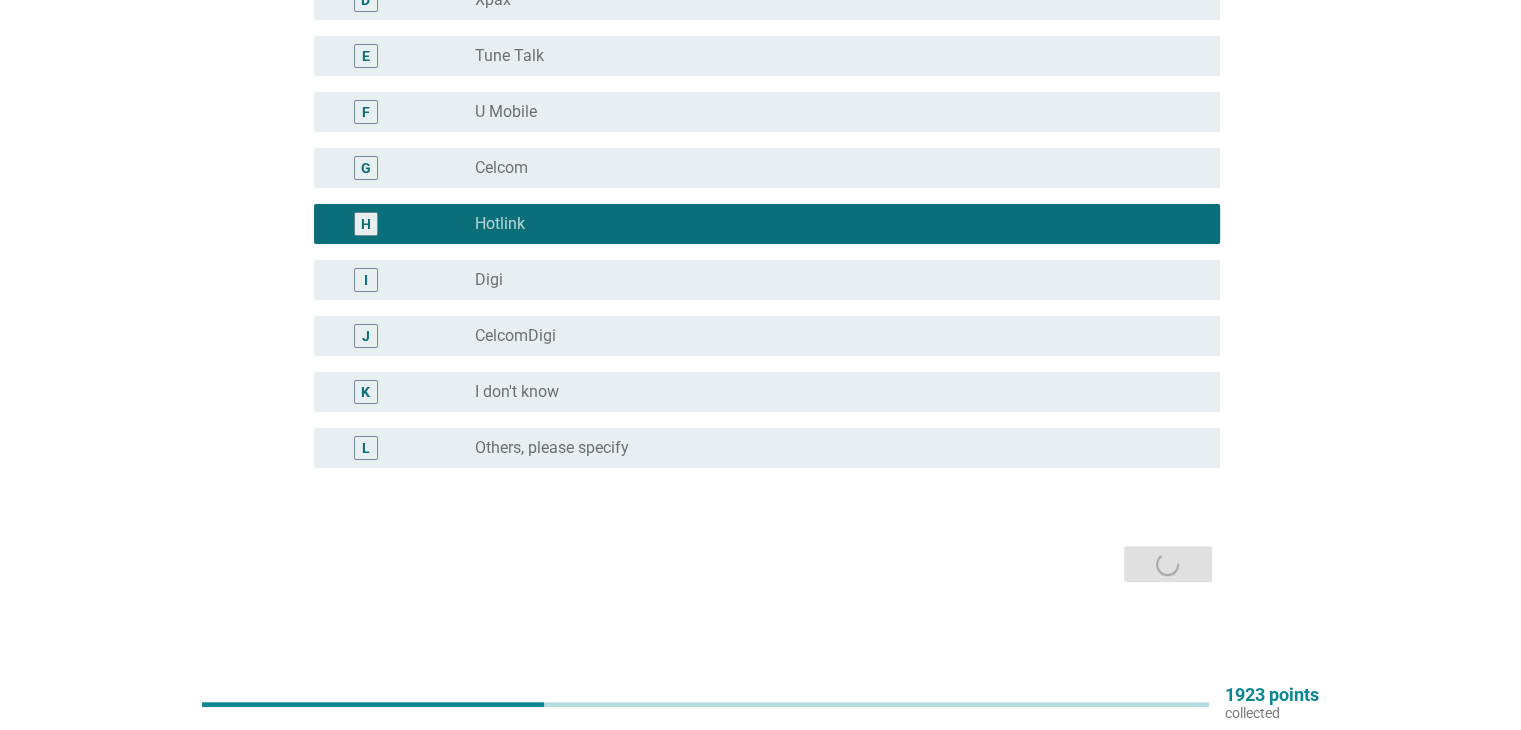 scroll, scrollTop: 0, scrollLeft: 0, axis: both 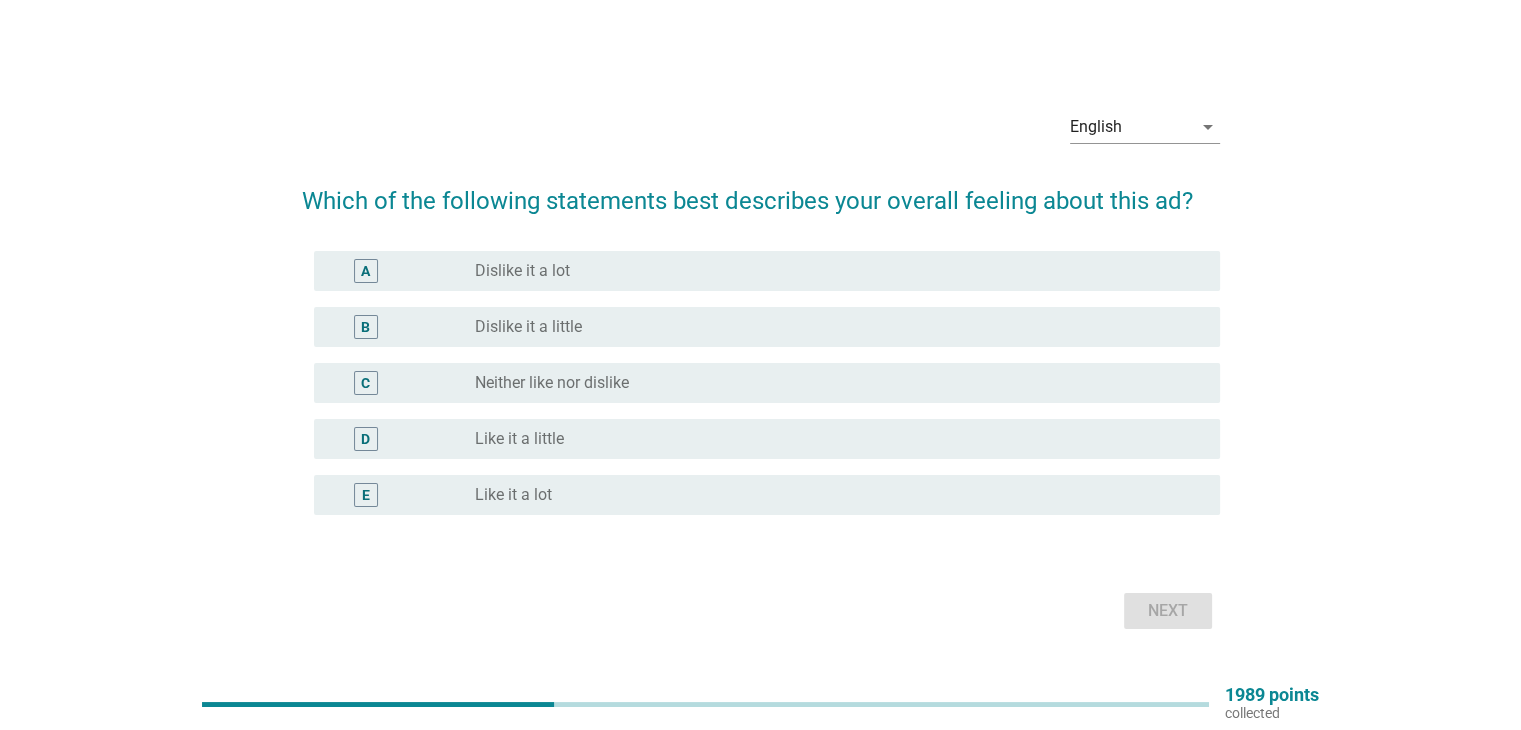 drag, startPoint x: 538, startPoint y: 492, endPoint x: 569, endPoint y: 493, distance: 31.016125 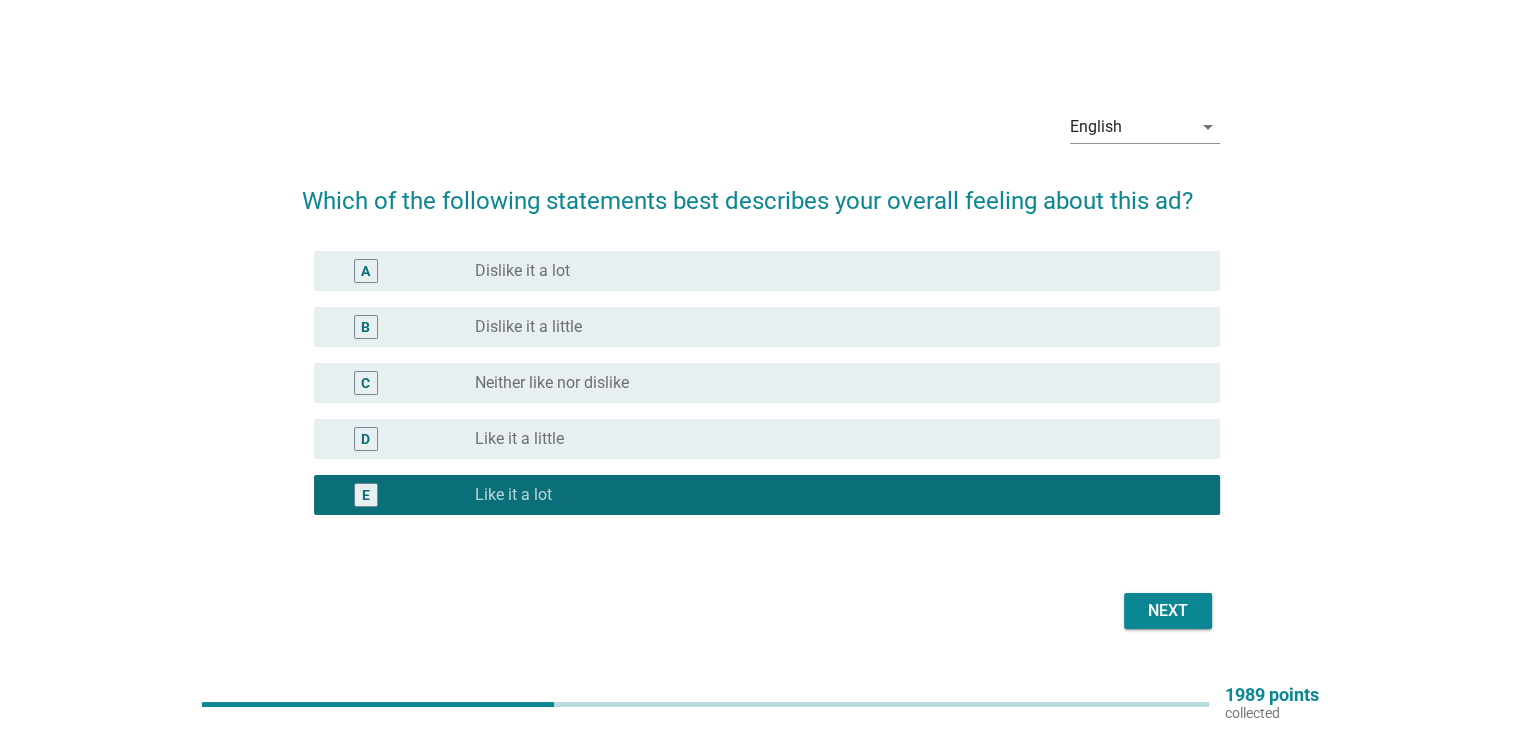 click on "Next" at bounding box center [1168, 611] 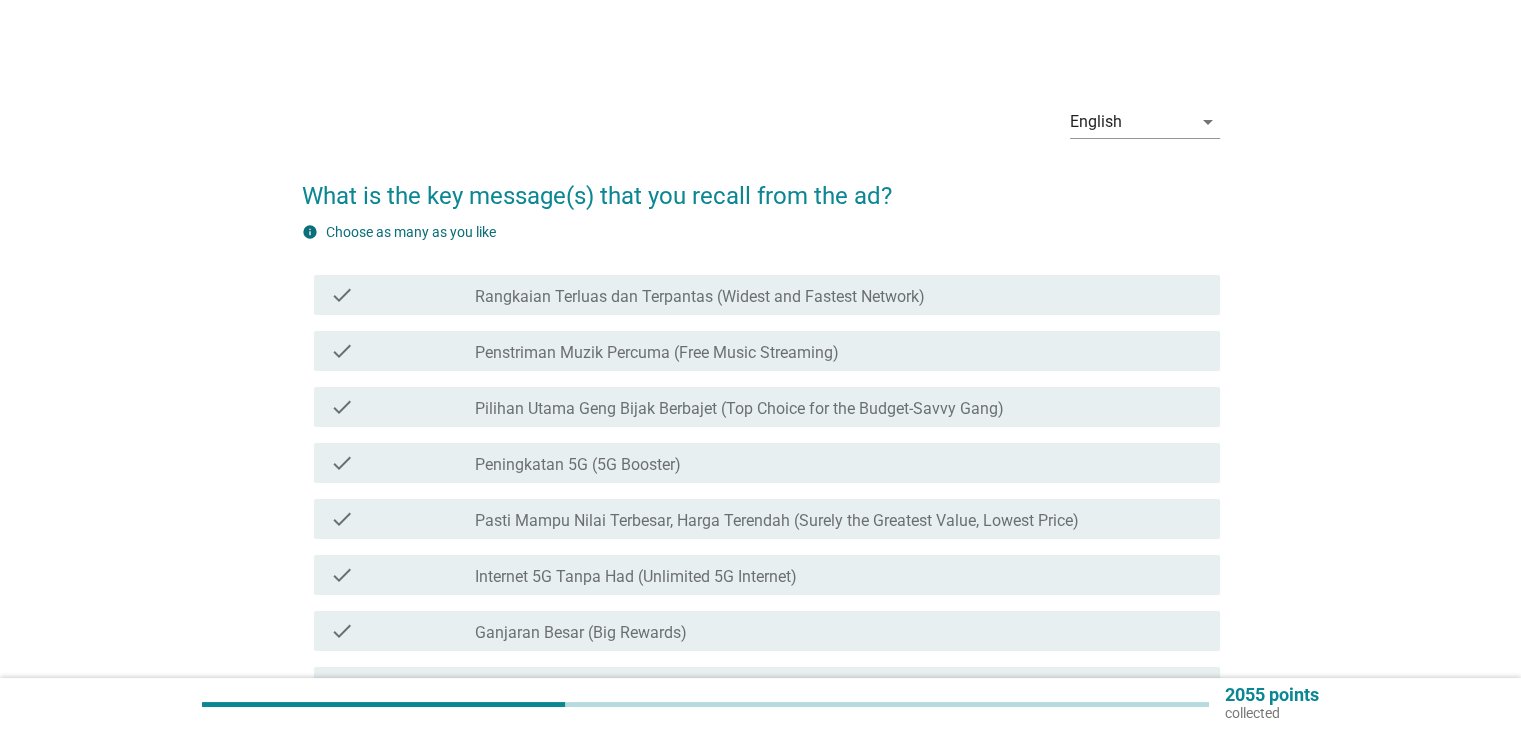 click on "Pilihan Utama Geng Bijak Berbajet (Top Choice for the Budget-Savvy Gang)" at bounding box center (739, 409) 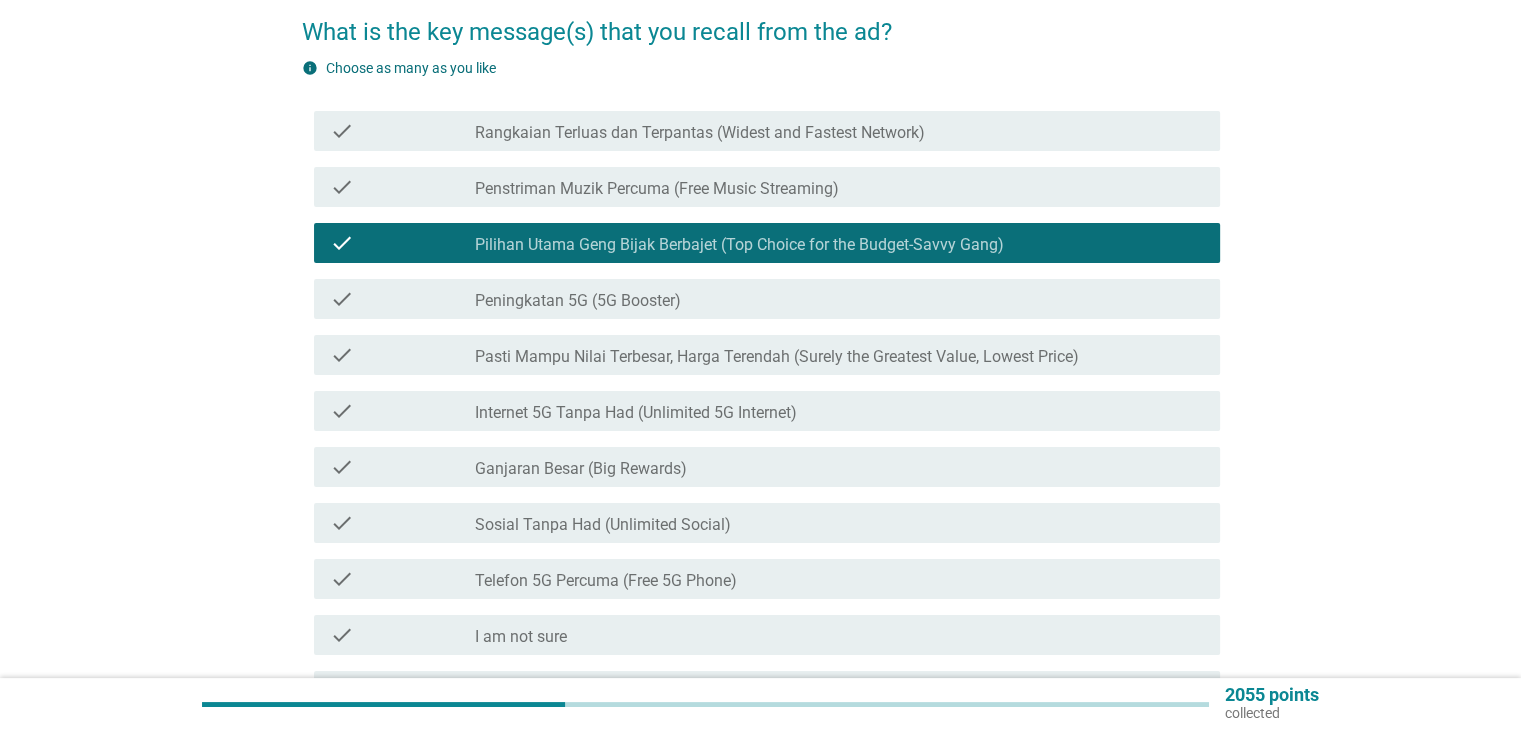 scroll, scrollTop: 200, scrollLeft: 0, axis: vertical 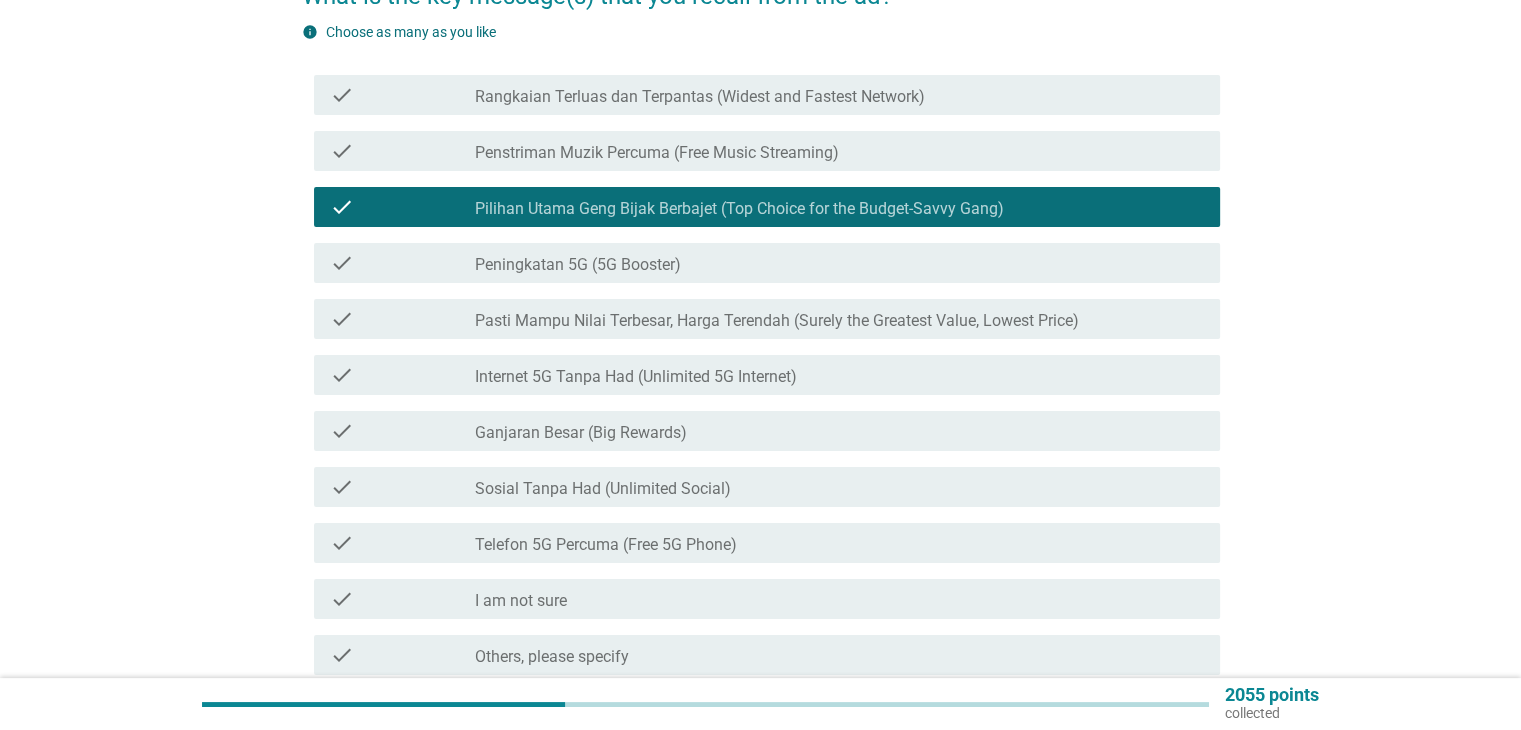 click on "Internet 5G Tanpa Had (Unlimited 5G Internet)" at bounding box center (636, 377) 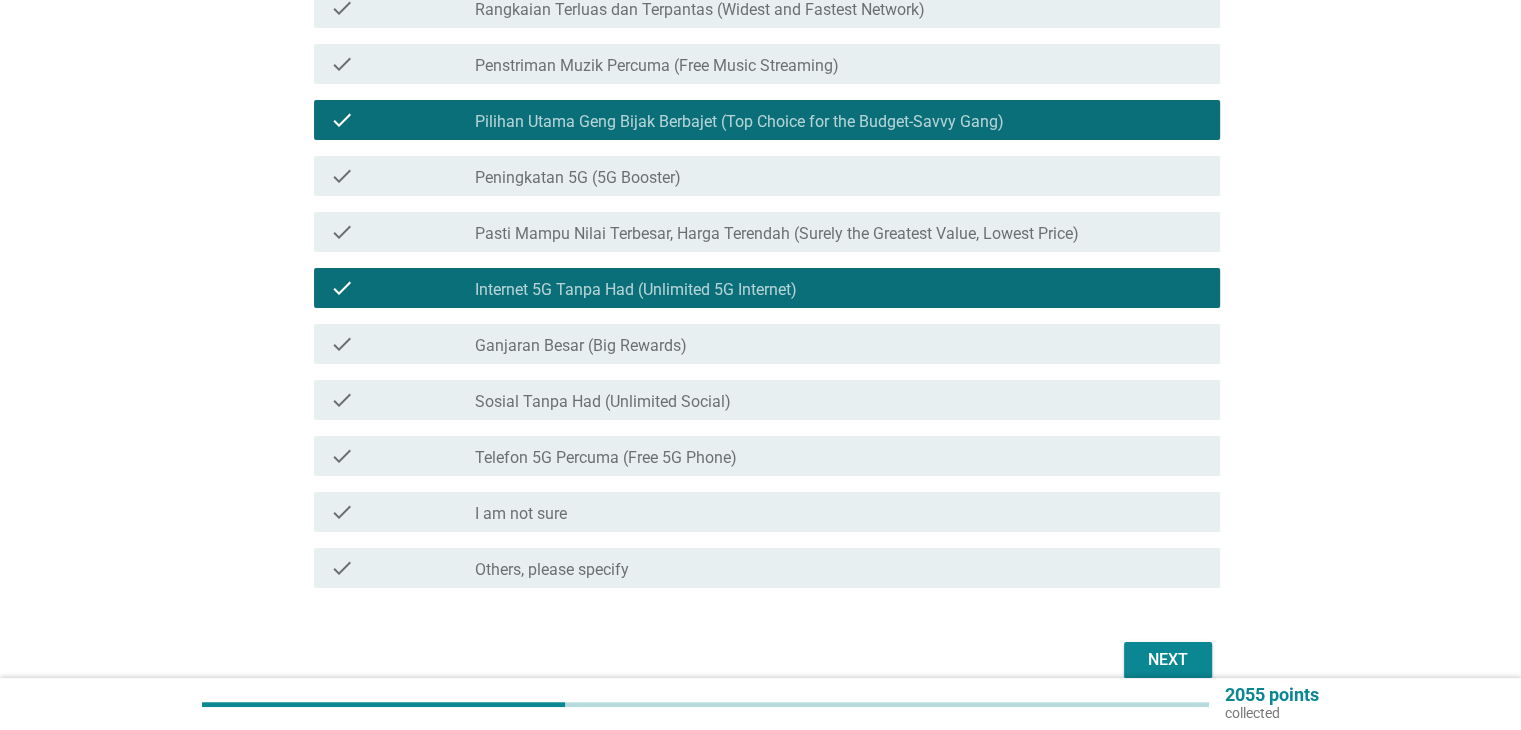 scroll, scrollTop: 383, scrollLeft: 0, axis: vertical 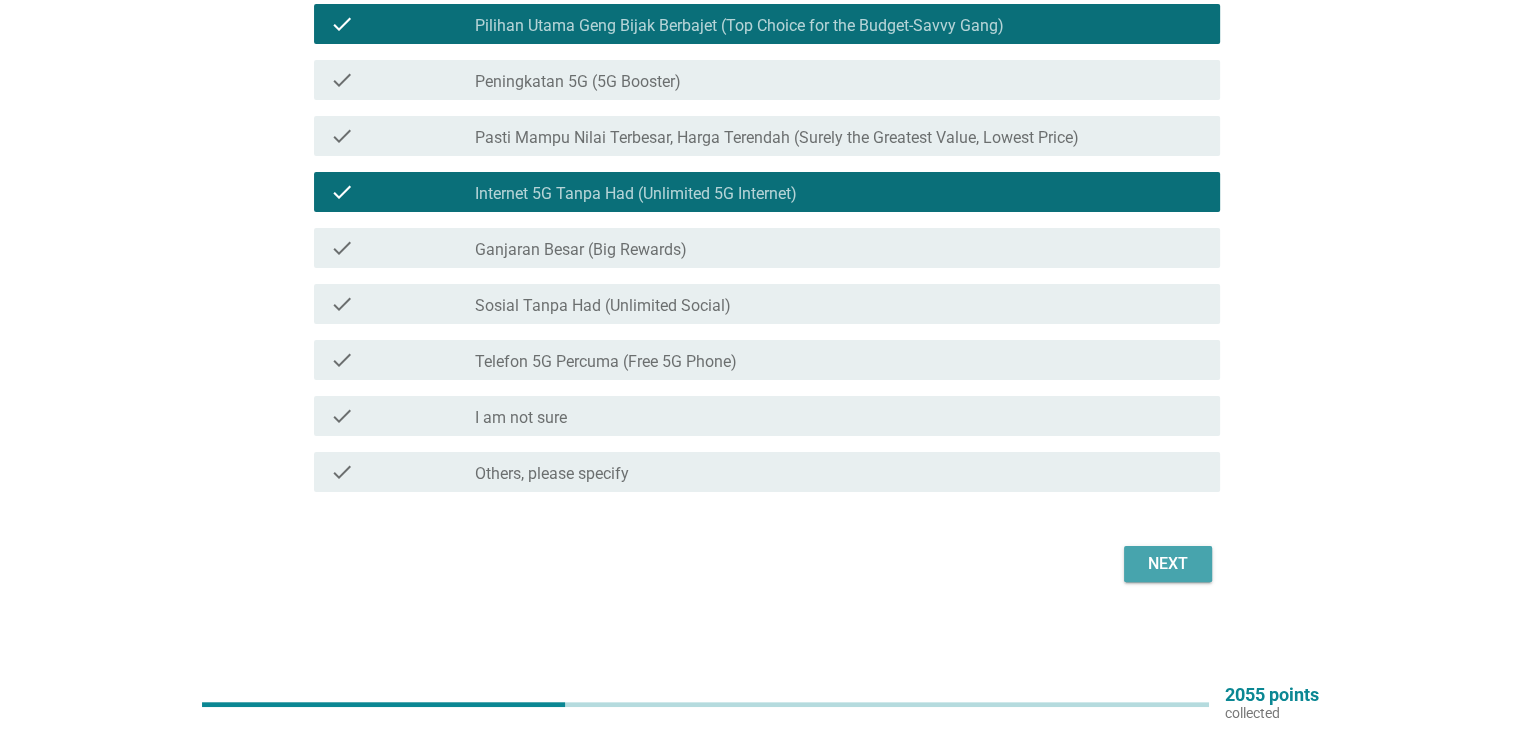 click on "Next" at bounding box center [1168, 564] 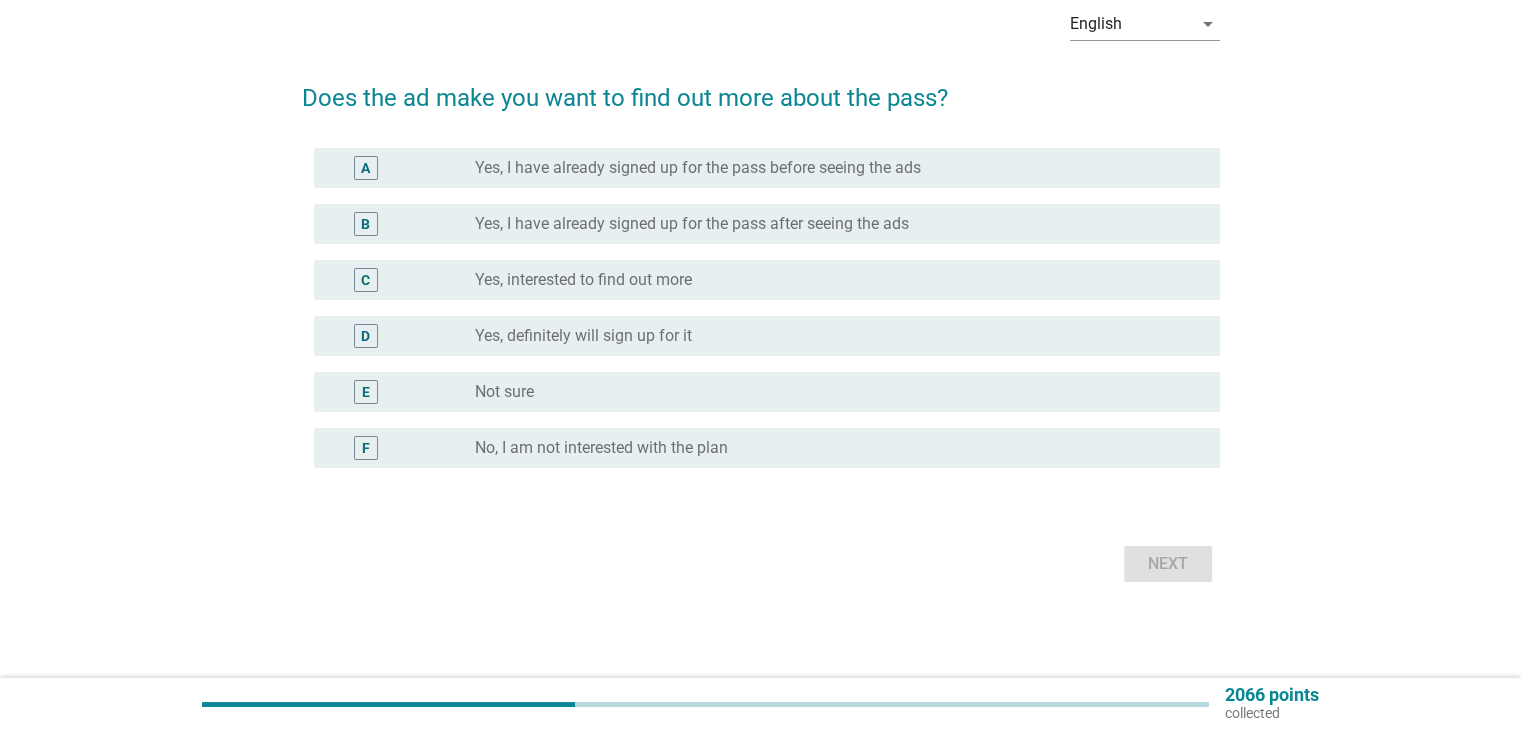 scroll, scrollTop: 0, scrollLeft: 0, axis: both 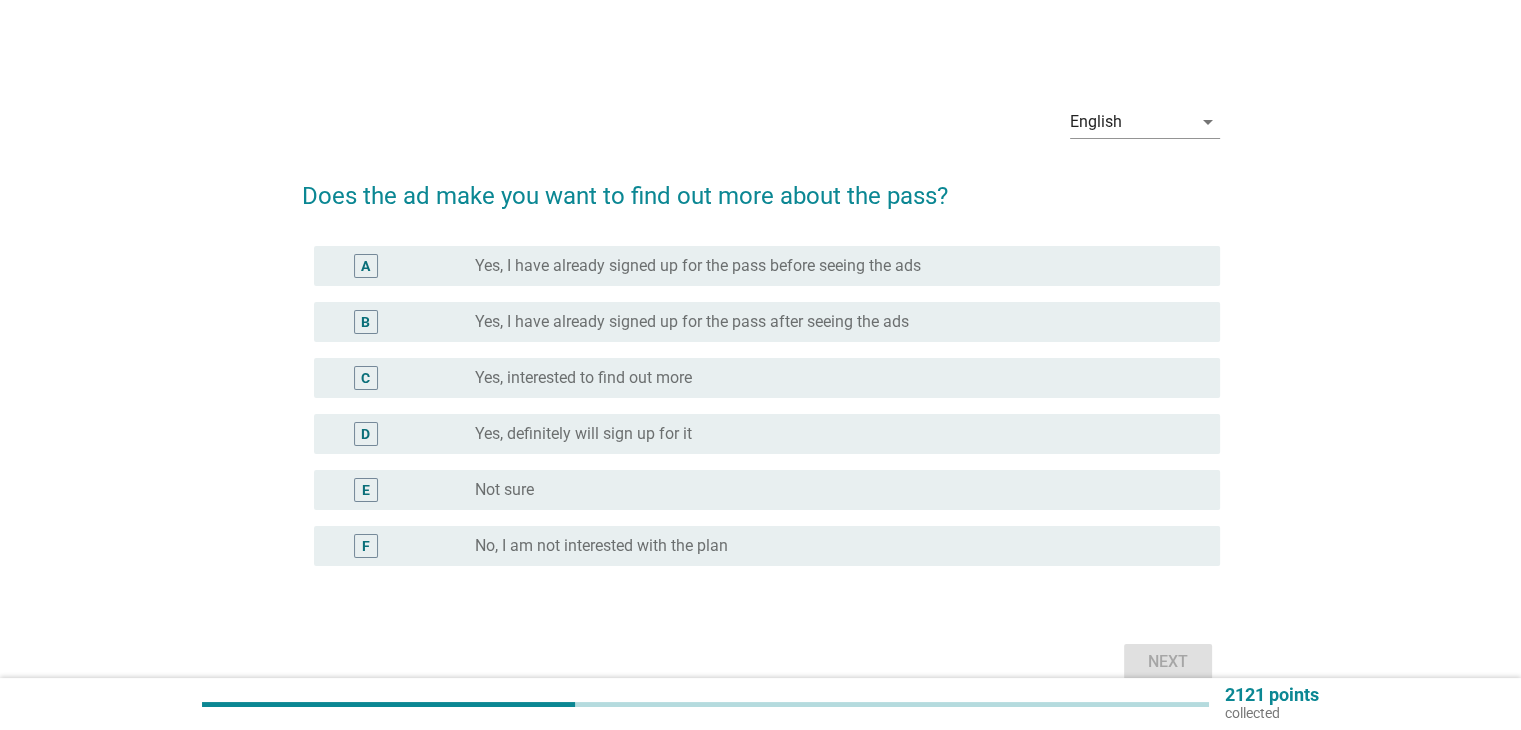 click on "Yes, interested to find out more" at bounding box center [583, 378] 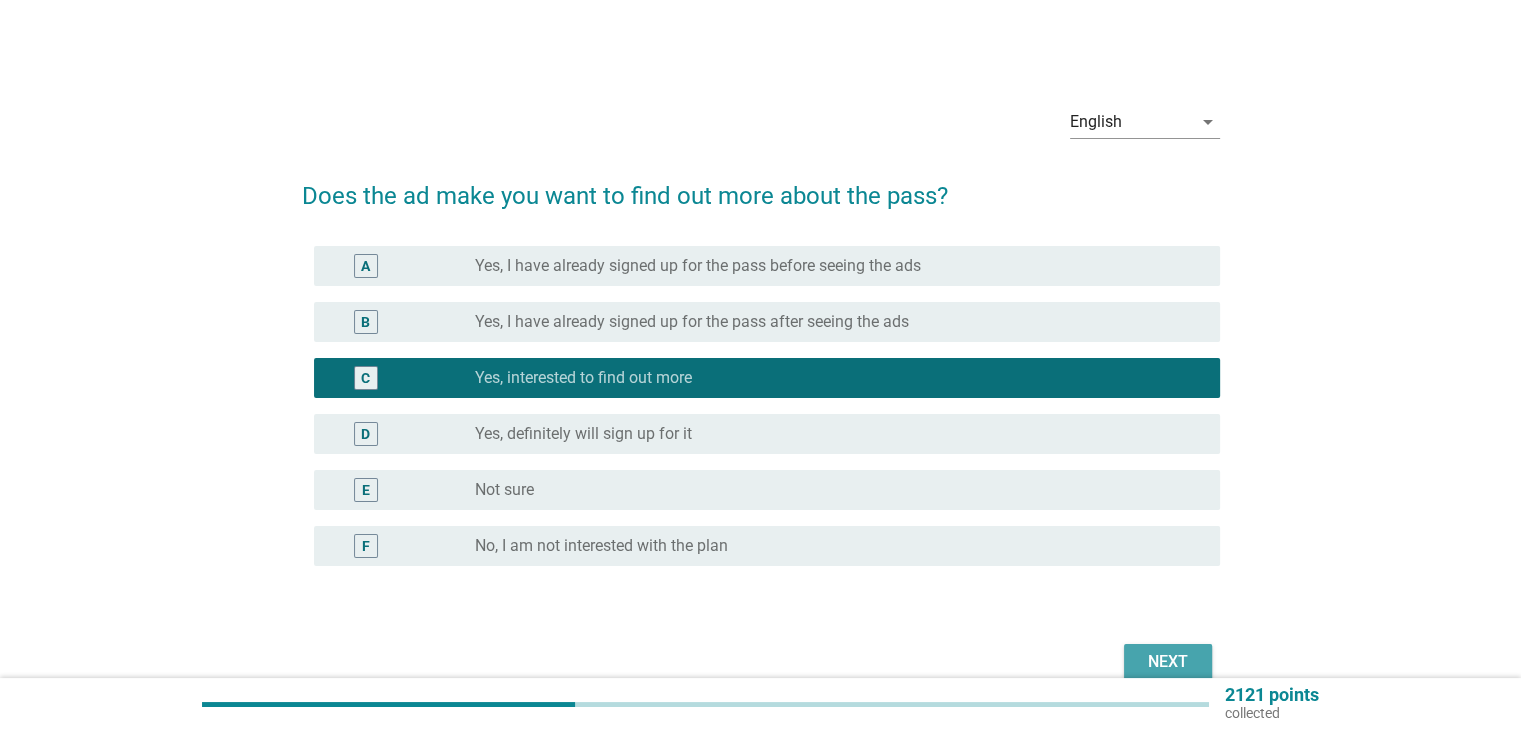 click on "Next" at bounding box center (1168, 662) 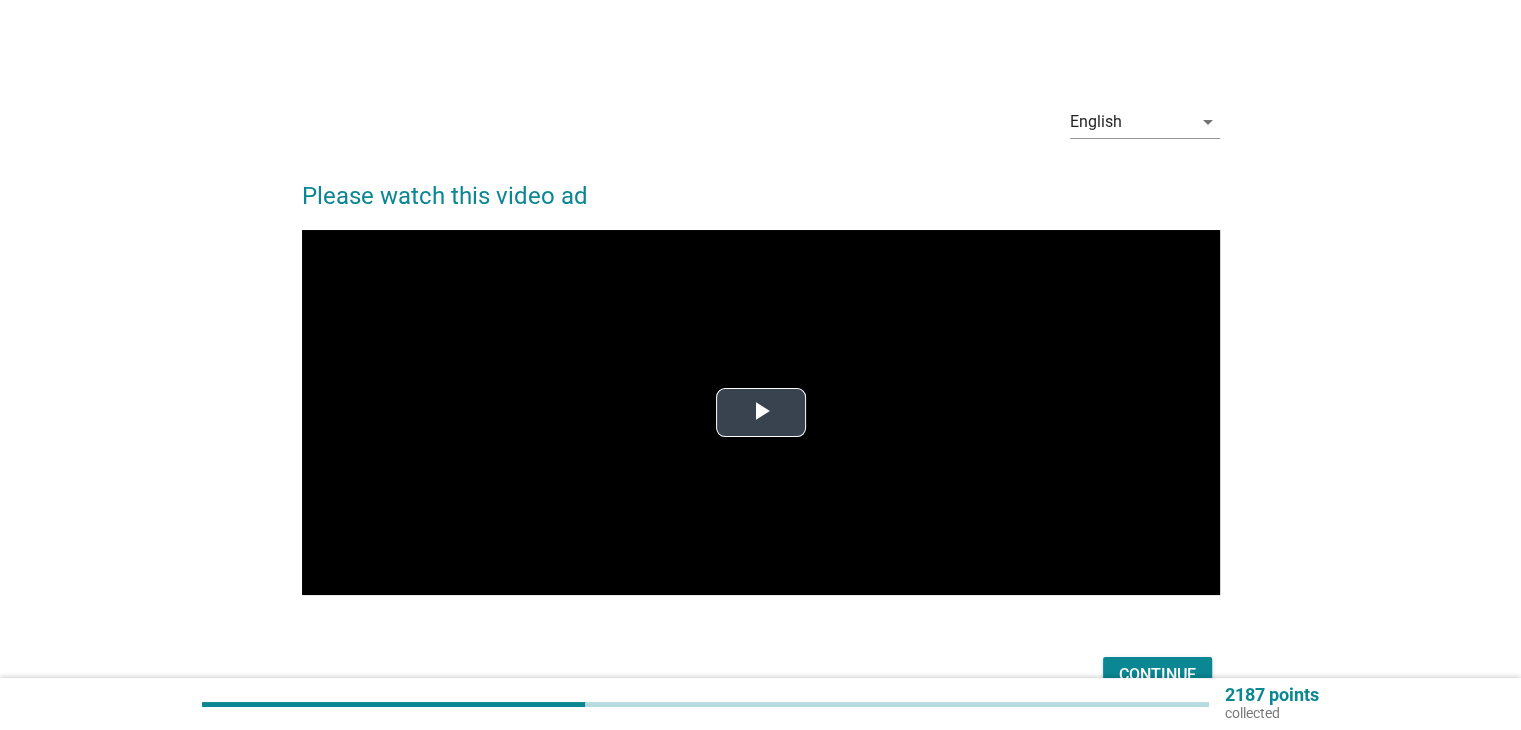 click at bounding box center [761, 413] 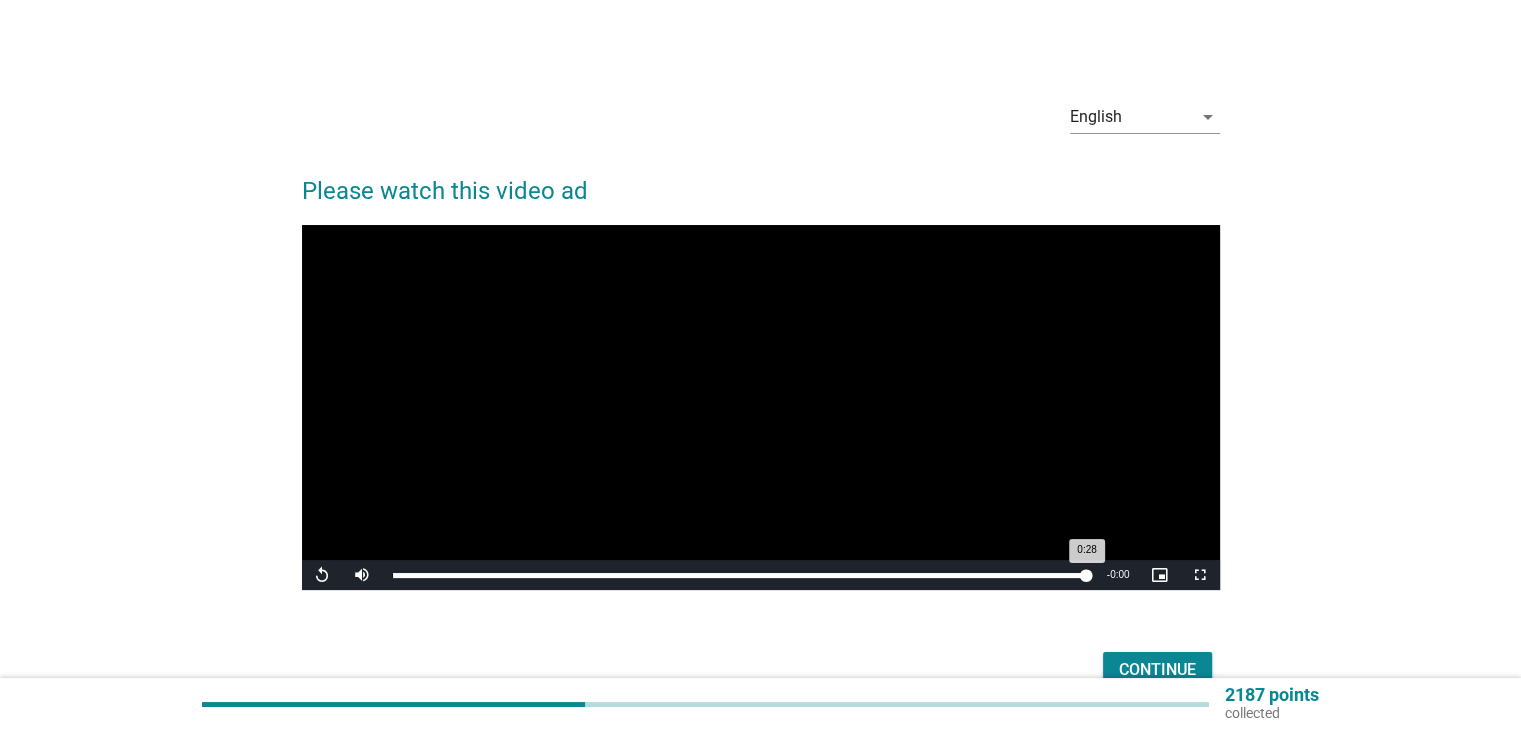 scroll, scrollTop: 111, scrollLeft: 0, axis: vertical 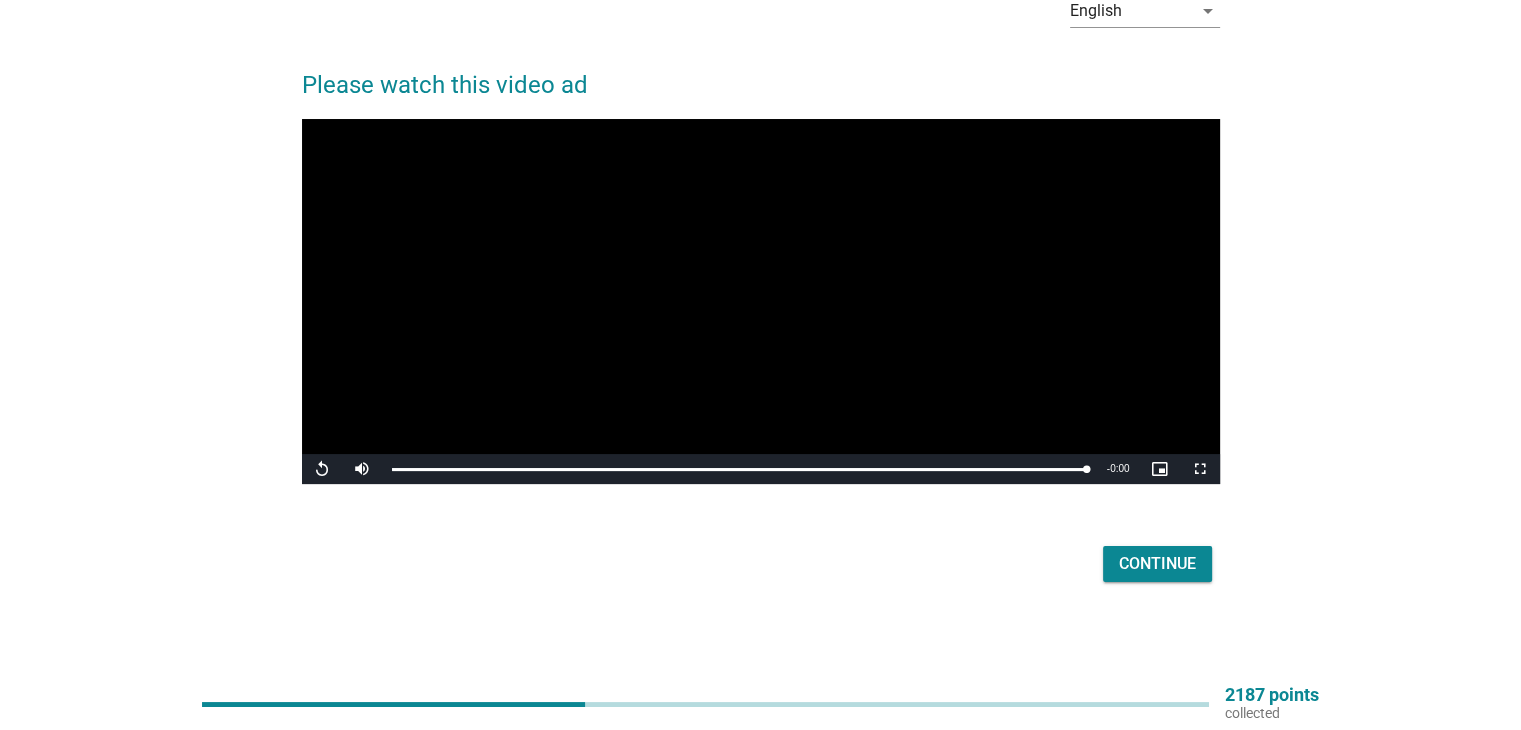click on "Continue" at bounding box center [1157, 564] 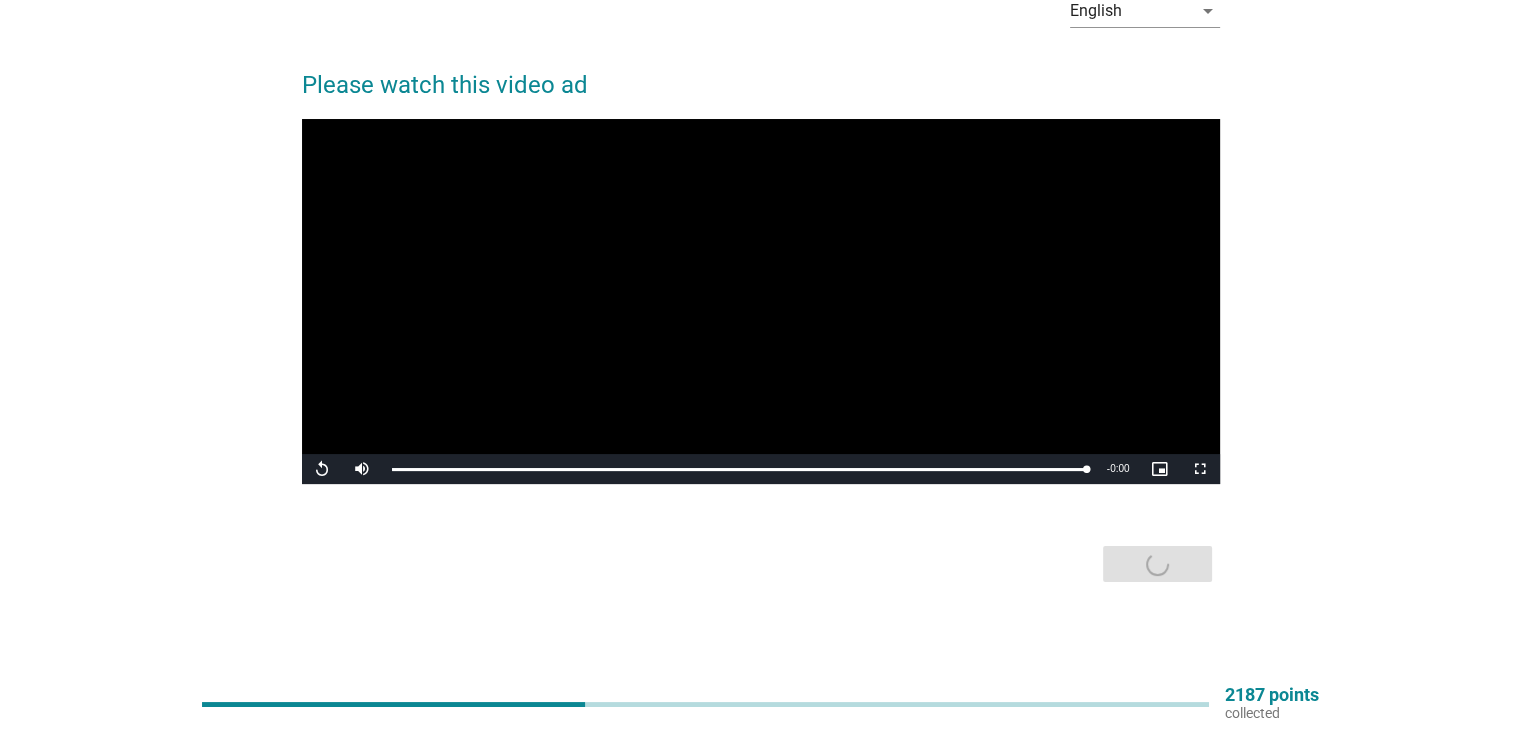 scroll, scrollTop: 0, scrollLeft: 0, axis: both 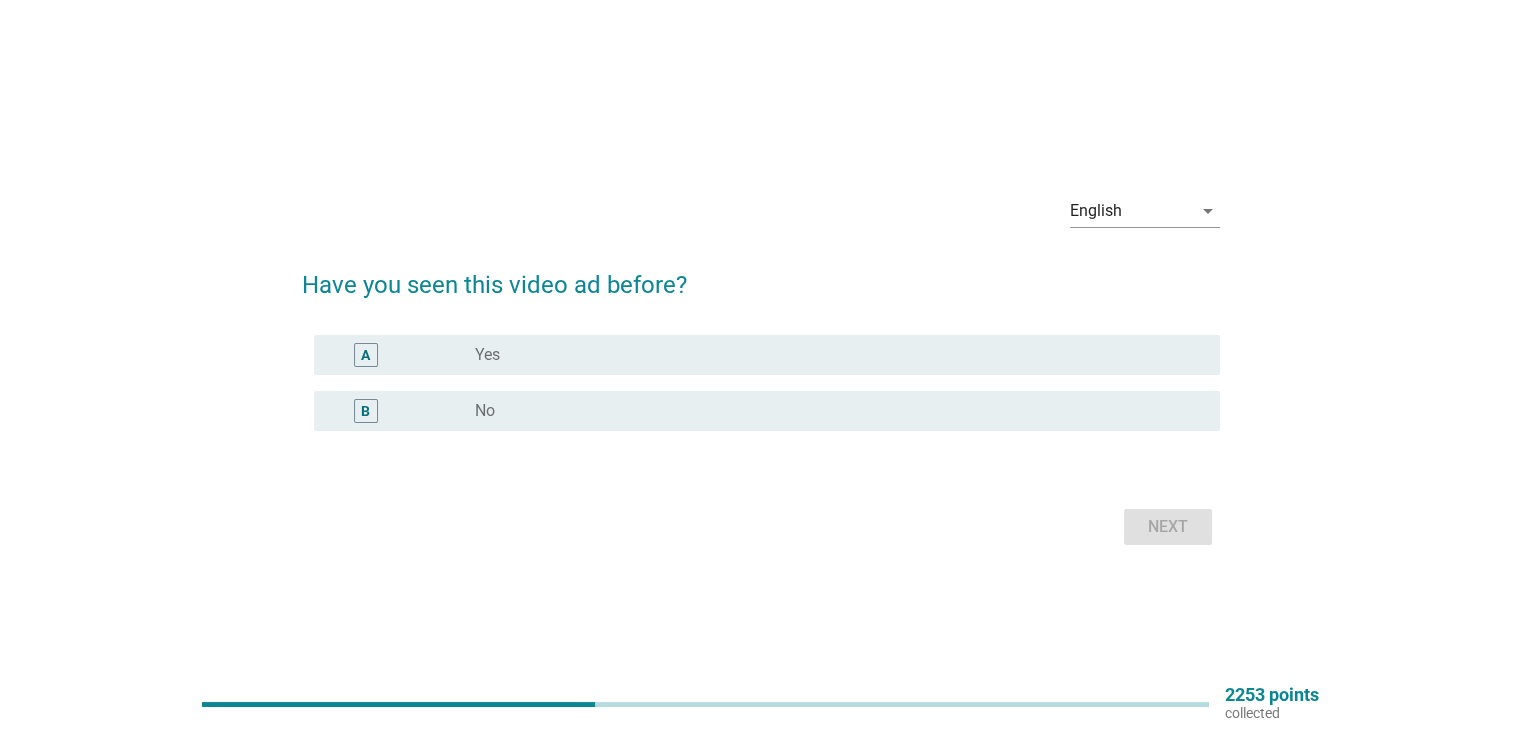 click on "radio_button_unchecked Yes" at bounding box center [831, 355] 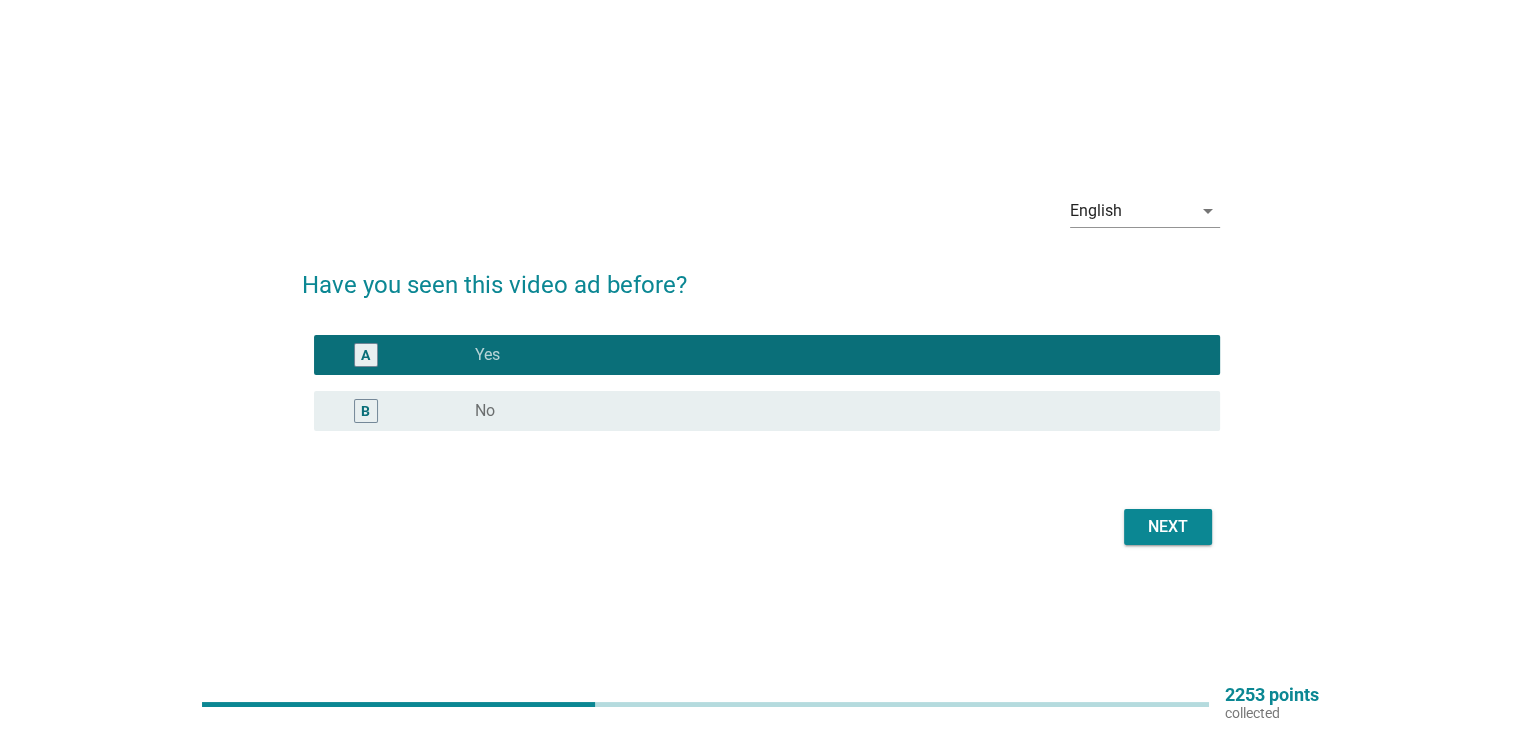 click on "Next" at bounding box center [1168, 527] 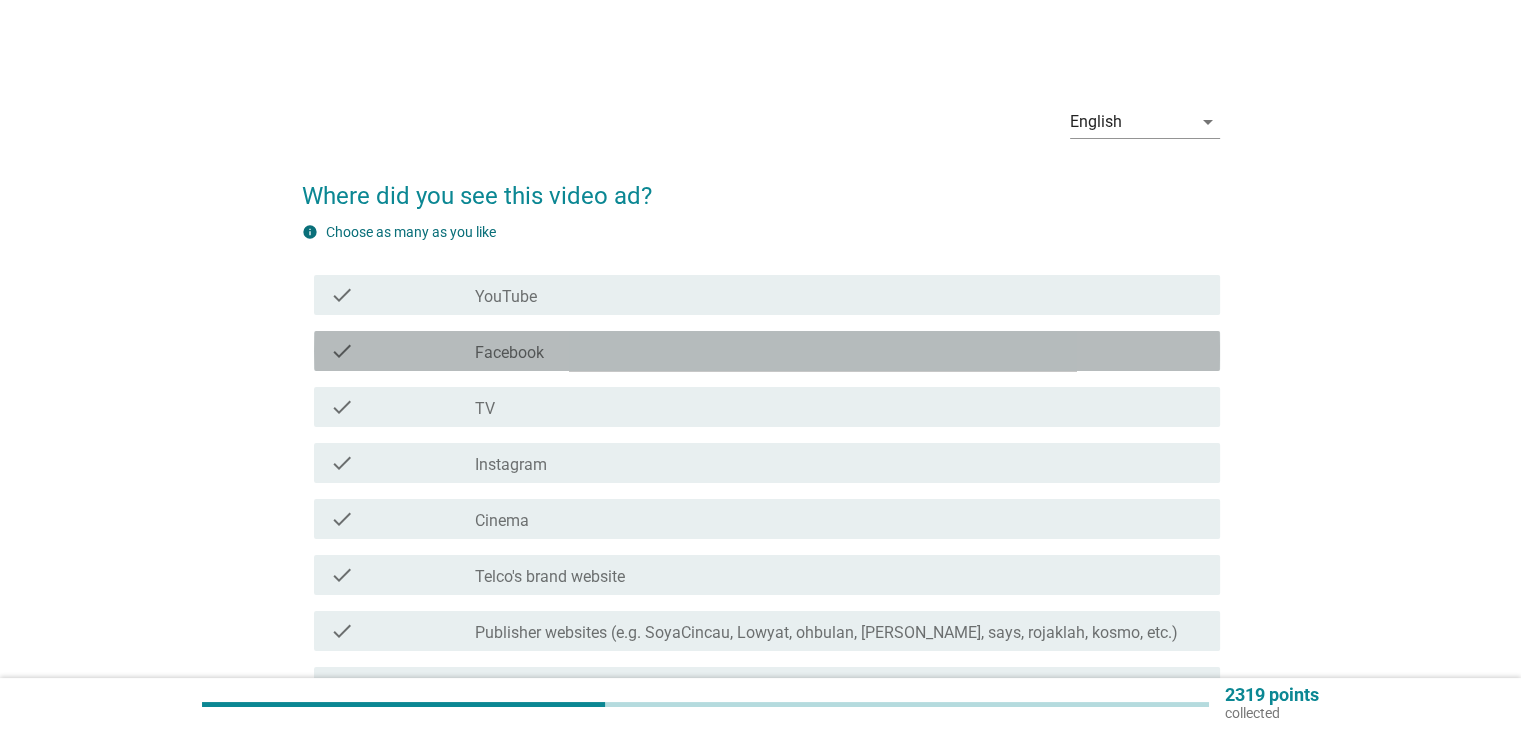 click on "check_box_outline_blank Facebook" at bounding box center [839, 351] 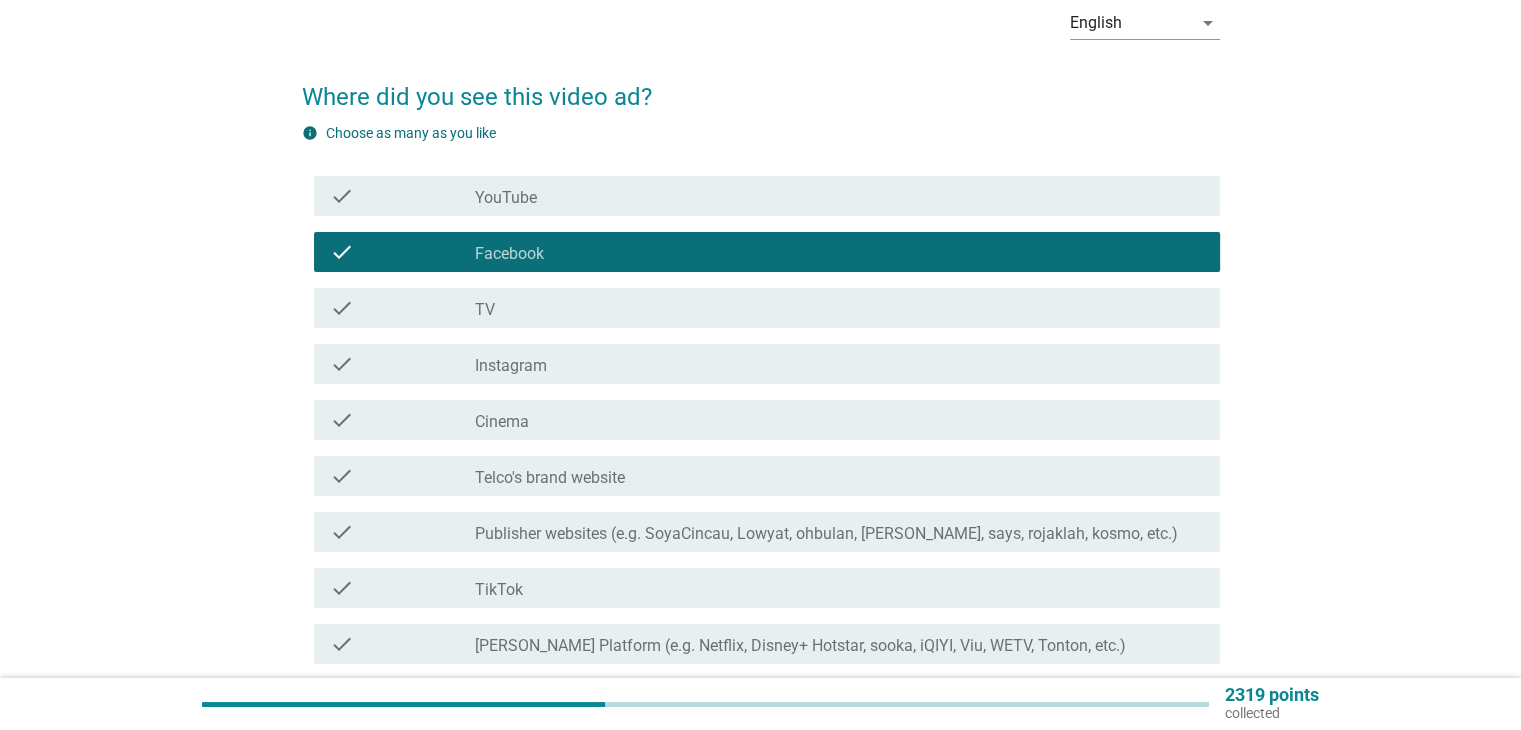 scroll, scrollTop: 200, scrollLeft: 0, axis: vertical 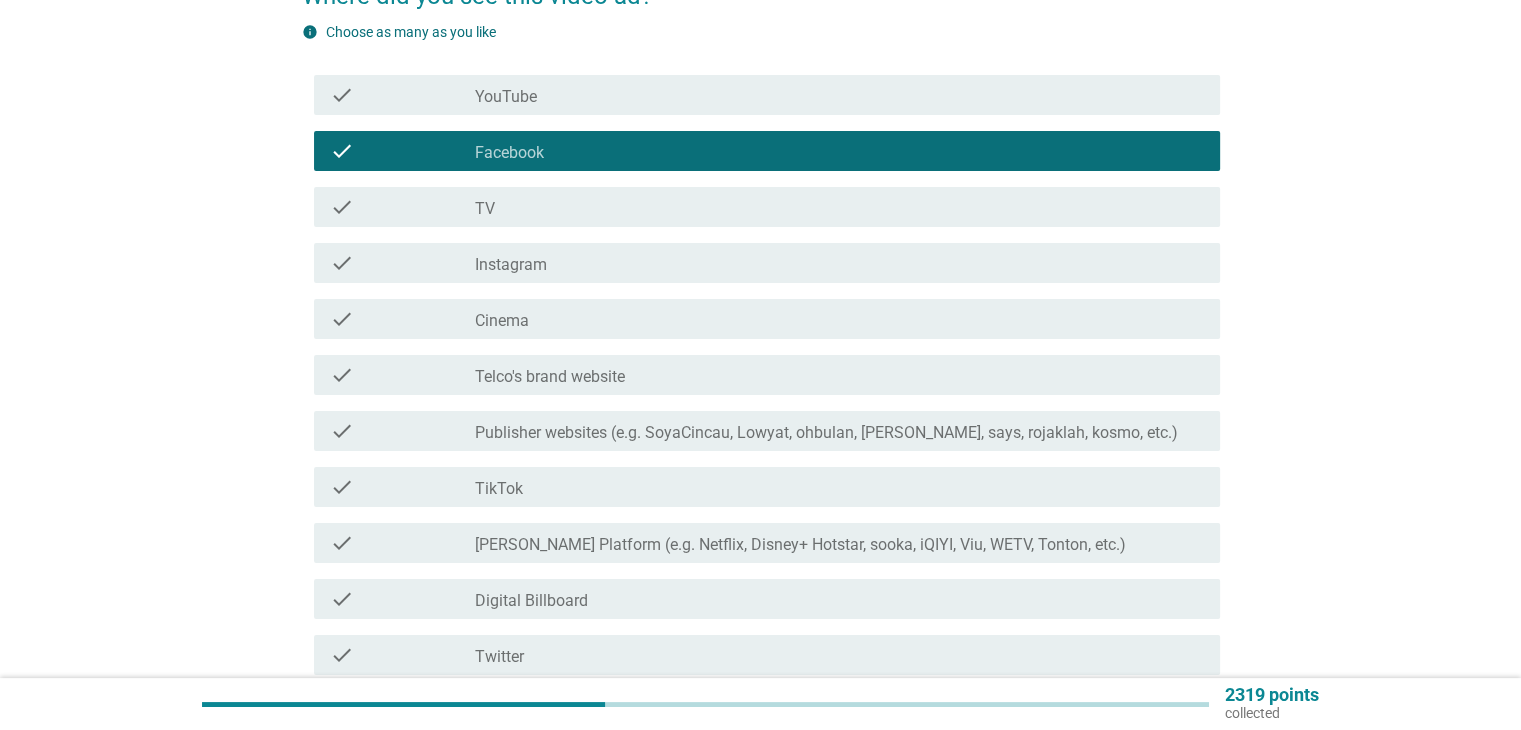click on "Telco's brand website" at bounding box center (550, 377) 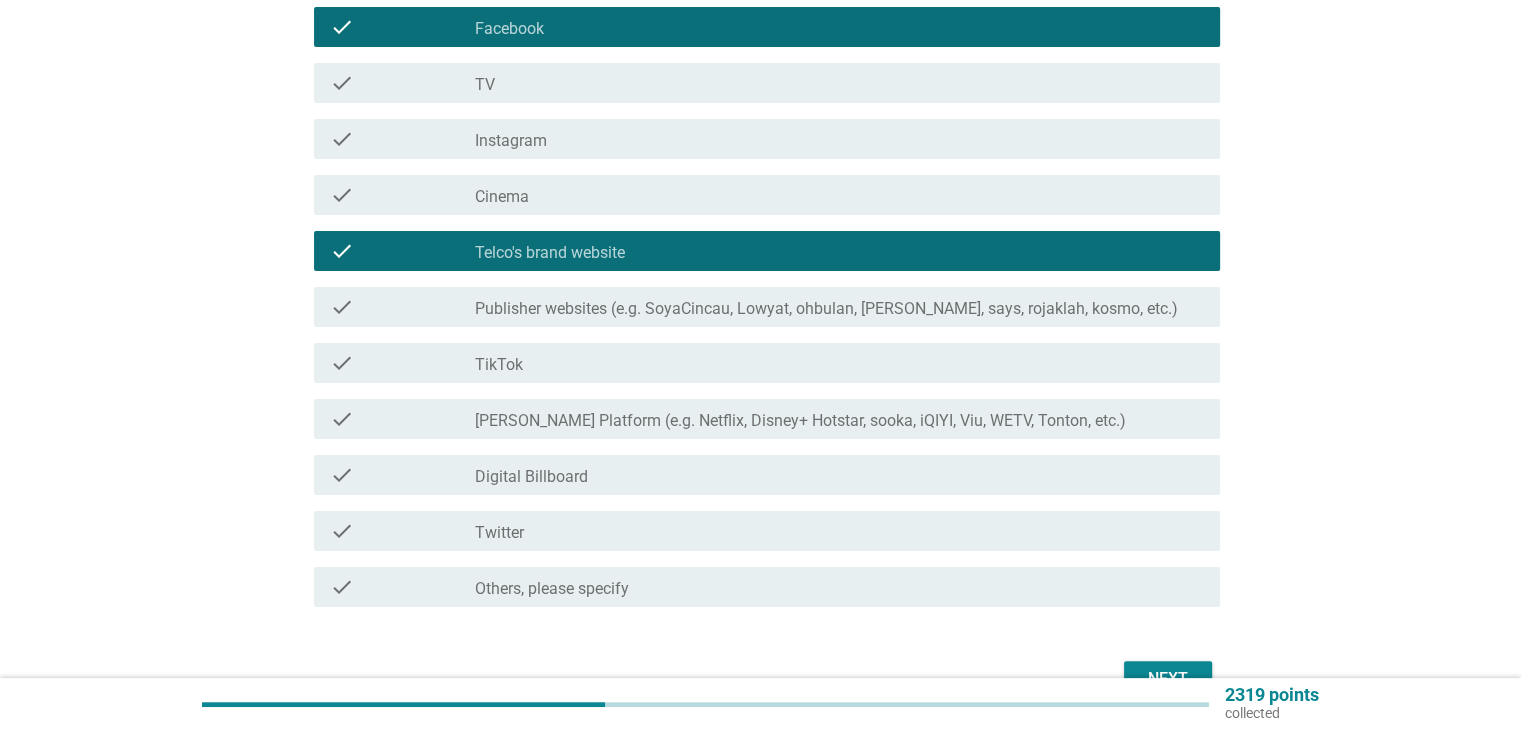 scroll, scrollTop: 439, scrollLeft: 0, axis: vertical 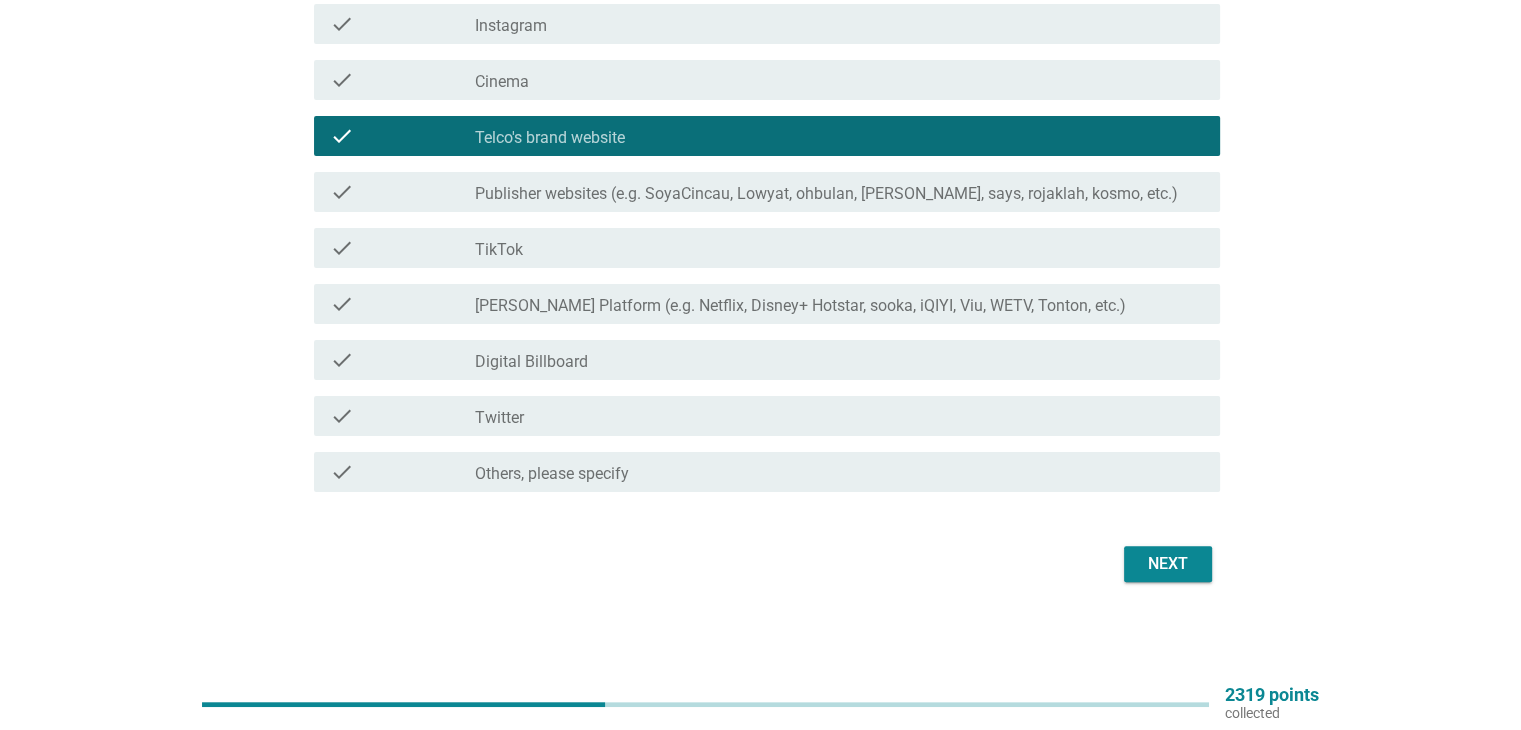 click on "Next" at bounding box center [1168, 564] 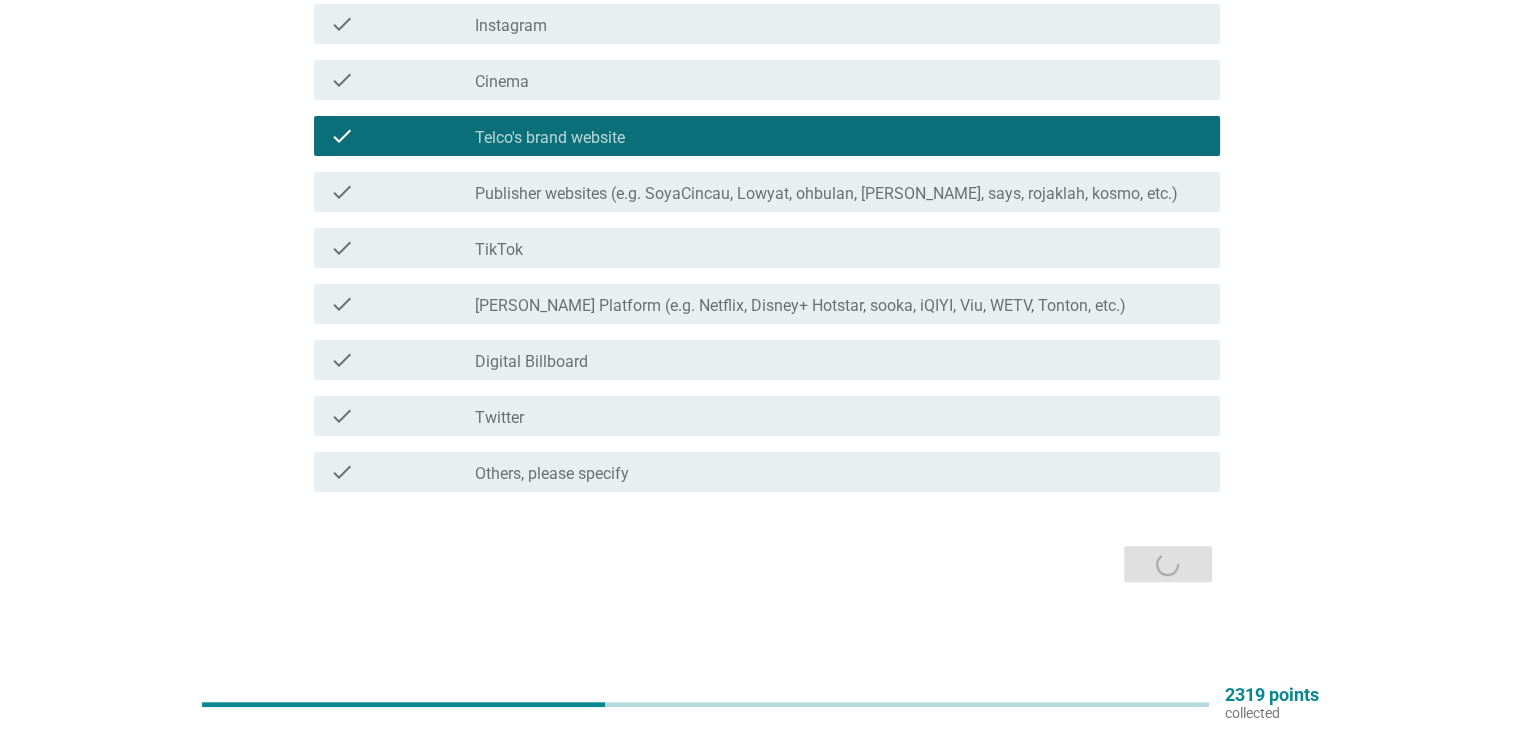 scroll, scrollTop: 0, scrollLeft: 0, axis: both 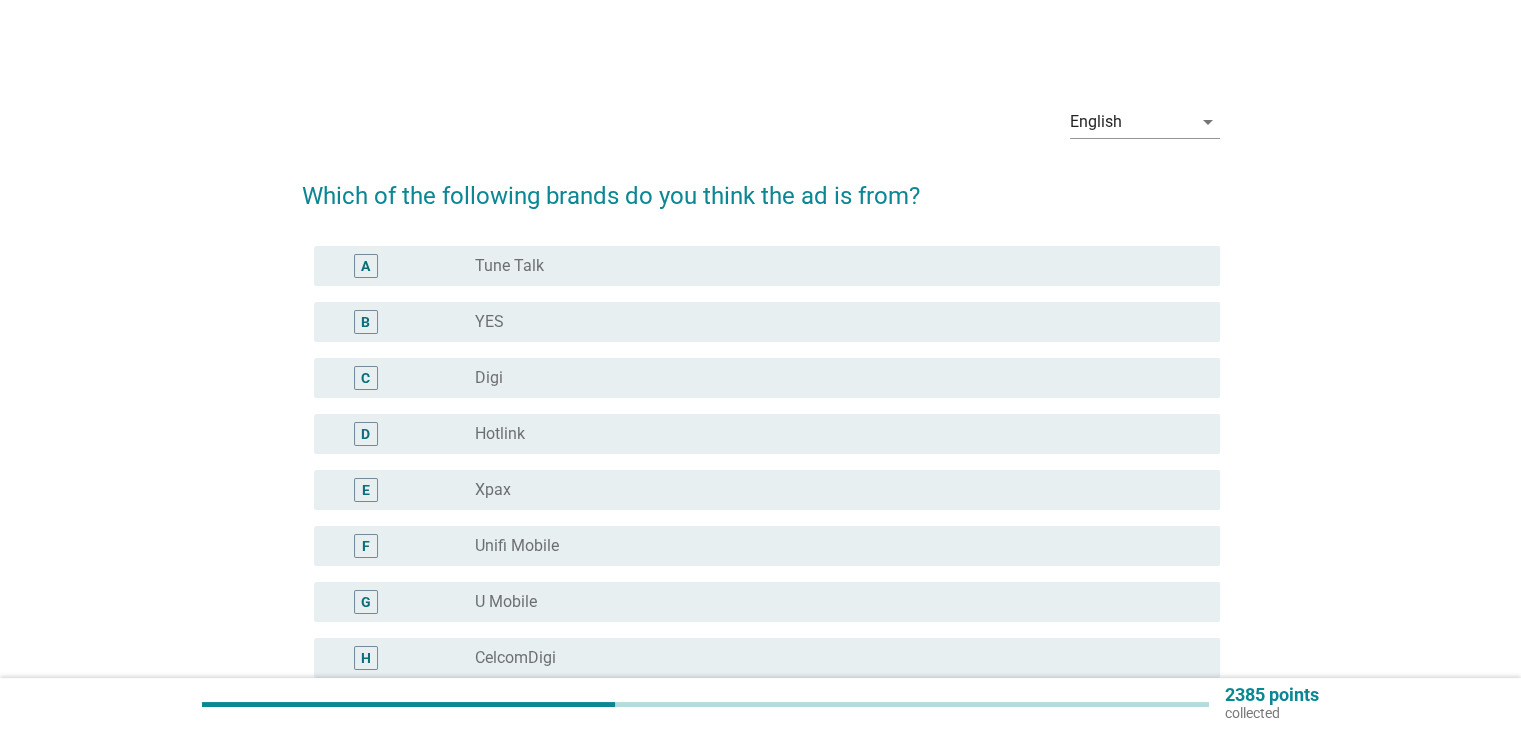 click on "radio_button_unchecked Hotlink" at bounding box center [831, 434] 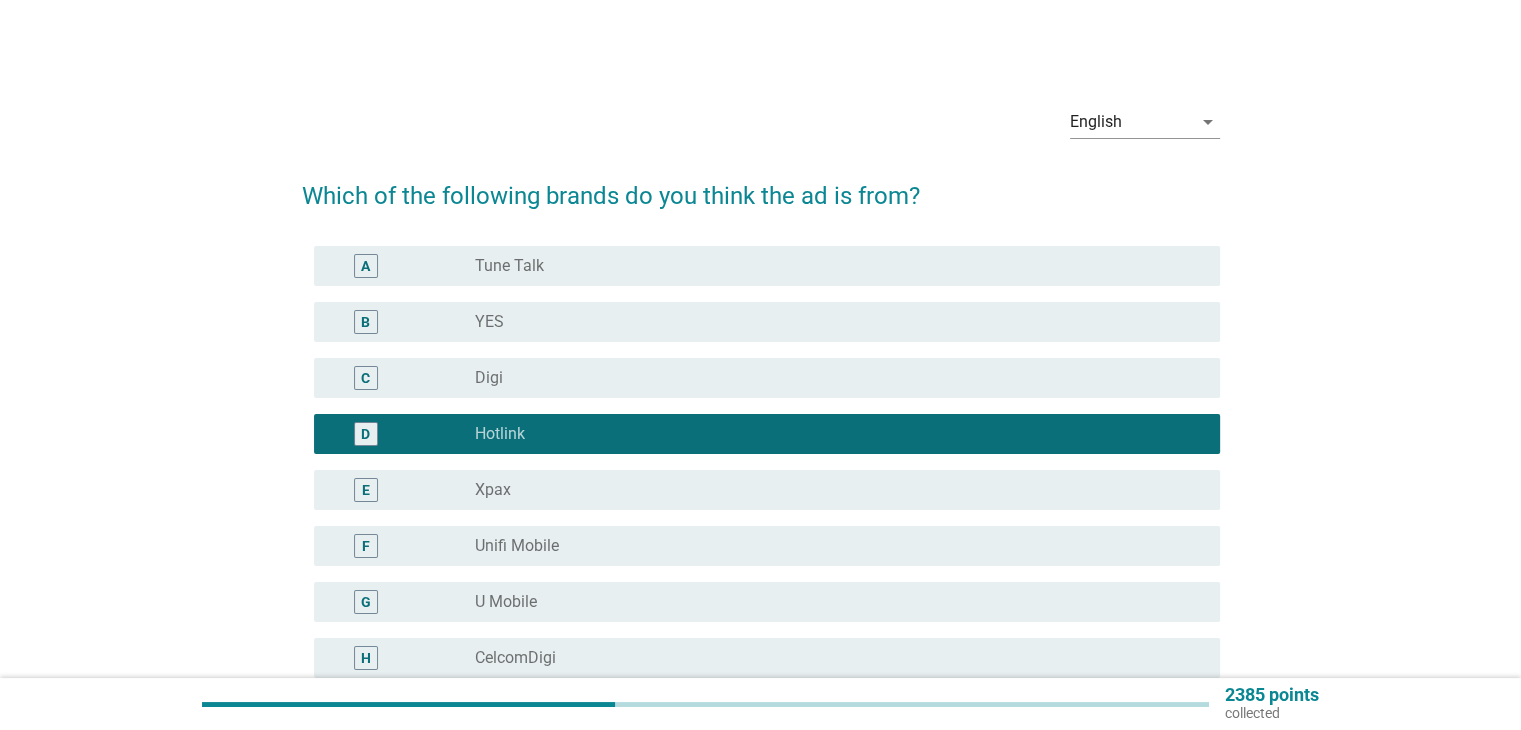 scroll, scrollTop: 434, scrollLeft: 0, axis: vertical 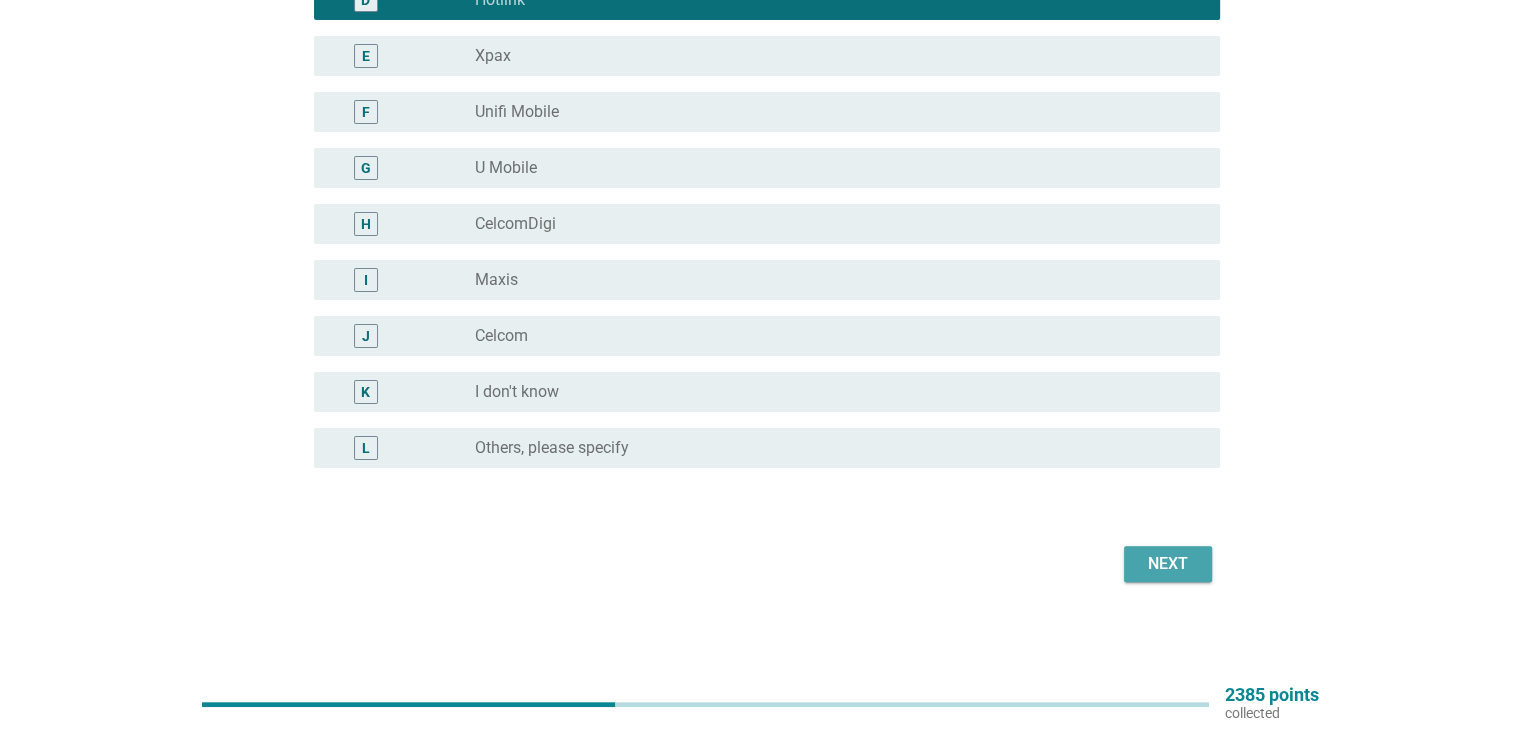 click on "Next" at bounding box center [1168, 564] 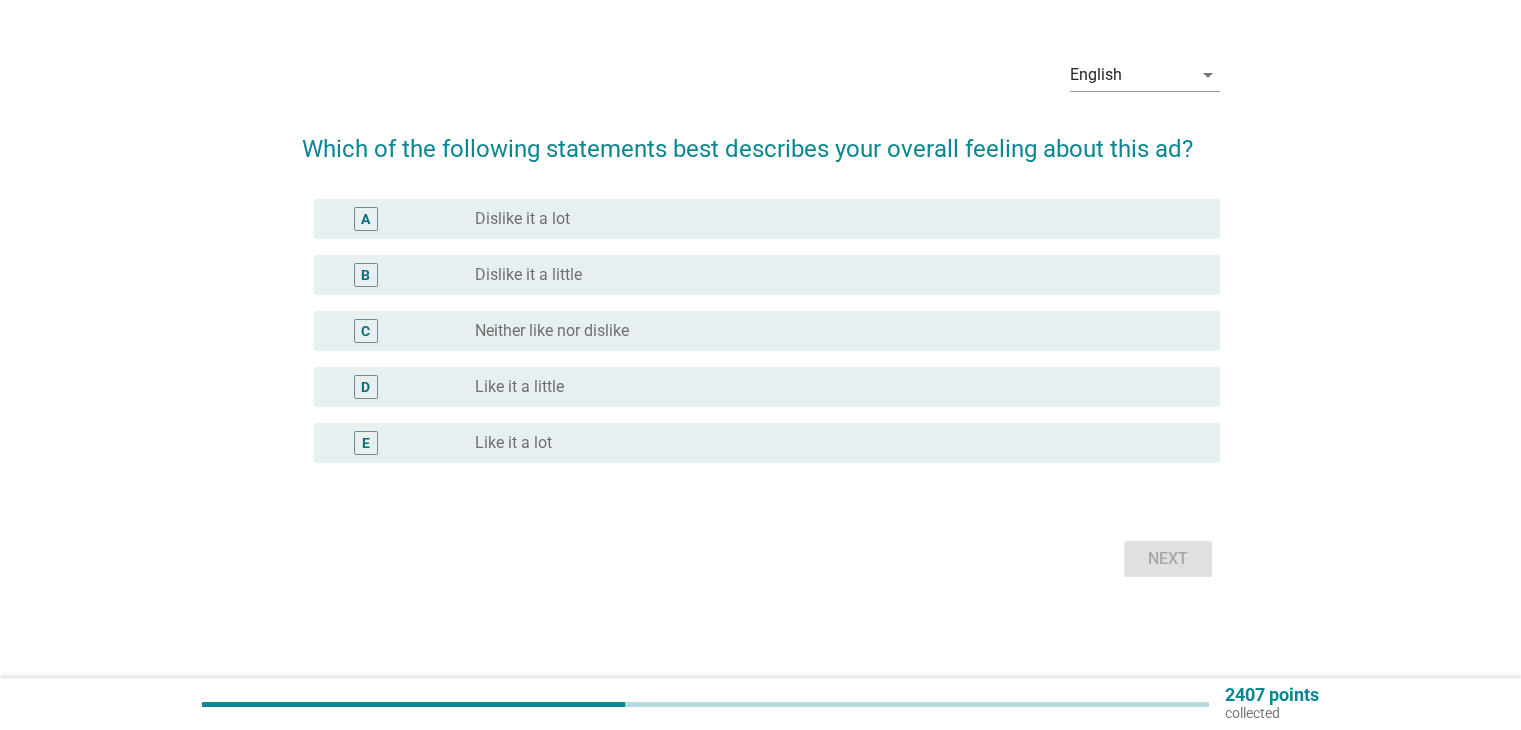 scroll, scrollTop: 0, scrollLeft: 0, axis: both 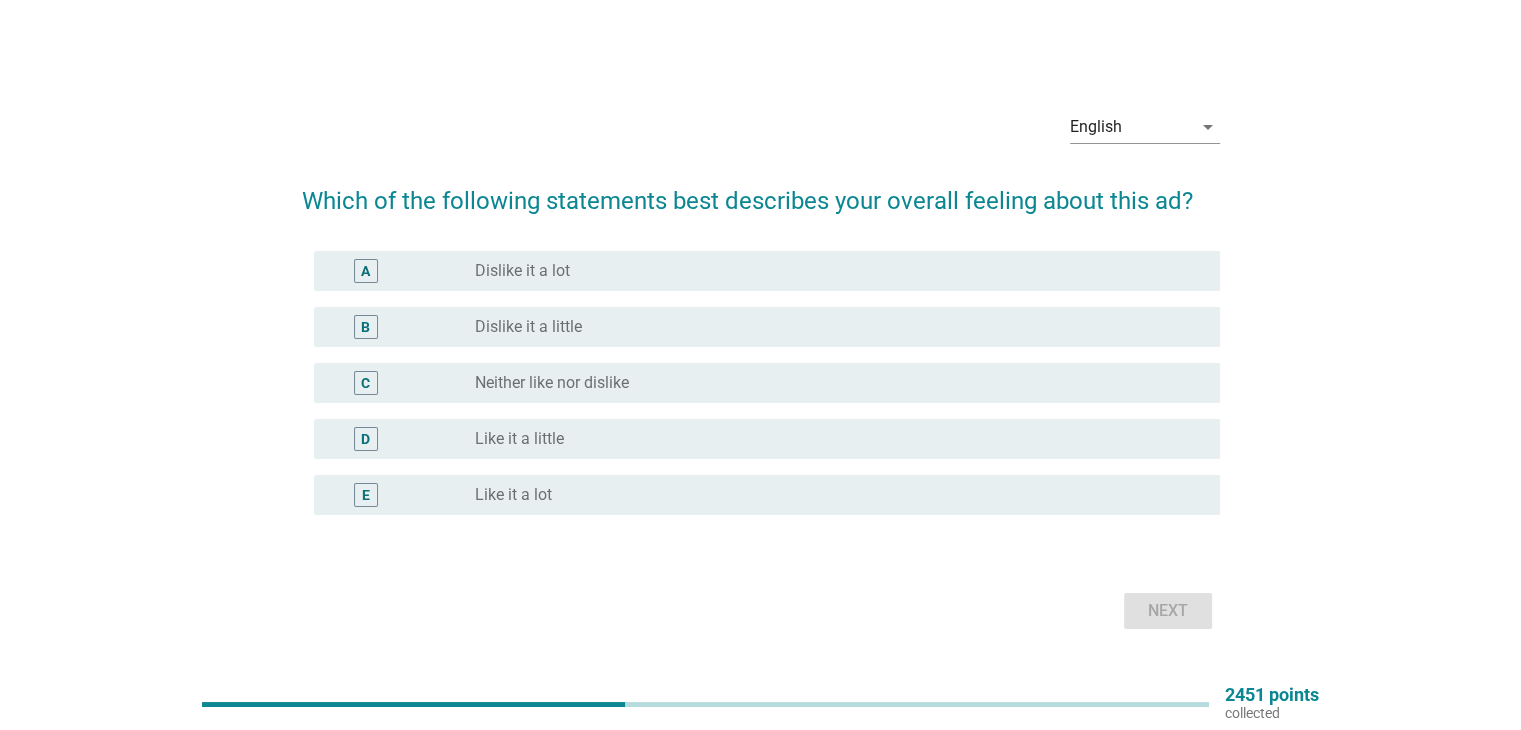 click on "D     radio_button_unchecked Like it a little" at bounding box center (767, 439) 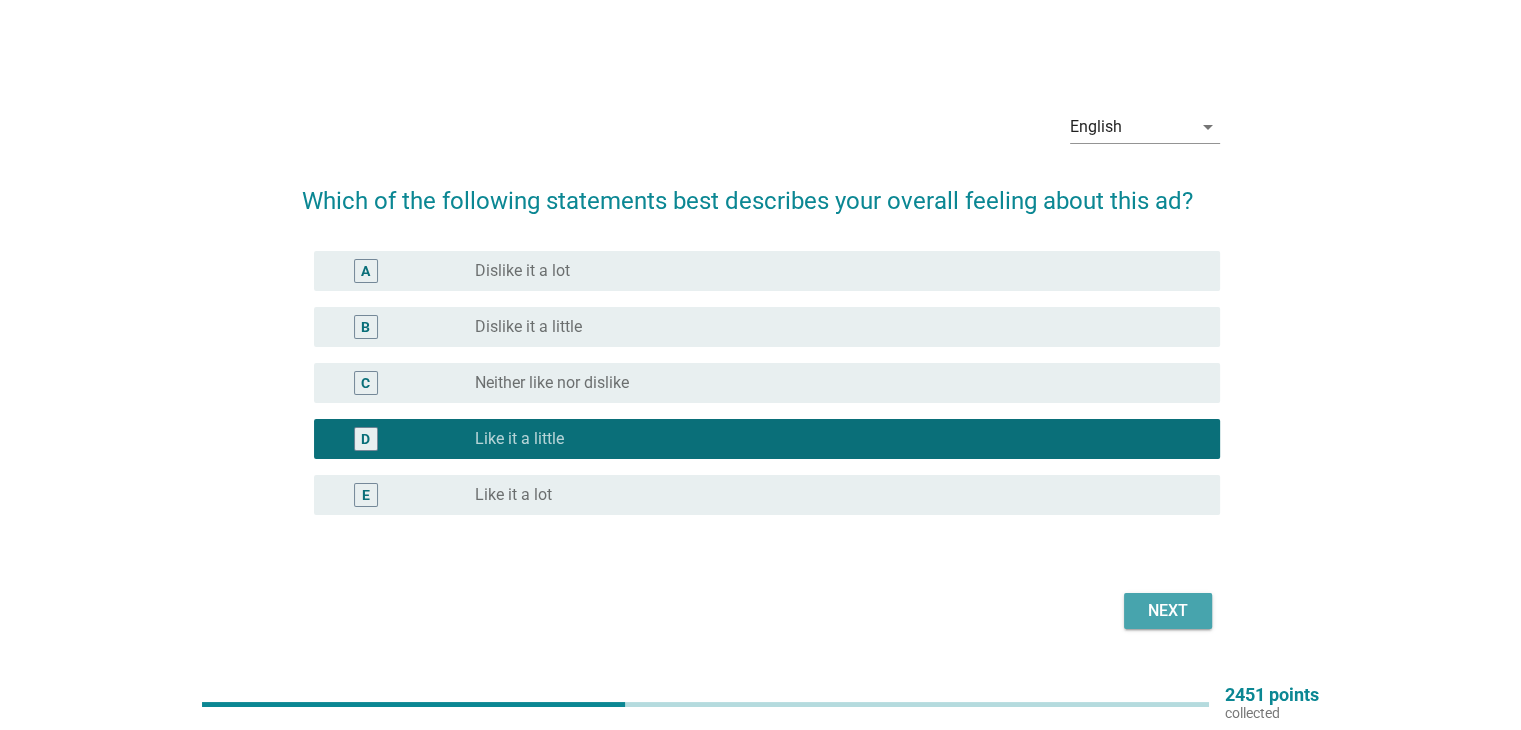 click on "Next" at bounding box center (1168, 611) 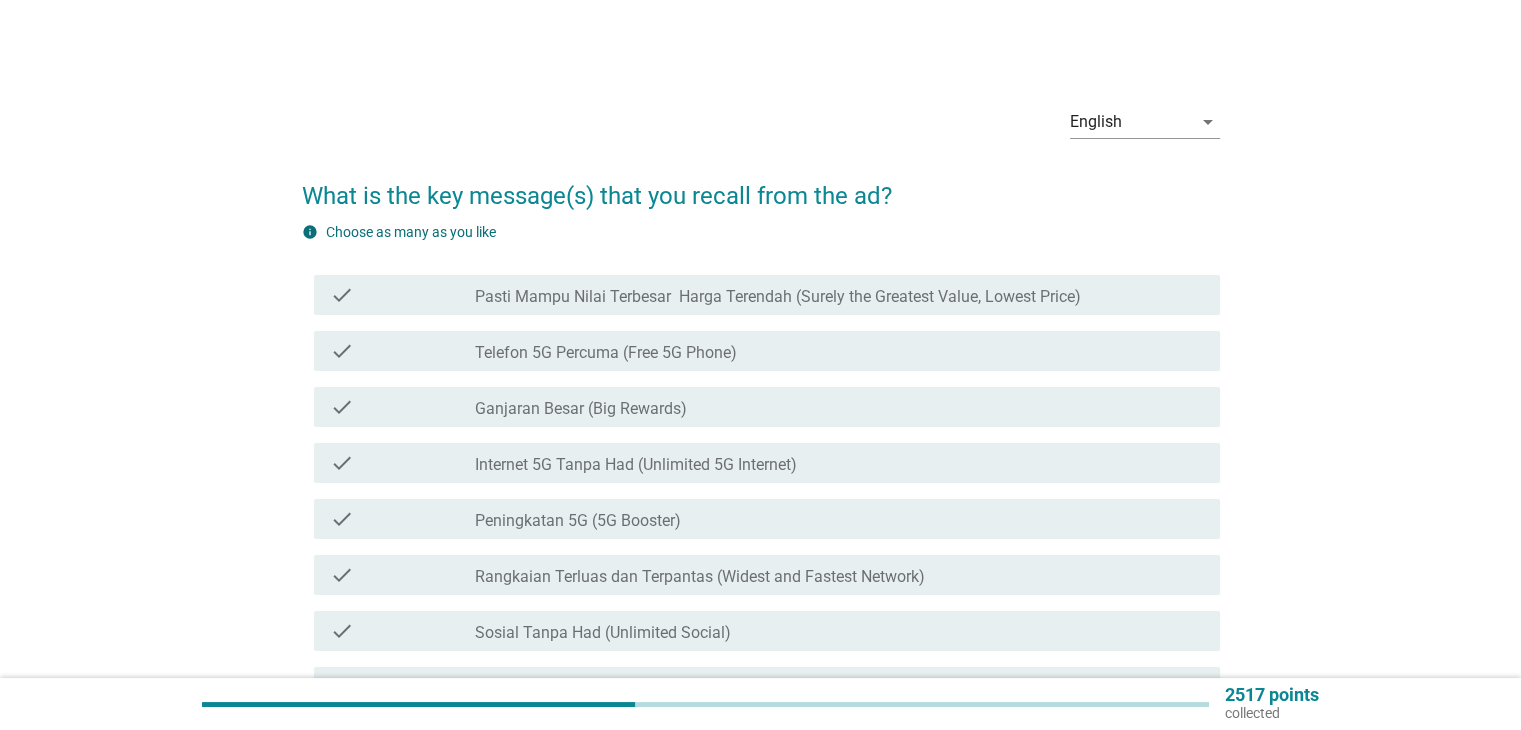 click on "Internet 5G Tanpa Had (Unlimited 5G Internet)" at bounding box center [636, 465] 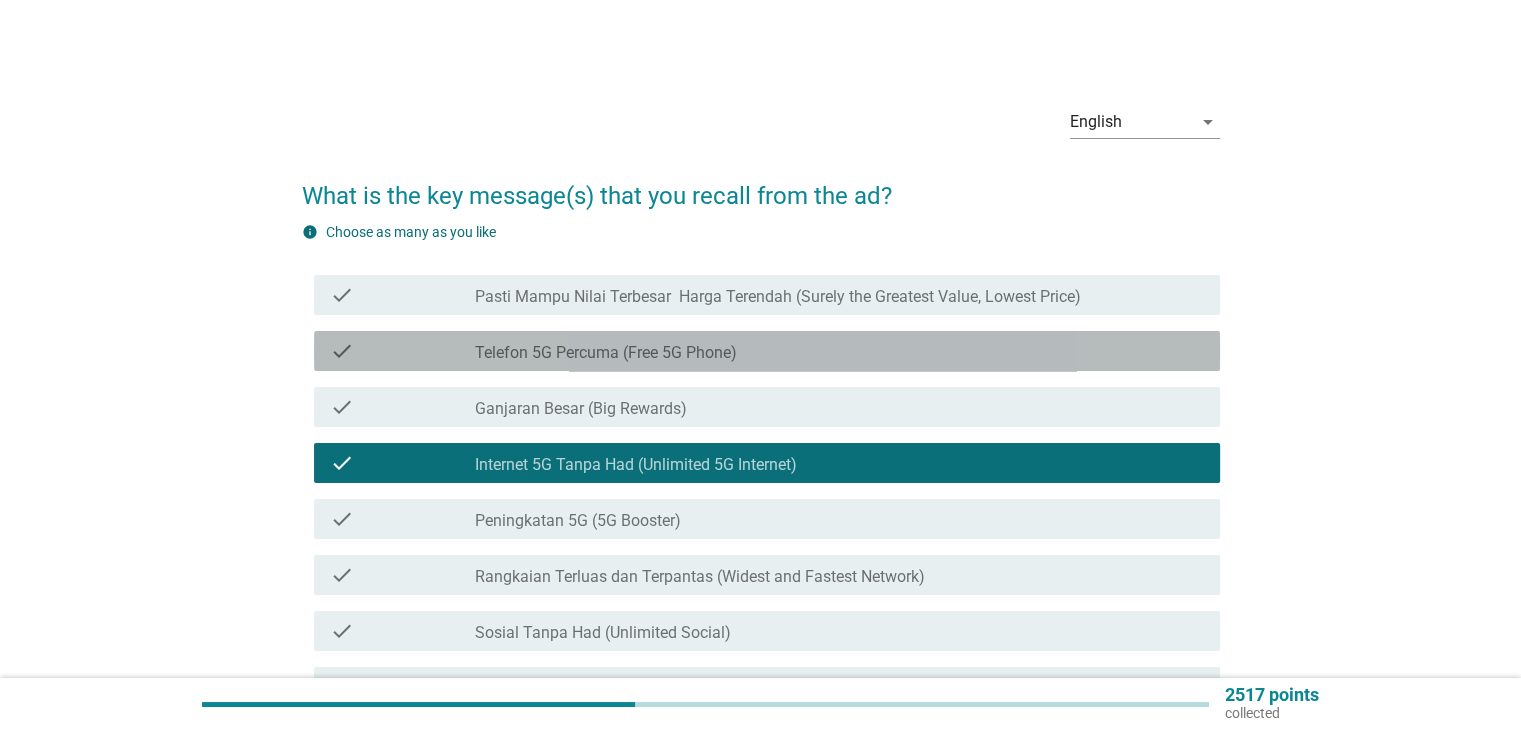 click on "Telefon 5G Percuma (Free 5G Phone)" at bounding box center [606, 353] 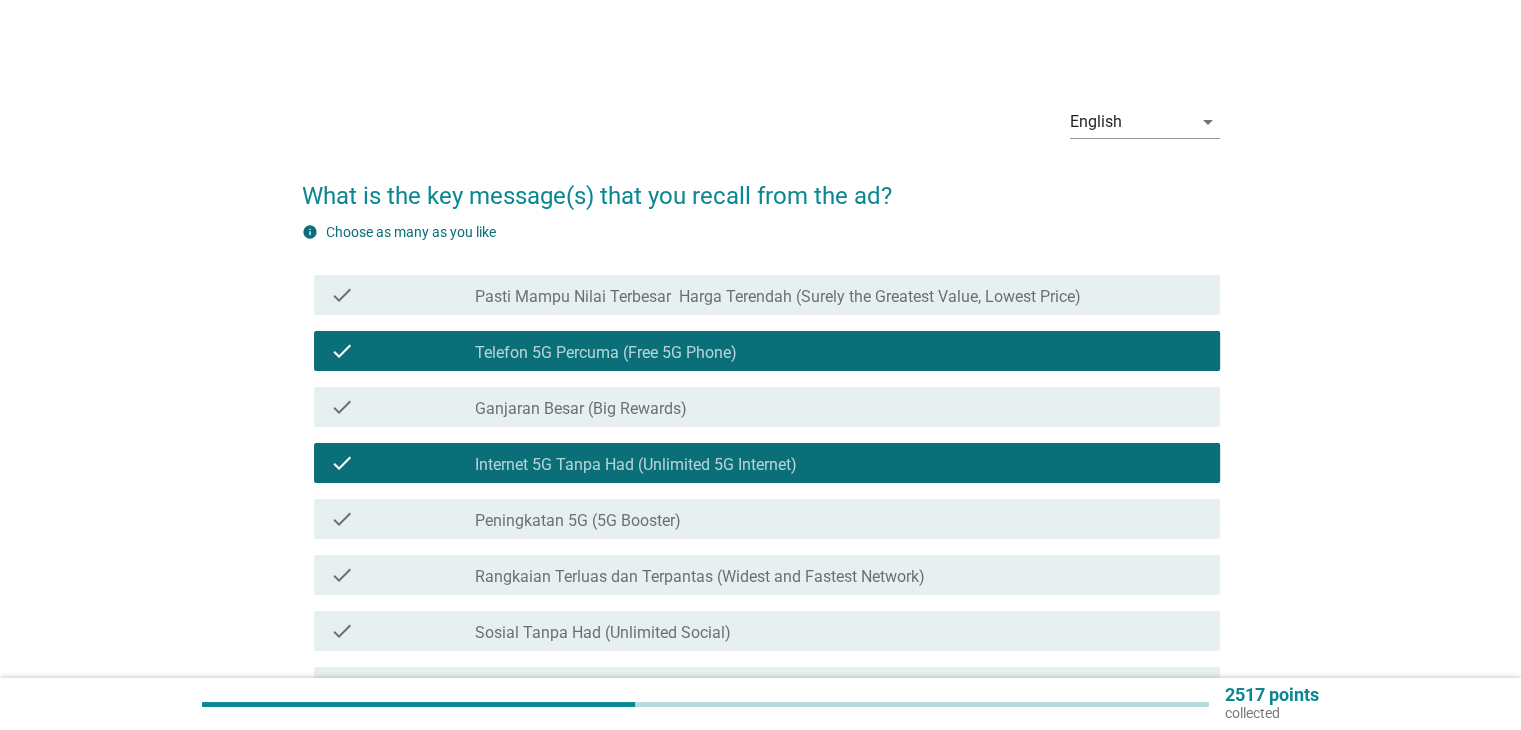 click on "Telefon 5G Percuma (Free 5G Phone)" at bounding box center (606, 353) 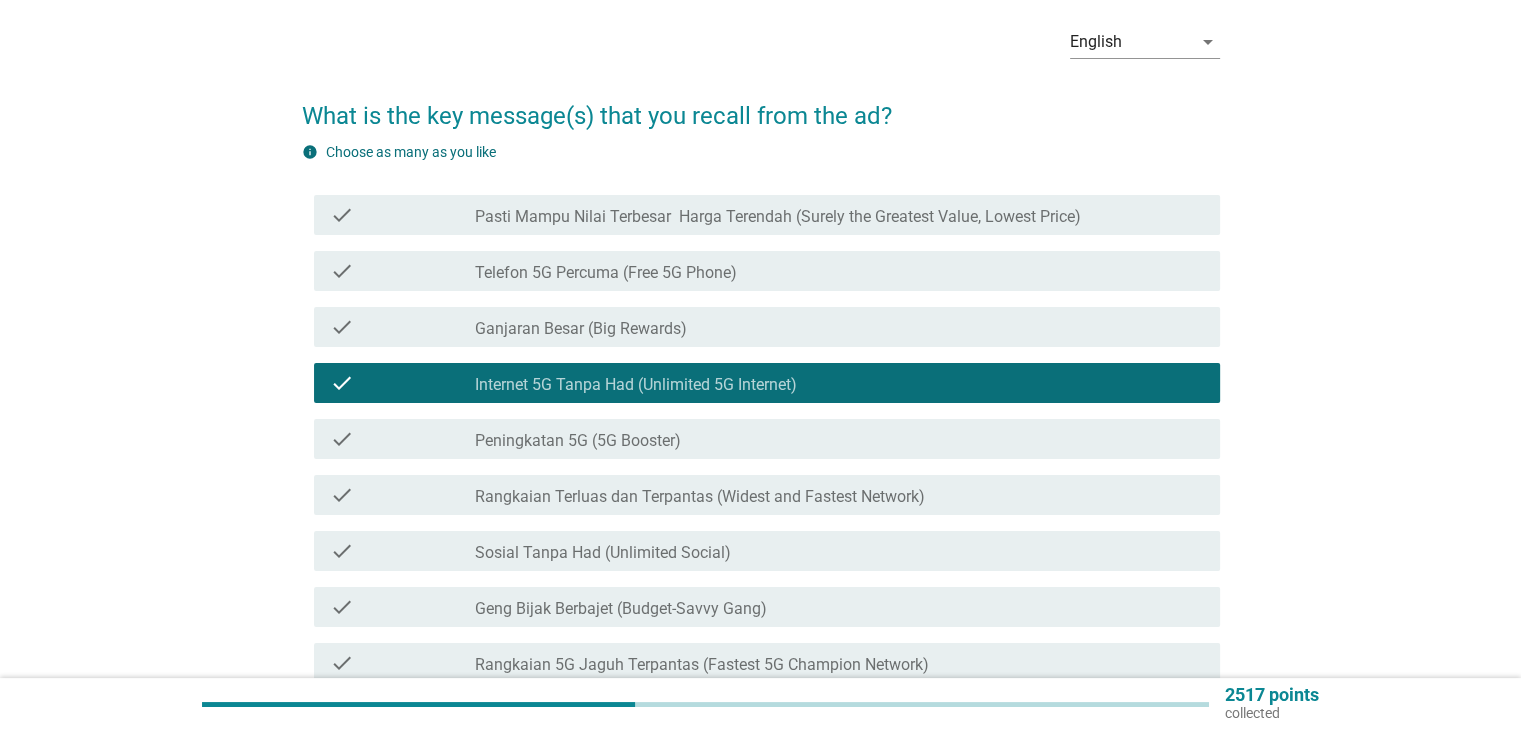 scroll, scrollTop: 200, scrollLeft: 0, axis: vertical 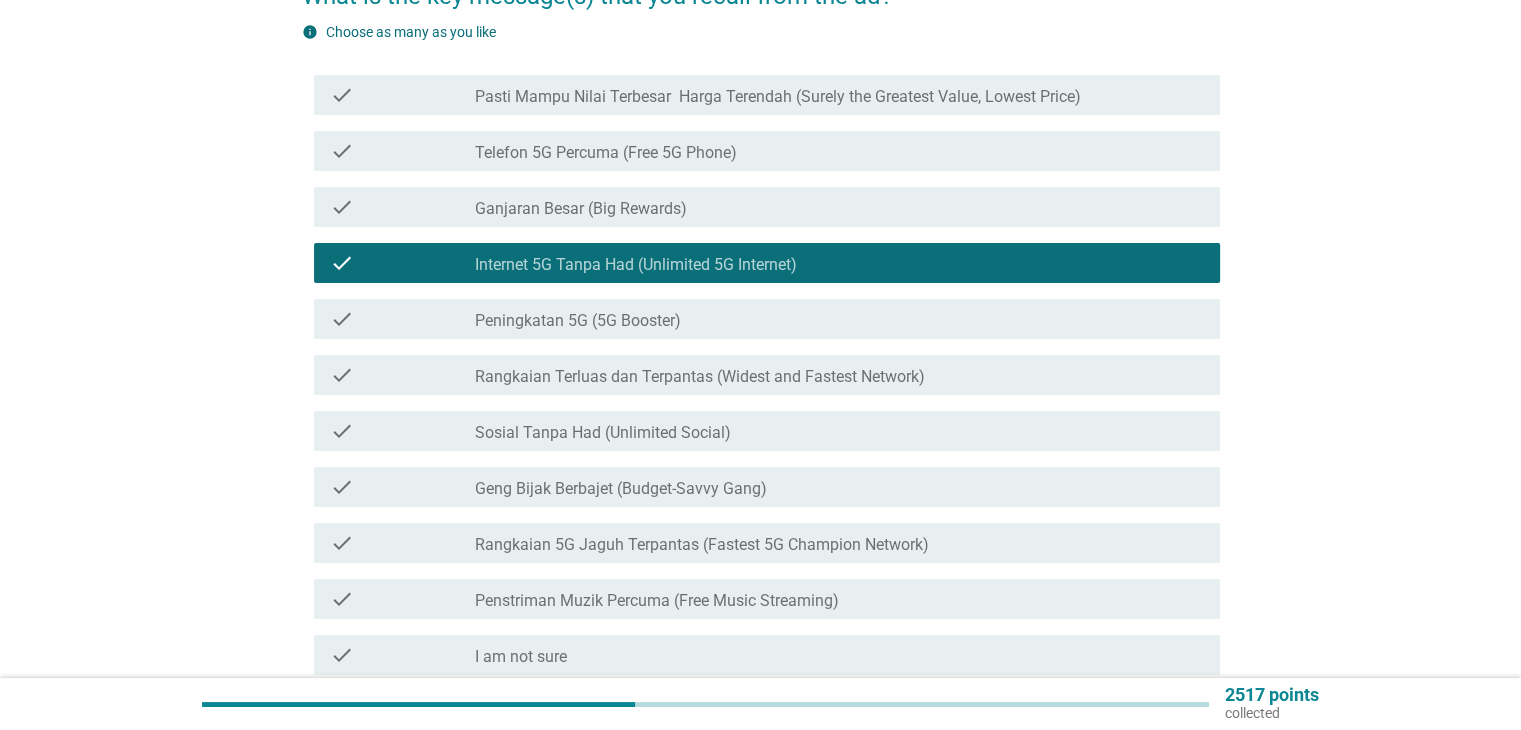 click on "Peningkatan 5G (5G Booster)" at bounding box center [578, 321] 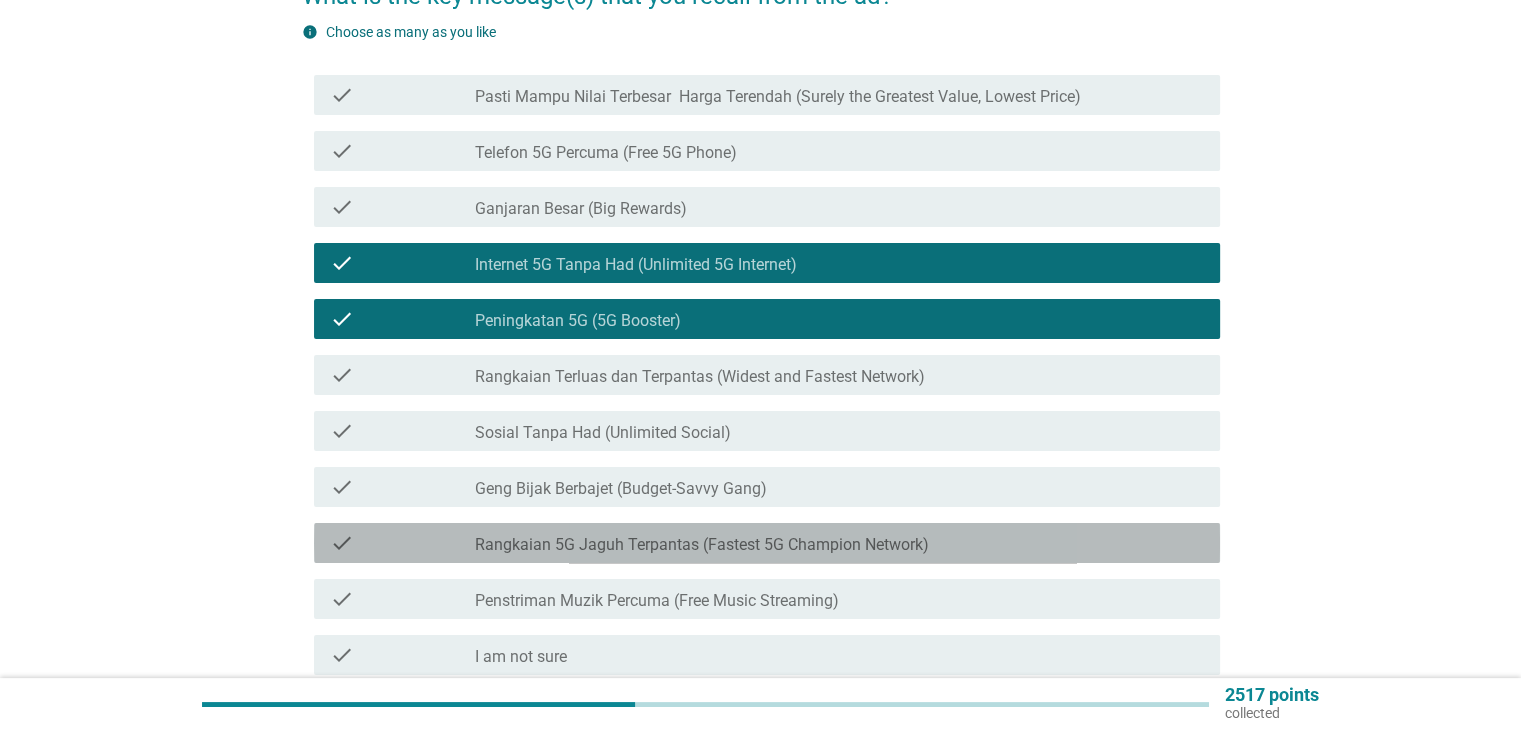 click on "Rangkaian 5G Jaguh Terpantas (Fastest 5G Champion Network)" at bounding box center (702, 545) 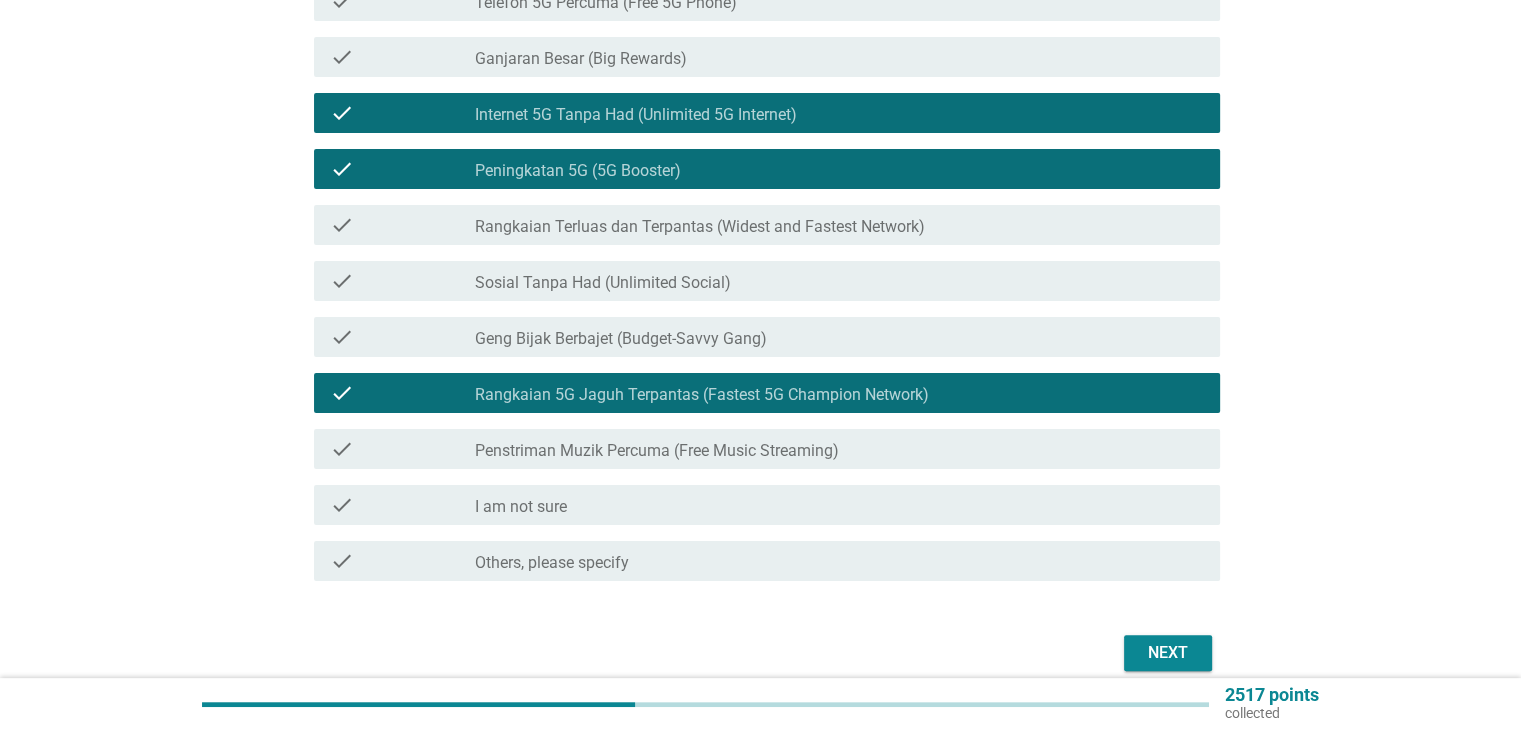 scroll, scrollTop: 439, scrollLeft: 0, axis: vertical 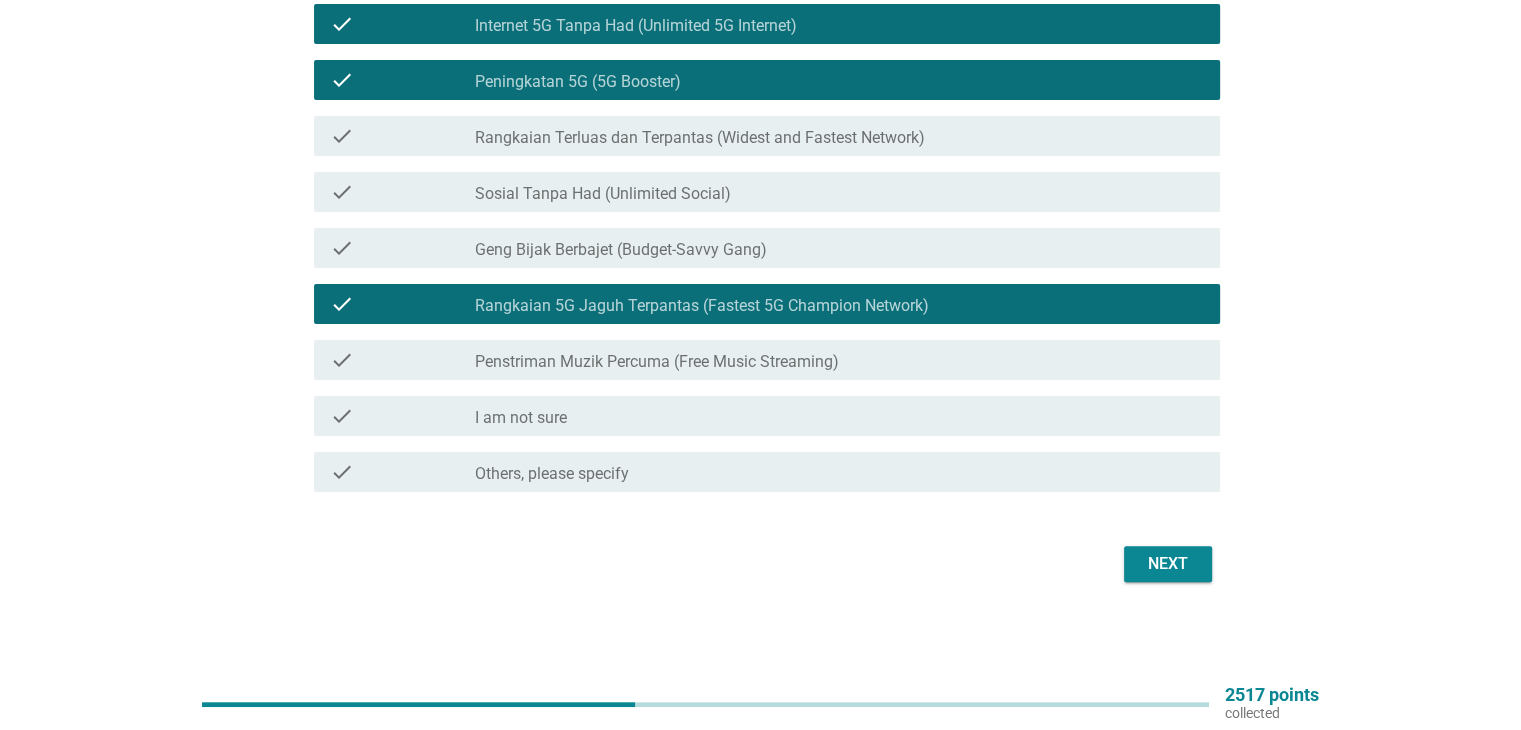 click on "Next" at bounding box center [761, 564] 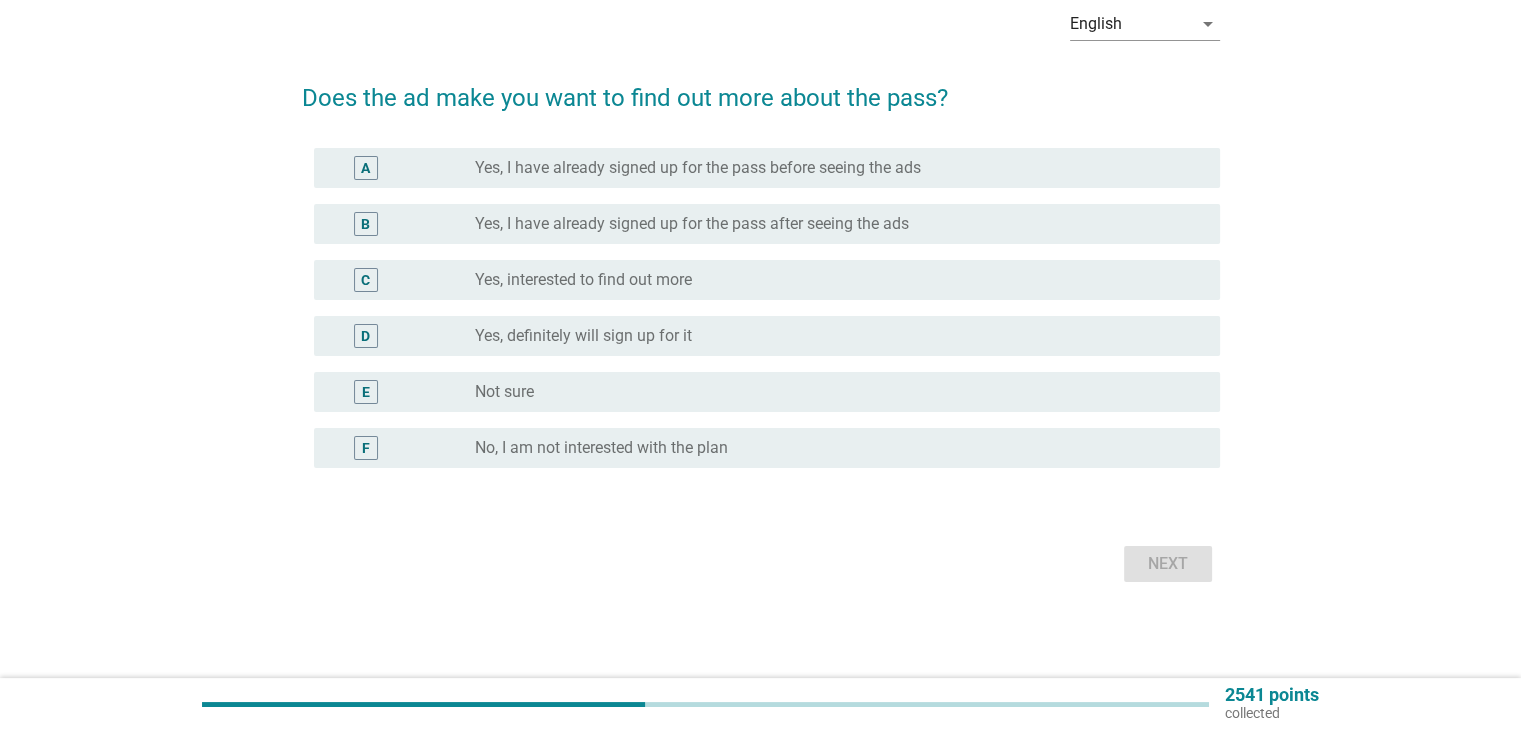 scroll, scrollTop: 0, scrollLeft: 0, axis: both 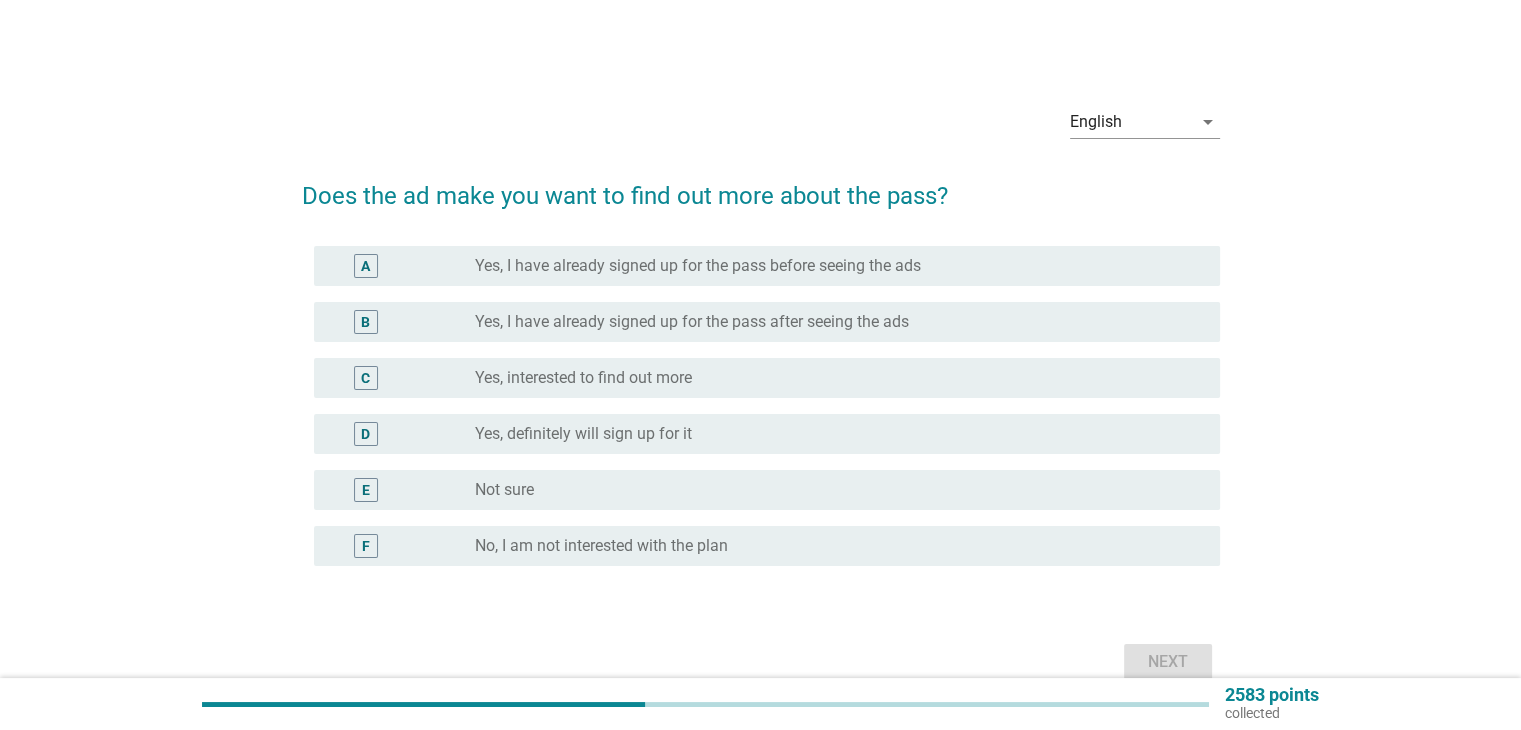 click on "radio_button_unchecked Not sure" at bounding box center (831, 490) 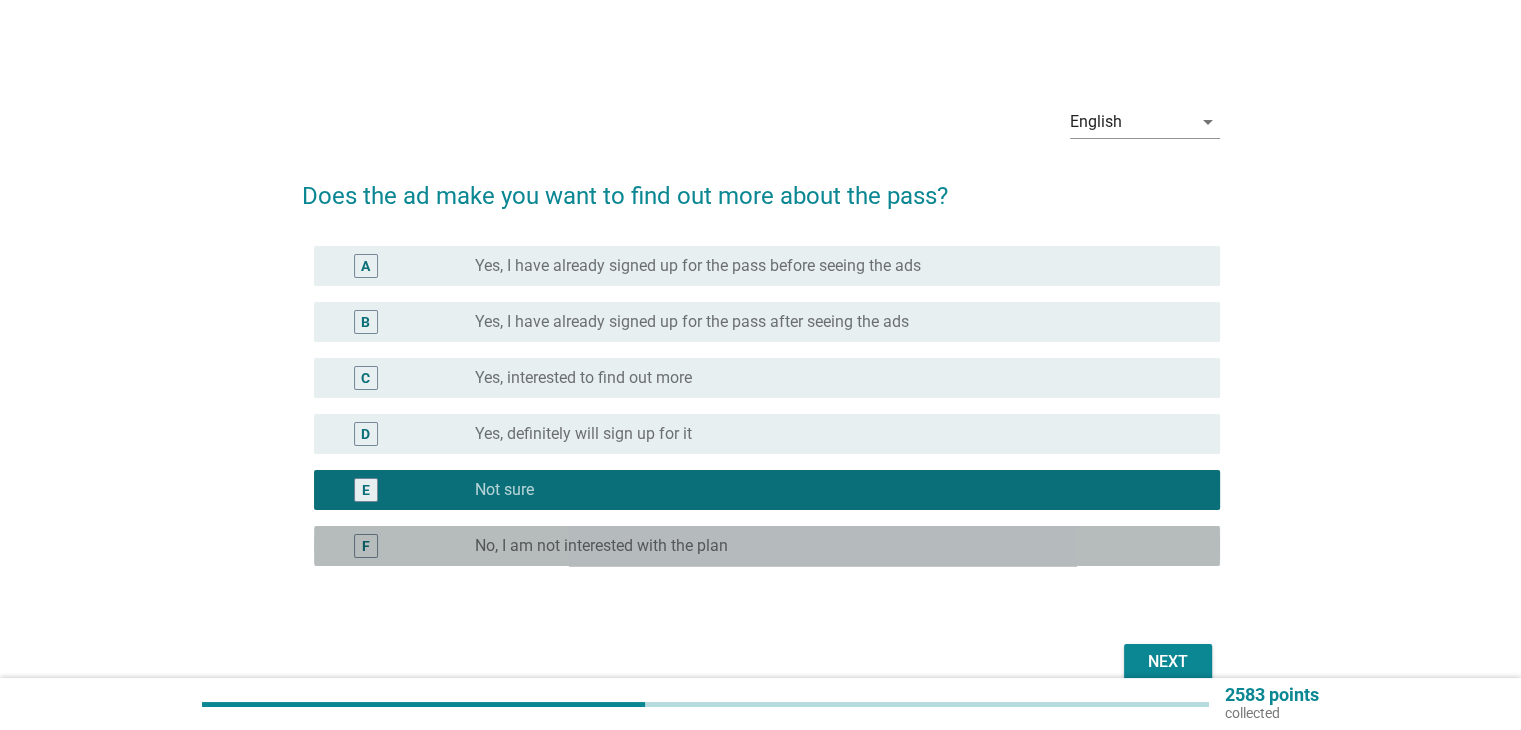 click on "F     radio_button_unchecked No, I am not interested with the plan" at bounding box center [767, 546] 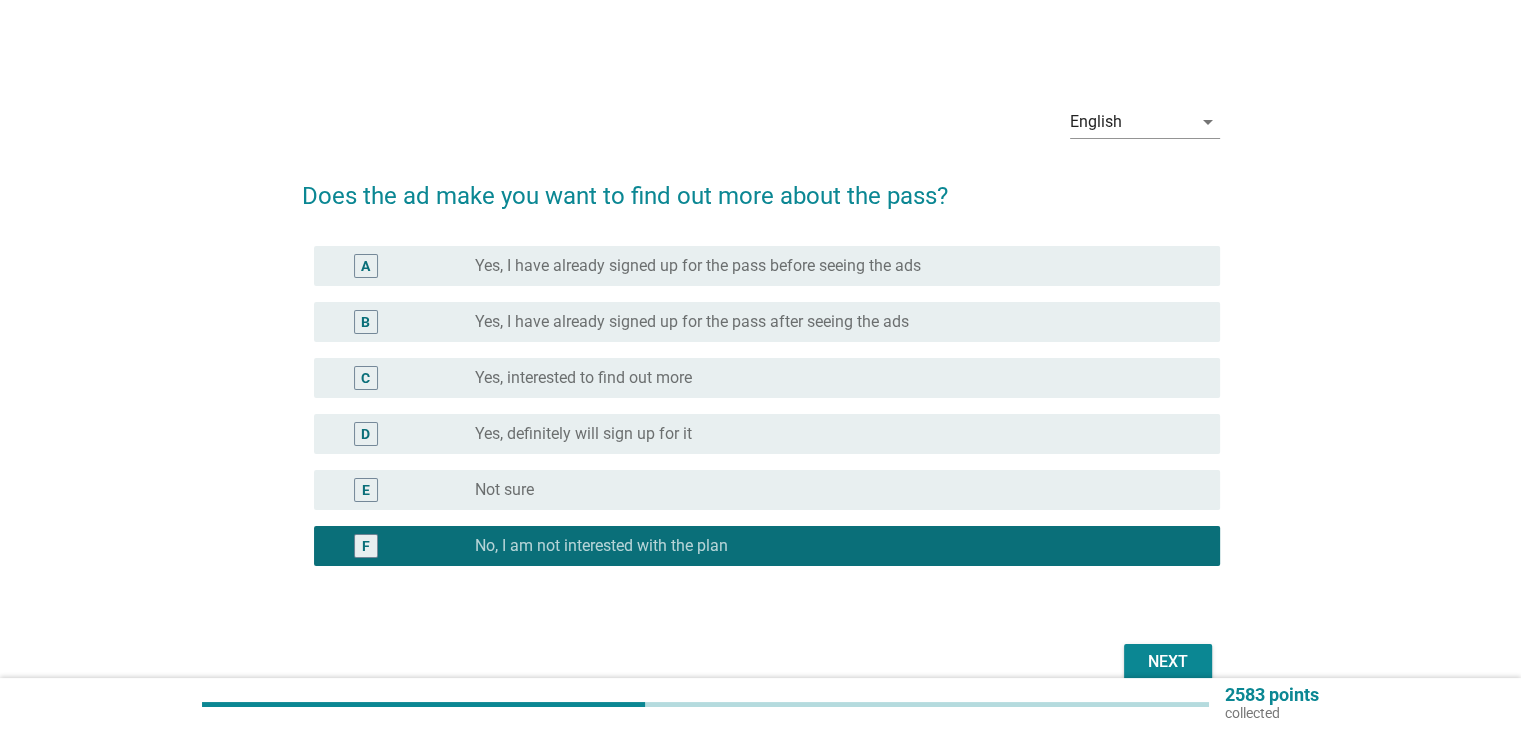 click on "Next" at bounding box center [1168, 662] 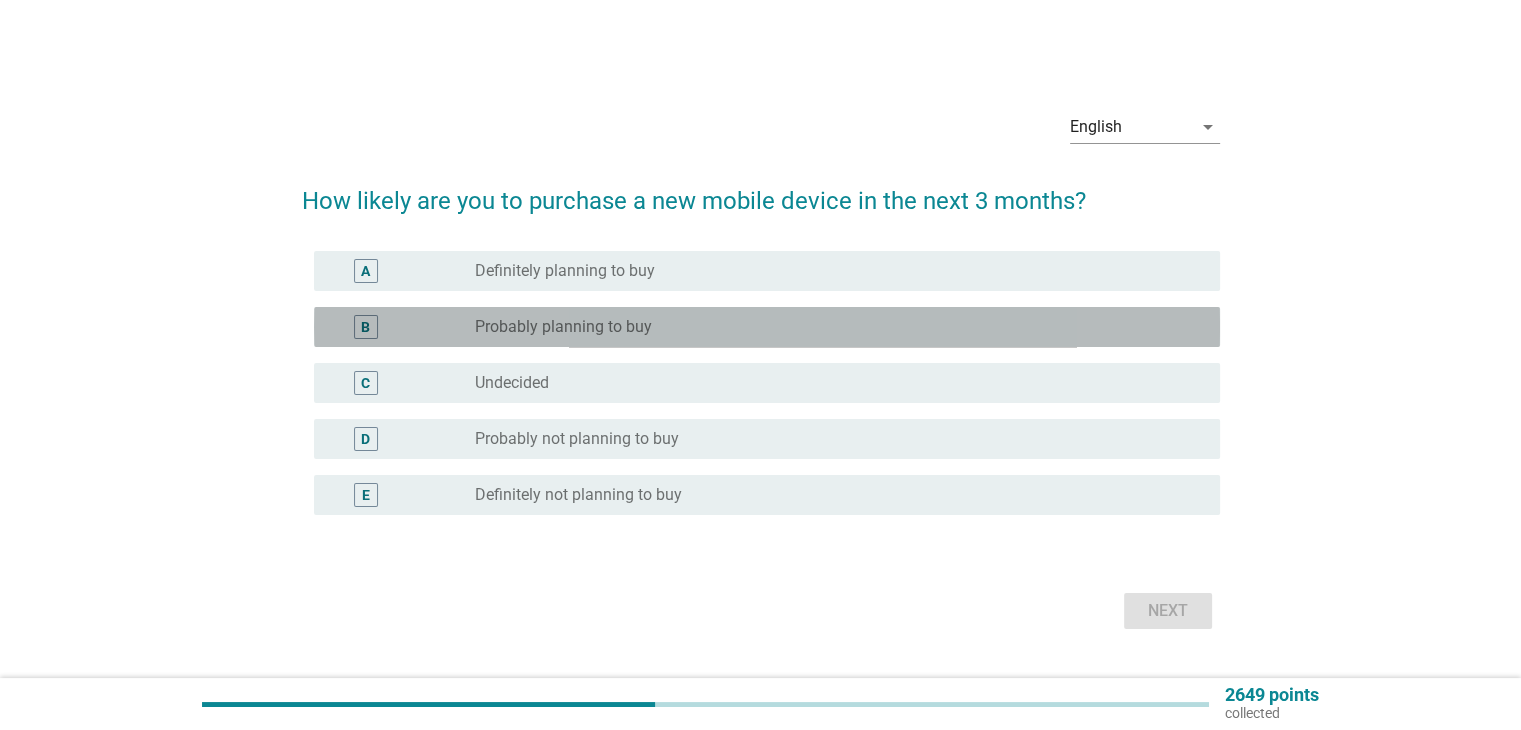 drag, startPoint x: 598, startPoint y: 335, endPoint x: 820, endPoint y: 409, distance: 234.00854 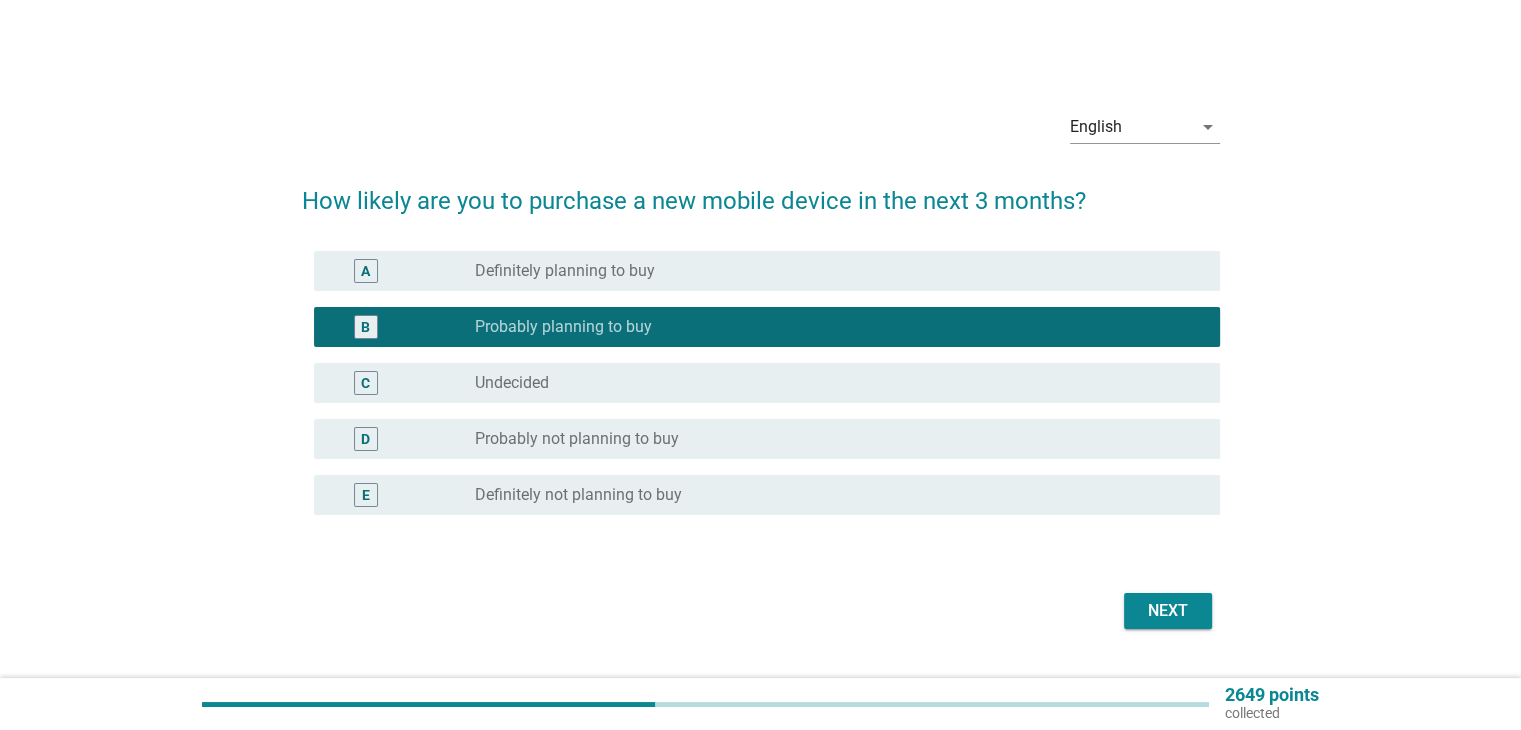 click on "Next" at bounding box center (1168, 611) 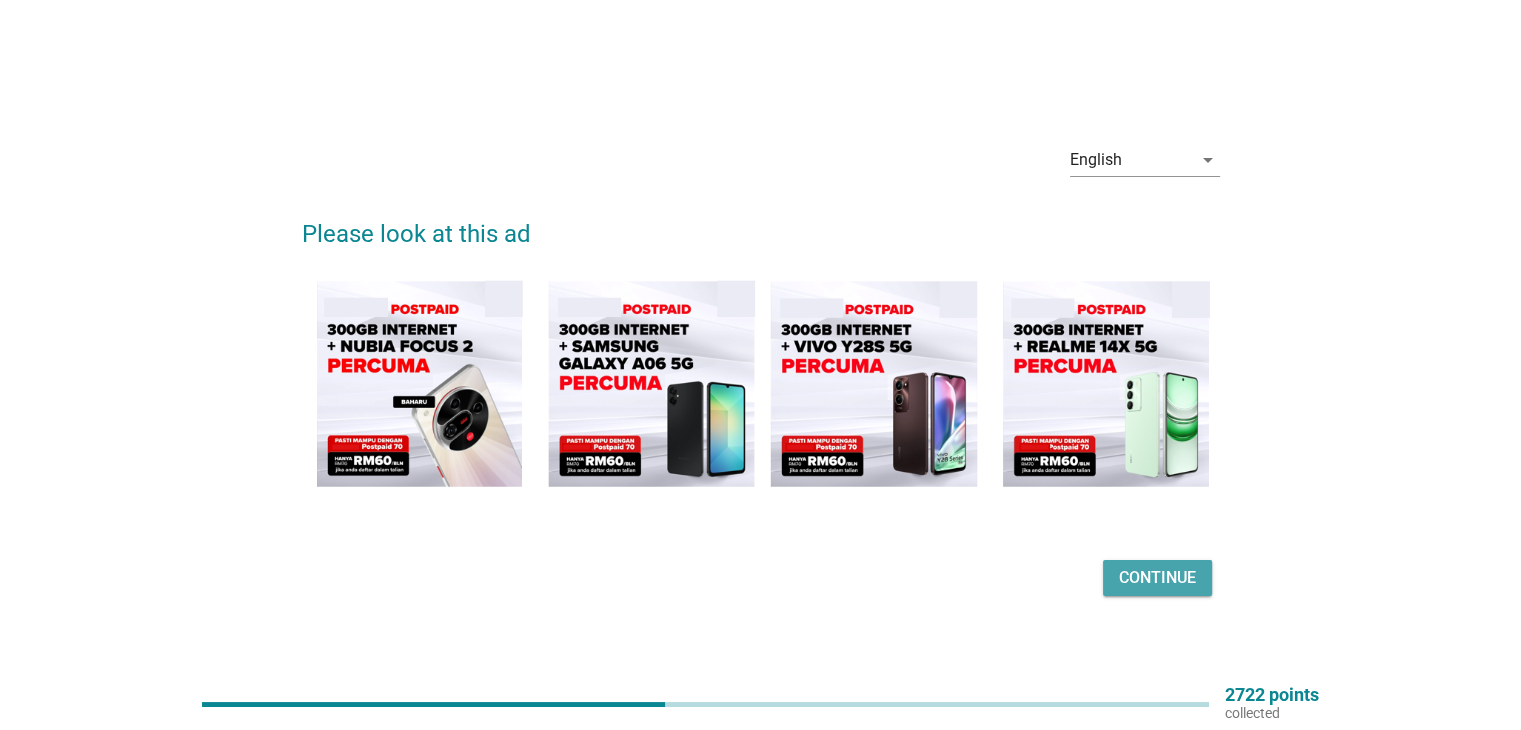 click on "Continue" at bounding box center (1157, 578) 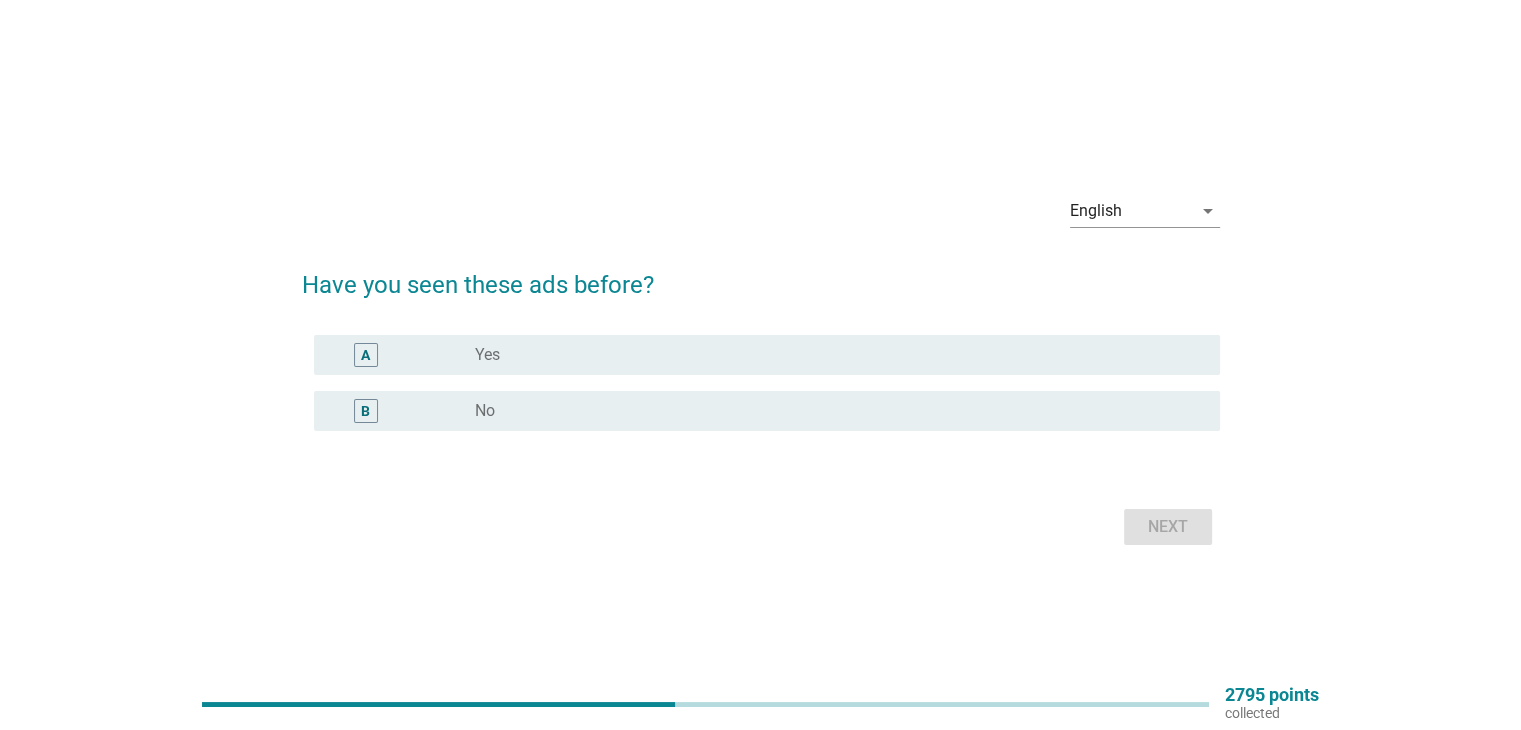 click on "B     radio_button_unchecked No" at bounding box center (767, 411) 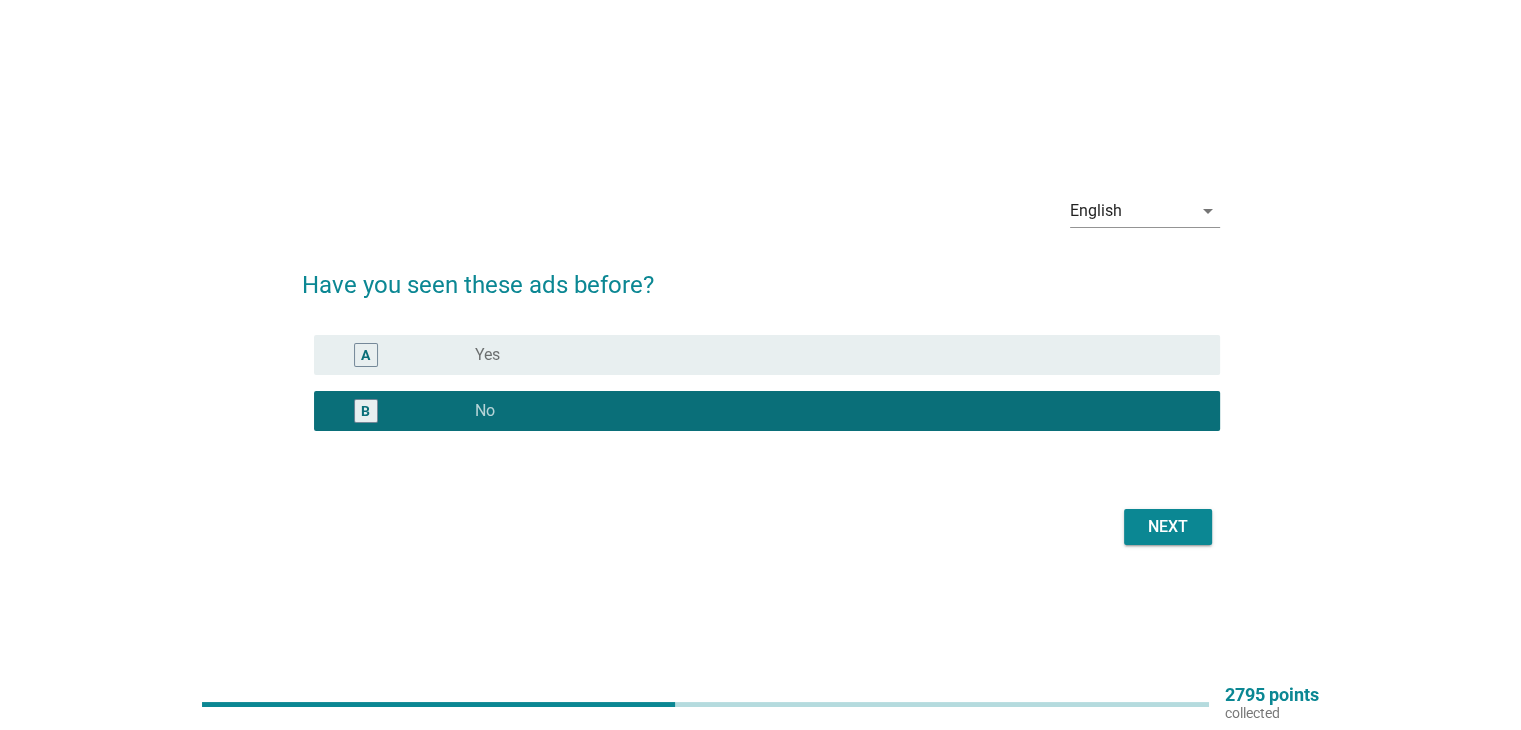 click on "Next" at bounding box center (1168, 527) 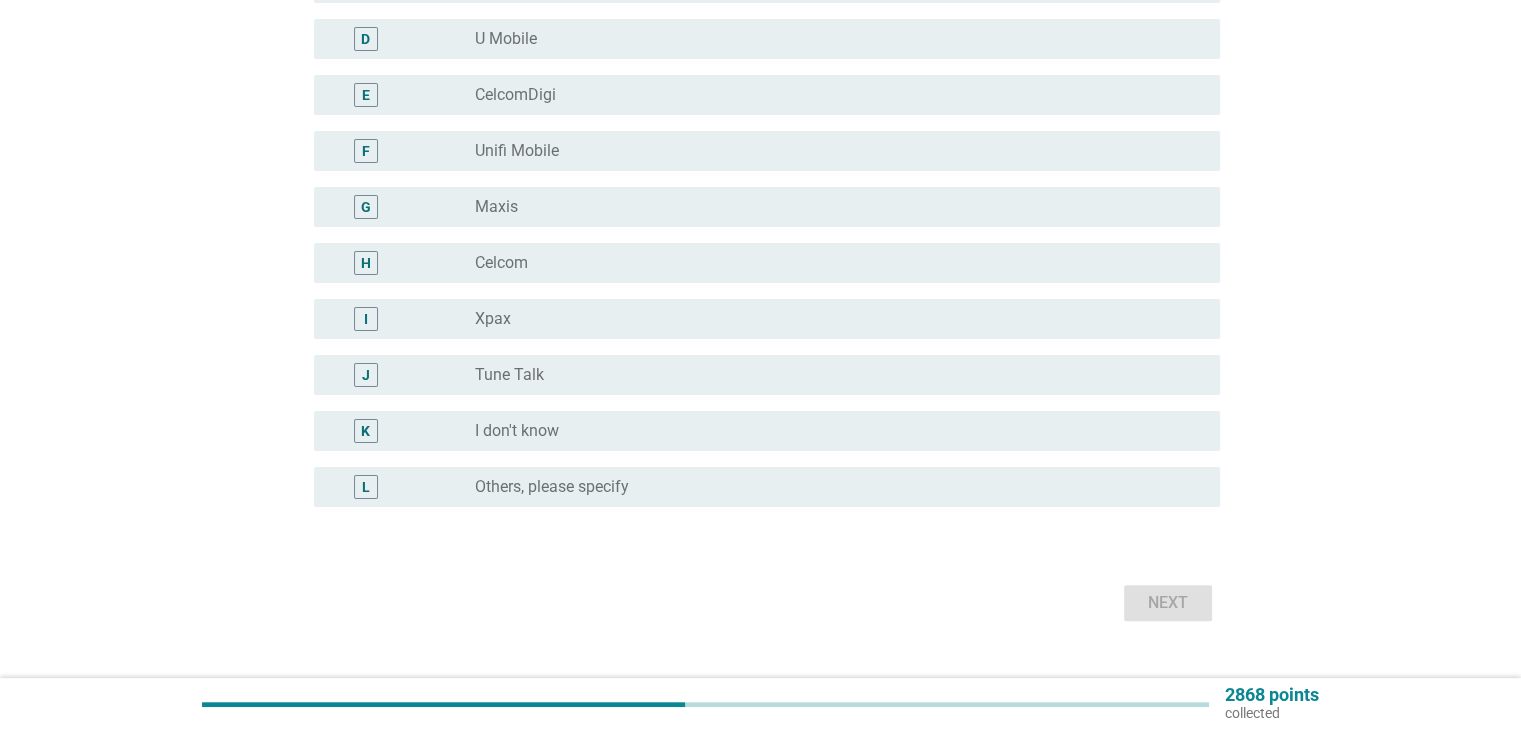 scroll, scrollTop: 400, scrollLeft: 0, axis: vertical 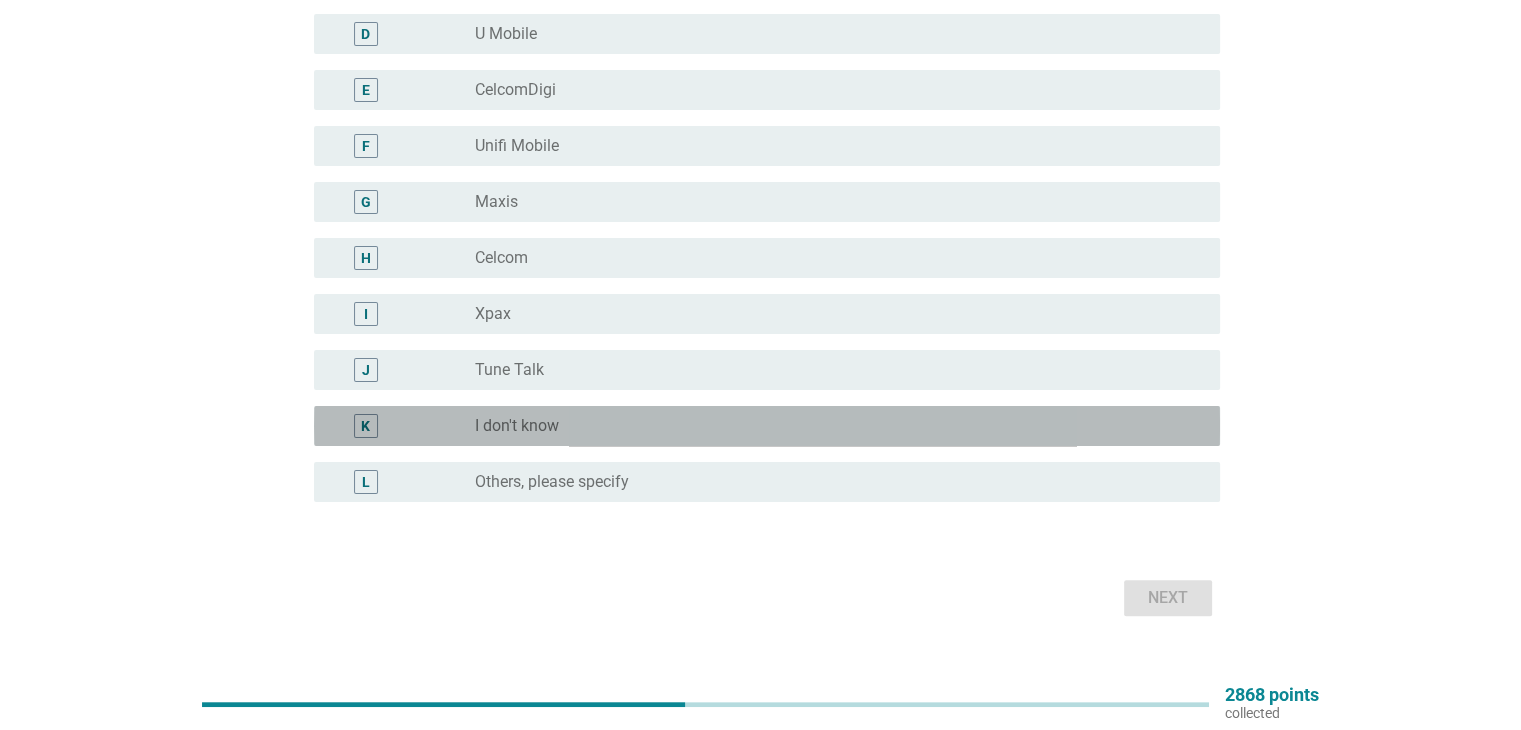 click on "radio_button_unchecked I don't know" at bounding box center (831, 426) 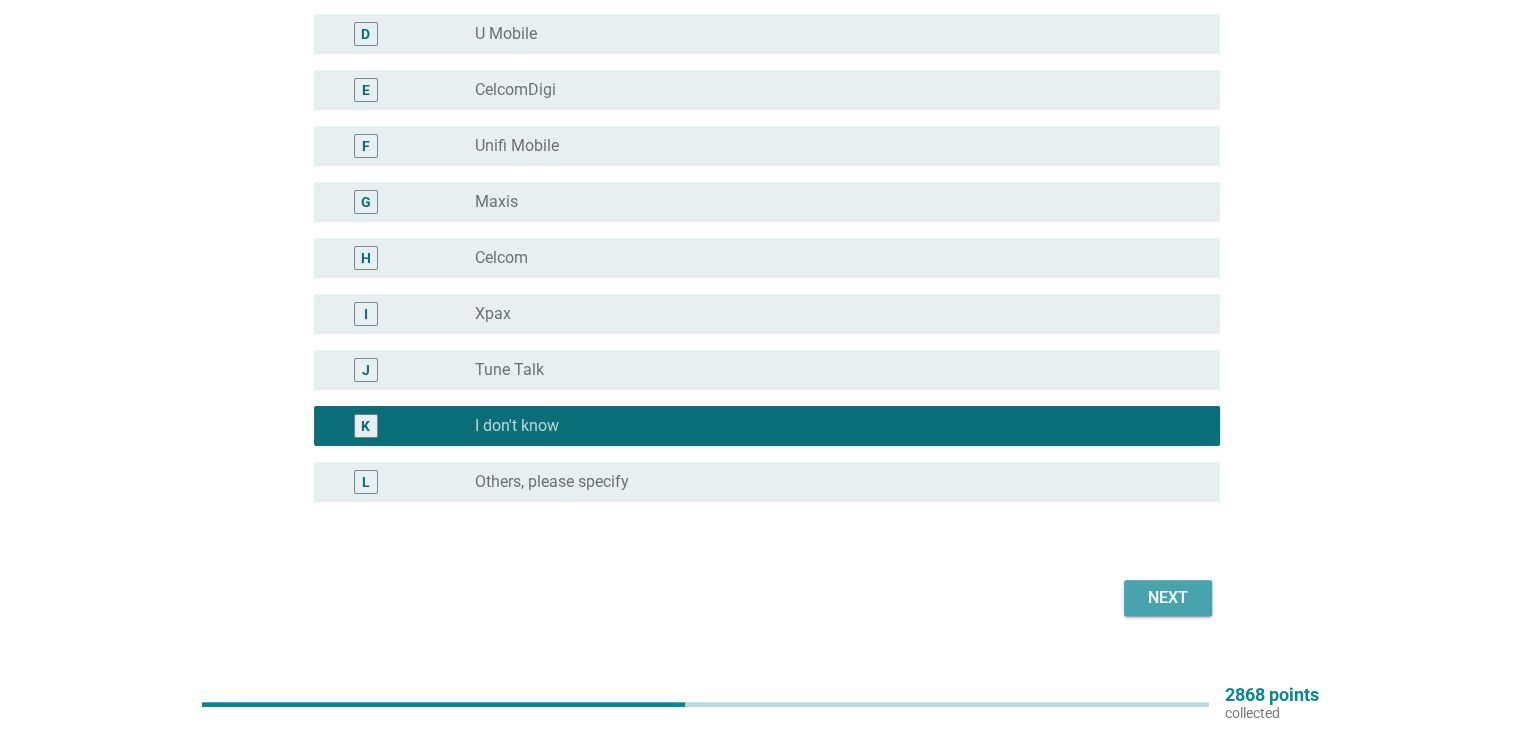 click on "Next" at bounding box center [1168, 598] 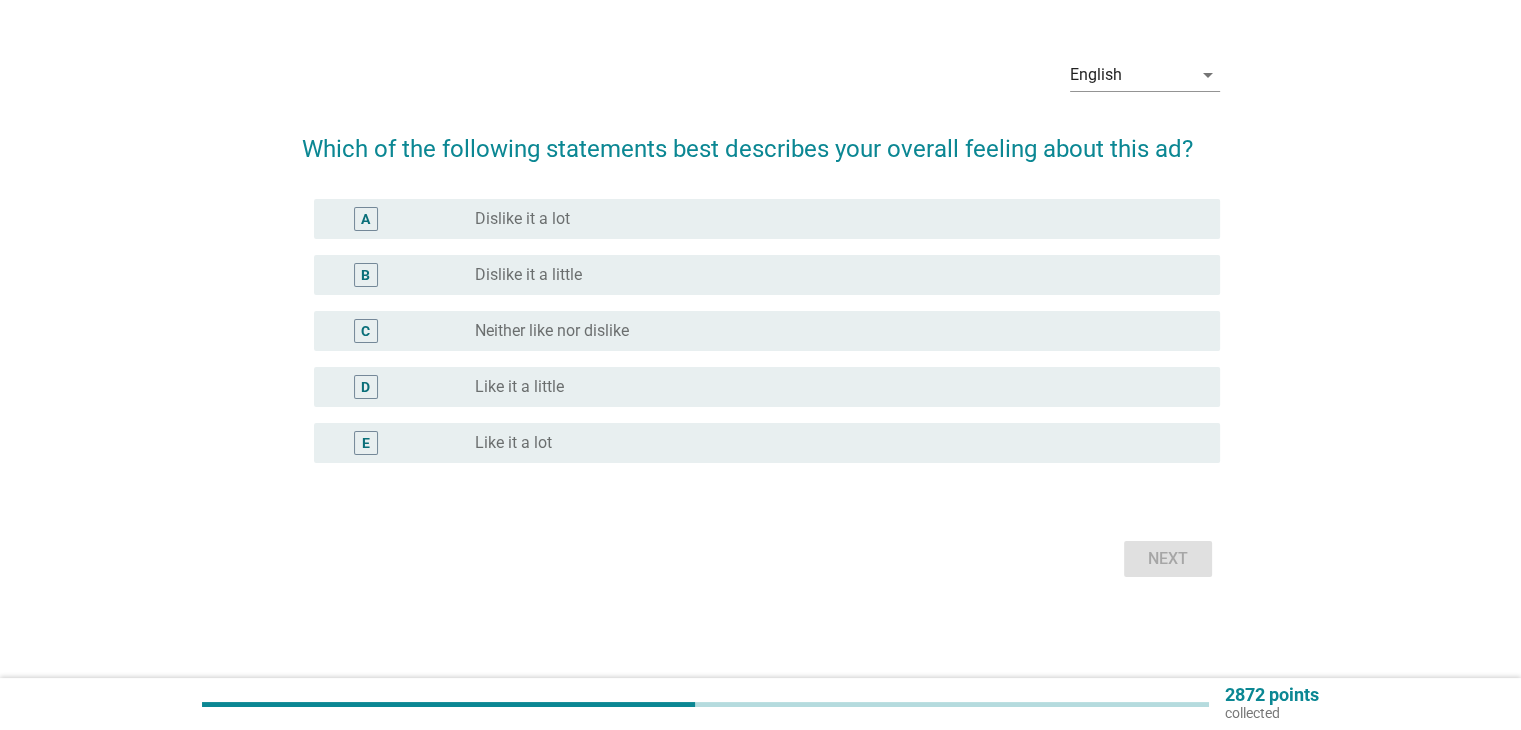 scroll, scrollTop: 0, scrollLeft: 0, axis: both 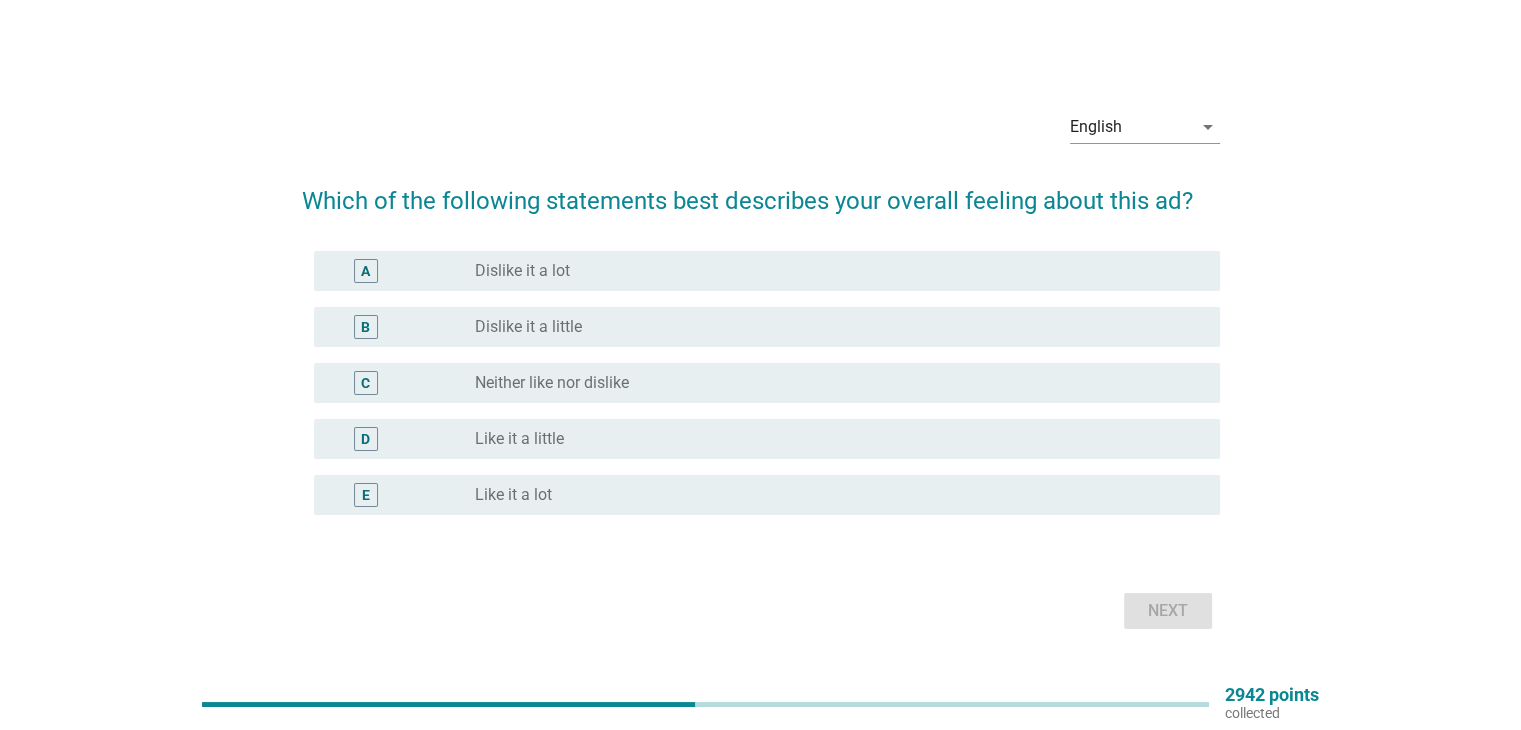 click on "C     radio_button_unchecked Neither like nor dislike" at bounding box center [767, 383] 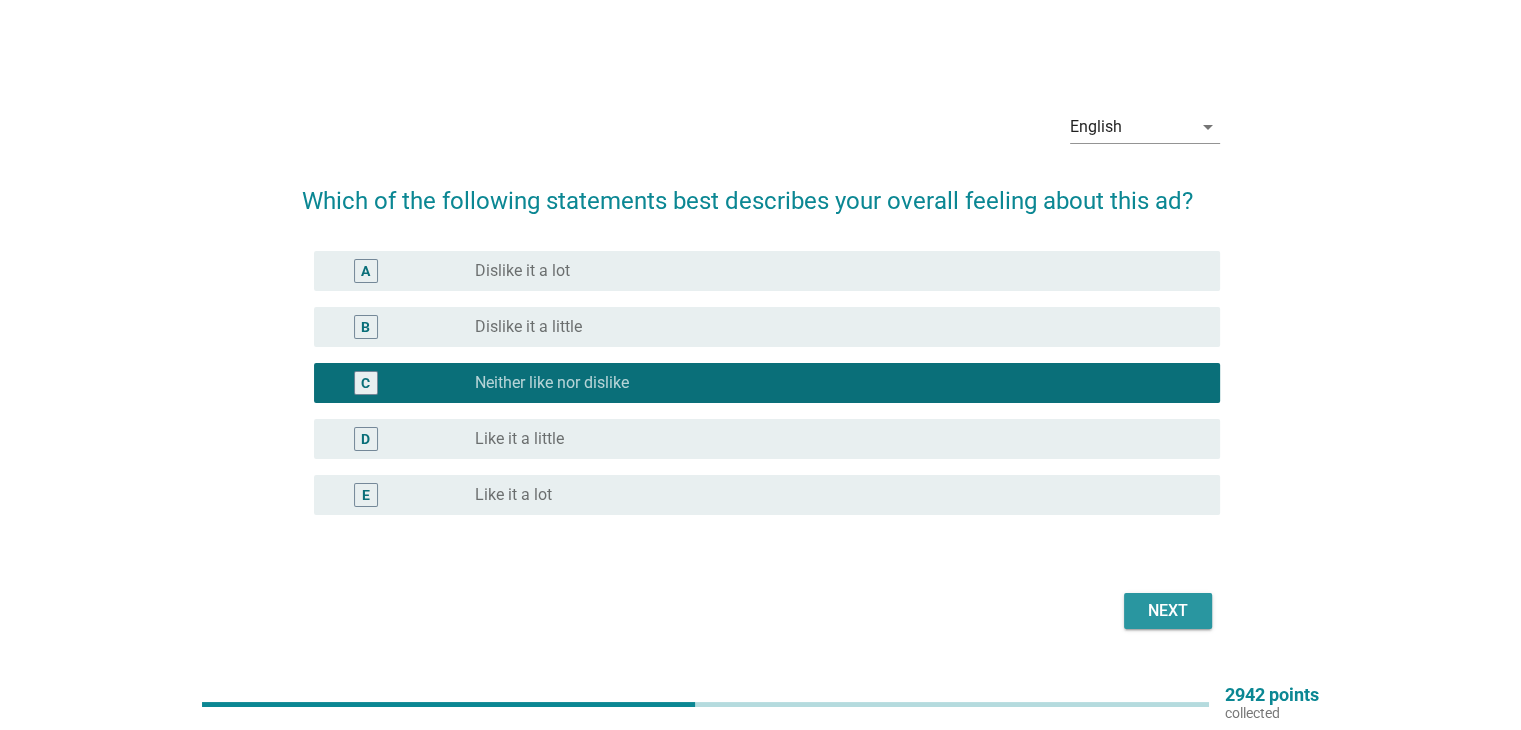 click on "Next" at bounding box center [1168, 611] 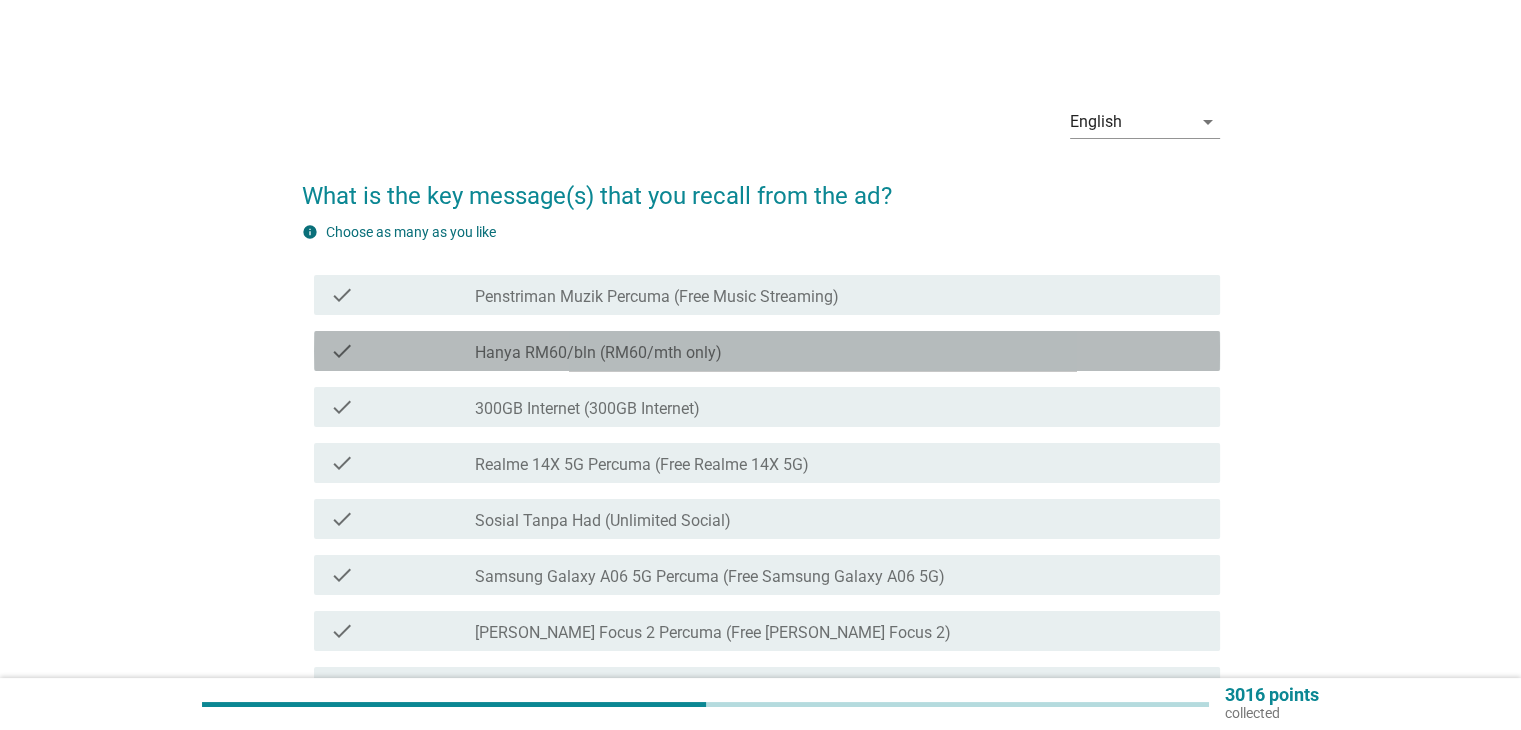 click on "Hanya RM60/bln (RM60/mth only)" at bounding box center (598, 353) 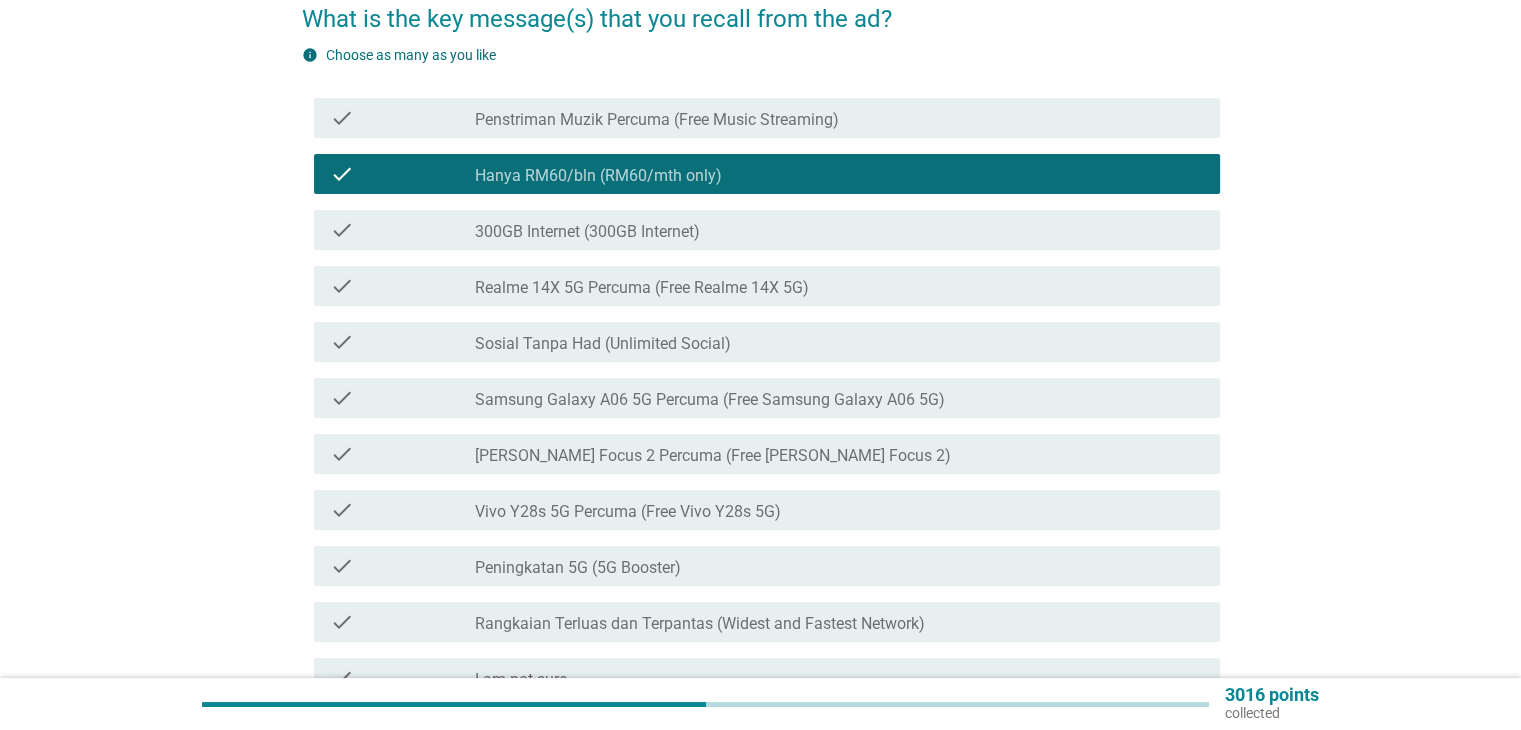 scroll, scrollTop: 200, scrollLeft: 0, axis: vertical 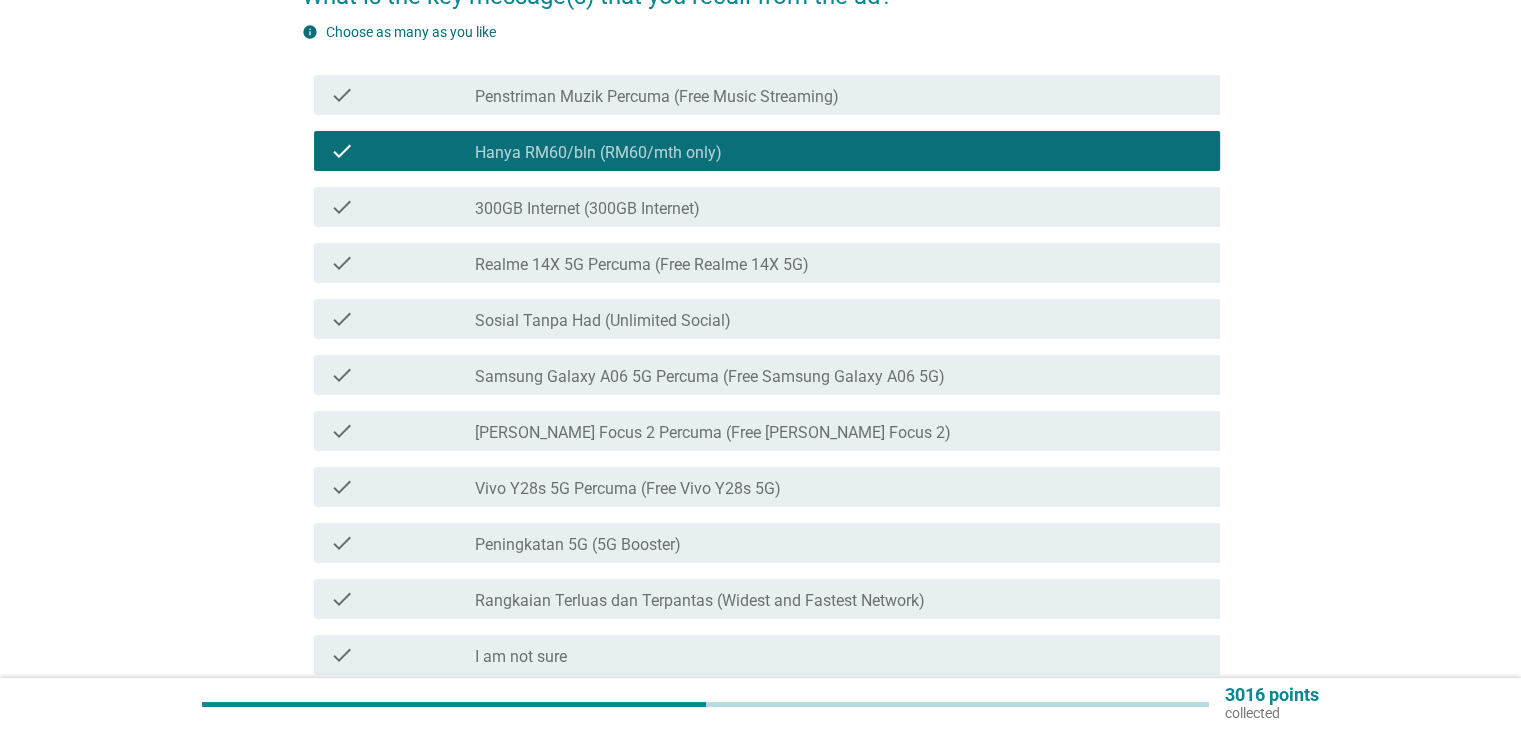 click on "Samsung Galaxy A06 5G Percuma (Free Samsung Galaxy A06 5G)" at bounding box center (710, 377) 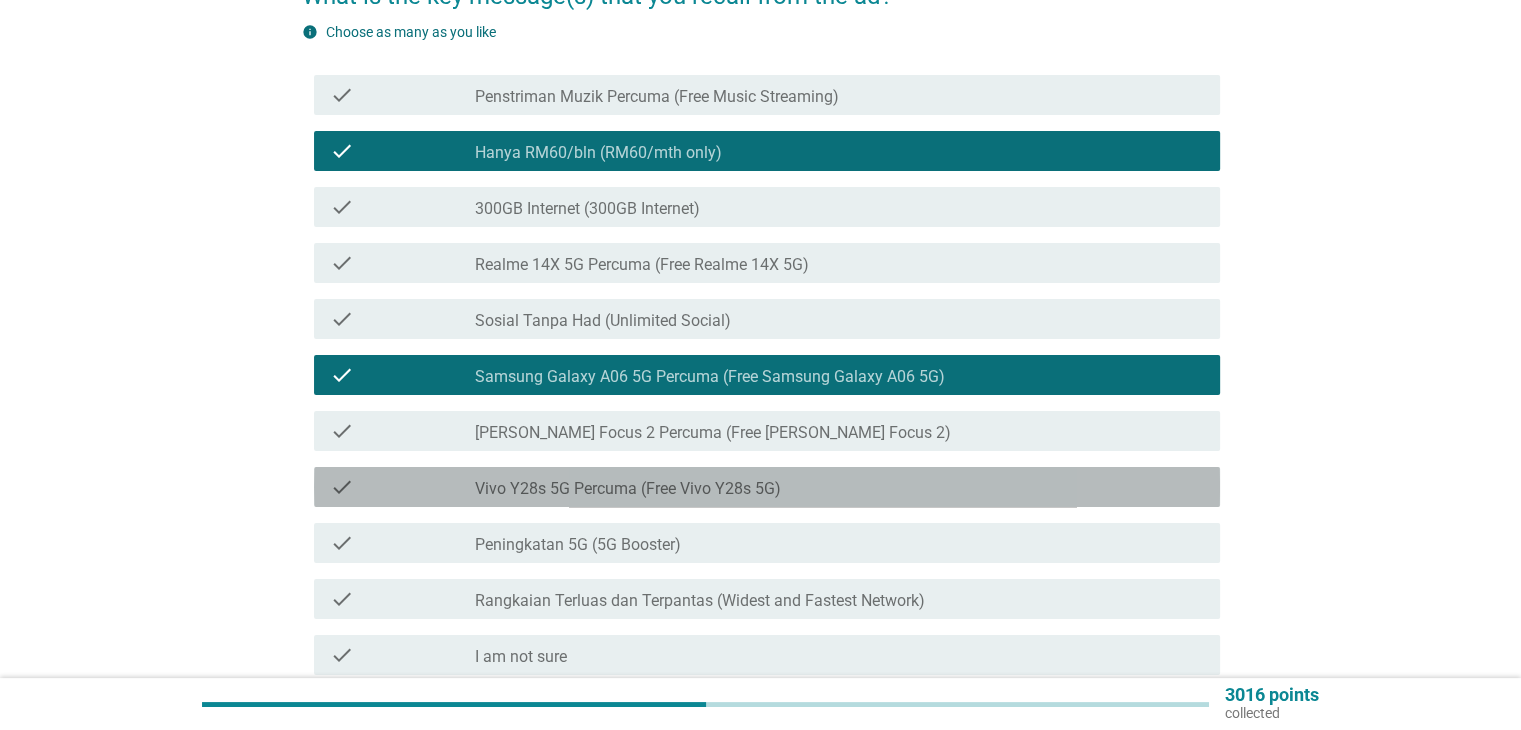 click on "Vivo Y28s 5G Percuma (Free Vivo Y28s 5G)" at bounding box center [628, 489] 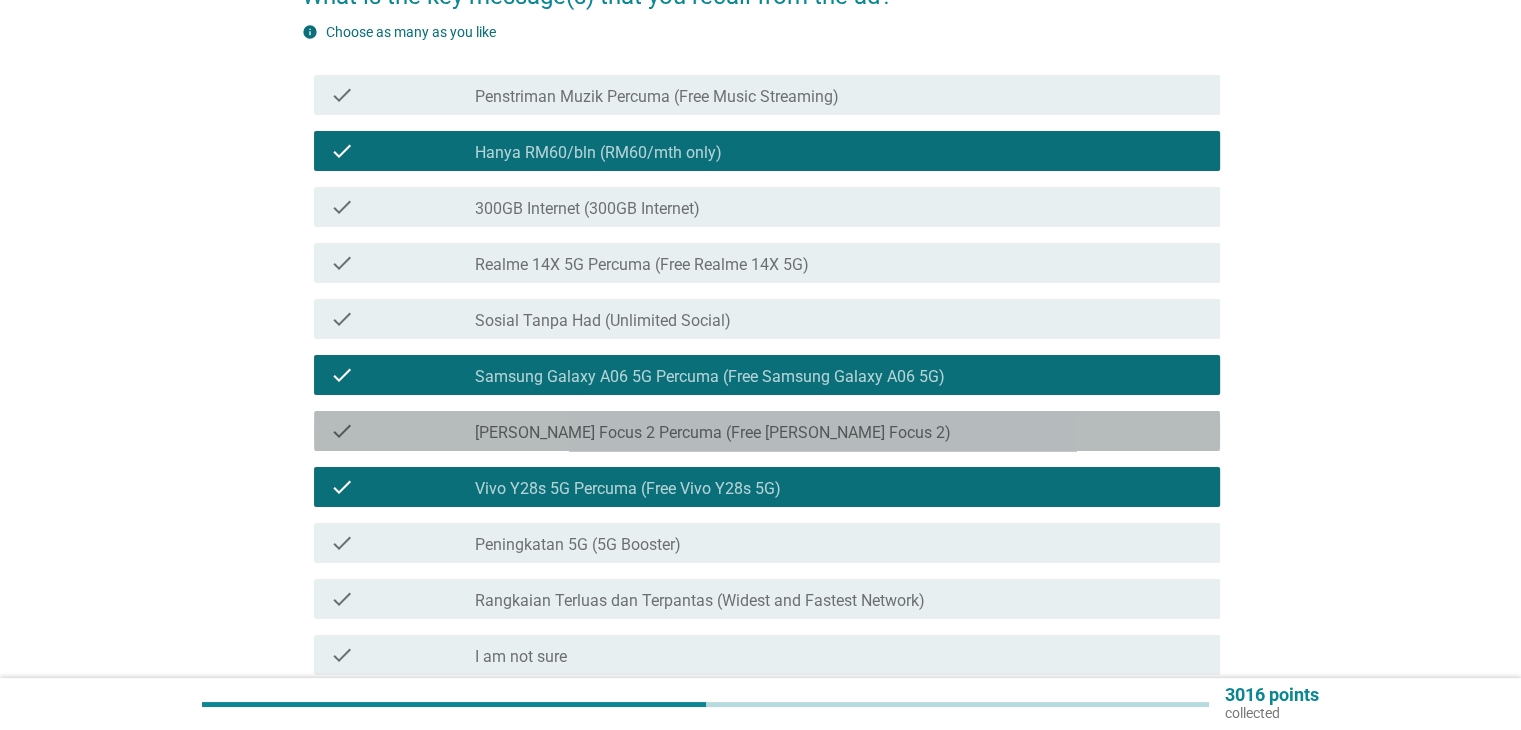 click on "check     check_box_outline_blank [PERSON_NAME] Focus 2 Percuma (Free [PERSON_NAME] Focus 2)" at bounding box center [767, 431] 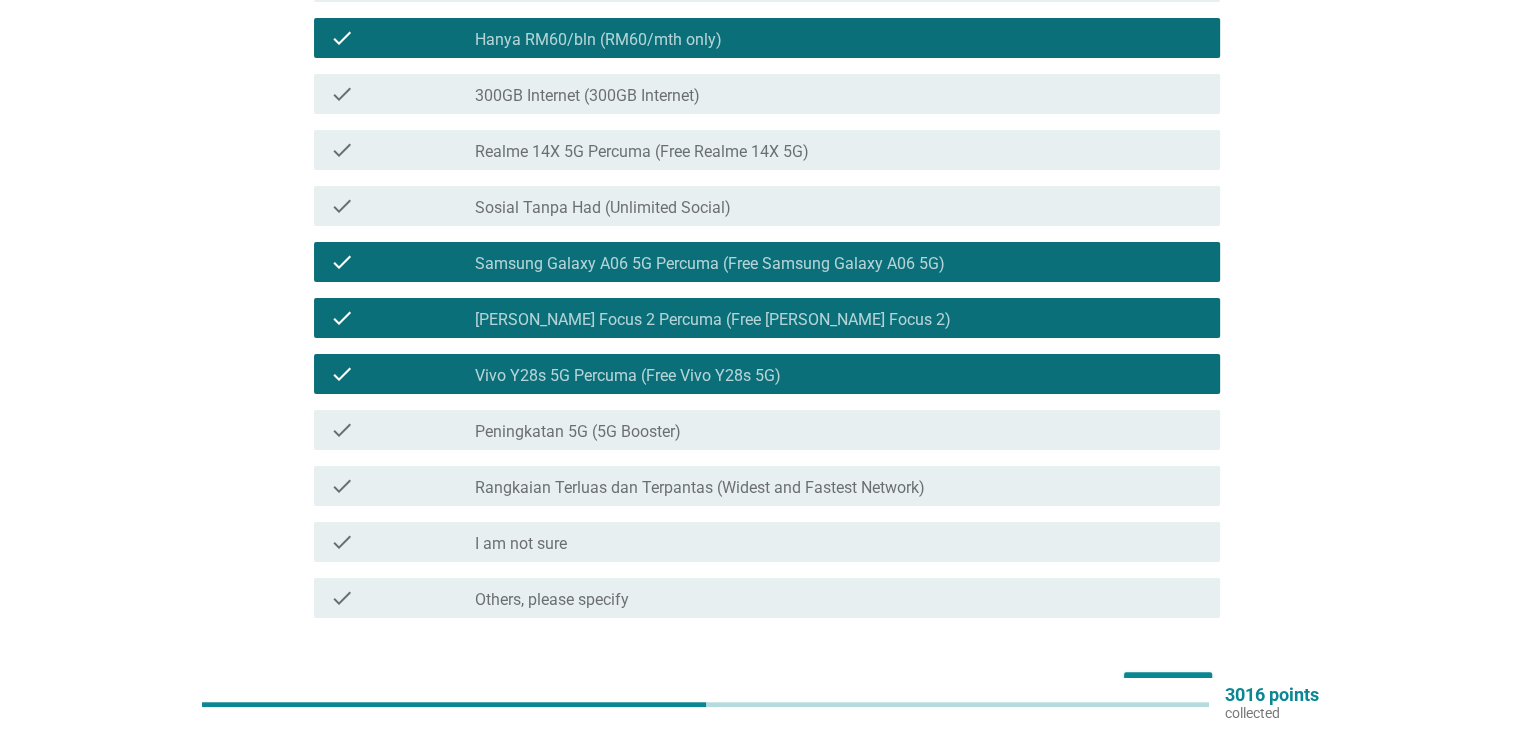 scroll, scrollTop: 100, scrollLeft: 0, axis: vertical 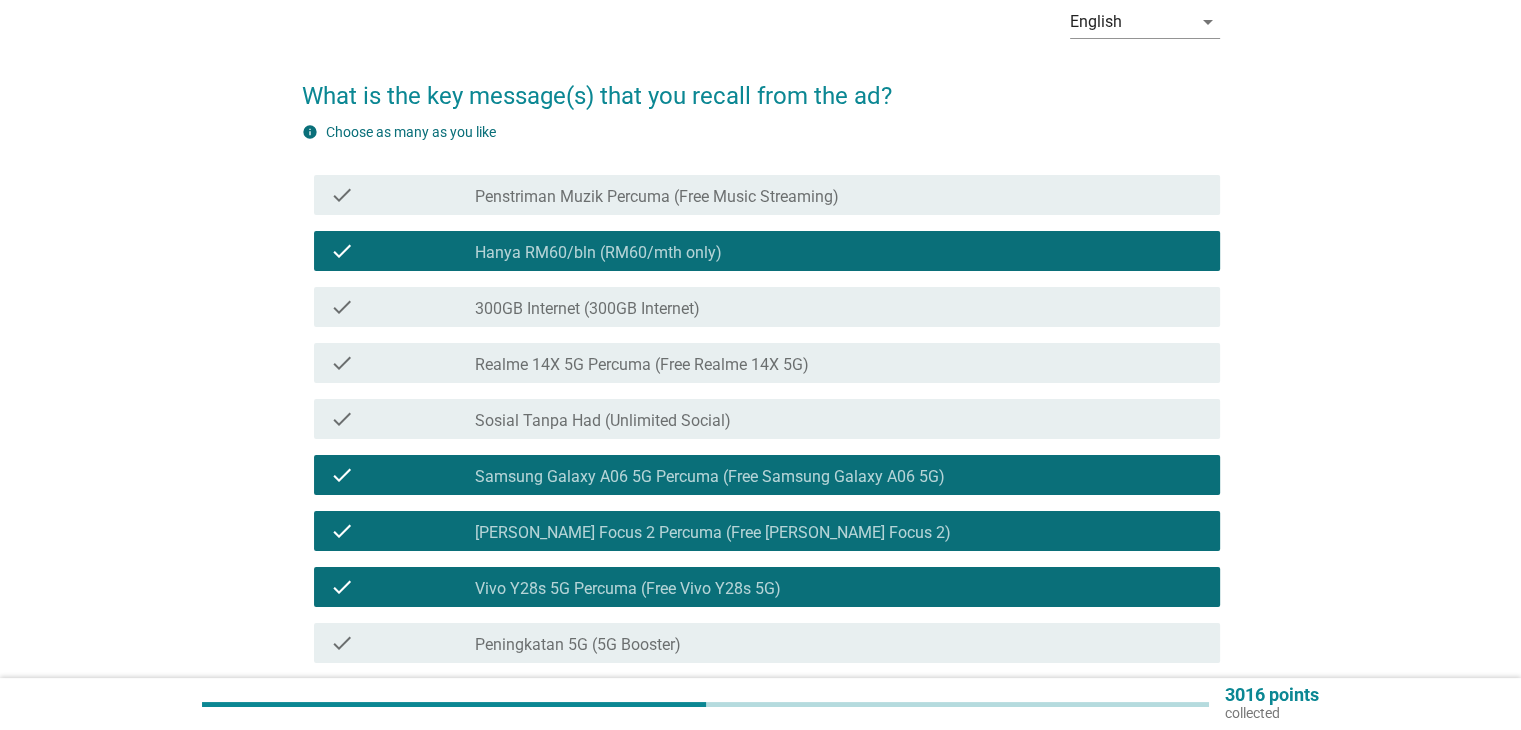 click on "Realme 14X 5G Percuma (Free Realme 14X 5G)" at bounding box center [642, 365] 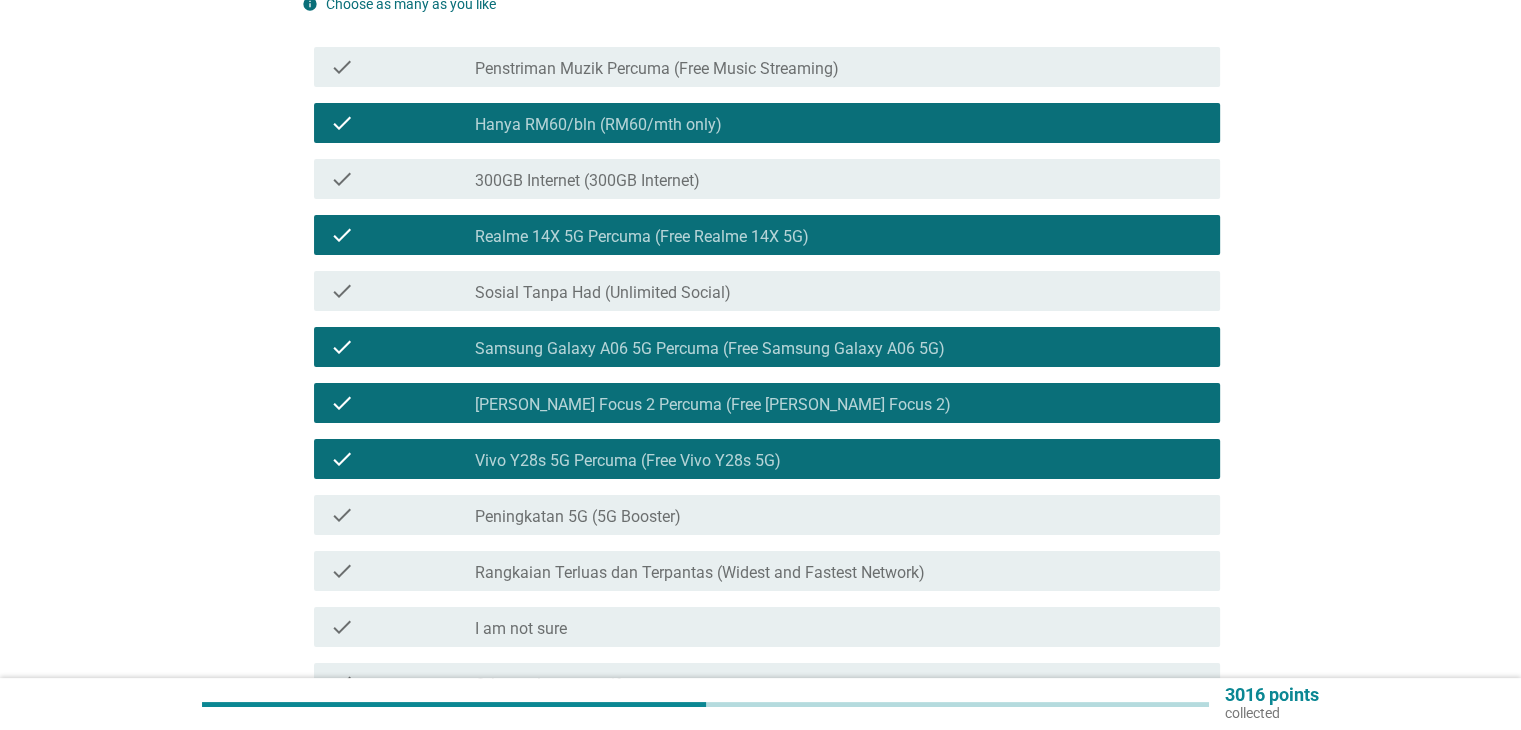 scroll, scrollTop: 439, scrollLeft: 0, axis: vertical 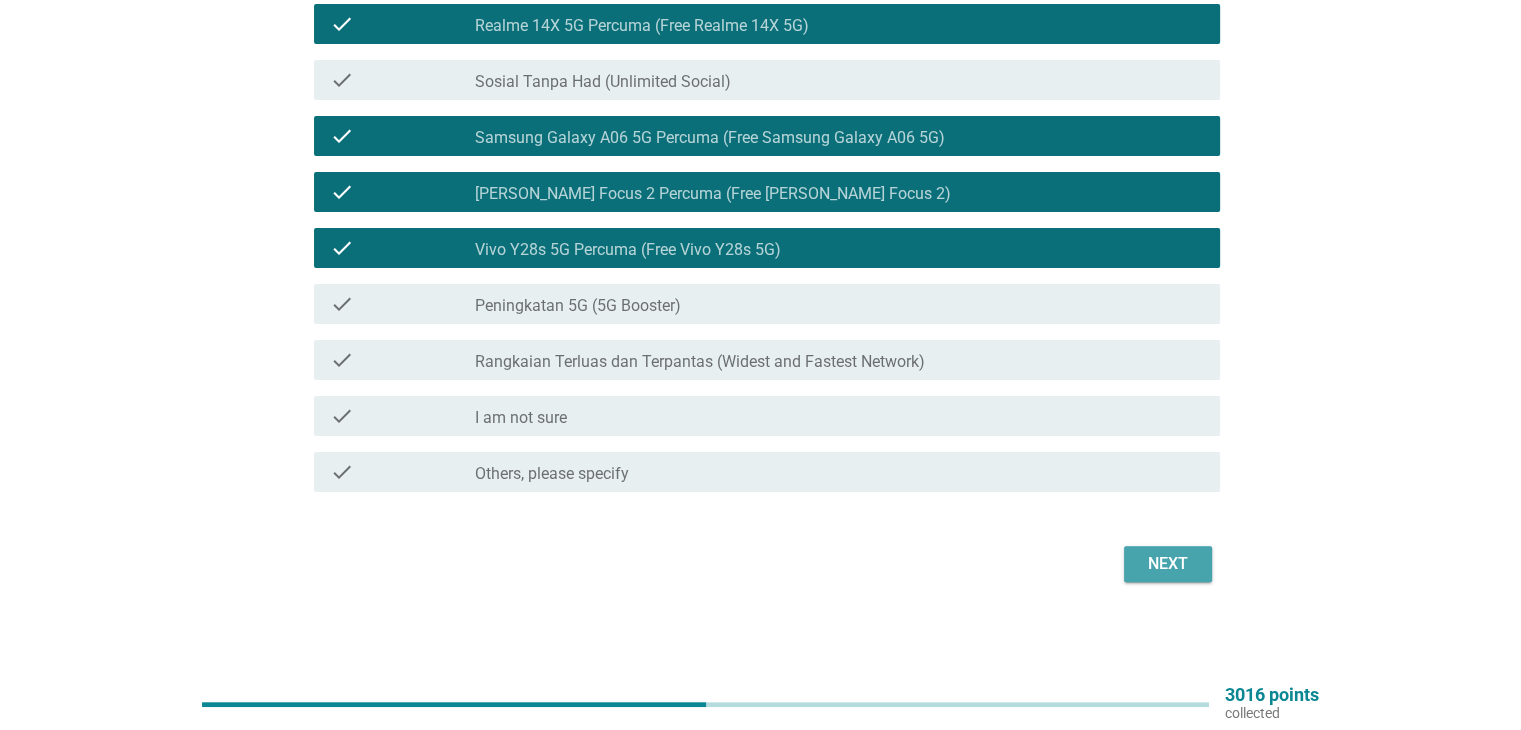 click on "Next" at bounding box center [1168, 564] 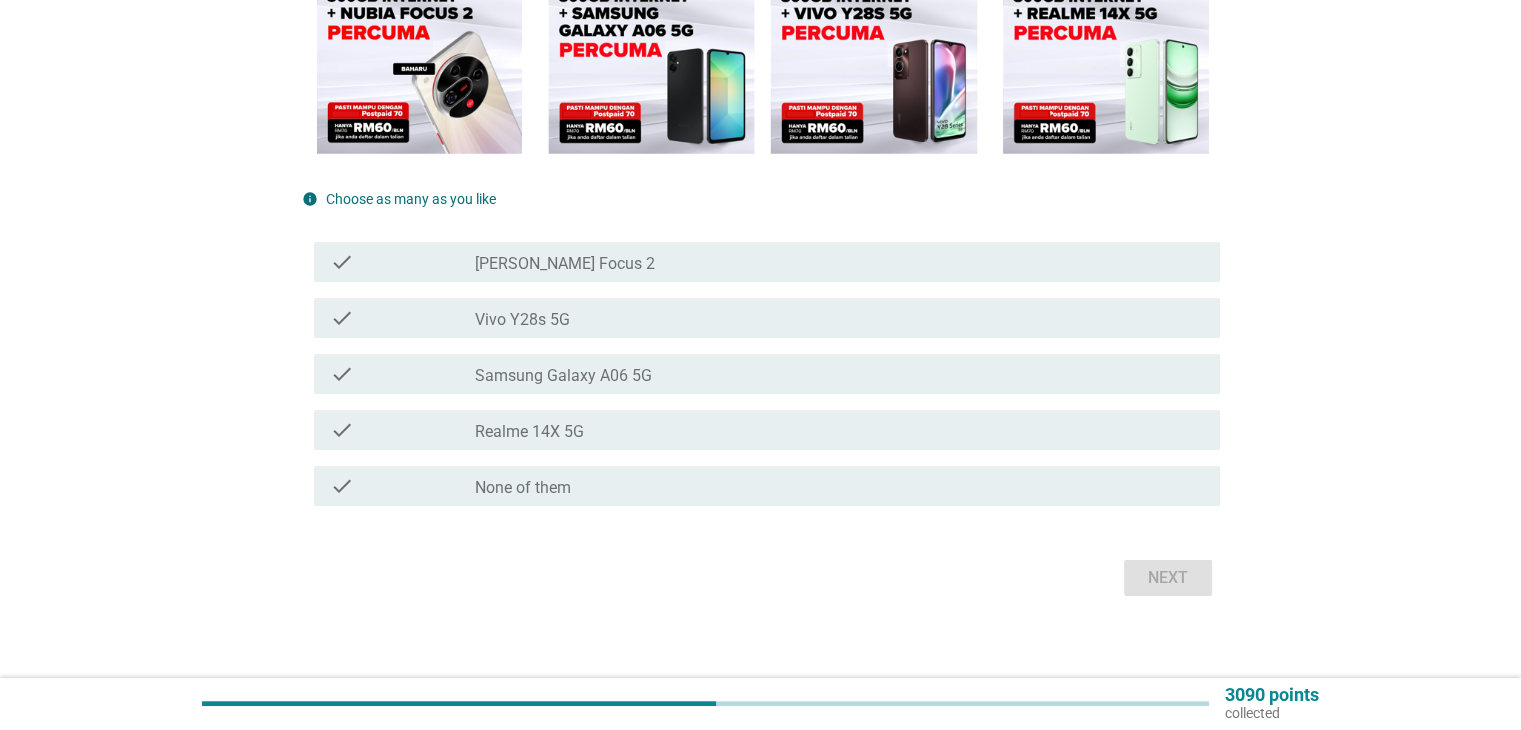 scroll, scrollTop: 308, scrollLeft: 0, axis: vertical 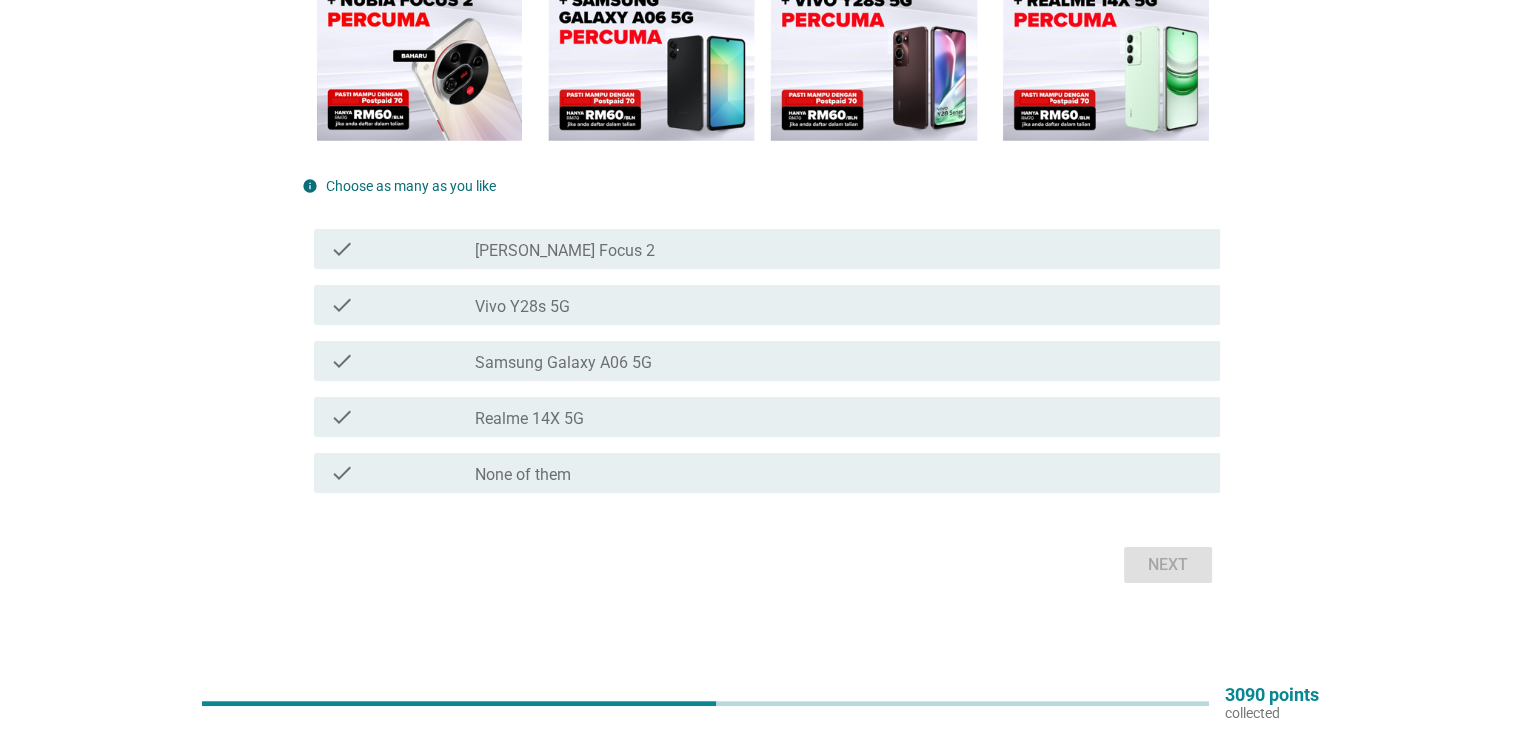 click on "check_box_outline_blank None of them" at bounding box center [839, 473] 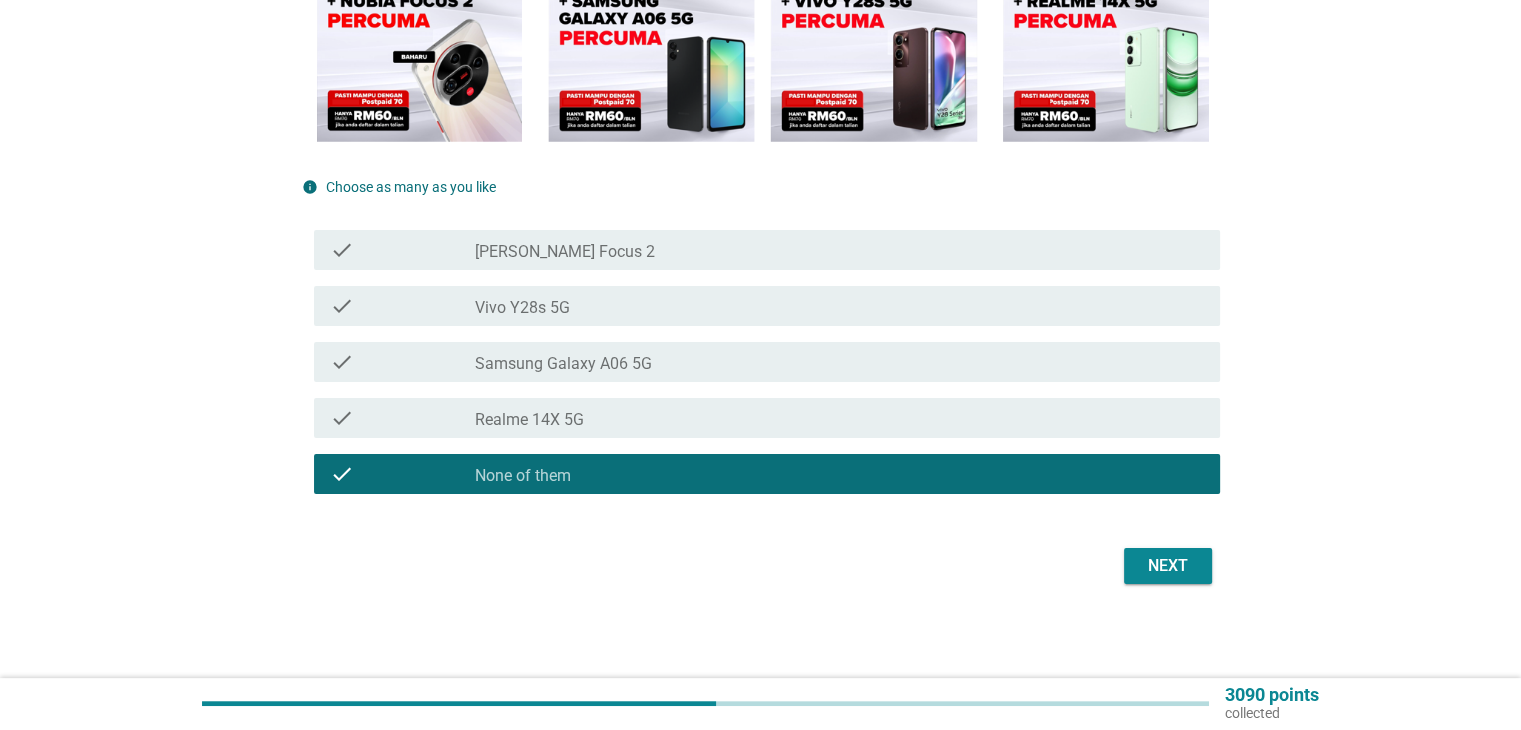 scroll, scrollTop: 308, scrollLeft: 0, axis: vertical 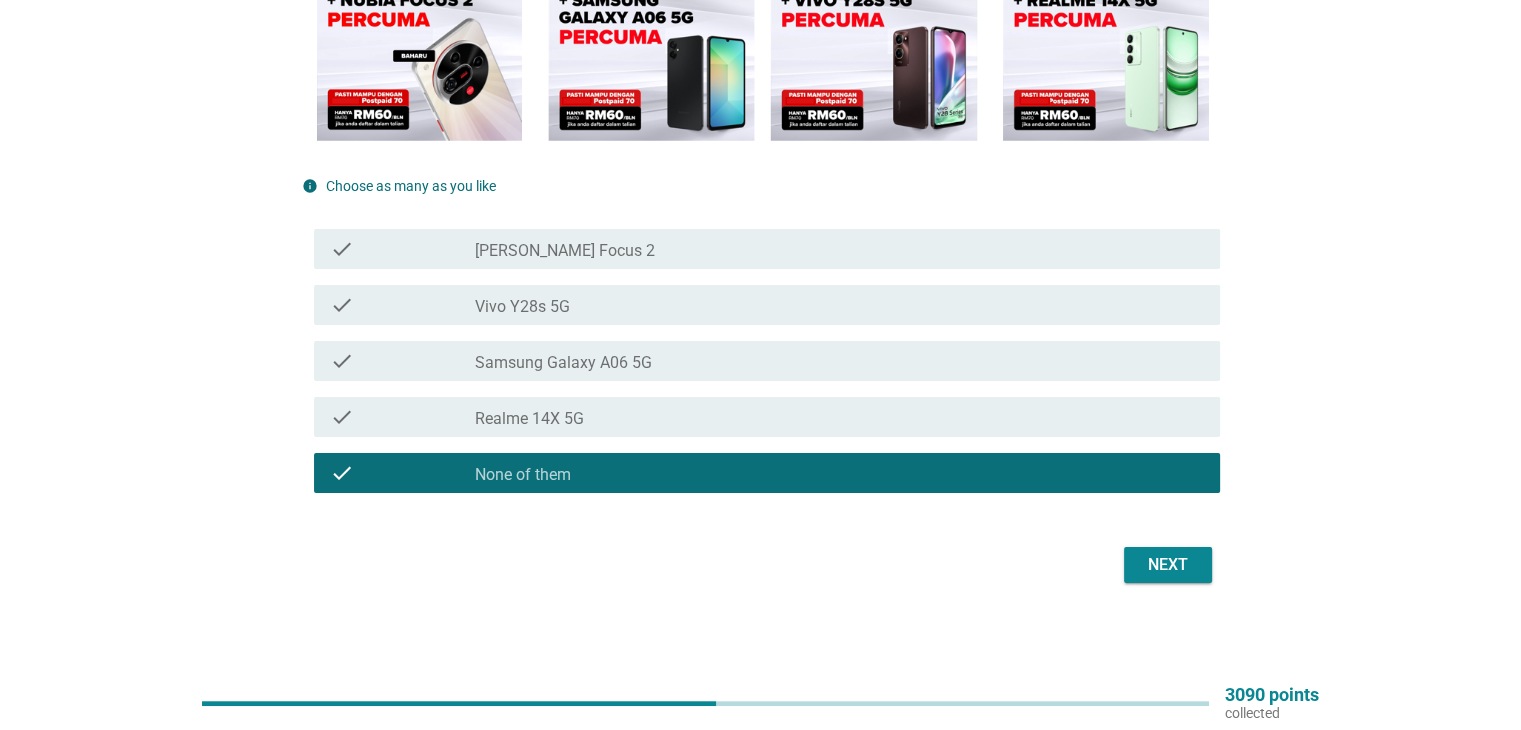 click on "check     check_box_outline_blank Vivo Y28s 5G" at bounding box center (767, 305) 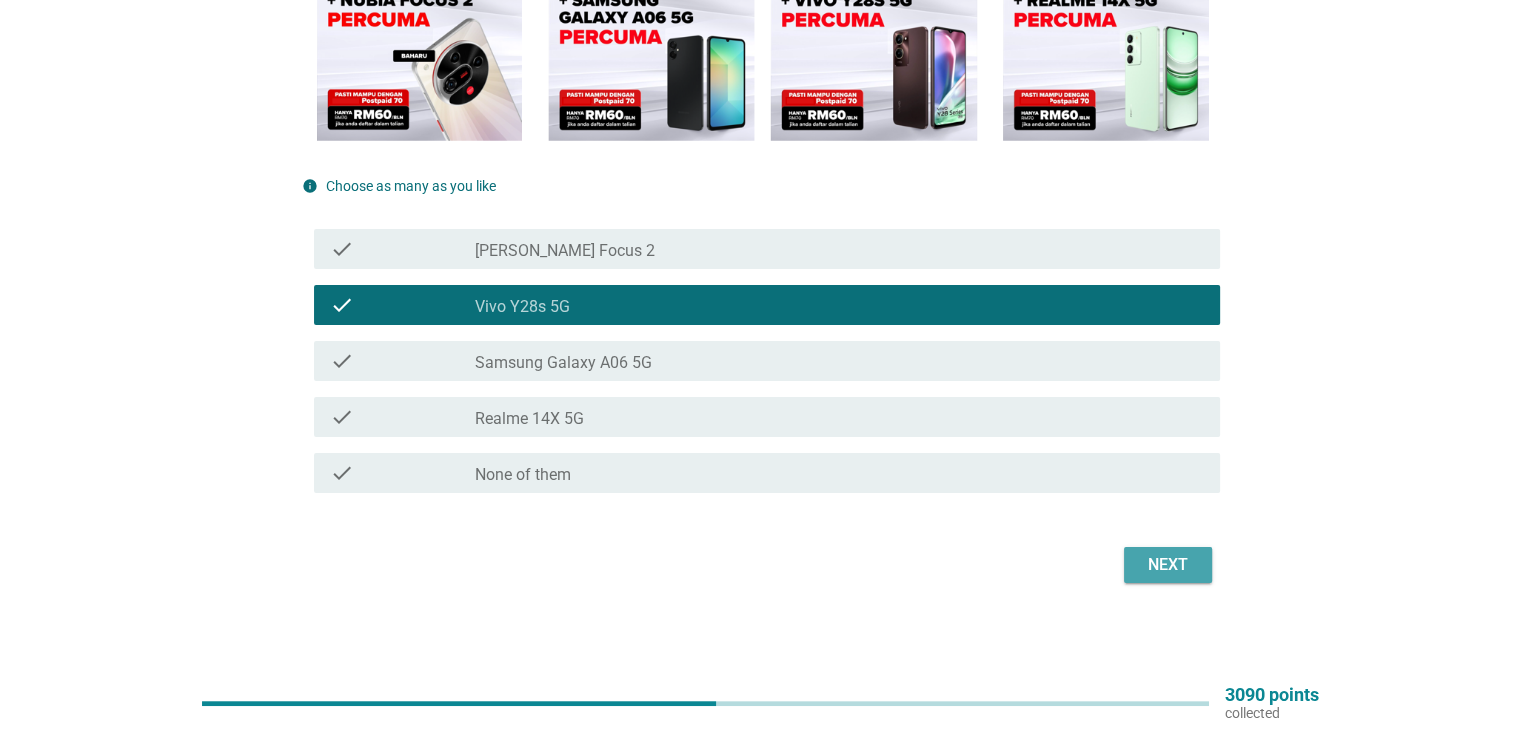click on "Next" at bounding box center [1168, 565] 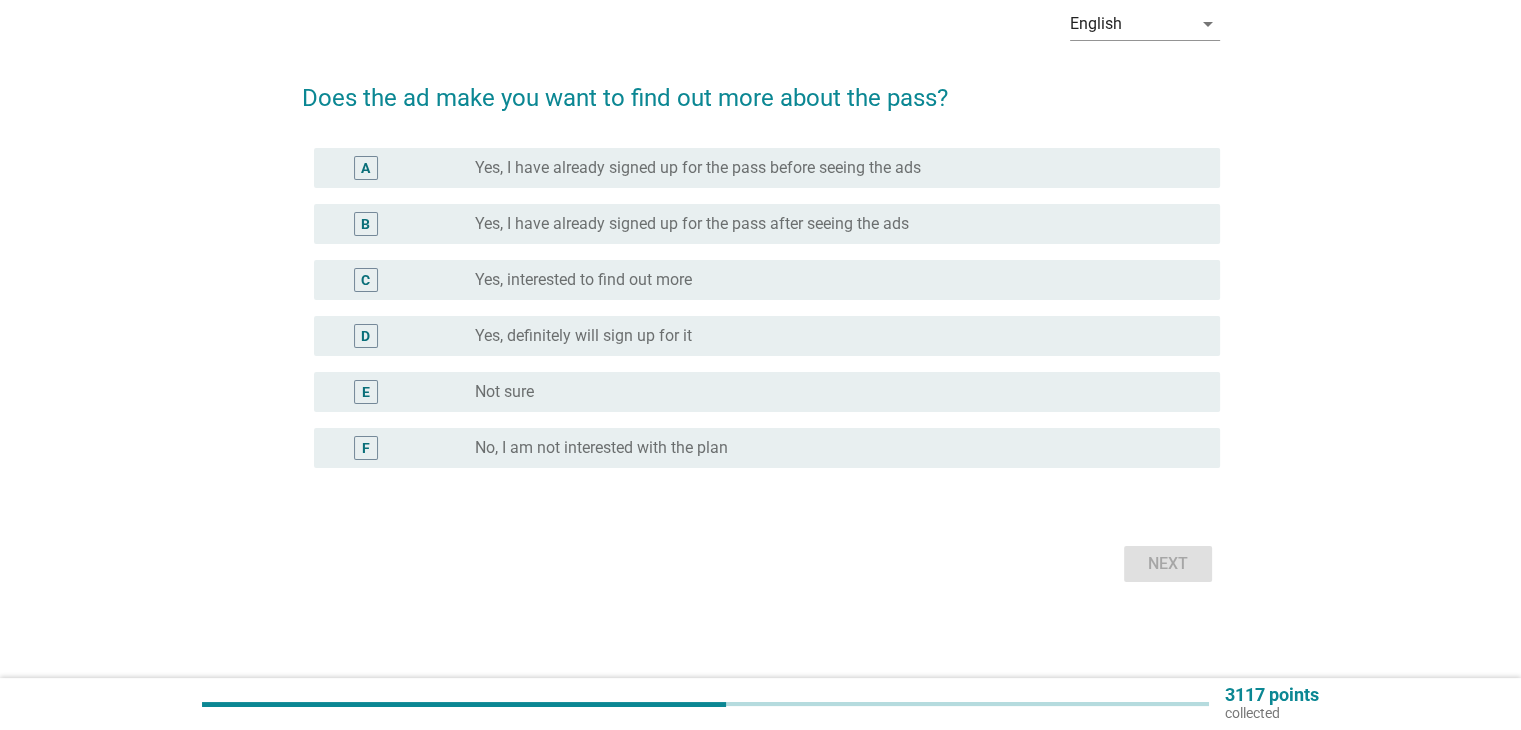 scroll, scrollTop: 0, scrollLeft: 0, axis: both 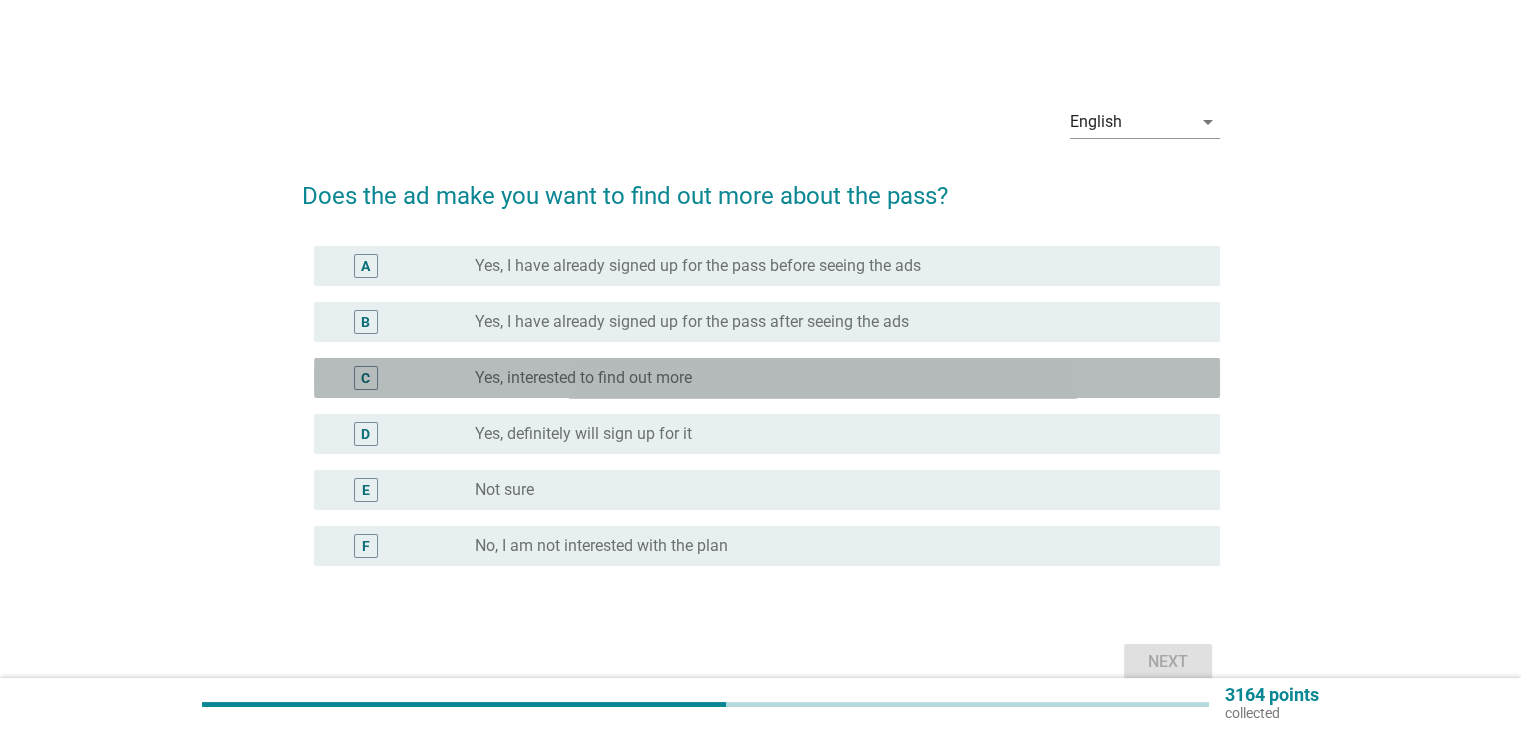 click on "radio_button_unchecked Yes, interested to find out more" at bounding box center [839, 378] 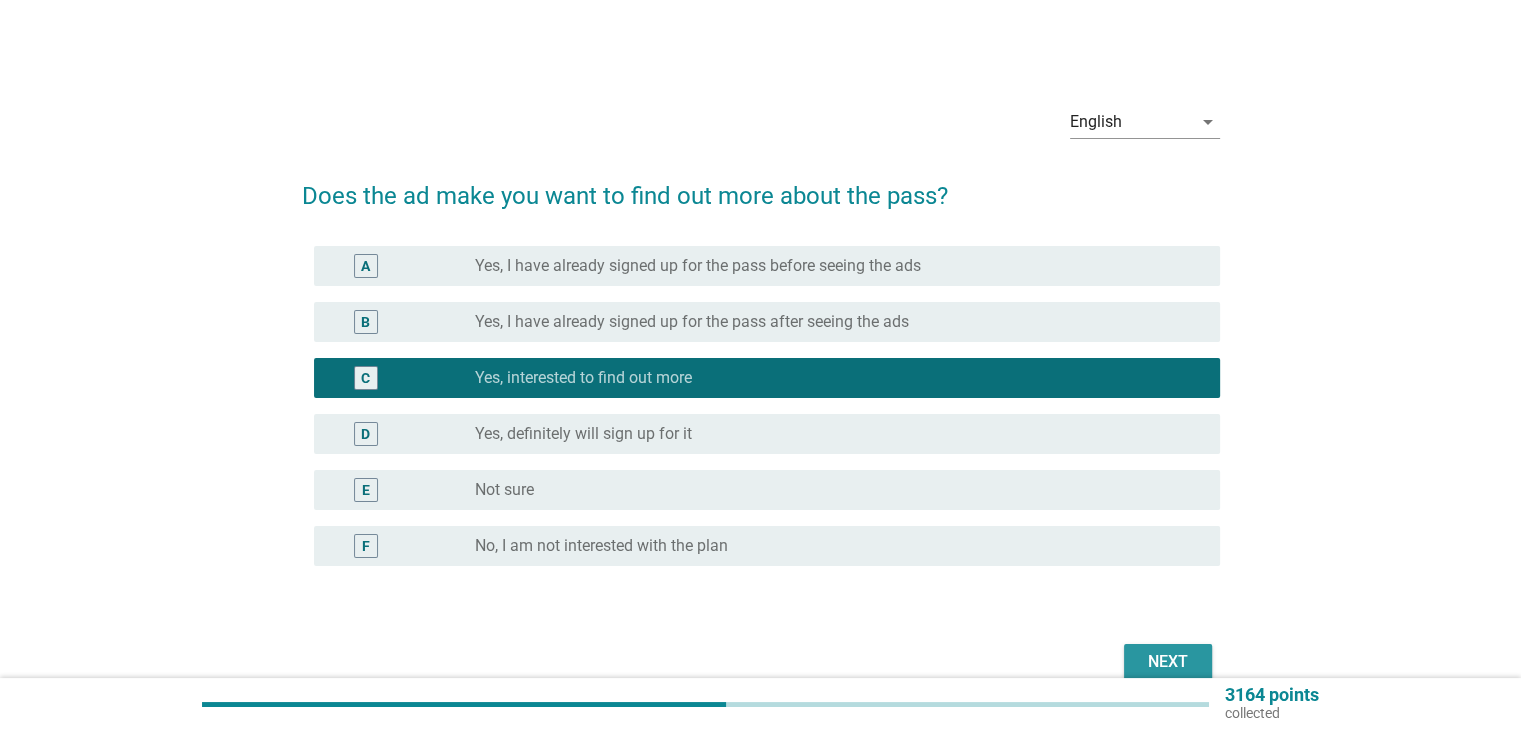 click on "Next" at bounding box center (1168, 662) 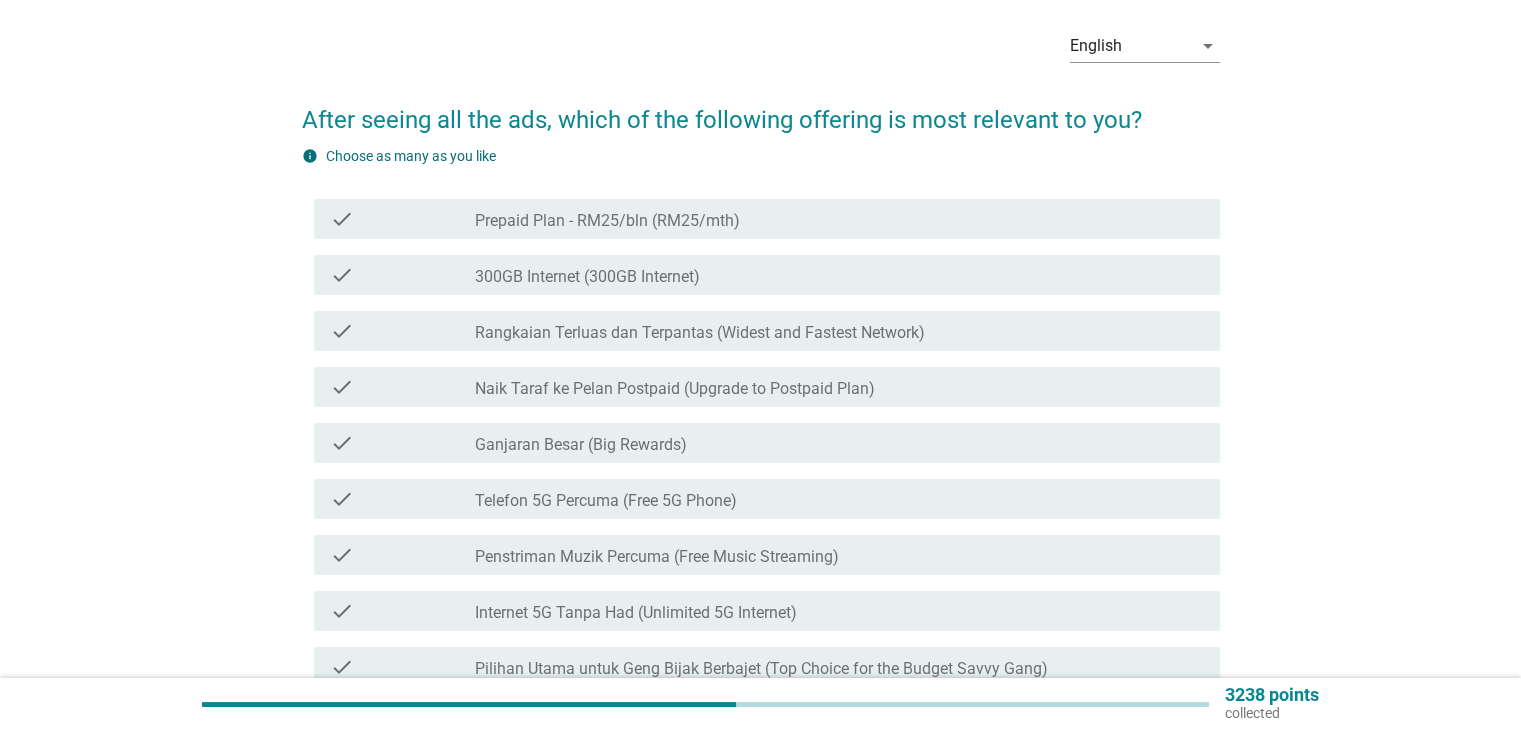 scroll, scrollTop: 200, scrollLeft: 0, axis: vertical 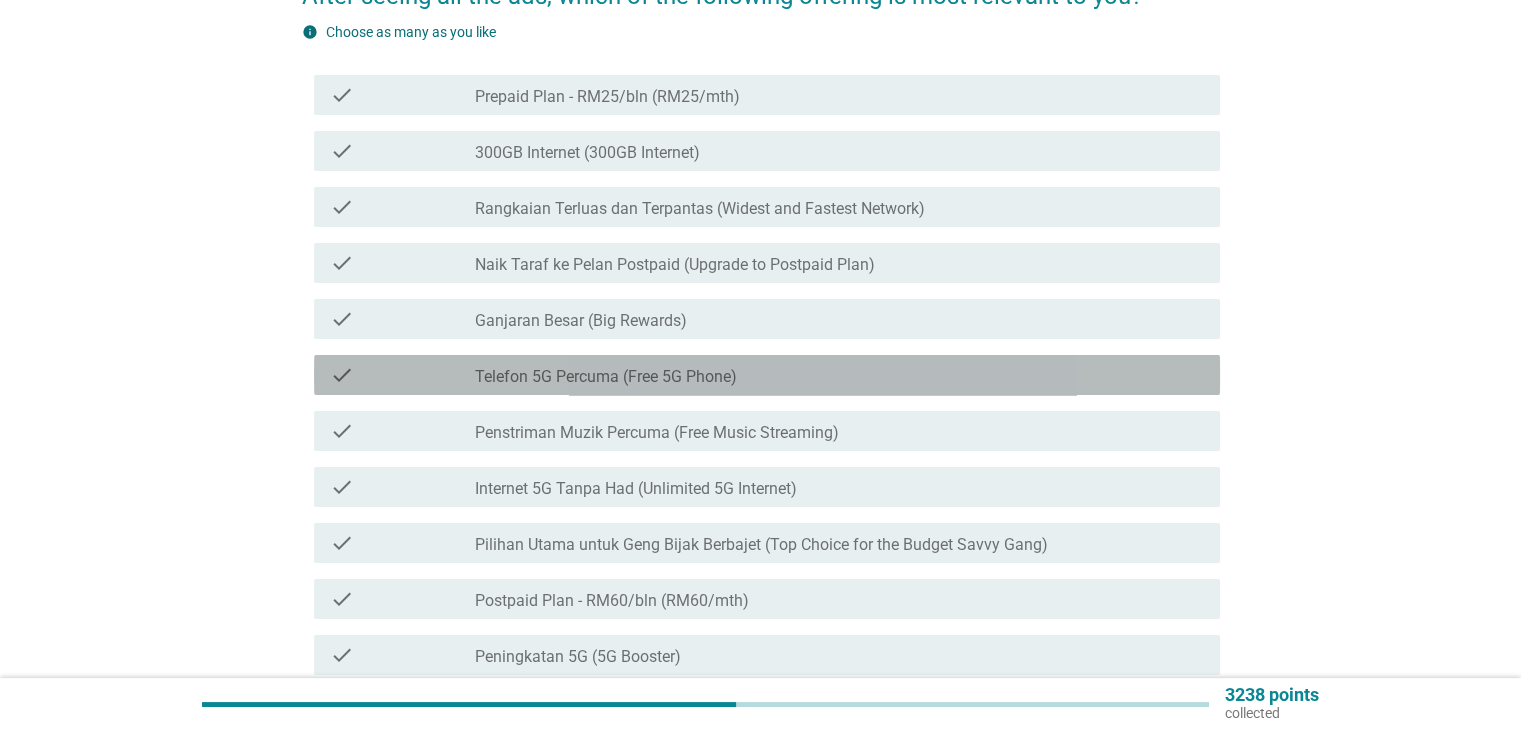 click on "check     check_box_outline_blank Telefon 5G Percuma (Free 5G Phone)" at bounding box center (767, 375) 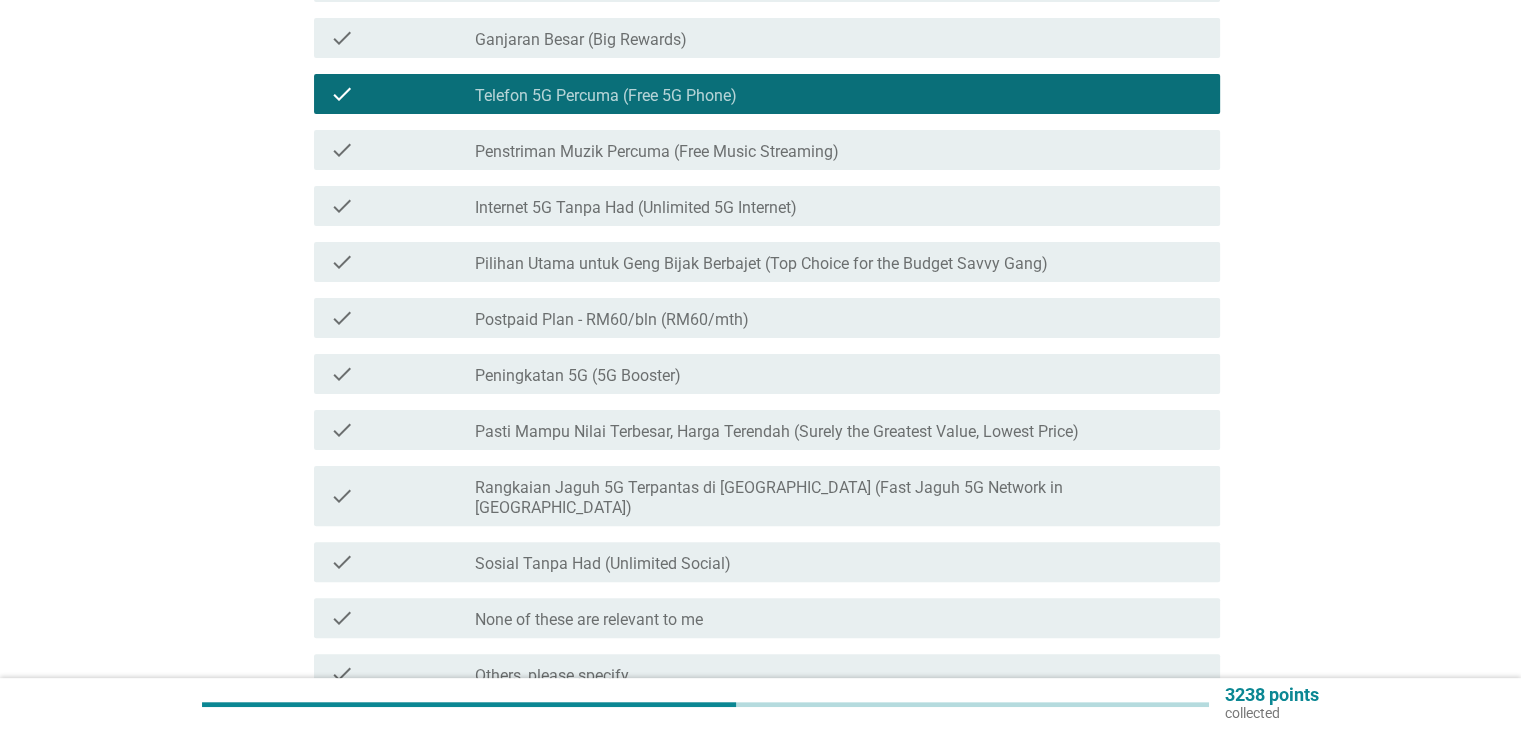 scroll, scrollTop: 500, scrollLeft: 0, axis: vertical 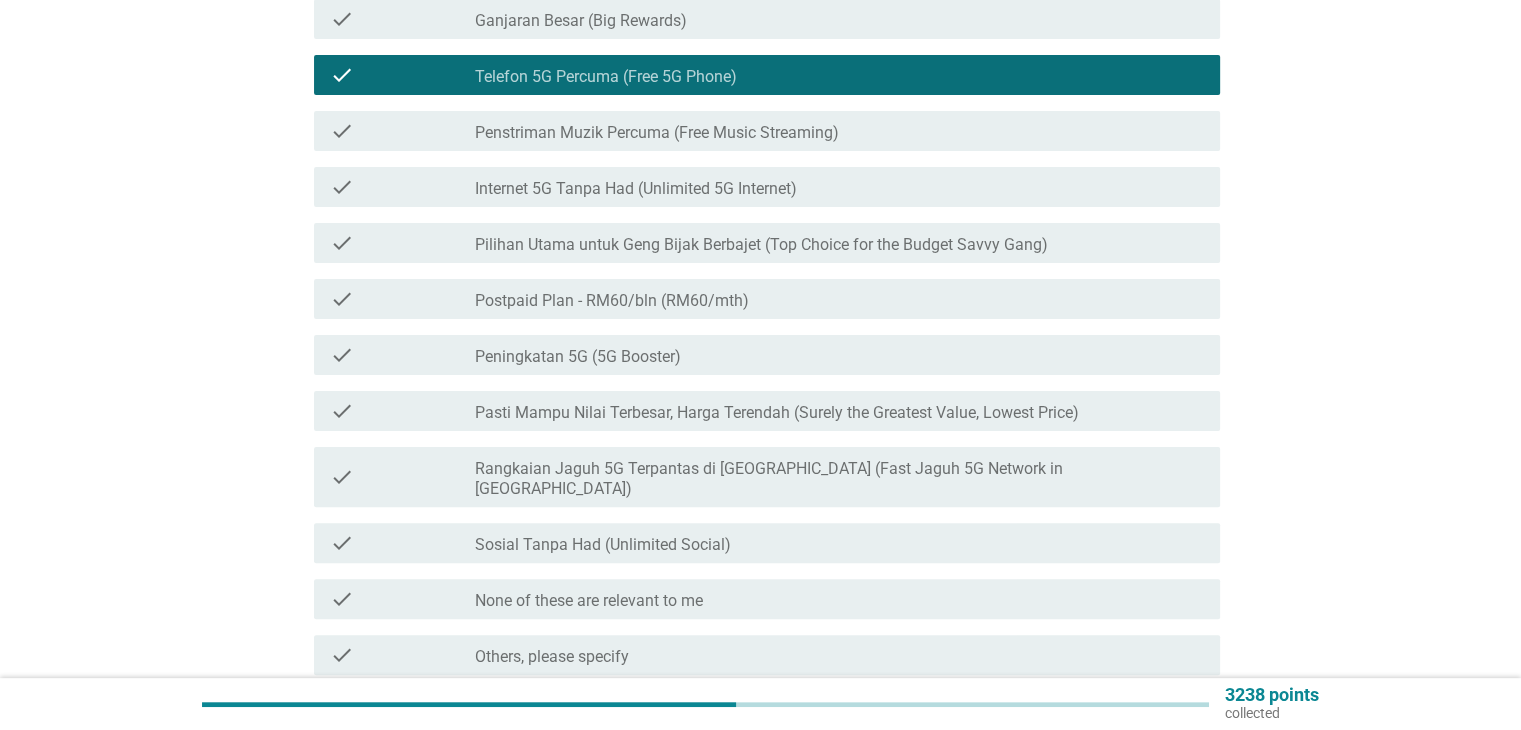 click on "Postpaid Plan - RM60/bln (RM60/mth)" at bounding box center [612, 301] 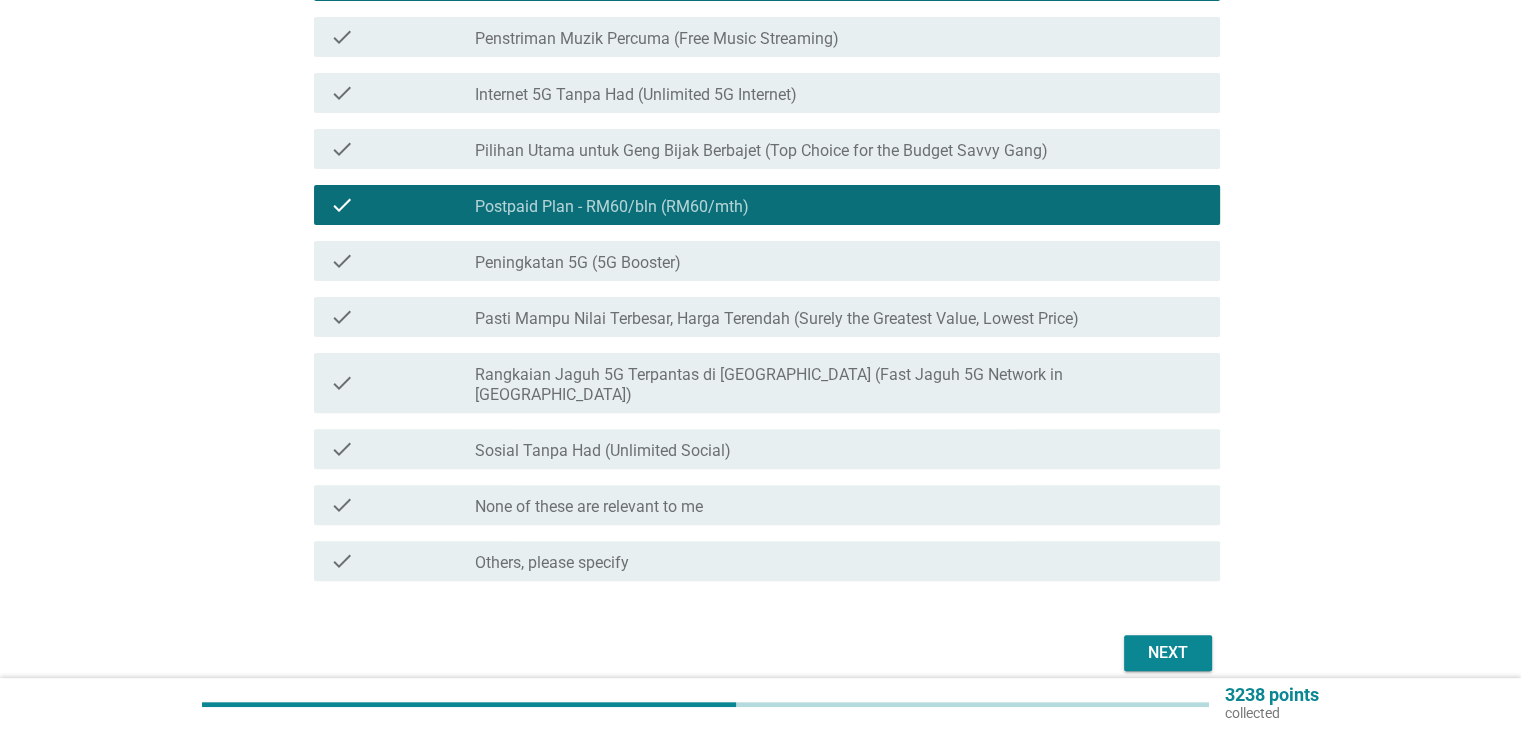 scroll, scrollTop: 663, scrollLeft: 0, axis: vertical 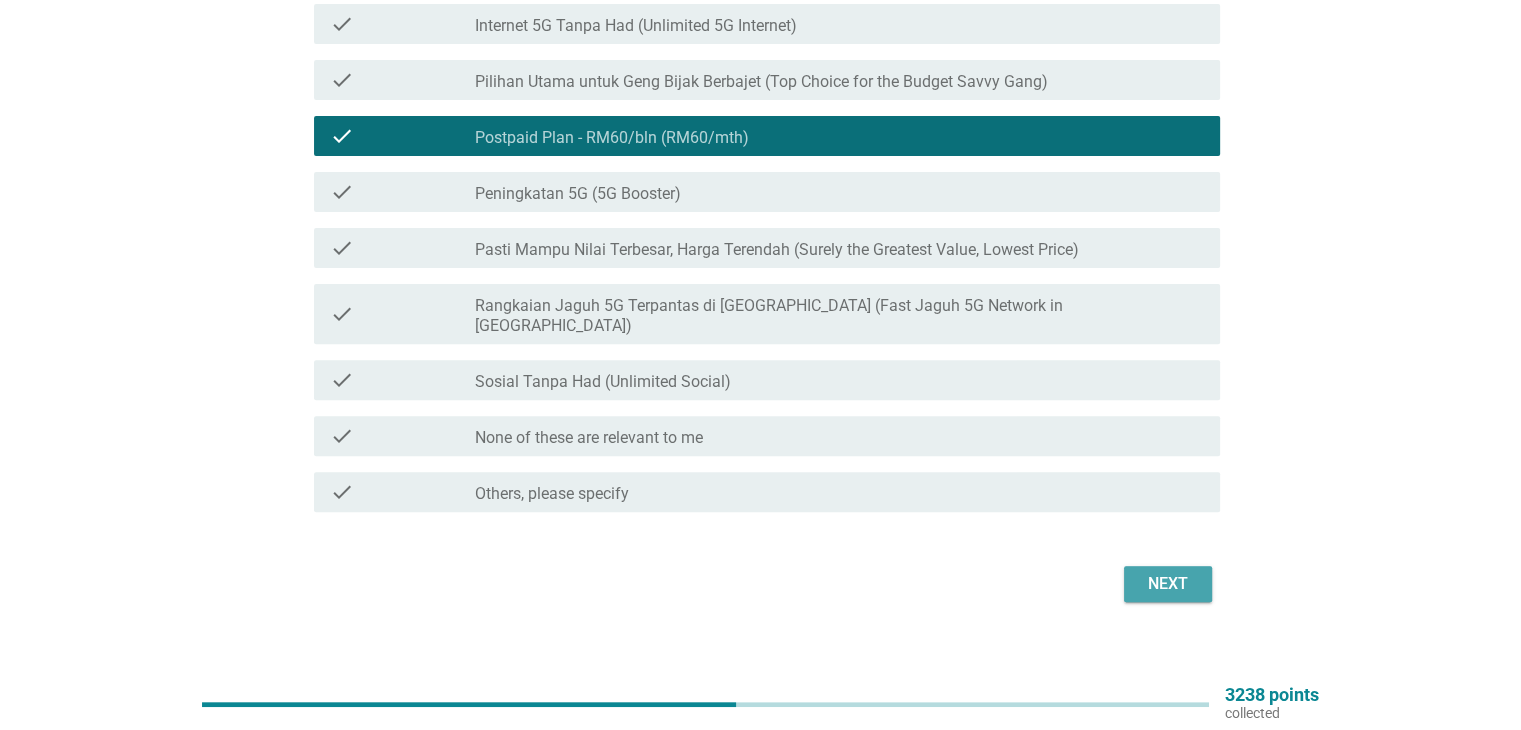 click on "Next" at bounding box center [1168, 584] 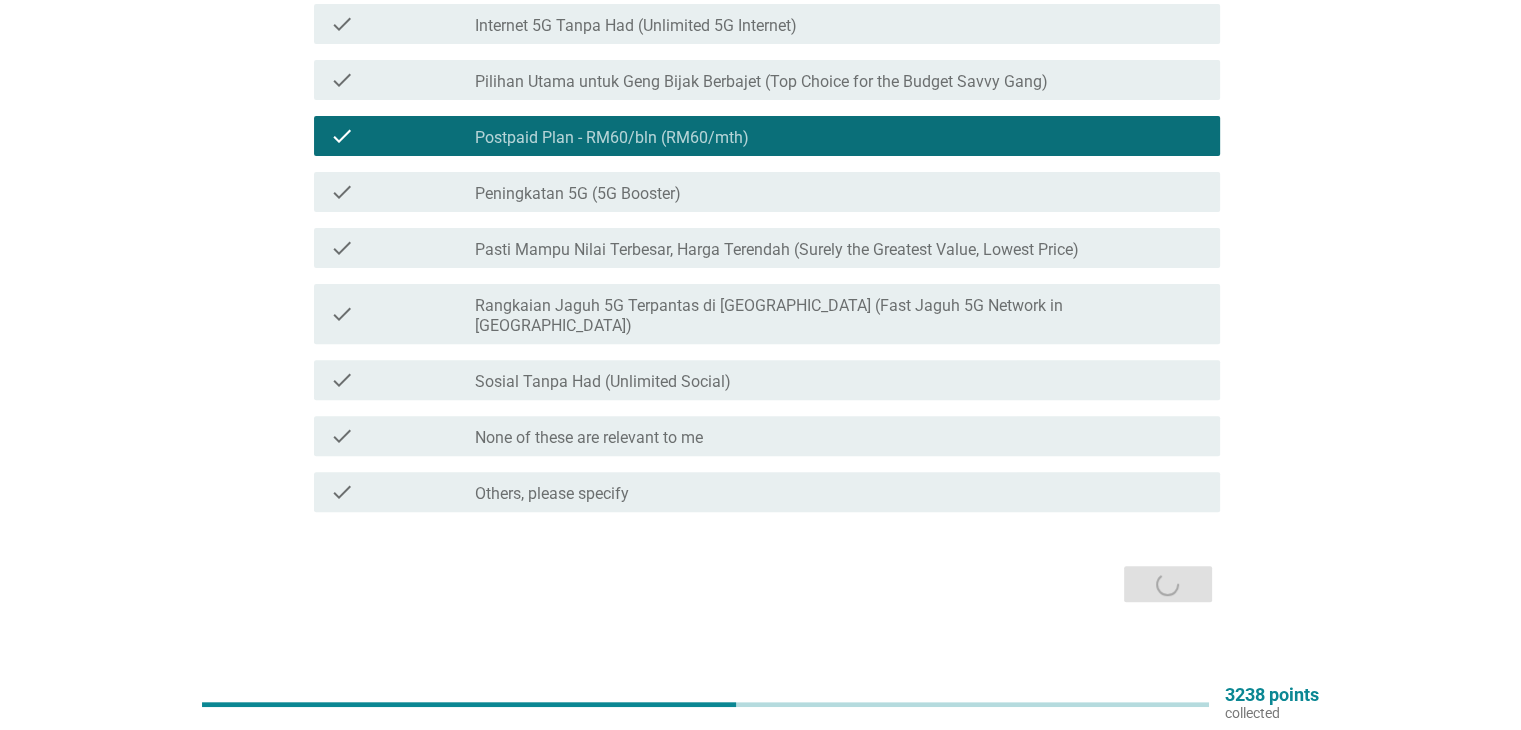 scroll, scrollTop: 0, scrollLeft: 0, axis: both 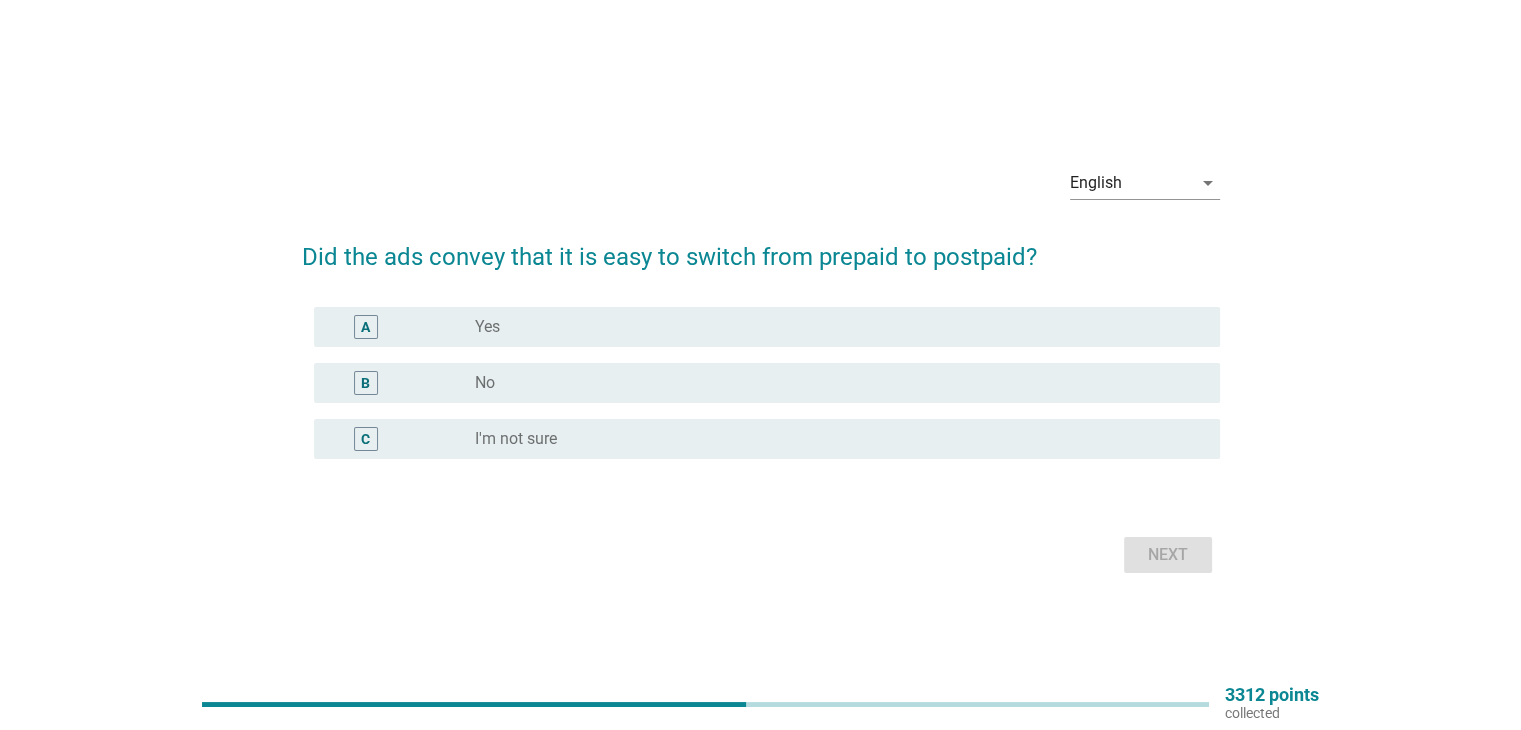 click on "No" at bounding box center [485, 383] 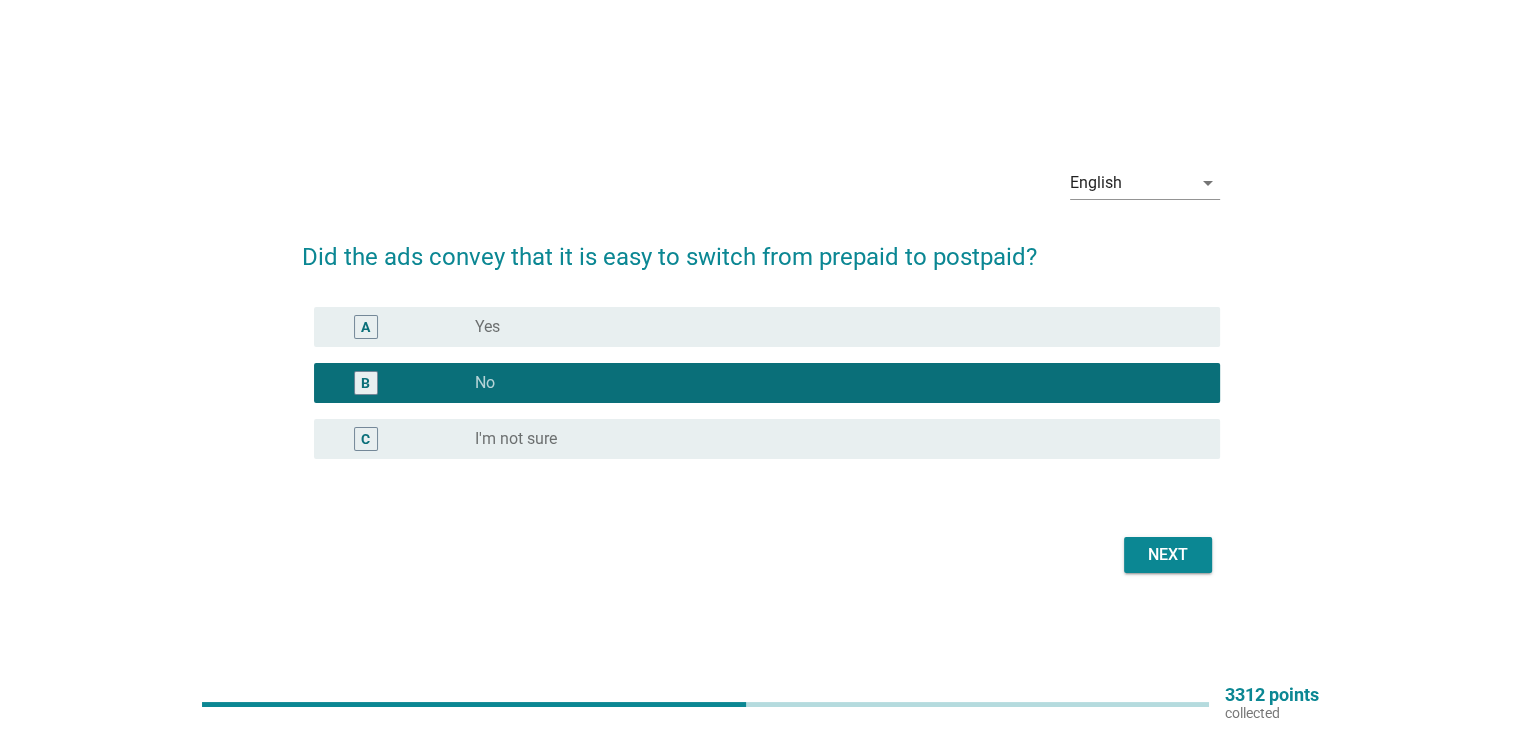 drag, startPoint x: 545, startPoint y: 335, endPoint x: 561, endPoint y: 343, distance: 17.888544 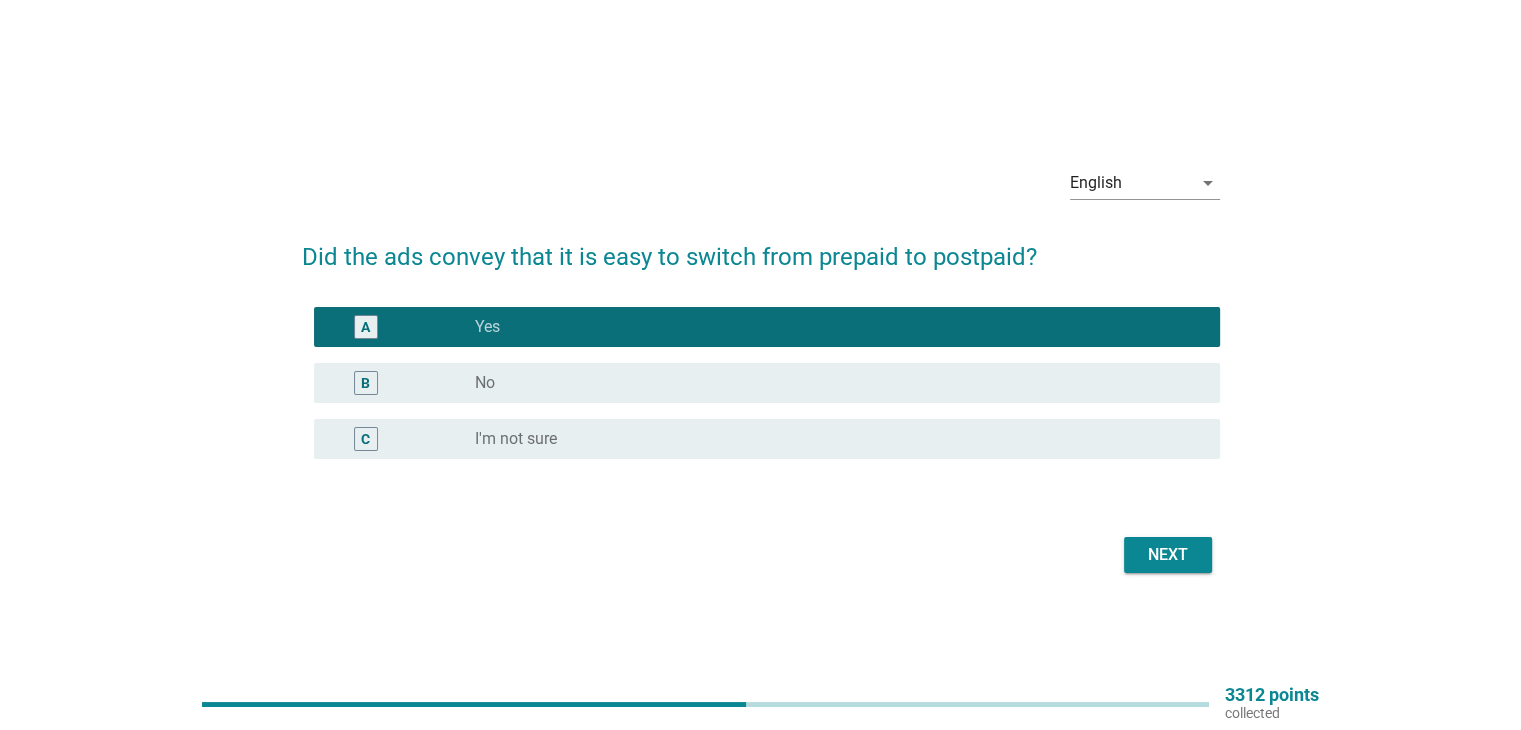 click on "Next" at bounding box center (1168, 555) 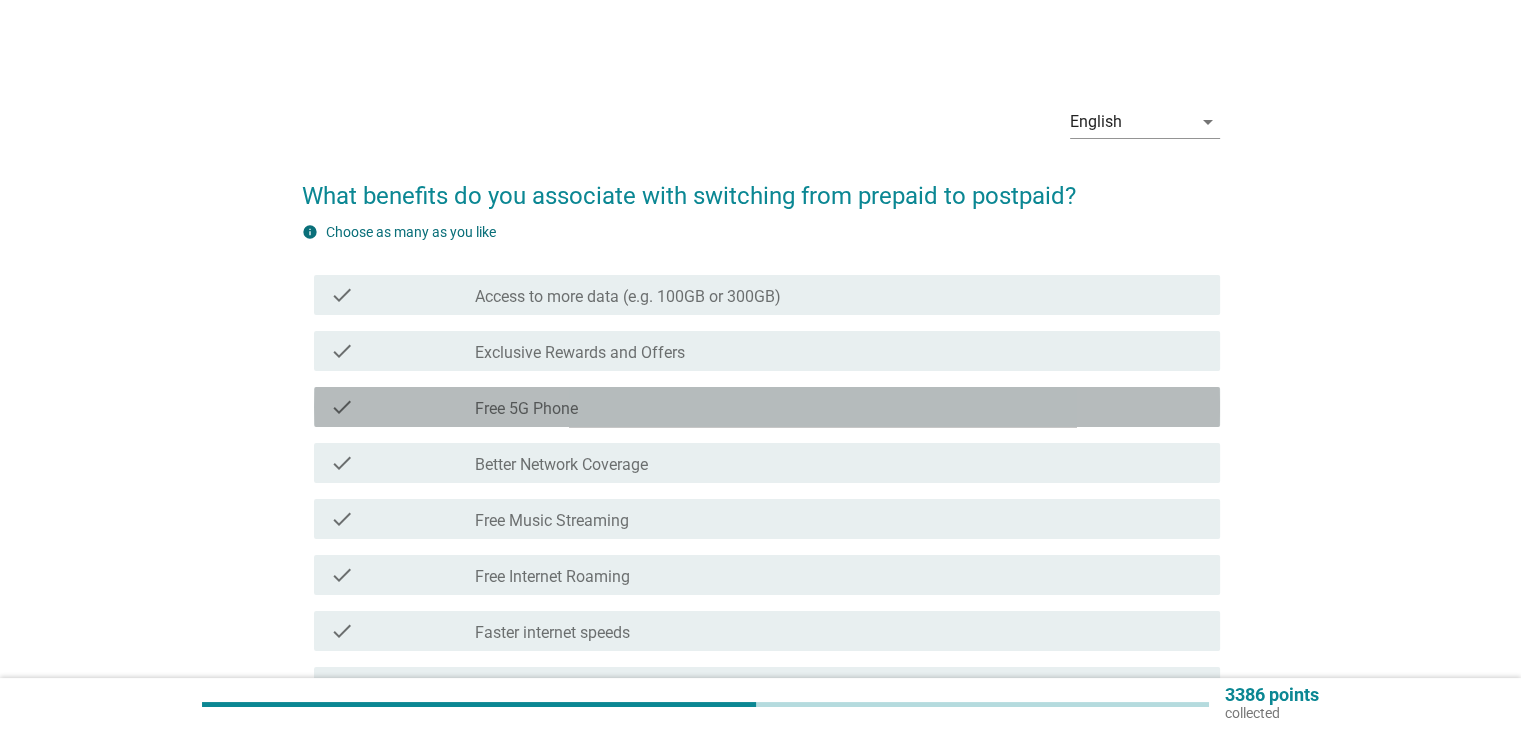 click on "check     check_box_outline_blank Free 5G Phone" at bounding box center (767, 407) 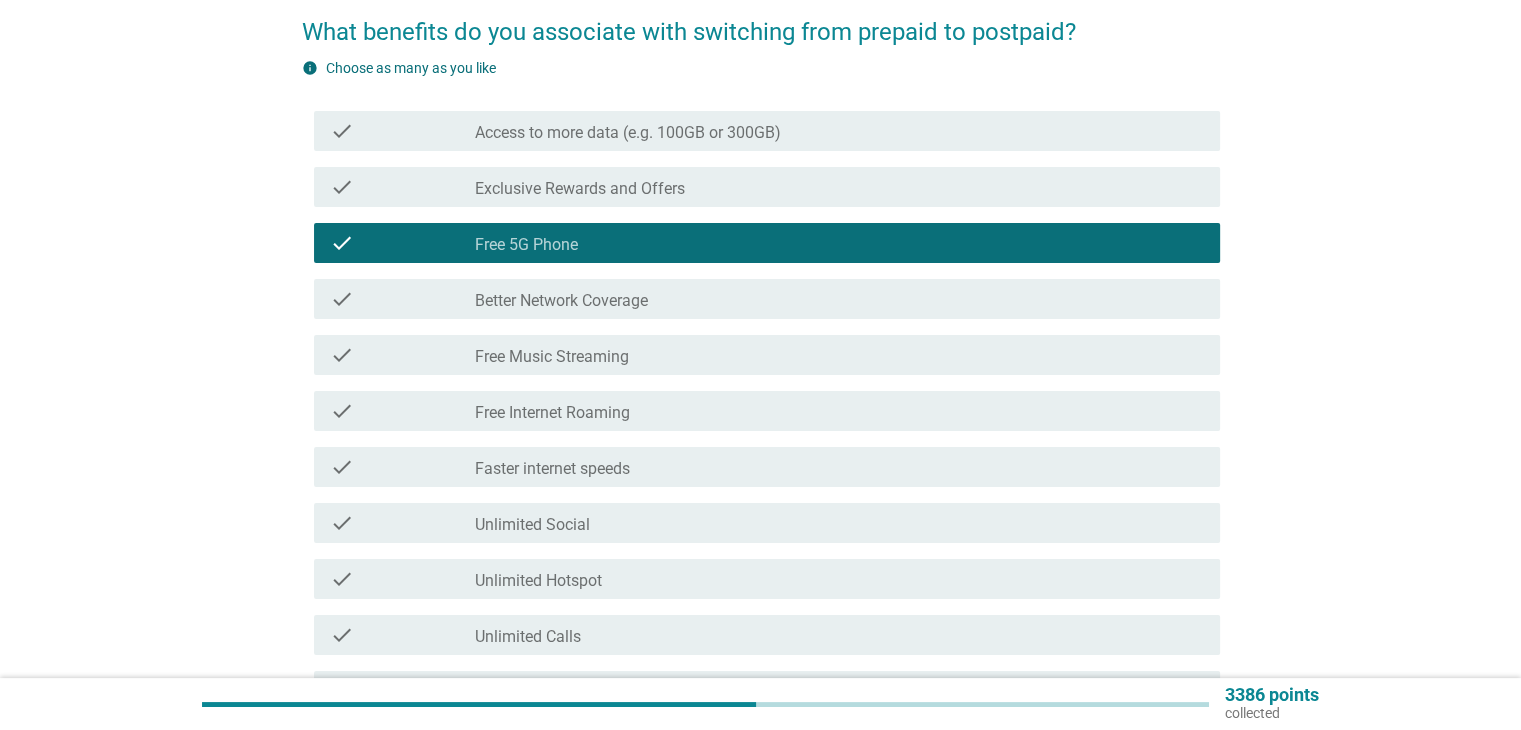 scroll, scrollTop: 200, scrollLeft: 0, axis: vertical 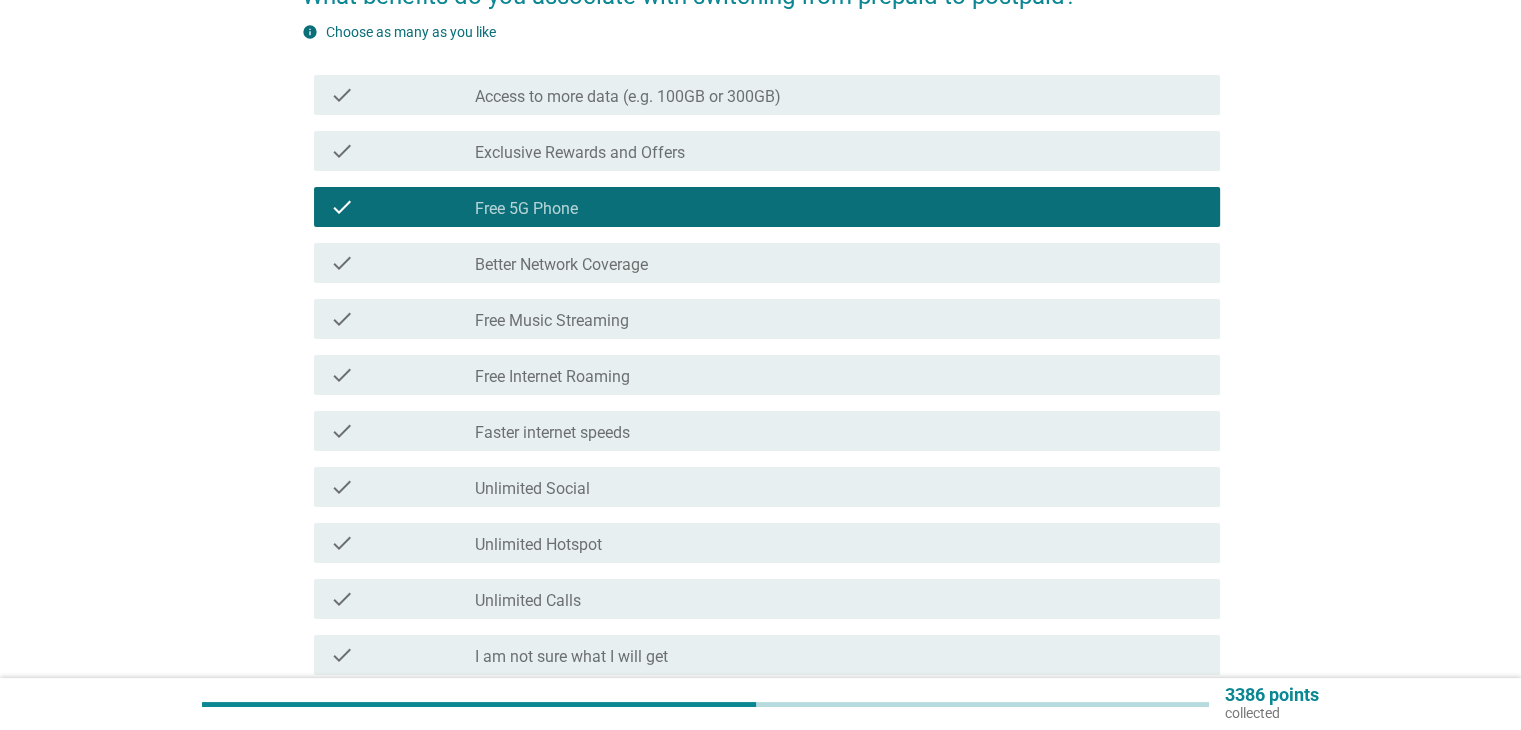 click on "check     check_box_outline_blank Free Internet Roaming" at bounding box center [767, 375] 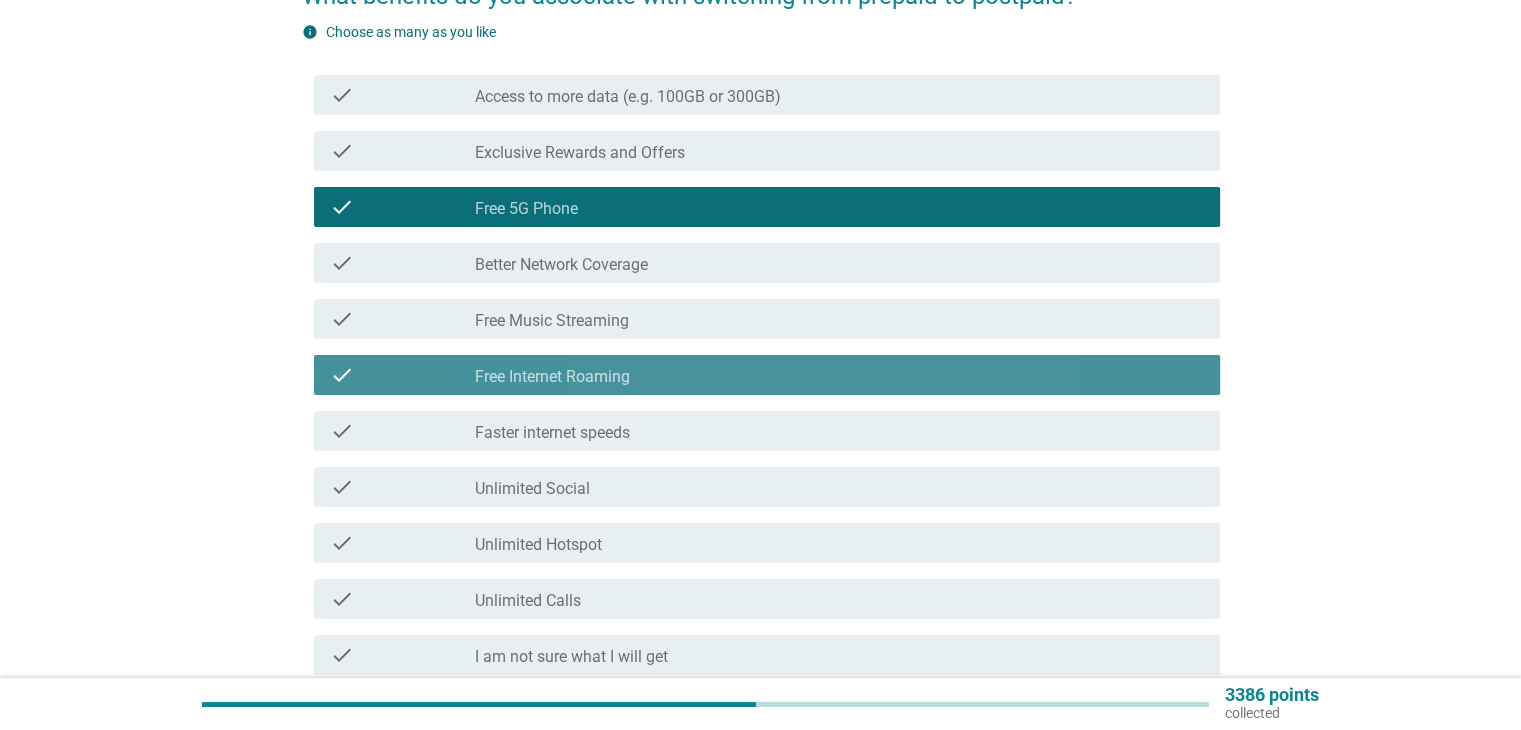 click on "check     check_box_outline_blank Free Internet Roaming" at bounding box center [767, 375] 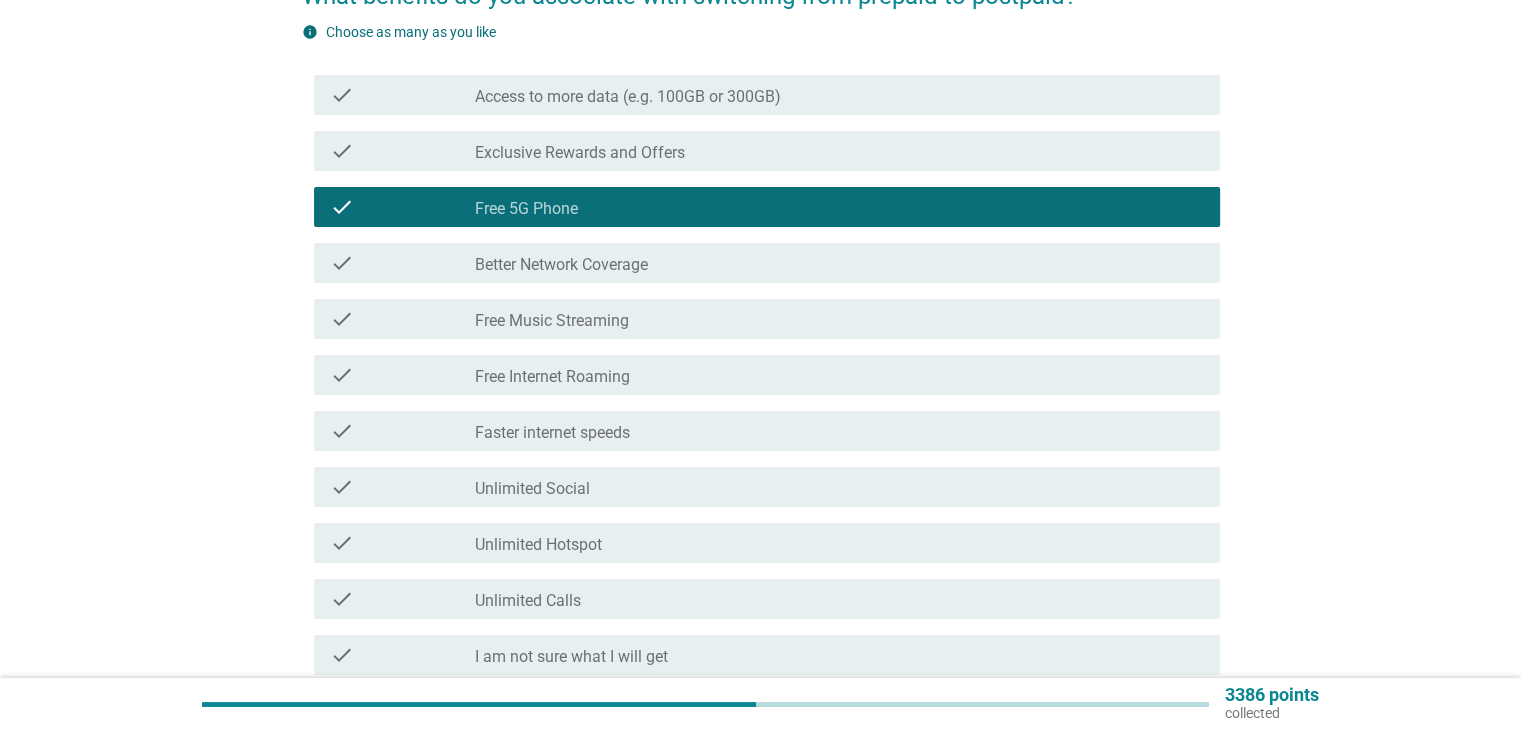 click on "check_box_outline_blank Unlimited Calls" at bounding box center (839, 599) 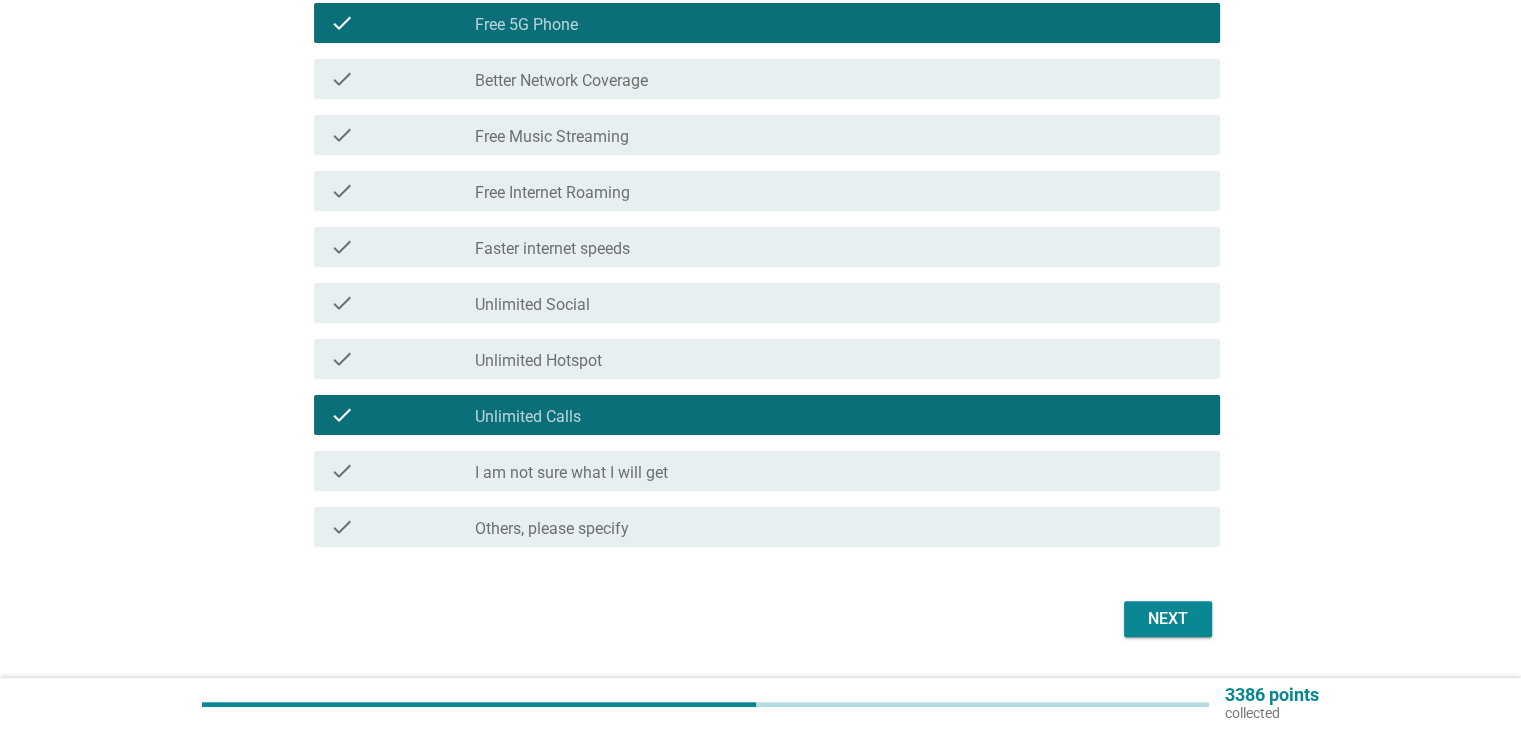 scroll, scrollTop: 439, scrollLeft: 0, axis: vertical 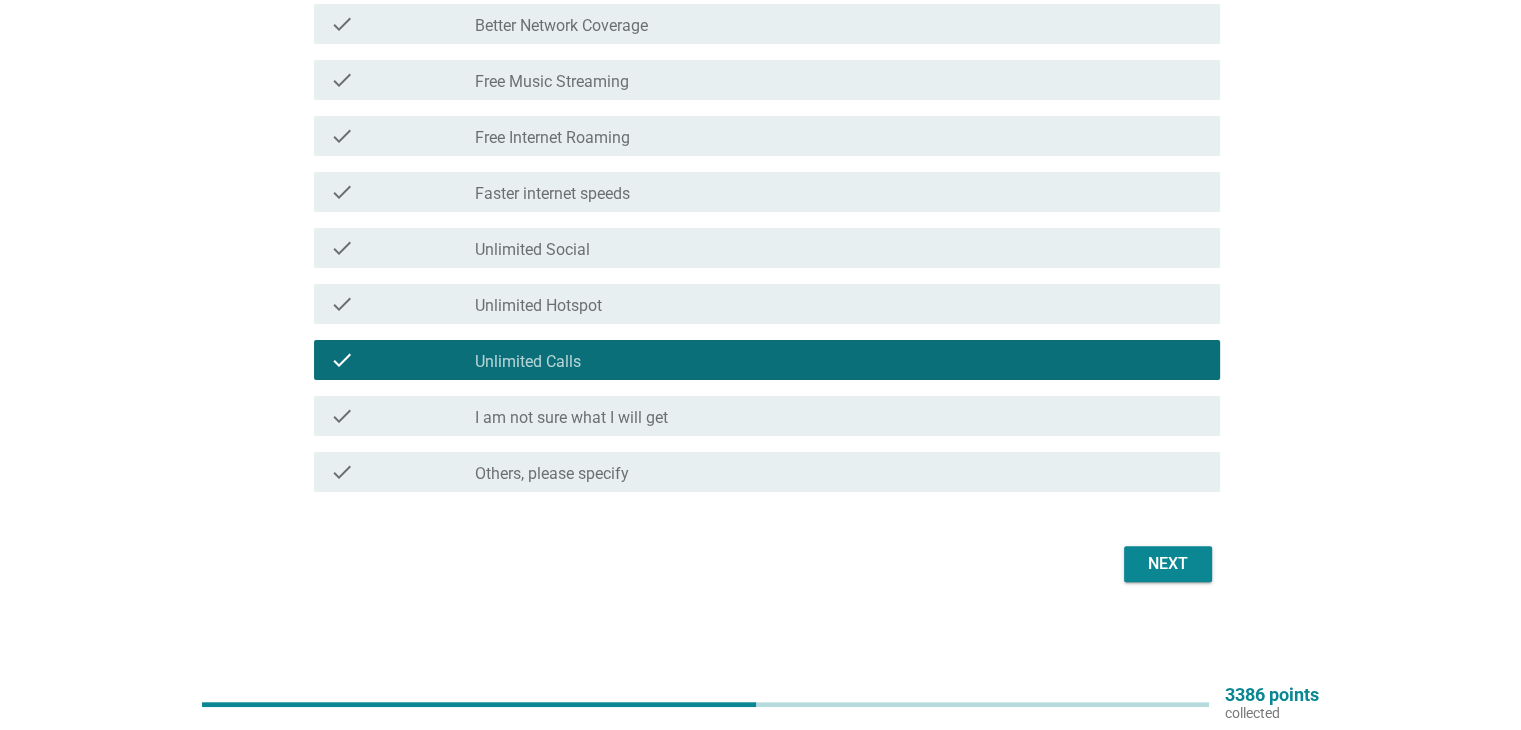 click on "Next" at bounding box center (1168, 564) 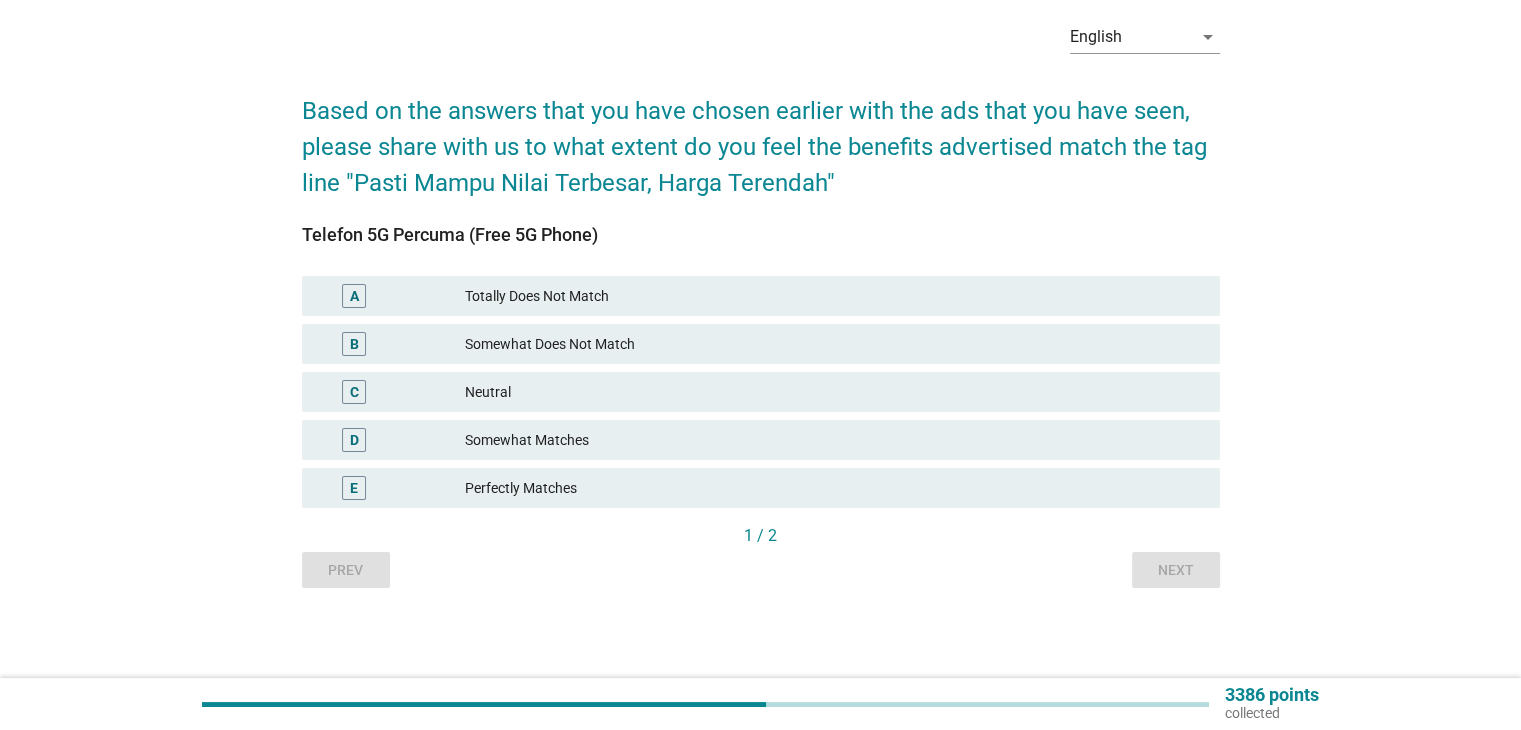 scroll, scrollTop: 0, scrollLeft: 0, axis: both 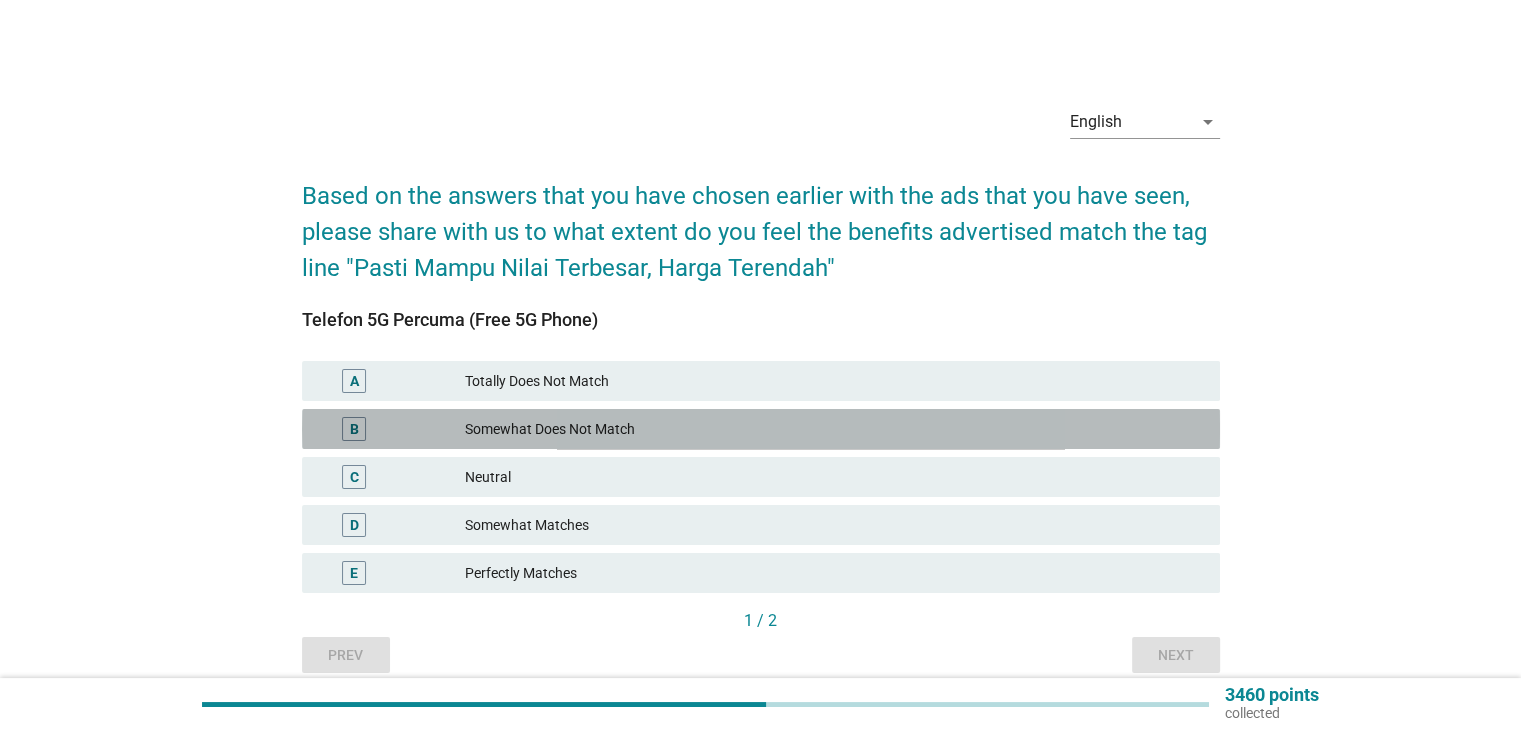 click on "Somewhat Does Not Match" at bounding box center (834, 429) 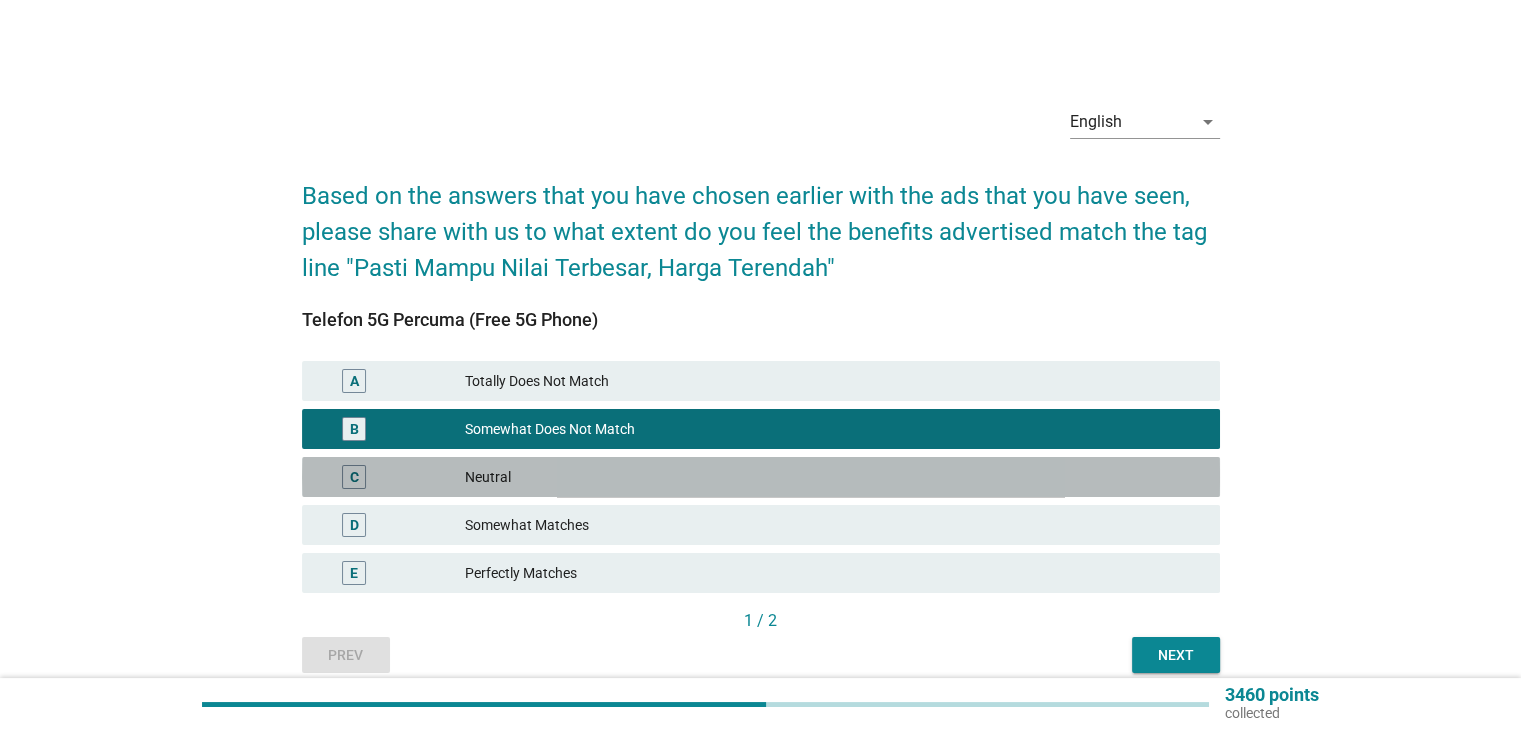 click on "Neutral" at bounding box center (834, 477) 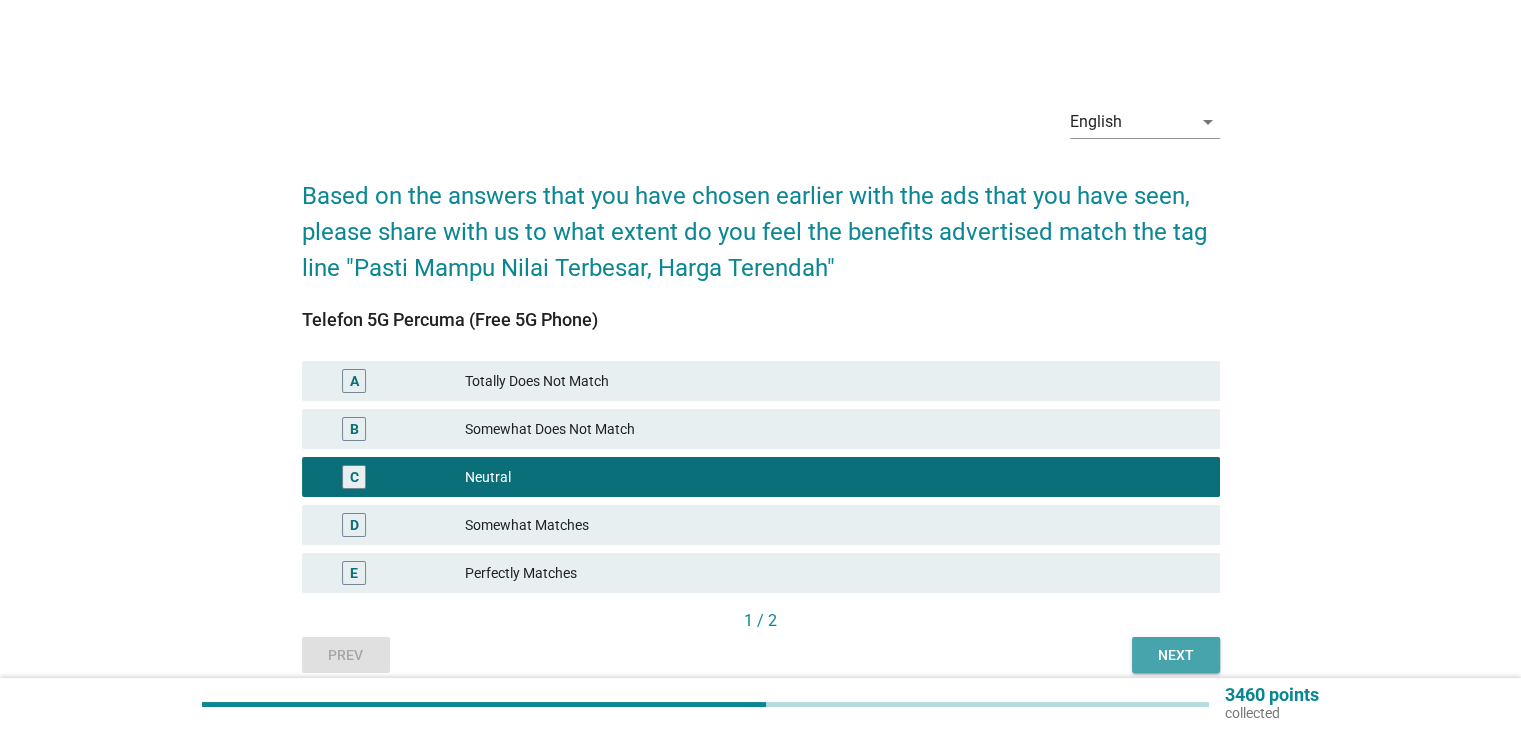 click on "Next" at bounding box center [1176, 655] 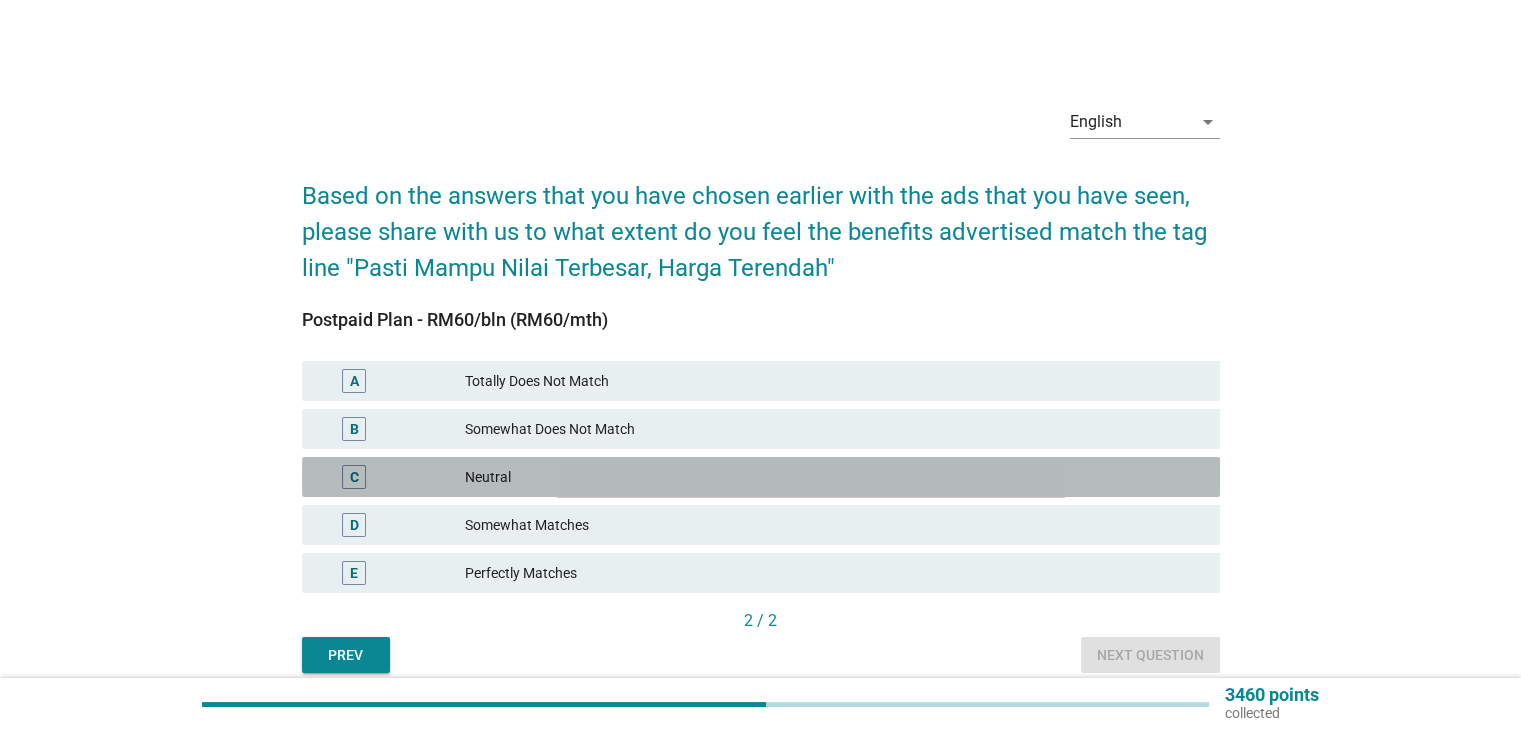 click on "Neutral" at bounding box center [834, 477] 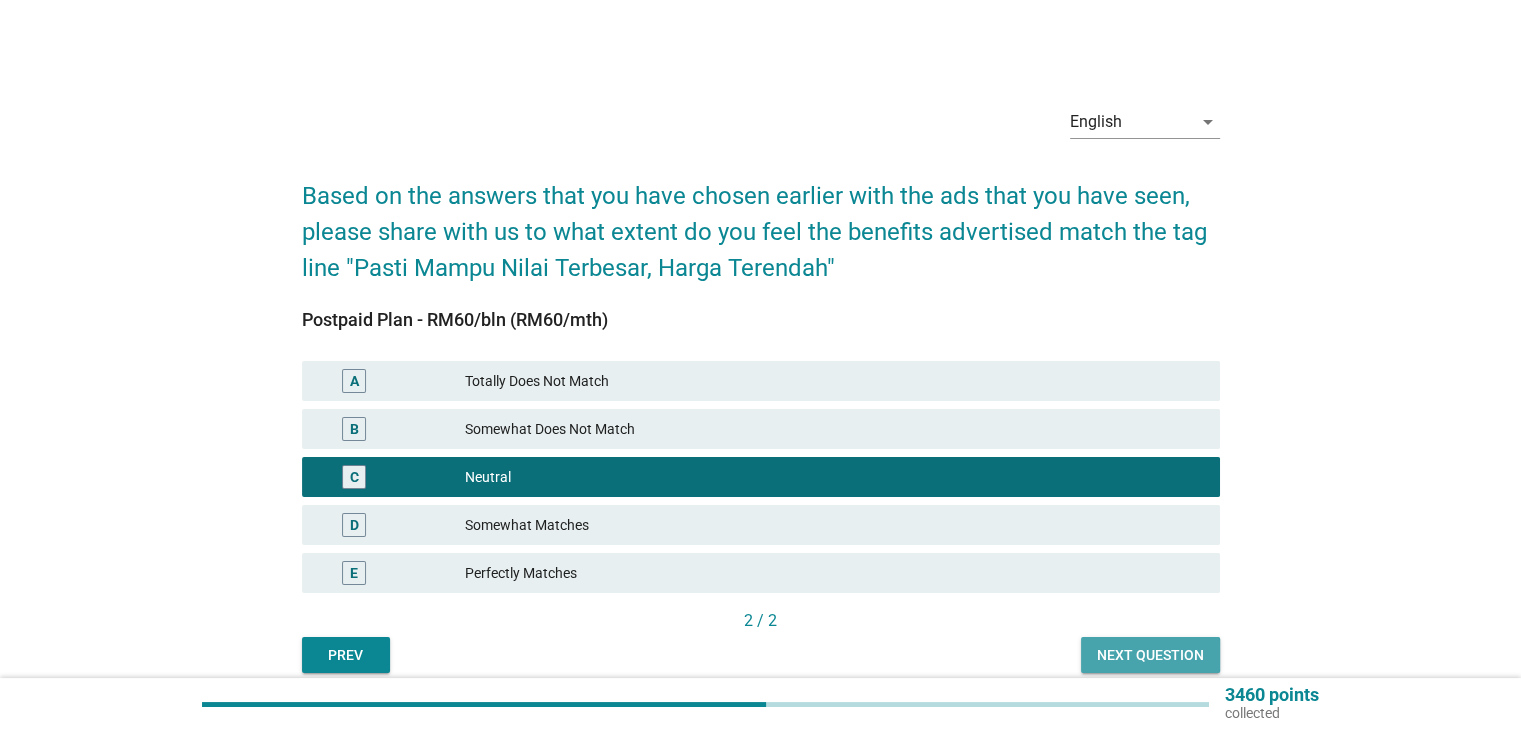 click on "Next question" at bounding box center [1150, 655] 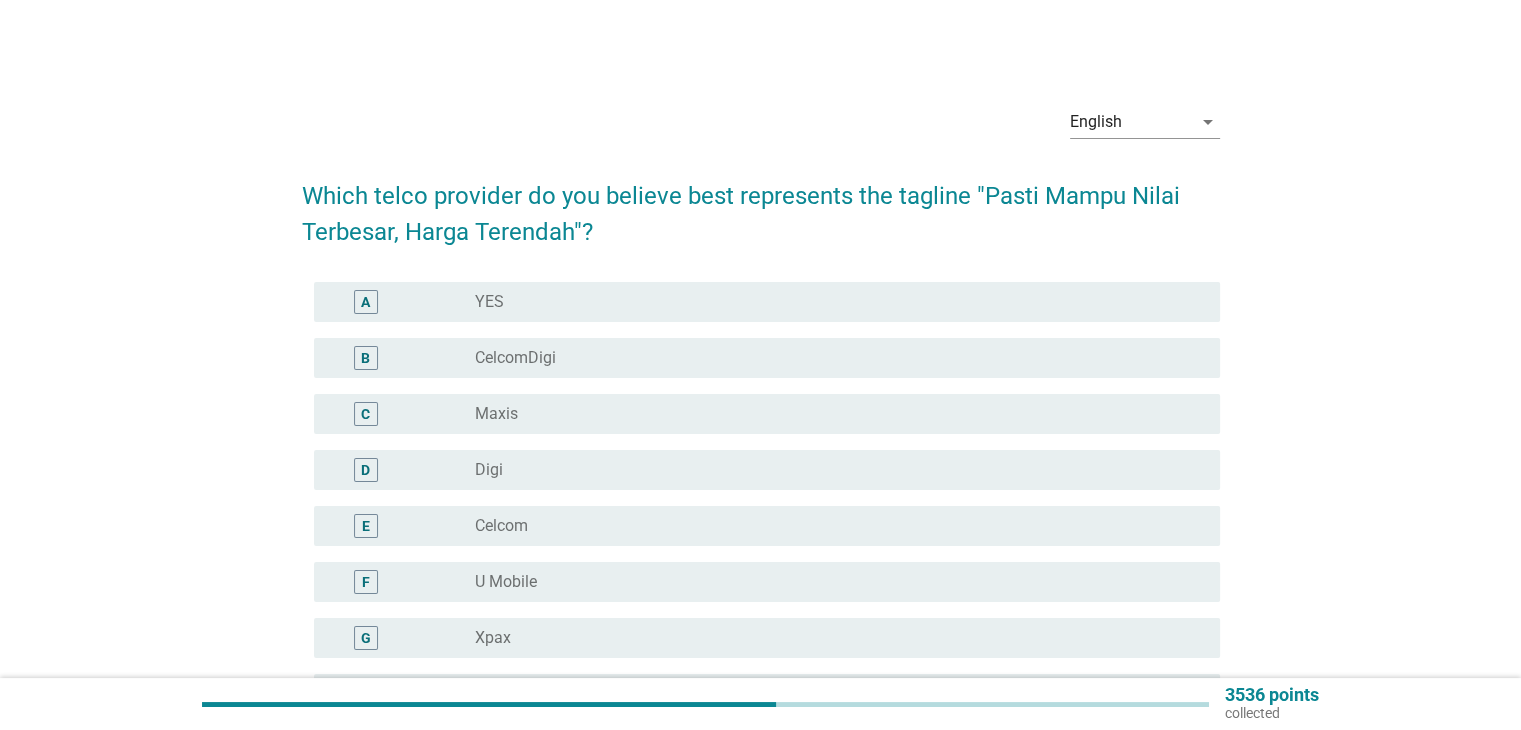 click on "radio_button_unchecked YES" at bounding box center (831, 302) 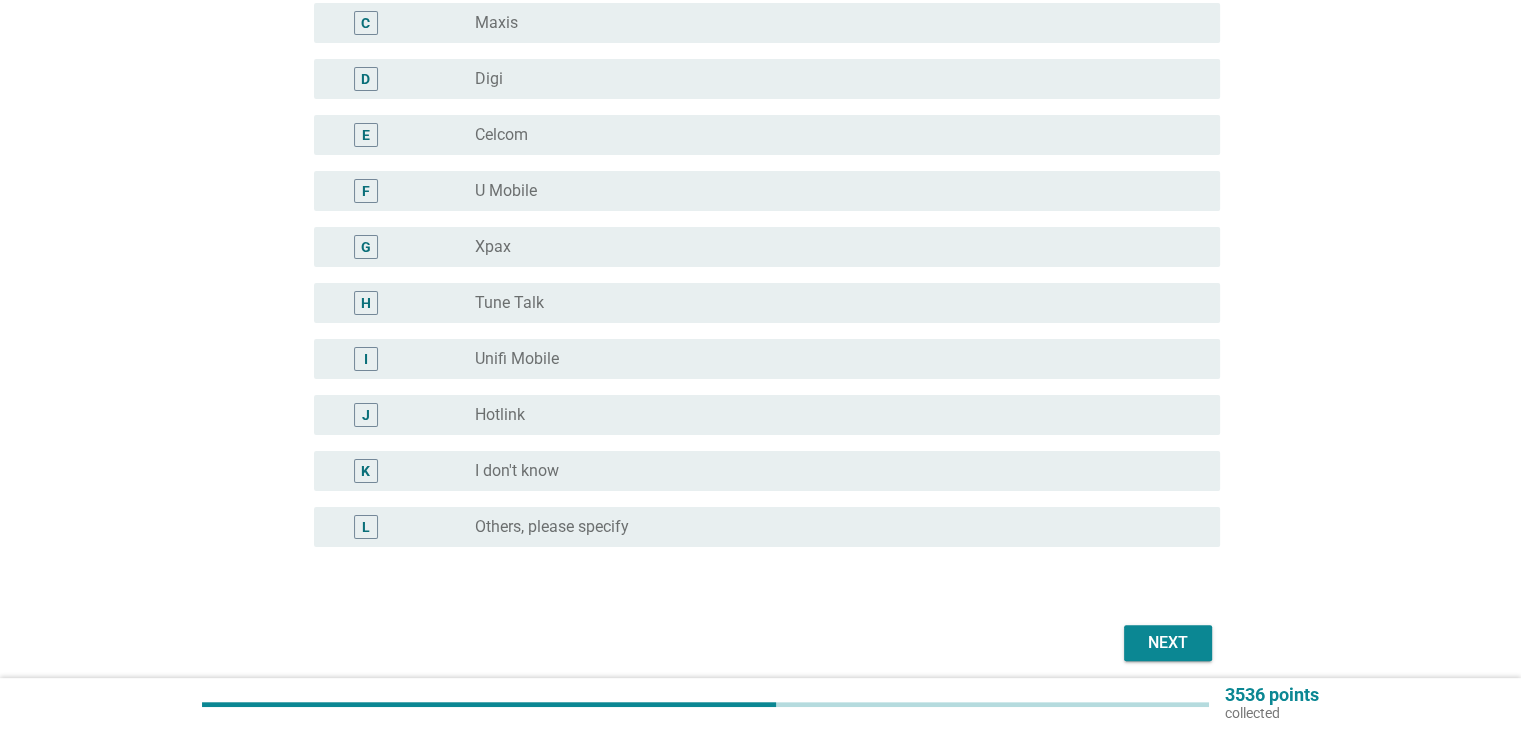 scroll, scrollTop: 400, scrollLeft: 0, axis: vertical 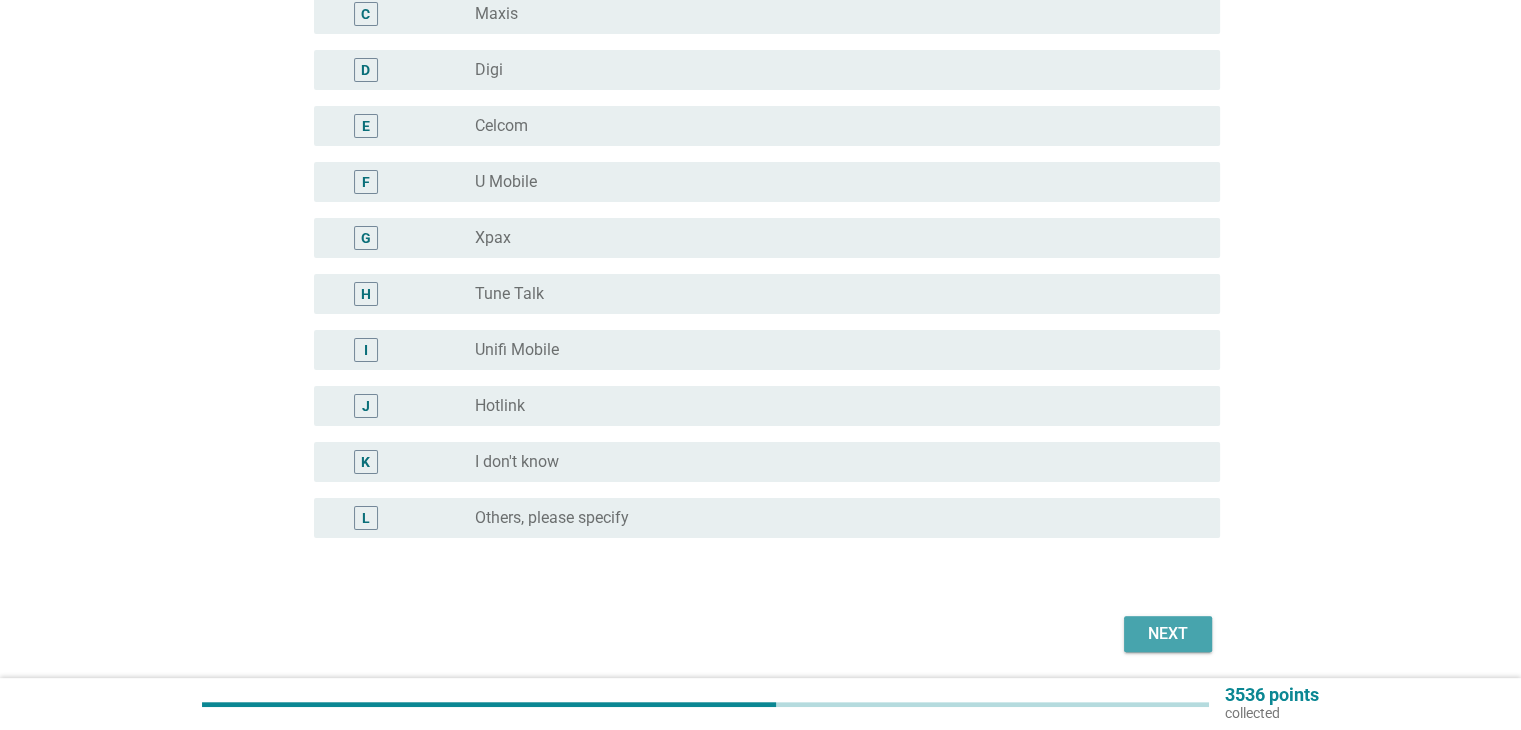 click on "Next" at bounding box center (1168, 634) 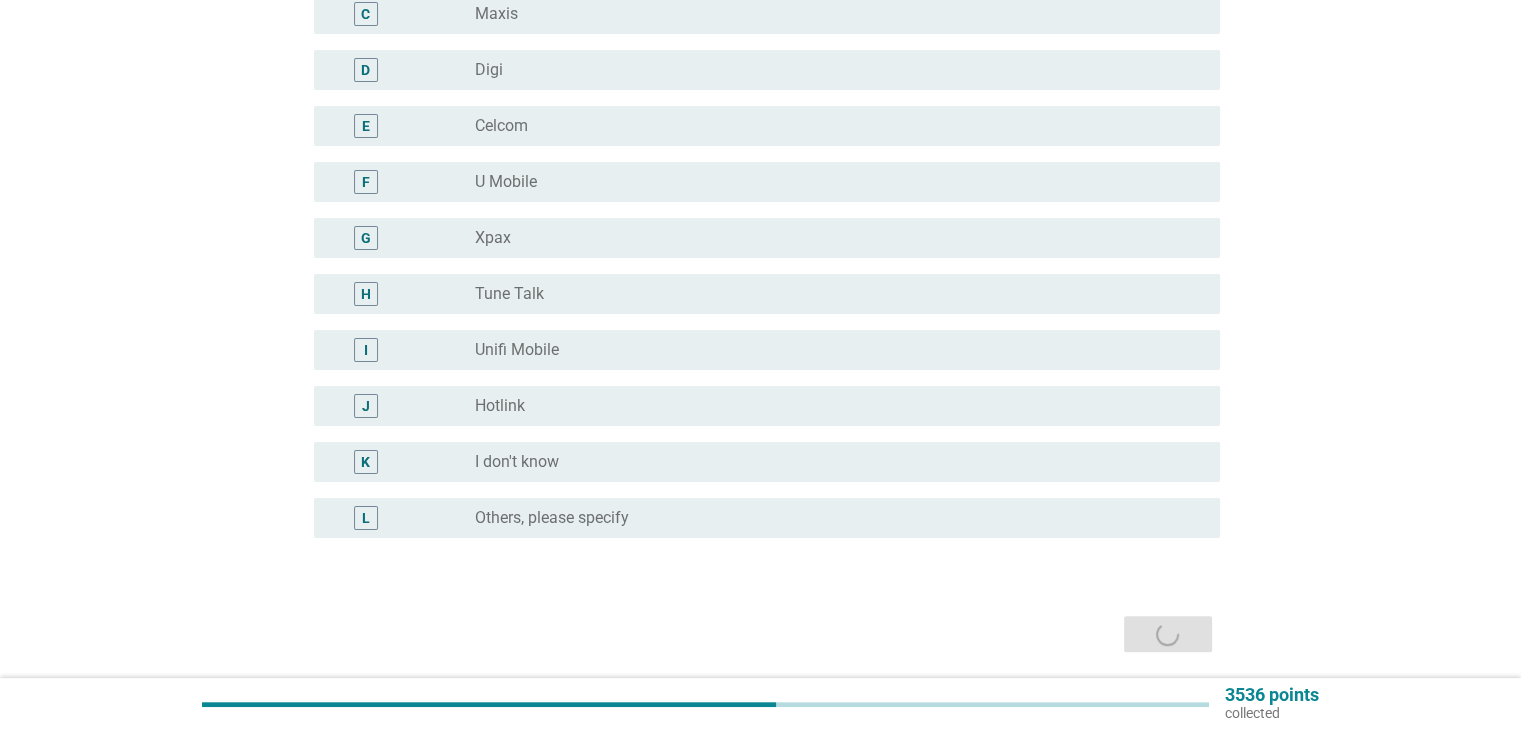 scroll, scrollTop: 0, scrollLeft: 0, axis: both 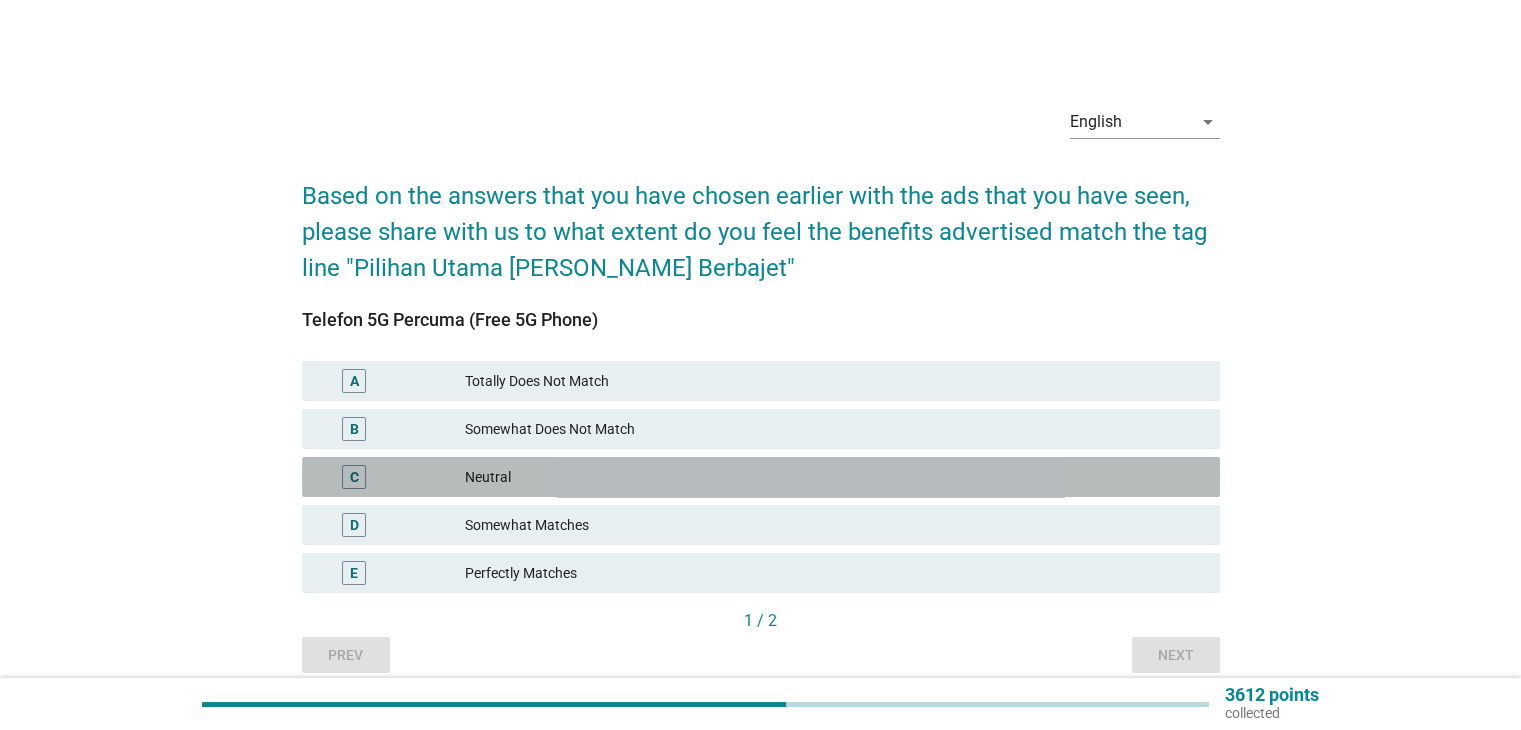 click on "C   Neutral" at bounding box center [761, 477] 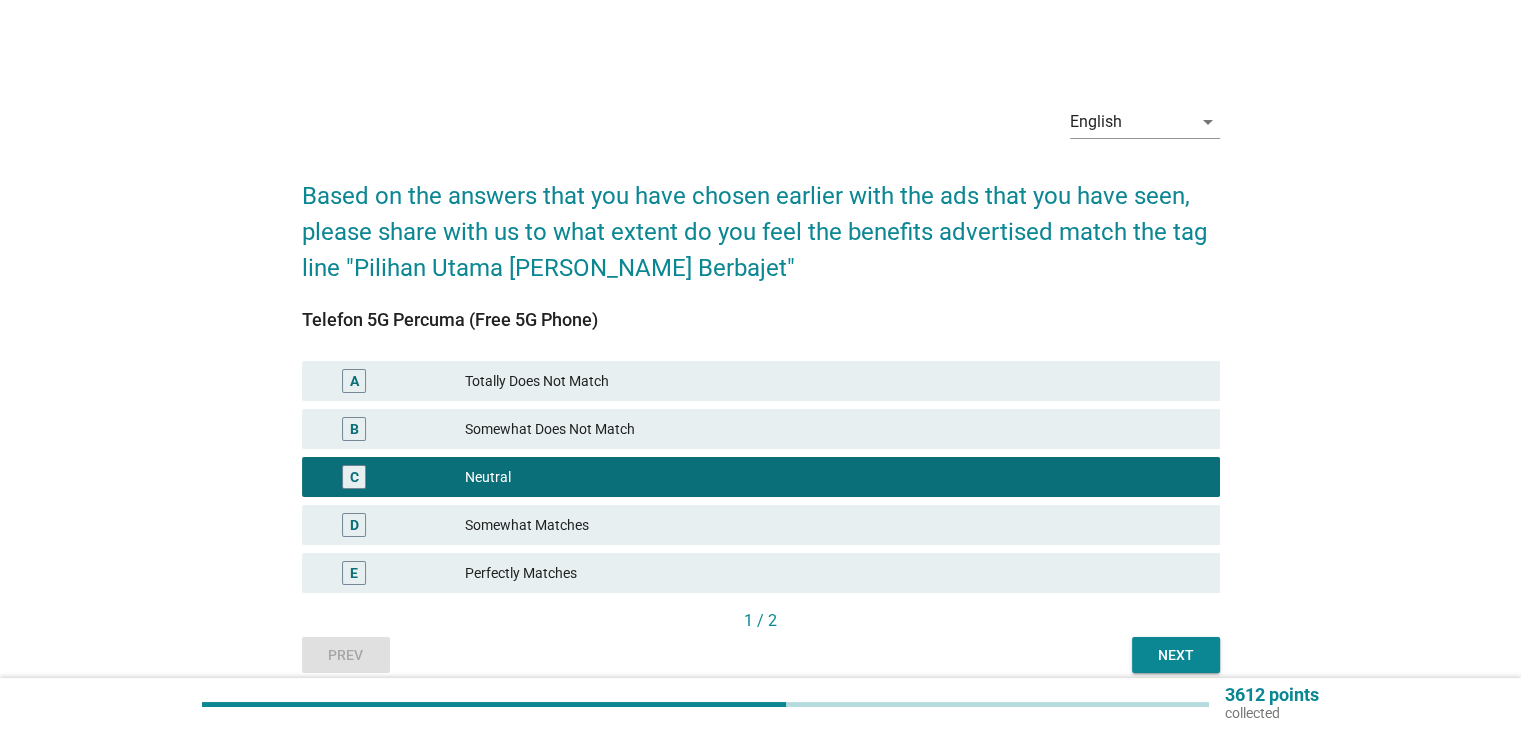 click on "B   Somewhat Does Not Match" at bounding box center (761, 429) 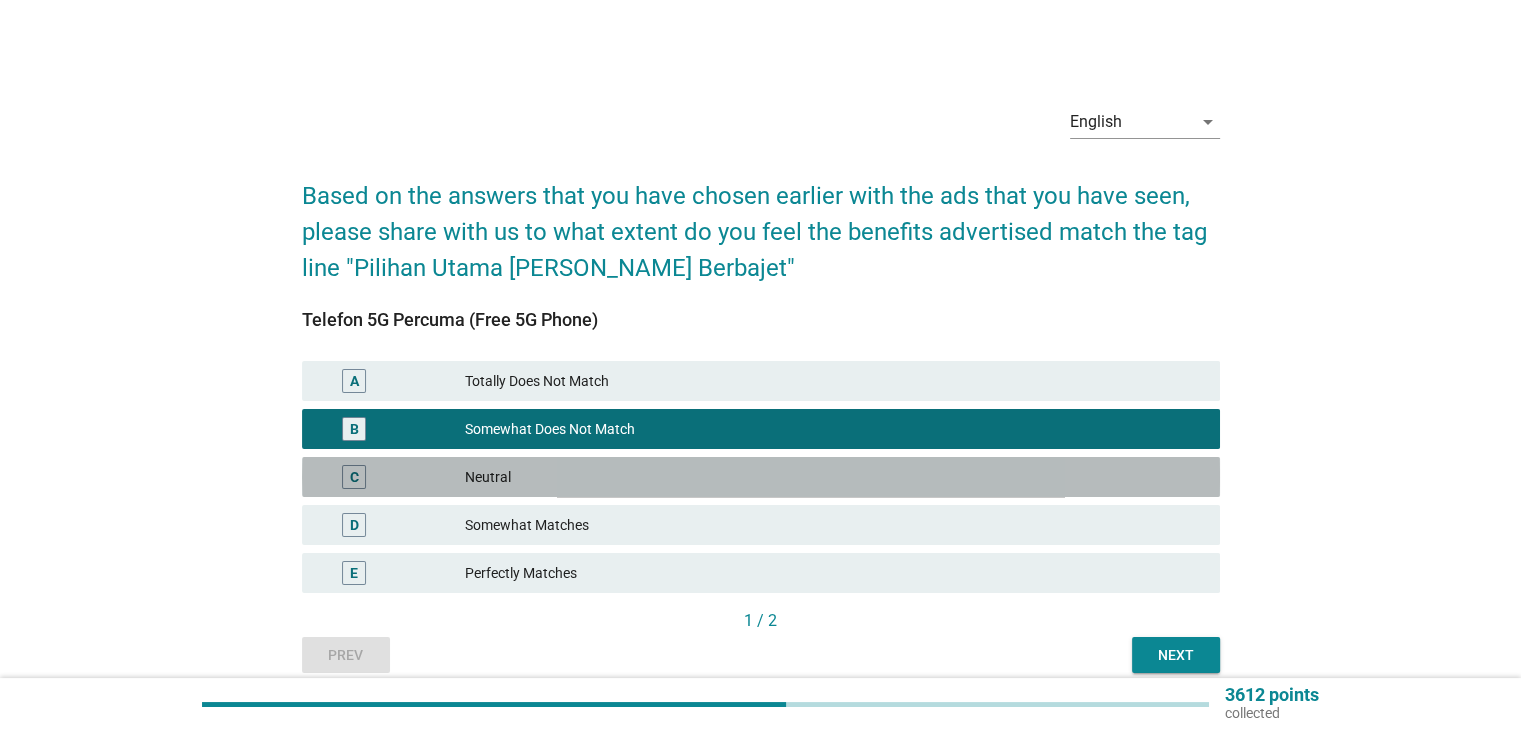 click on "C   Neutral" at bounding box center (761, 477) 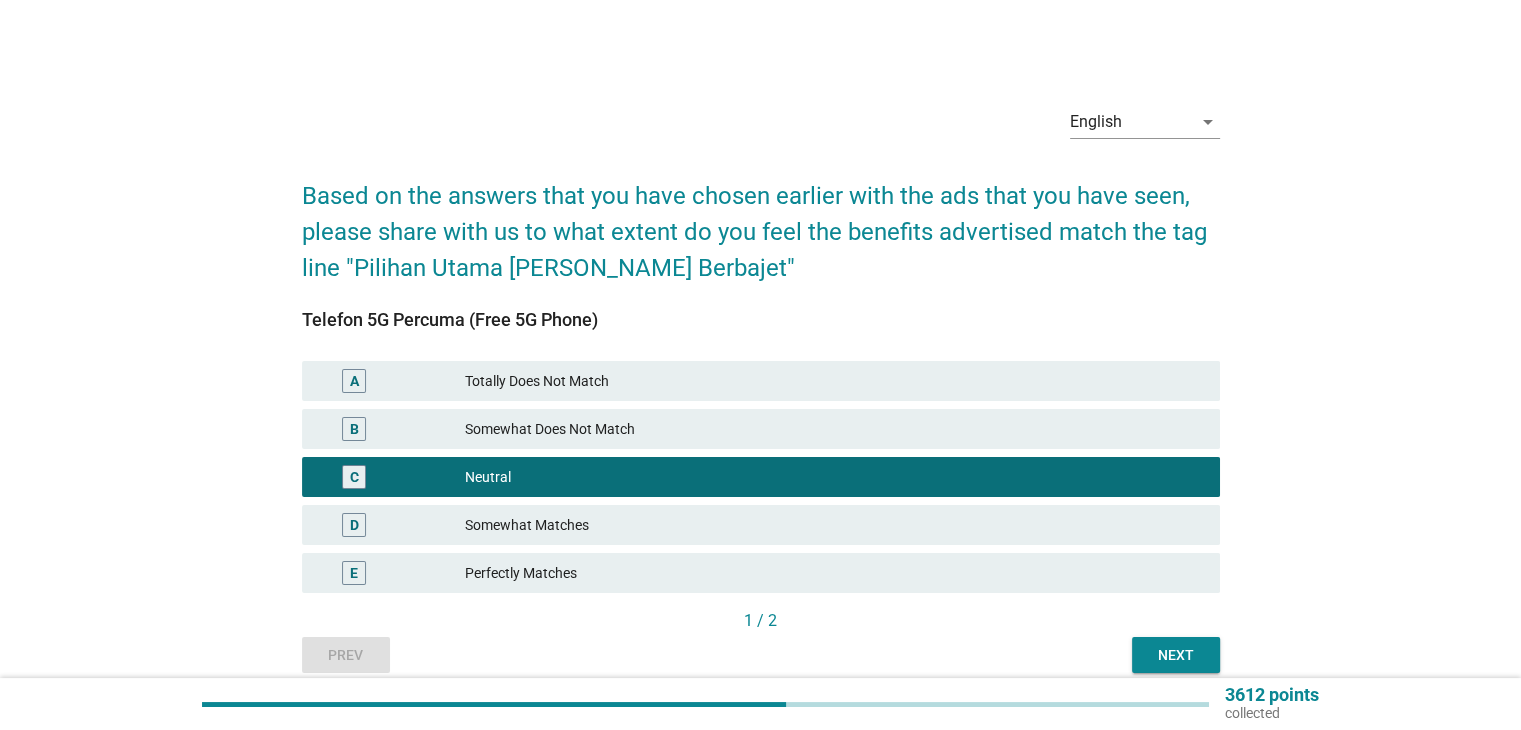 click on "Somewhat Matches" at bounding box center (834, 525) 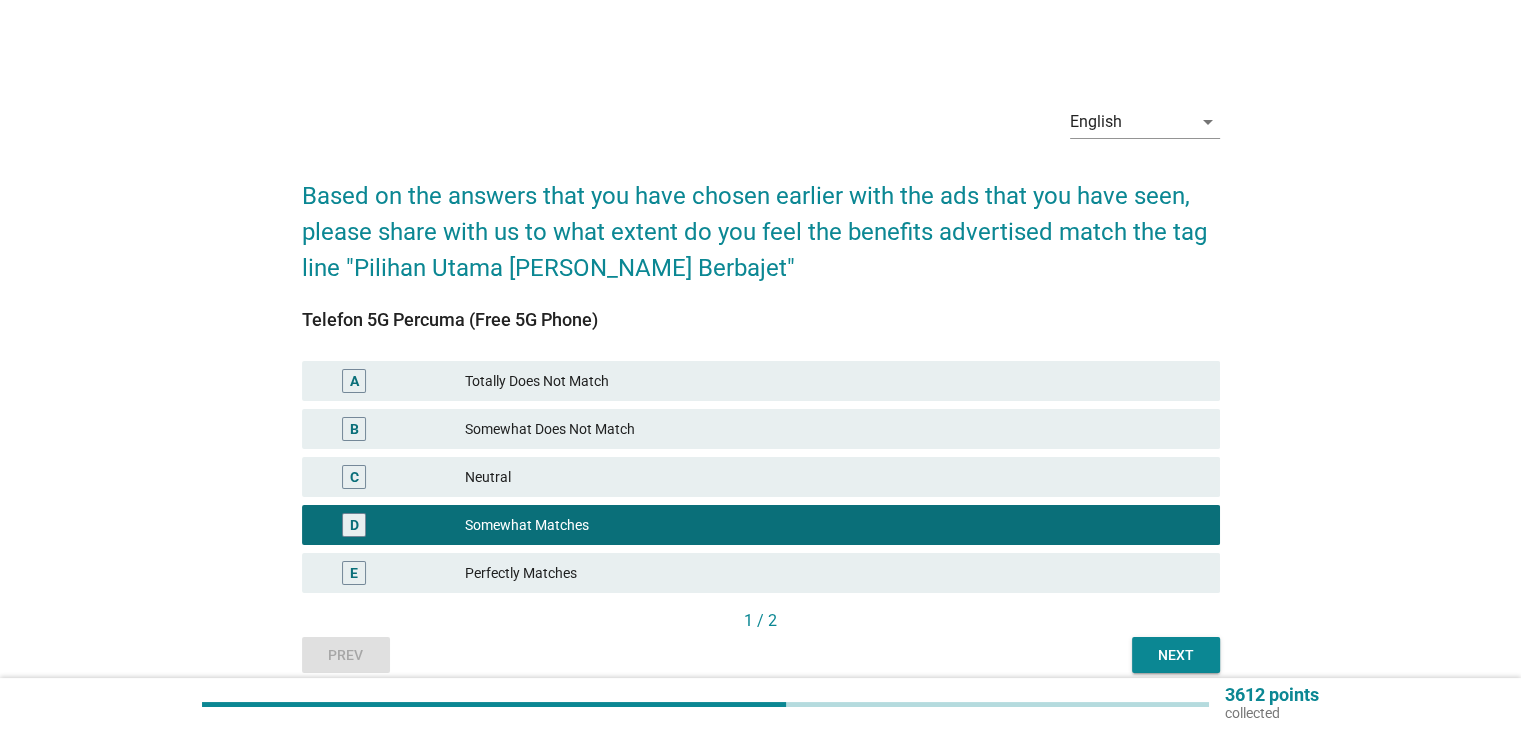 click on "Next" at bounding box center (1176, 655) 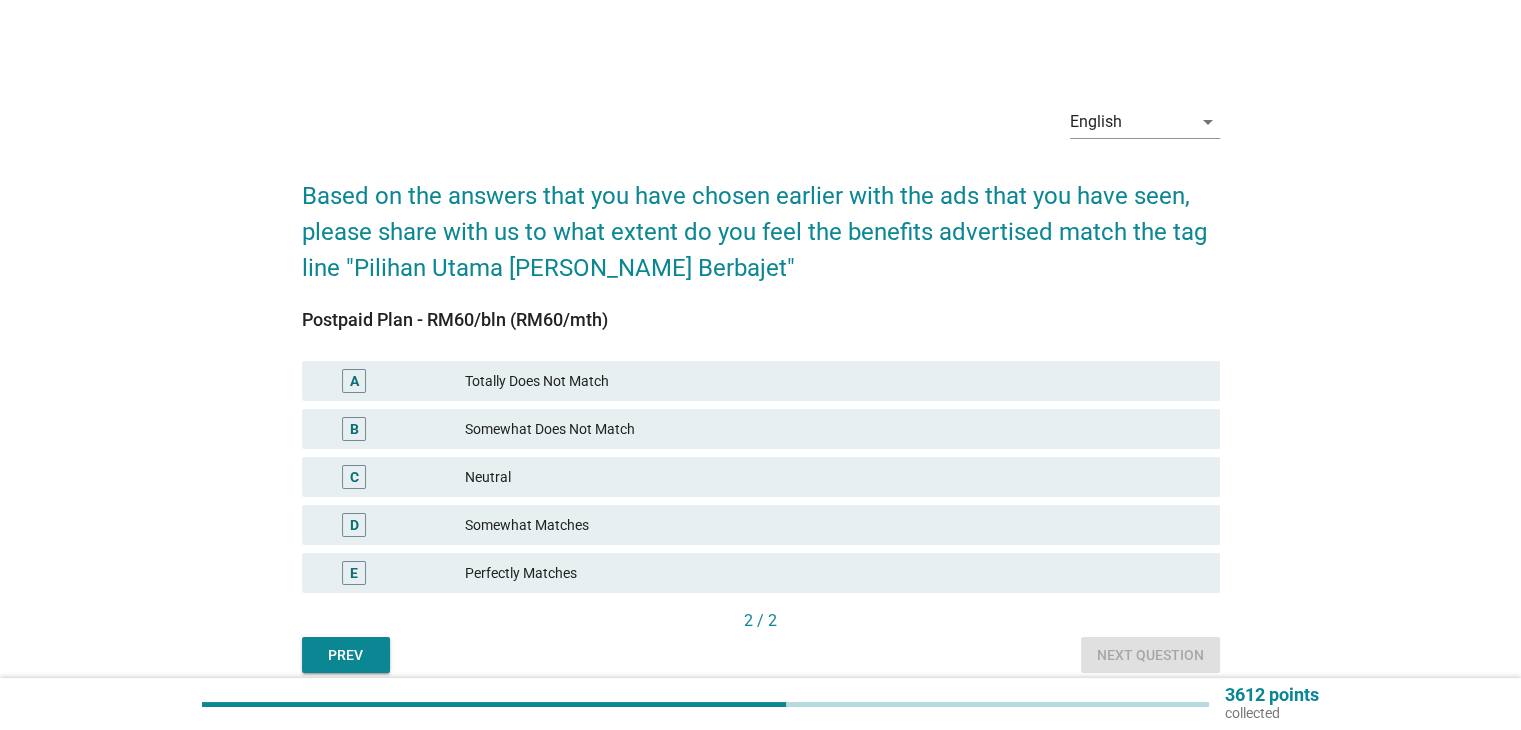 click on "C   Neutral" at bounding box center [761, 477] 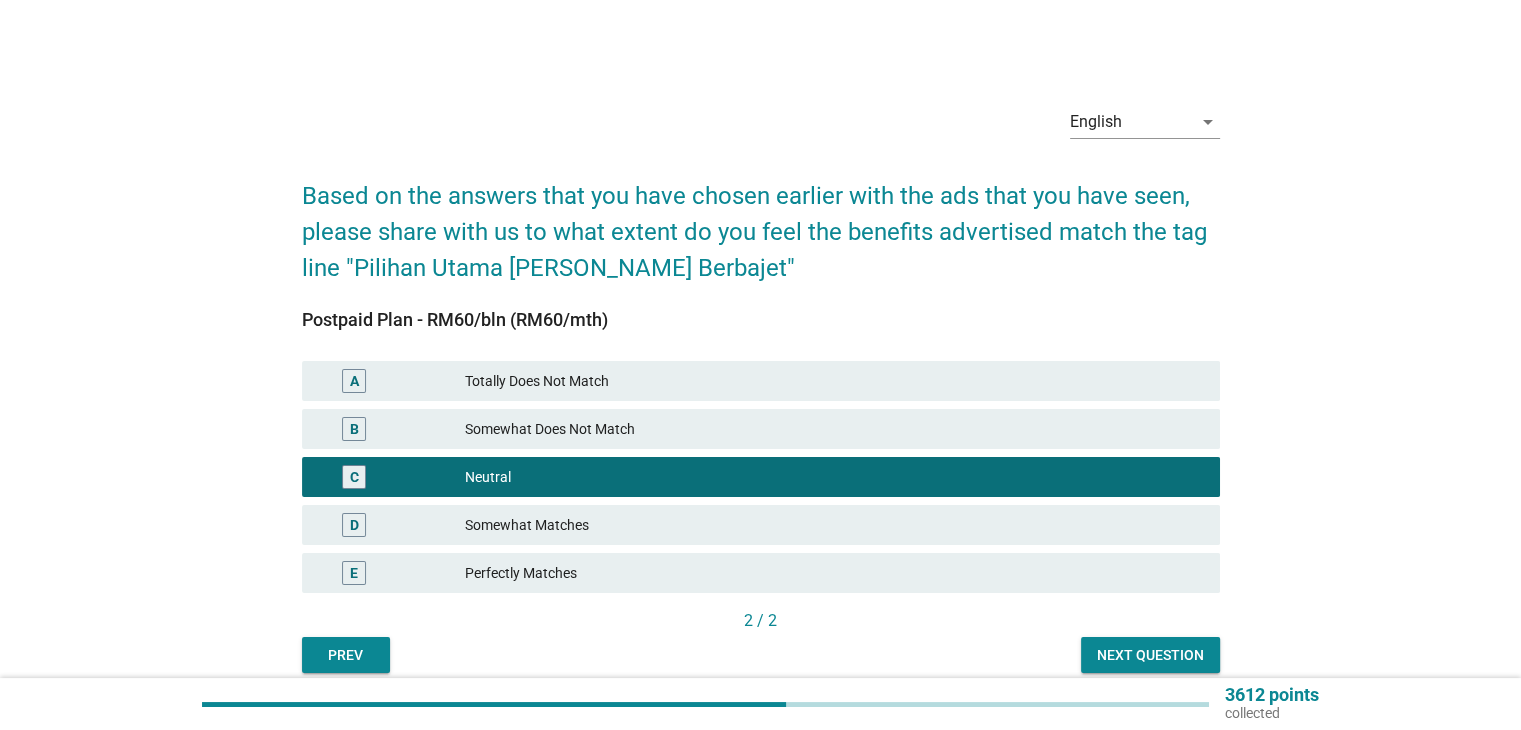 click on "Next question" at bounding box center (1150, 655) 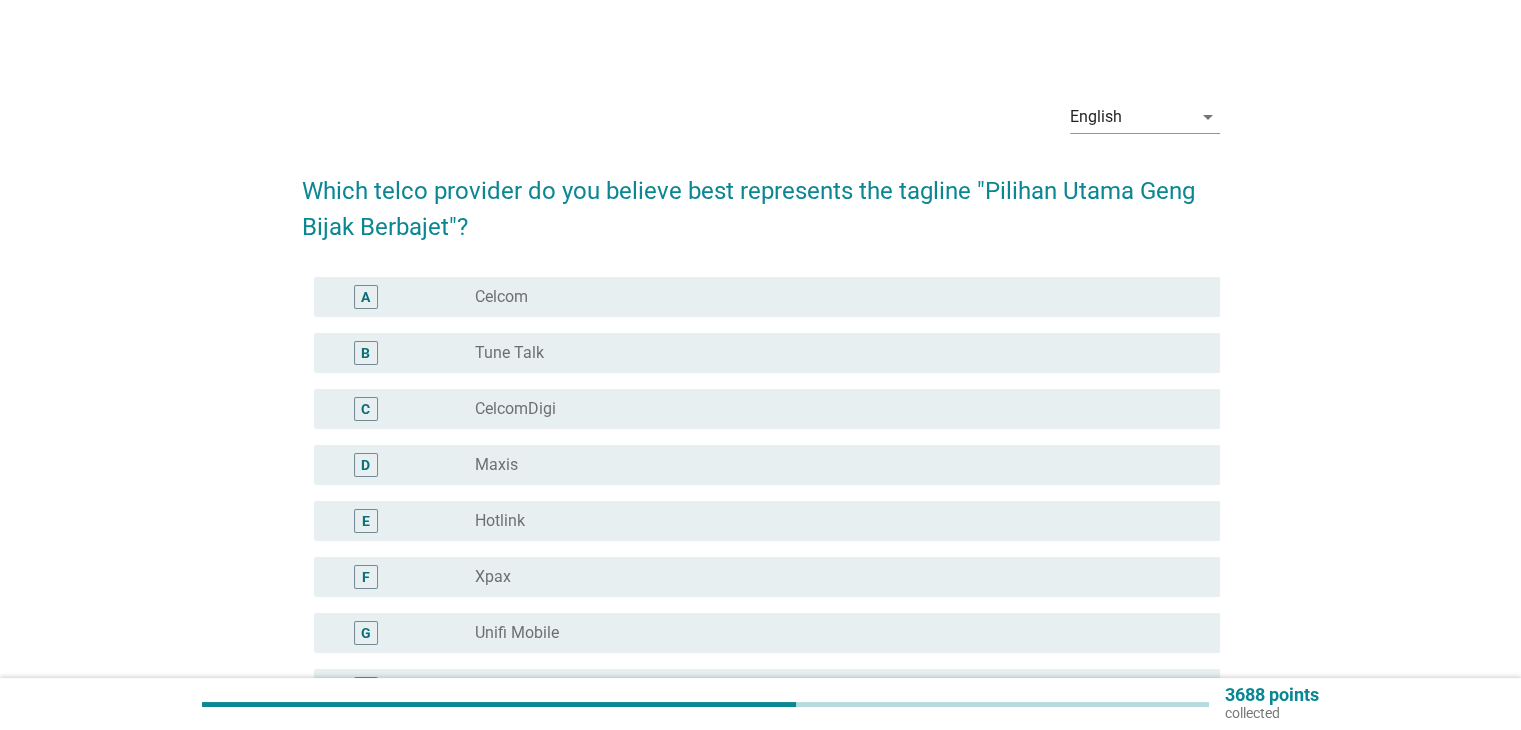 scroll, scrollTop: 300, scrollLeft: 0, axis: vertical 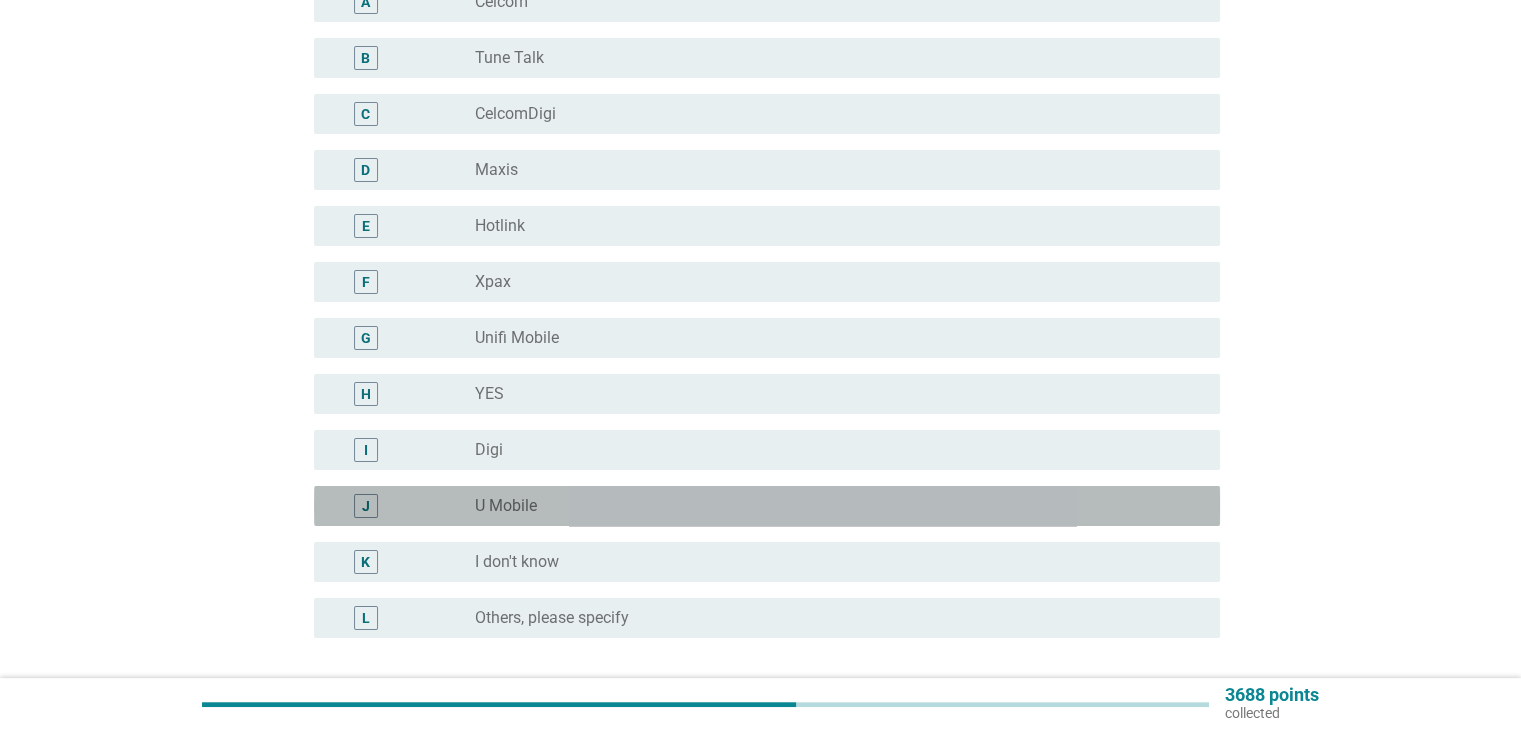 click on "U Mobile" at bounding box center (506, 506) 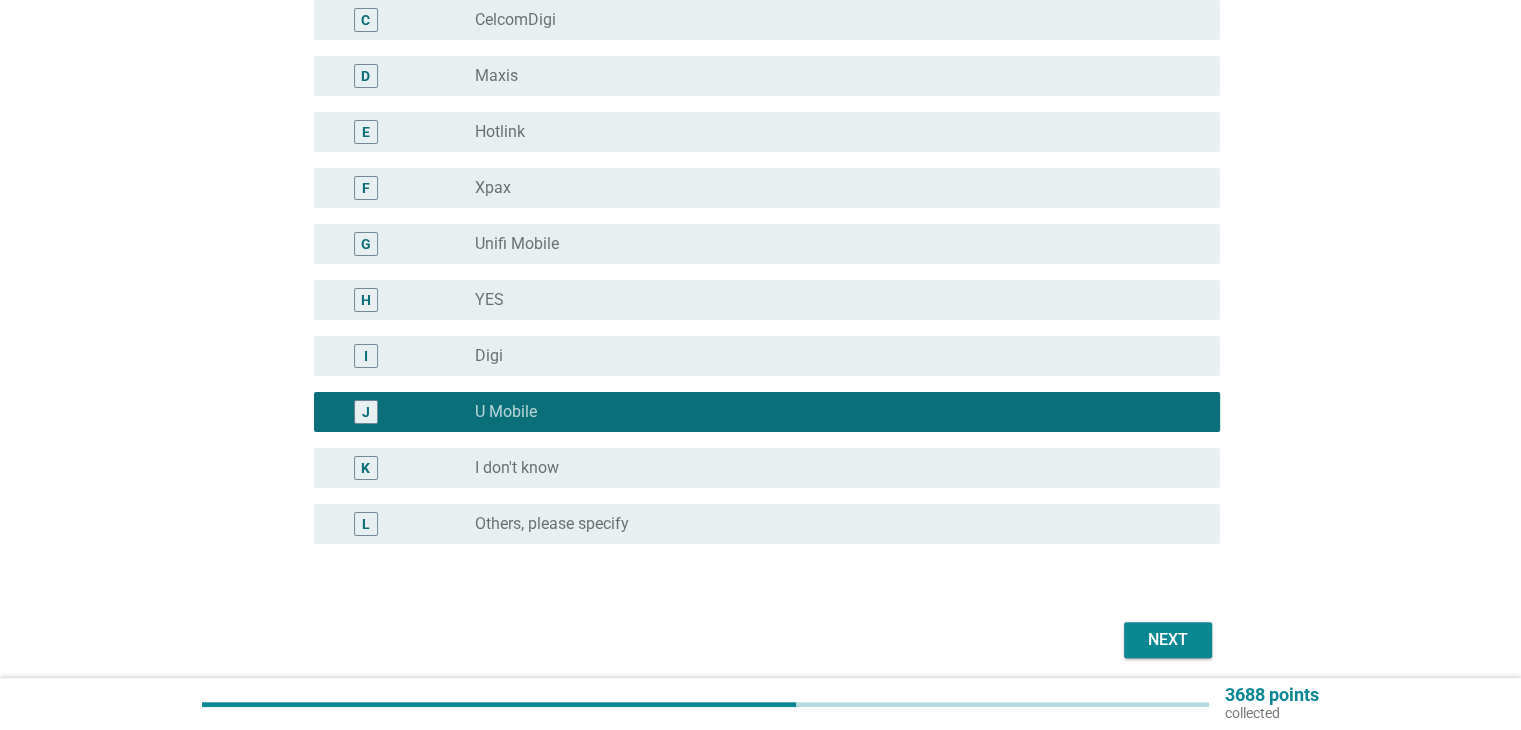 scroll, scrollTop: 470, scrollLeft: 0, axis: vertical 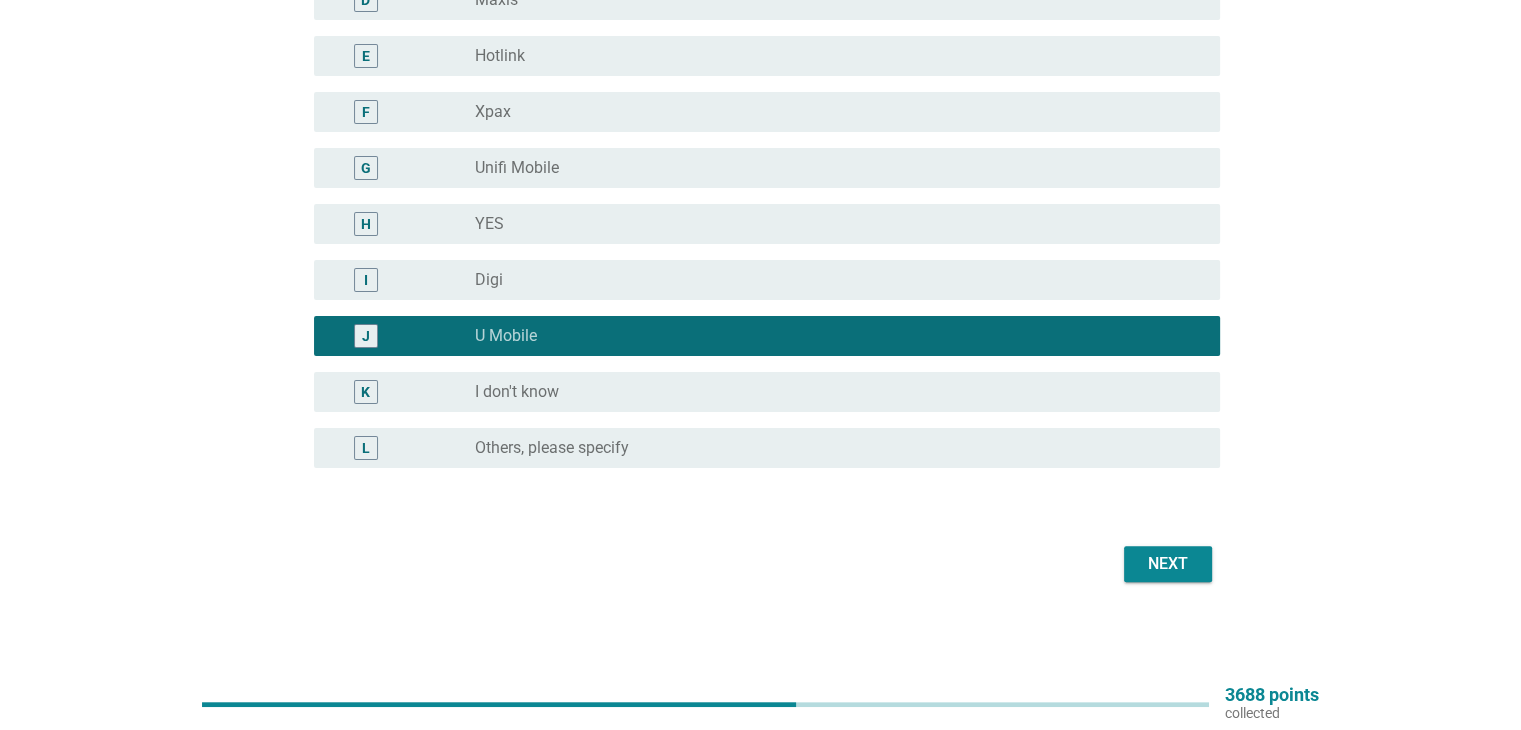 click on "Next" at bounding box center [1168, 564] 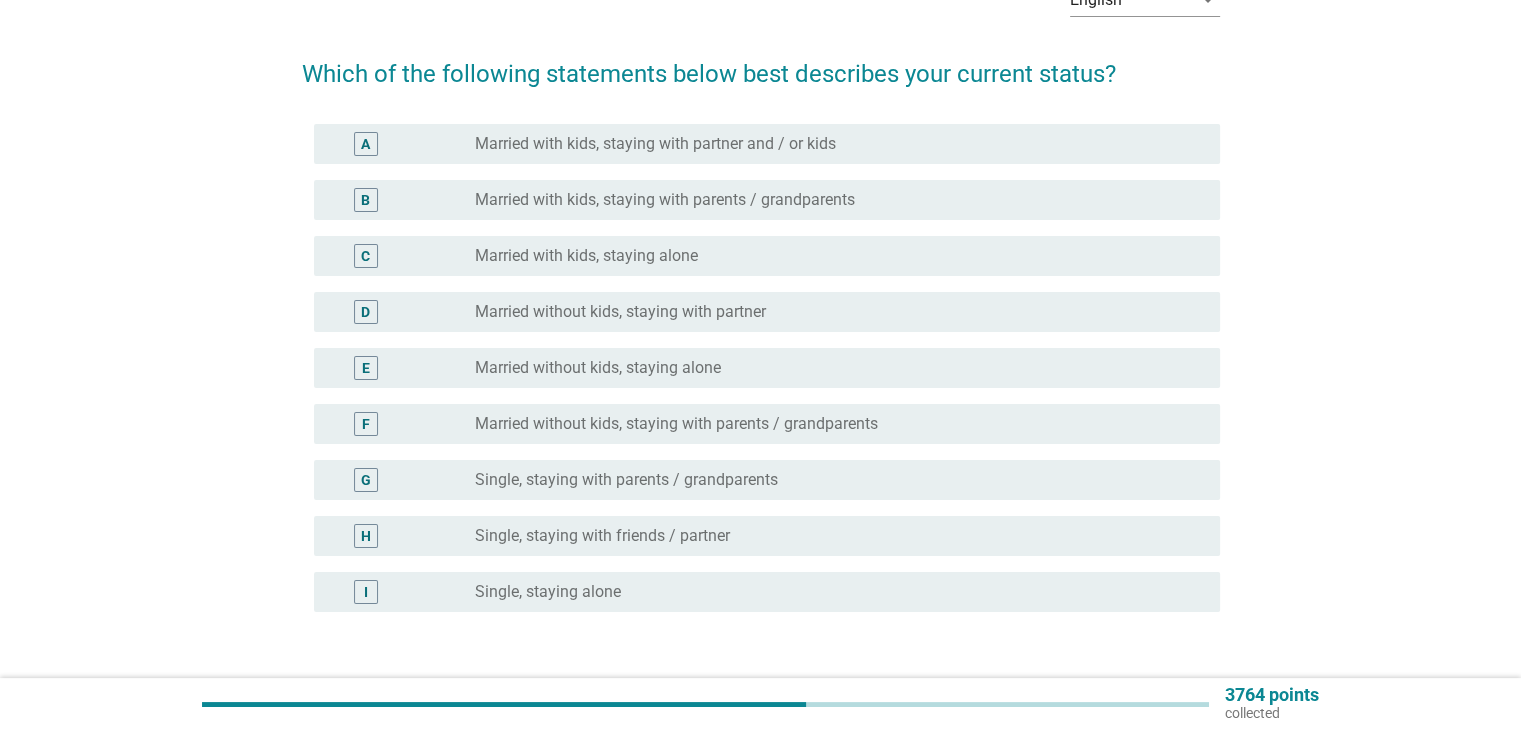 scroll, scrollTop: 266, scrollLeft: 0, axis: vertical 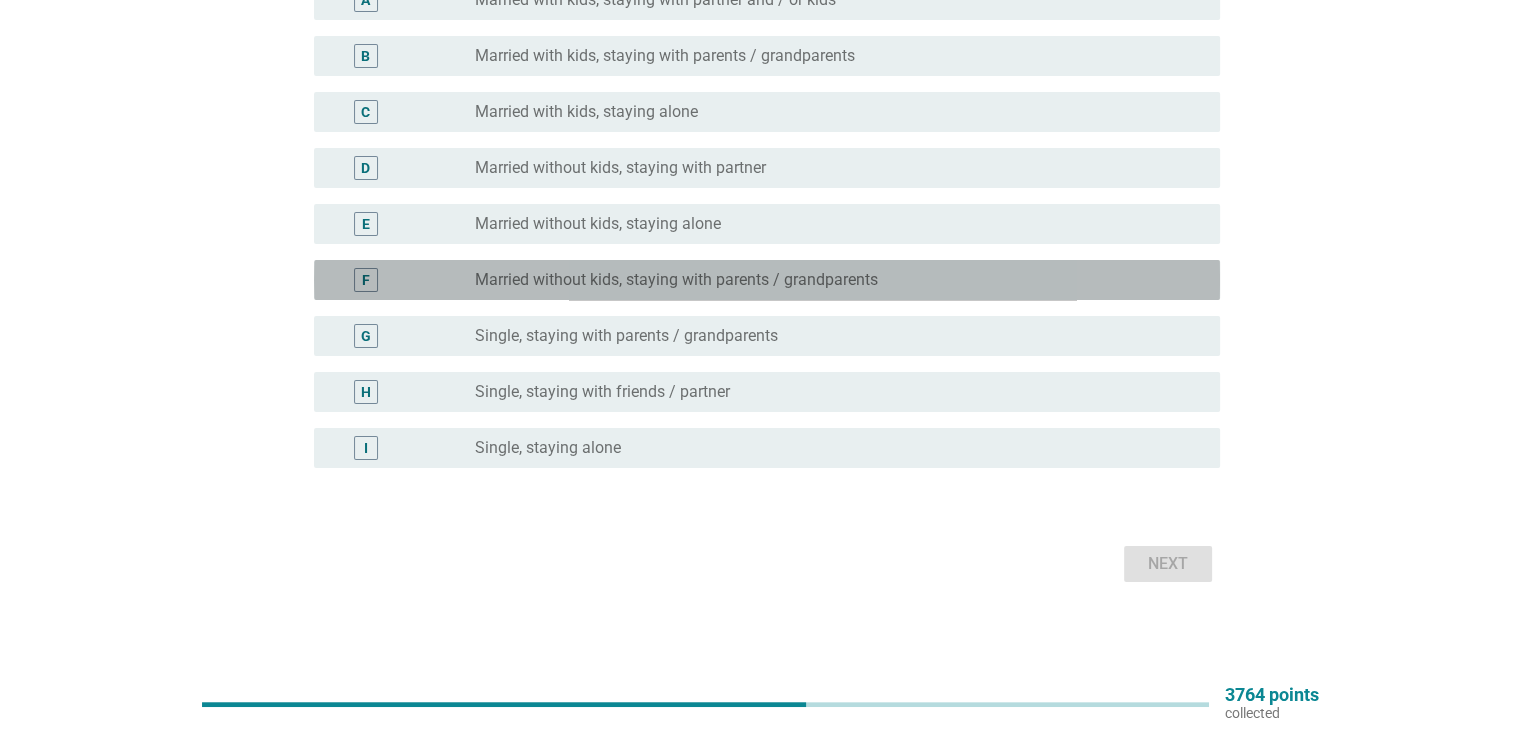 click on "F     radio_button_unchecked Married without kids, staying with parents / grandparents" at bounding box center (767, 280) 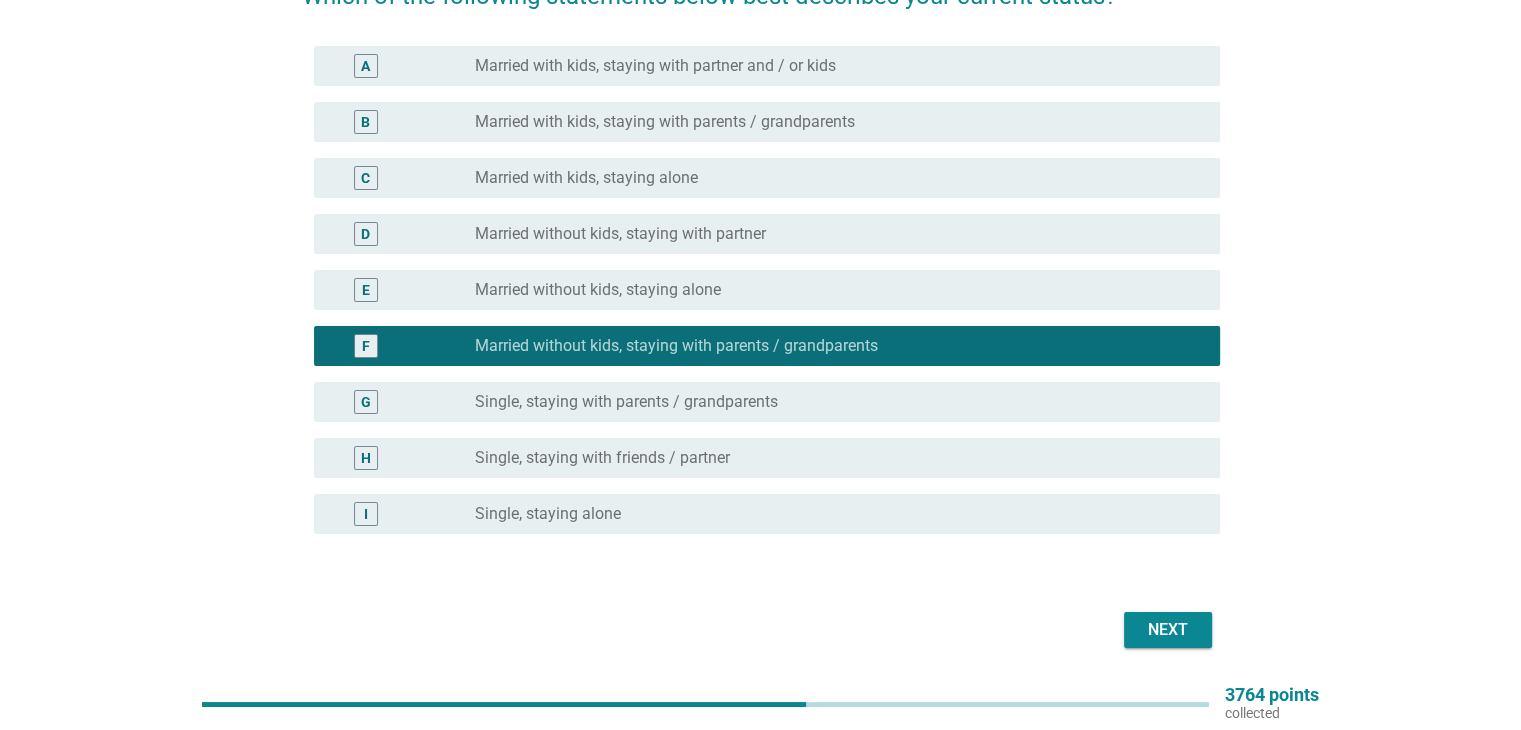 scroll, scrollTop: 166, scrollLeft: 0, axis: vertical 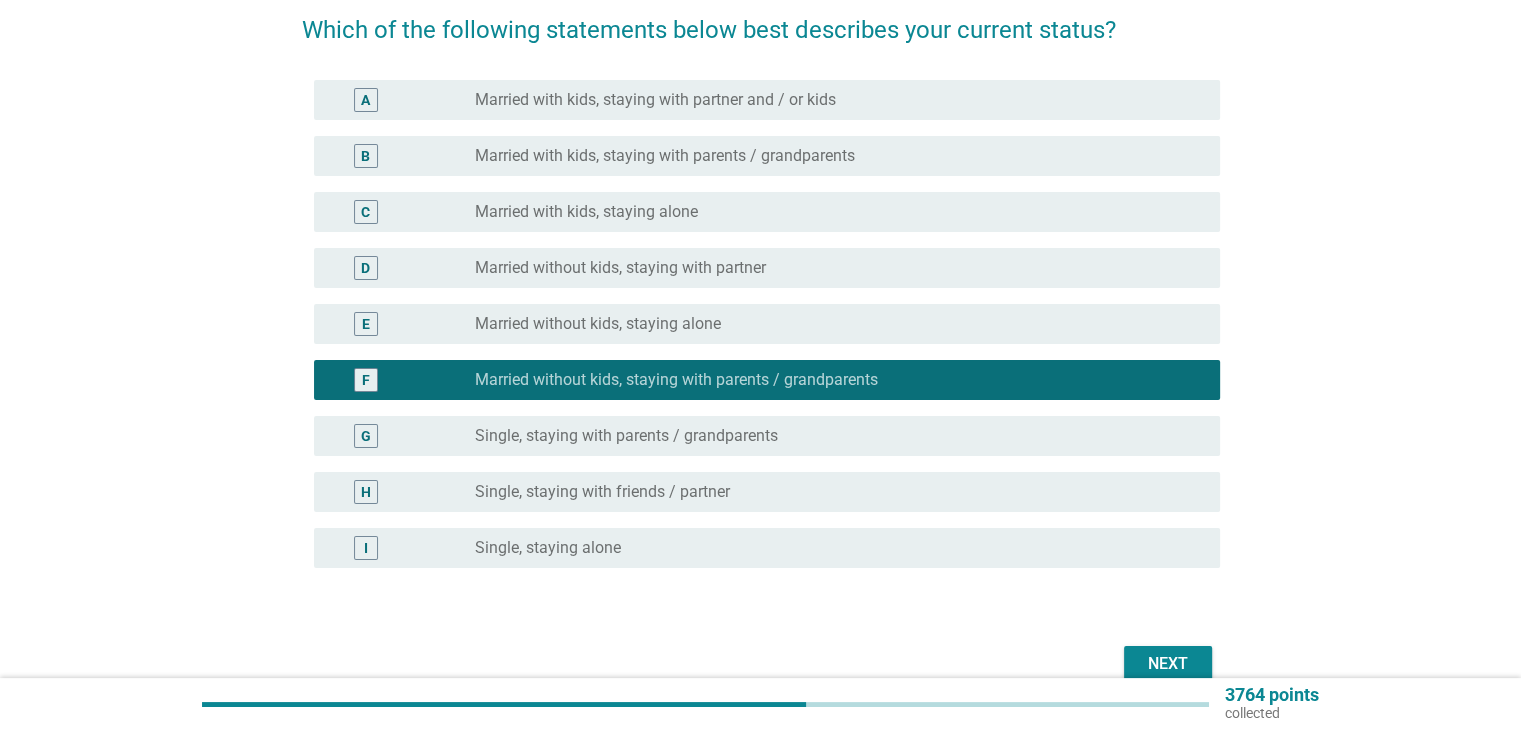 click on "Next" at bounding box center (1168, 664) 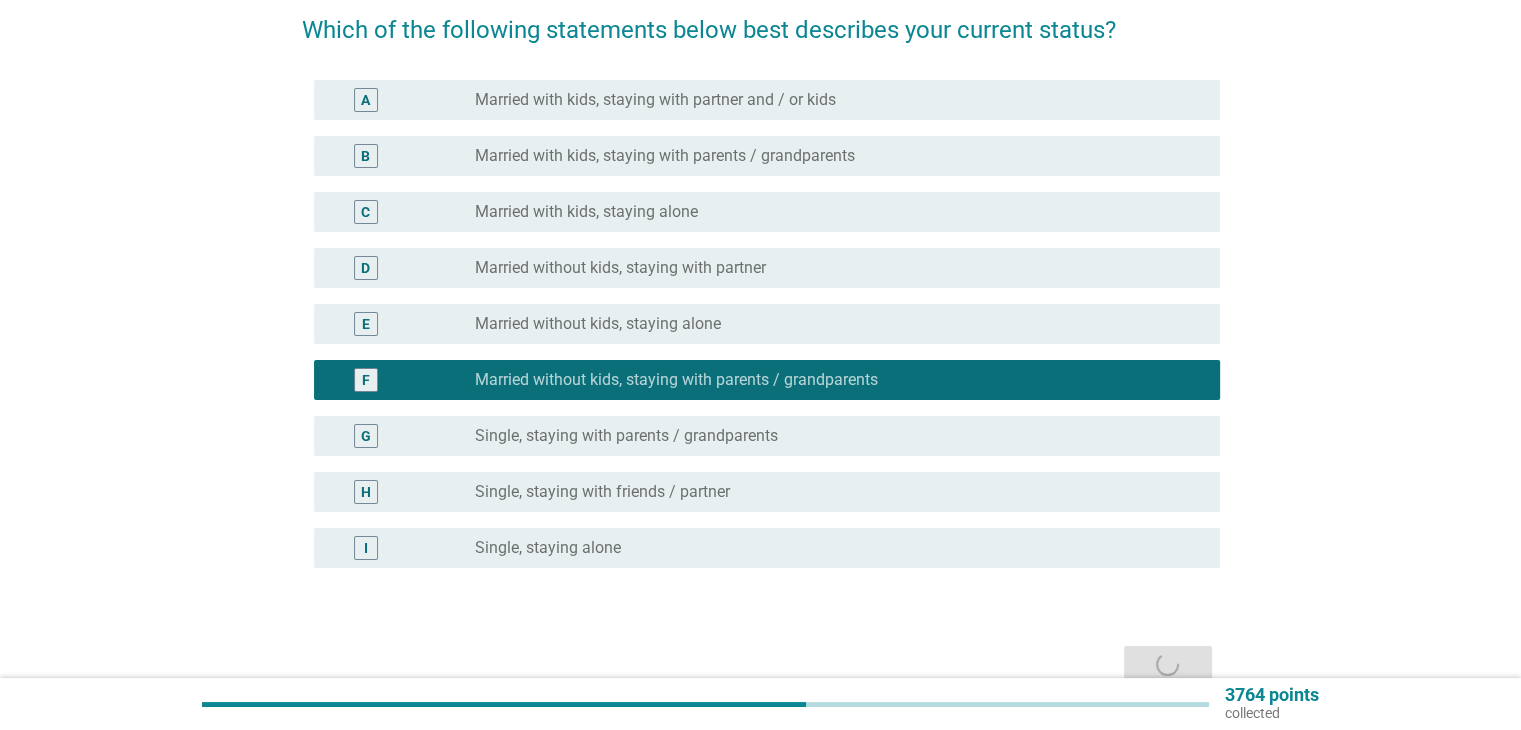 scroll, scrollTop: 0, scrollLeft: 0, axis: both 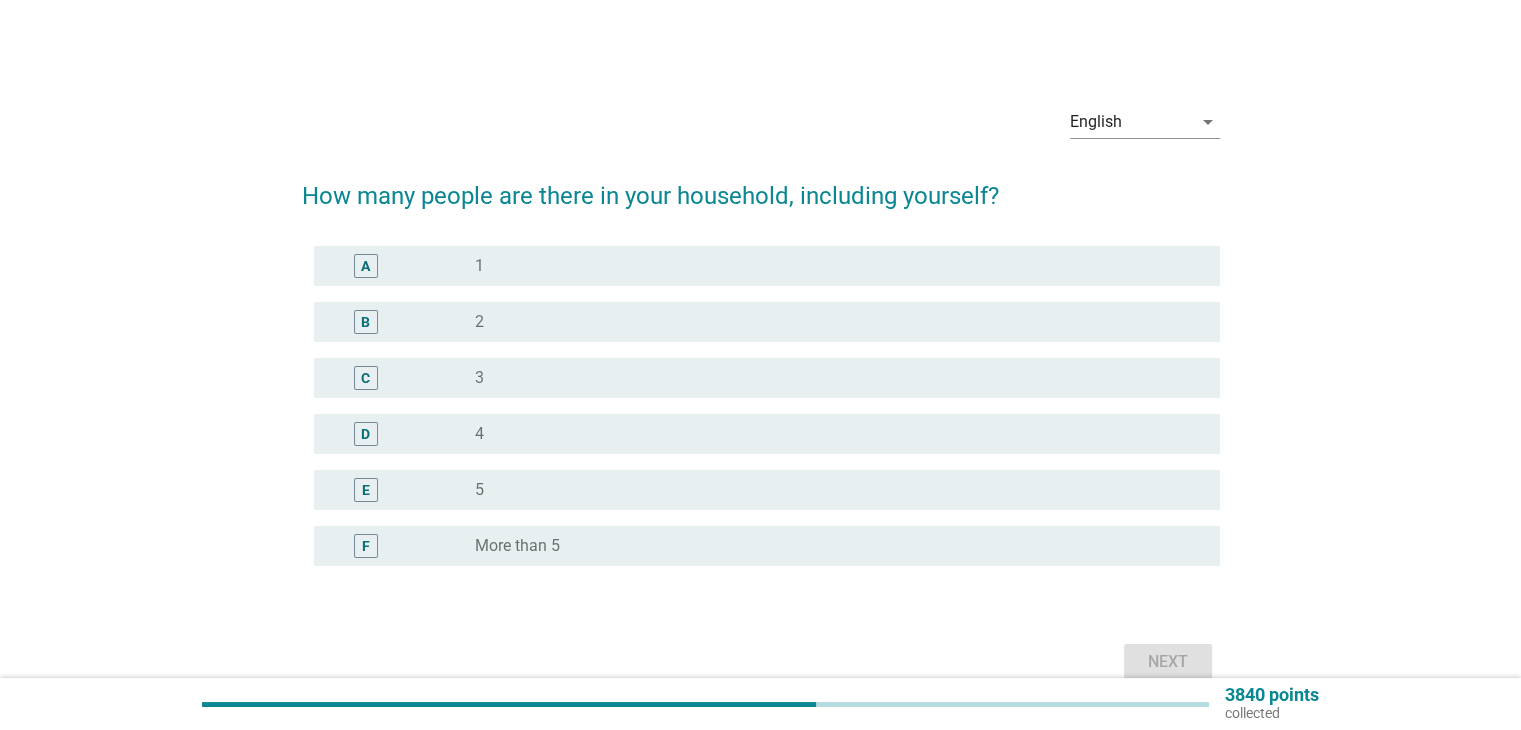 click on "radio_button_unchecked 4" at bounding box center [831, 434] 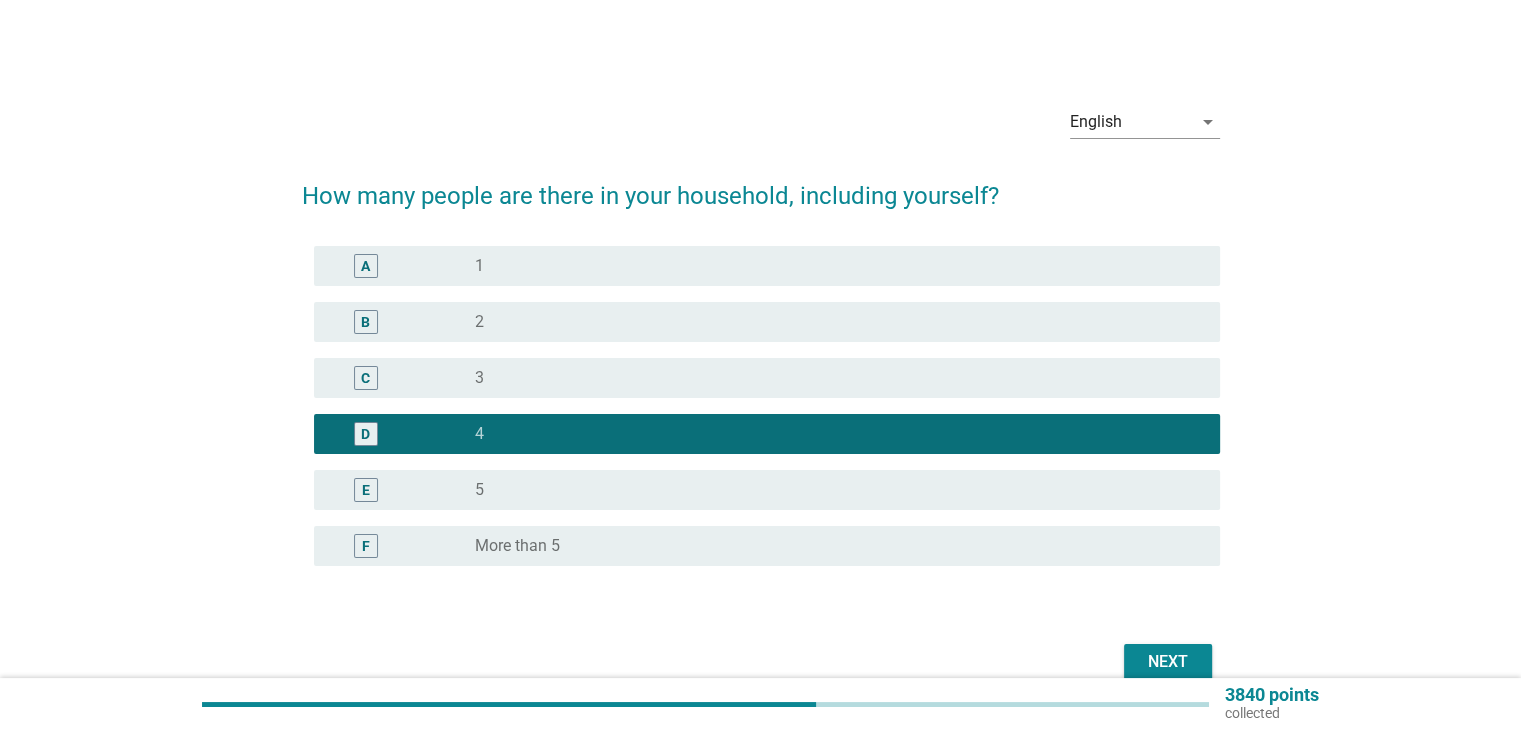 click on "Next" at bounding box center (1168, 662) 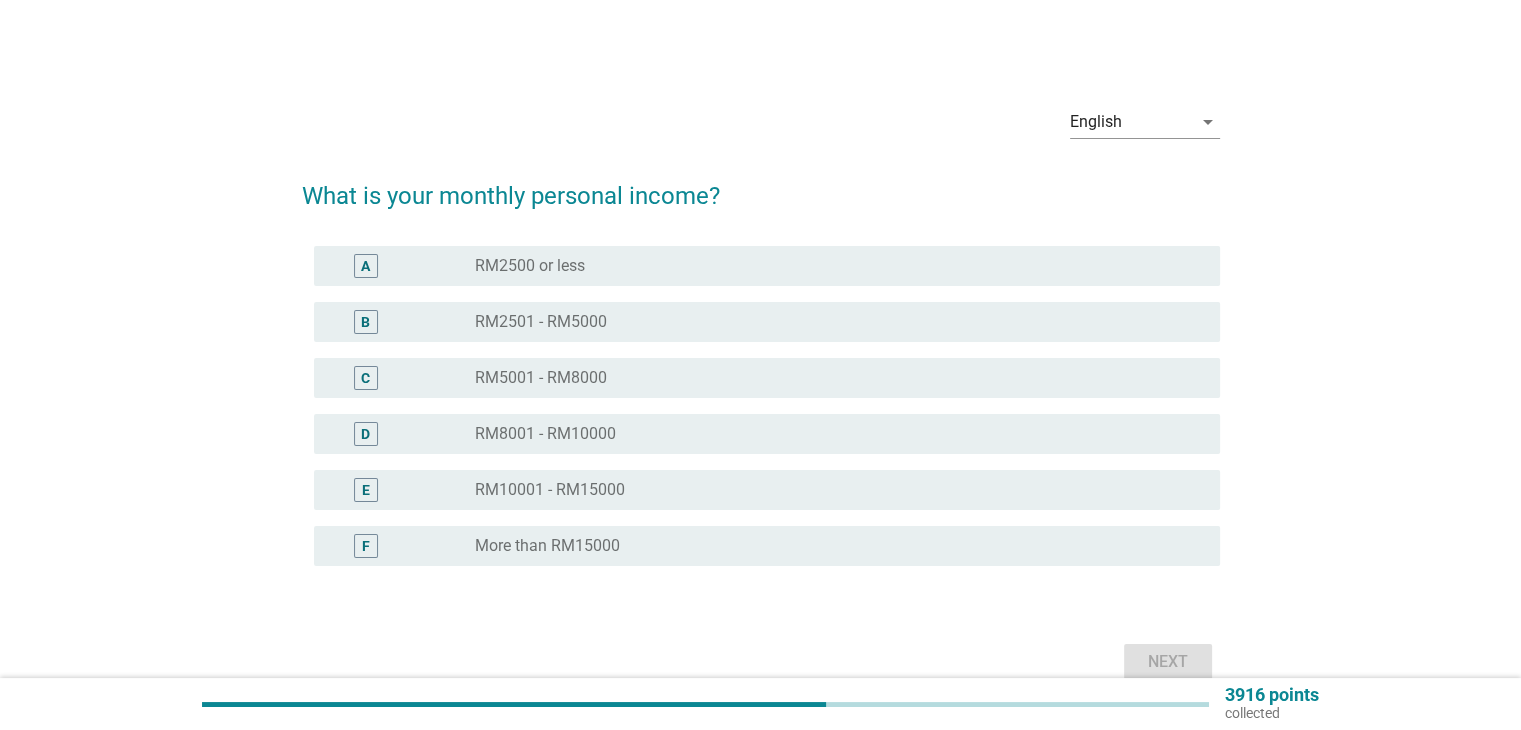 click on "RM10001 - RM15000" at bounding box center (550, 490) 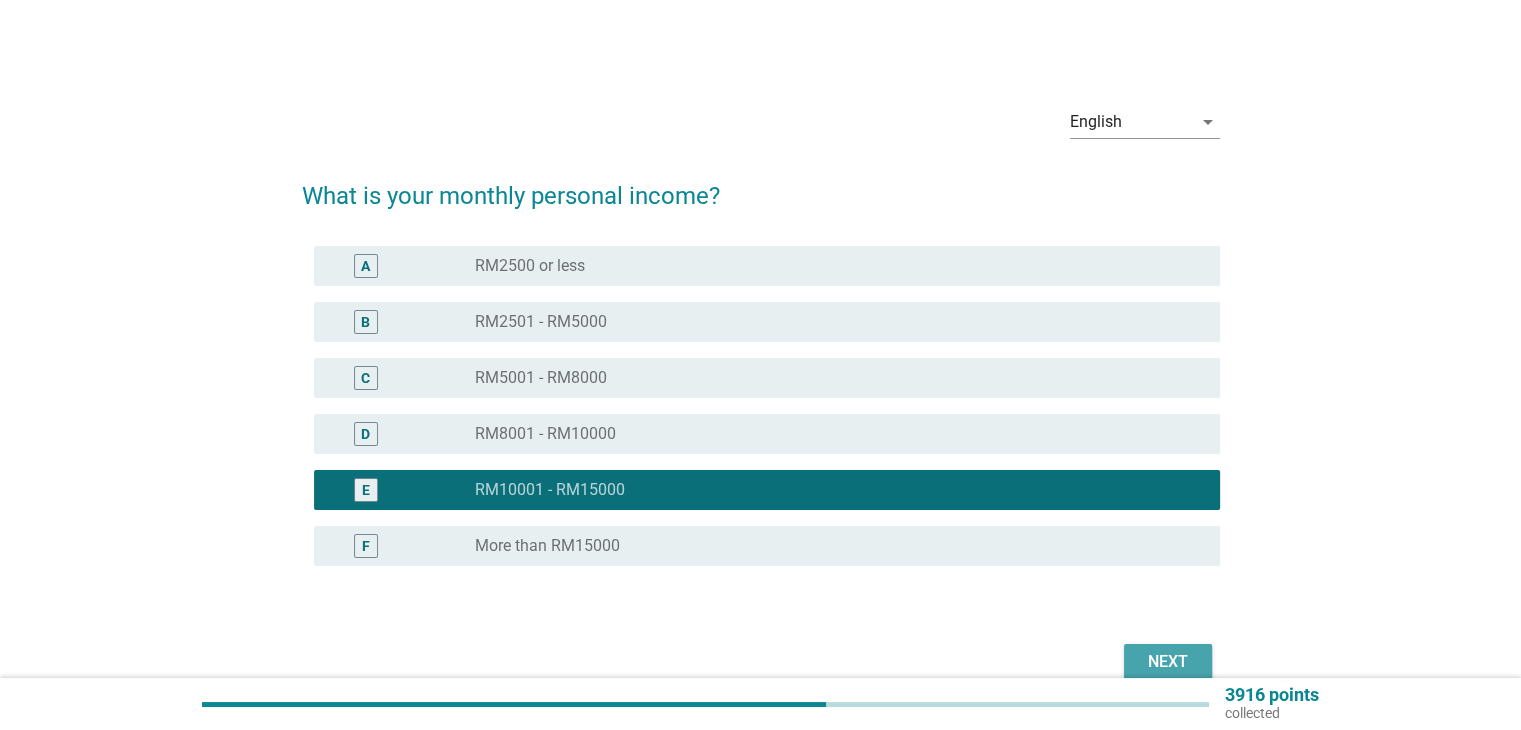 click on "Next" at bounding box center (1168, 662) 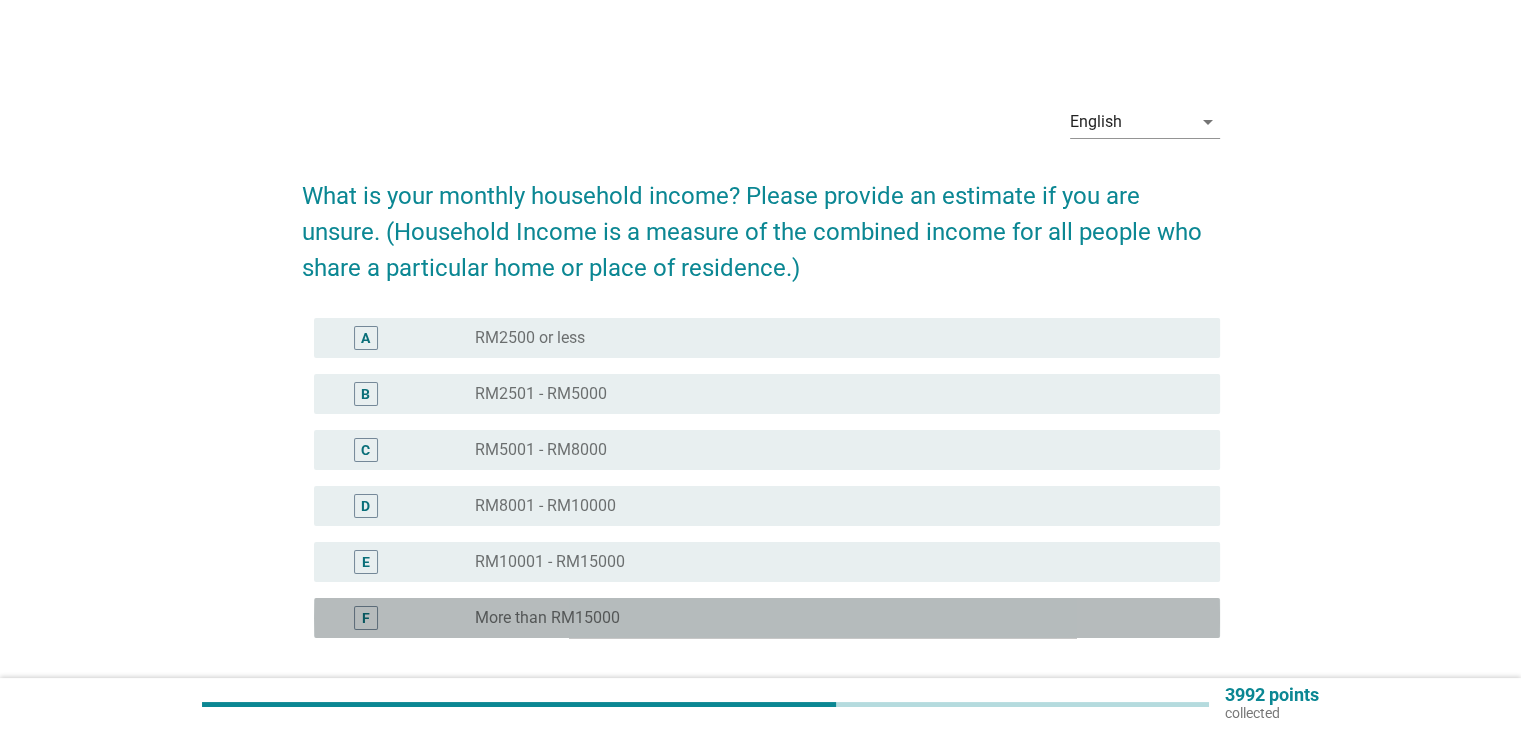 click on "More than RM15000" at bounding box center [547, 618] 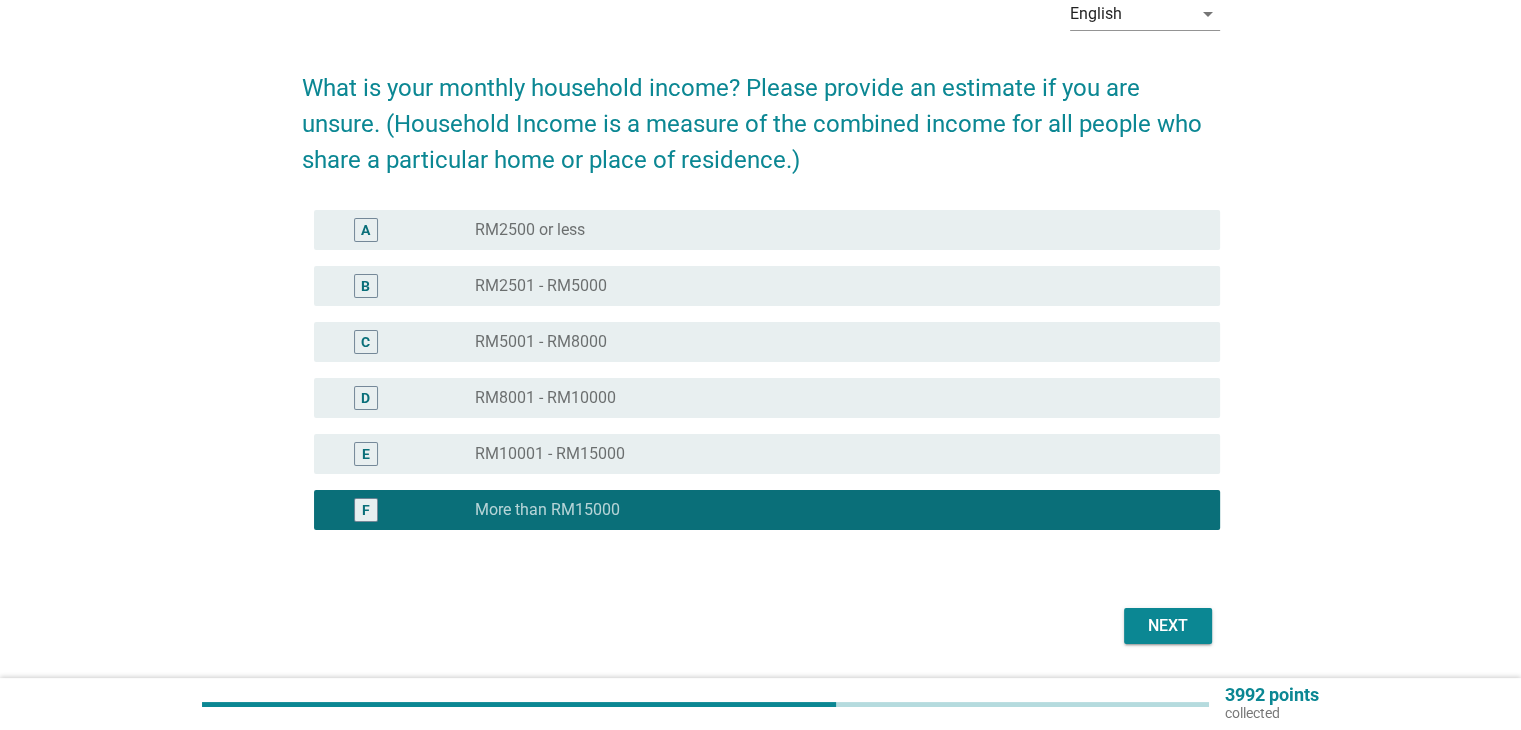 scroll, scrollTop: 170, scrollLeft: 0, axis: vertical 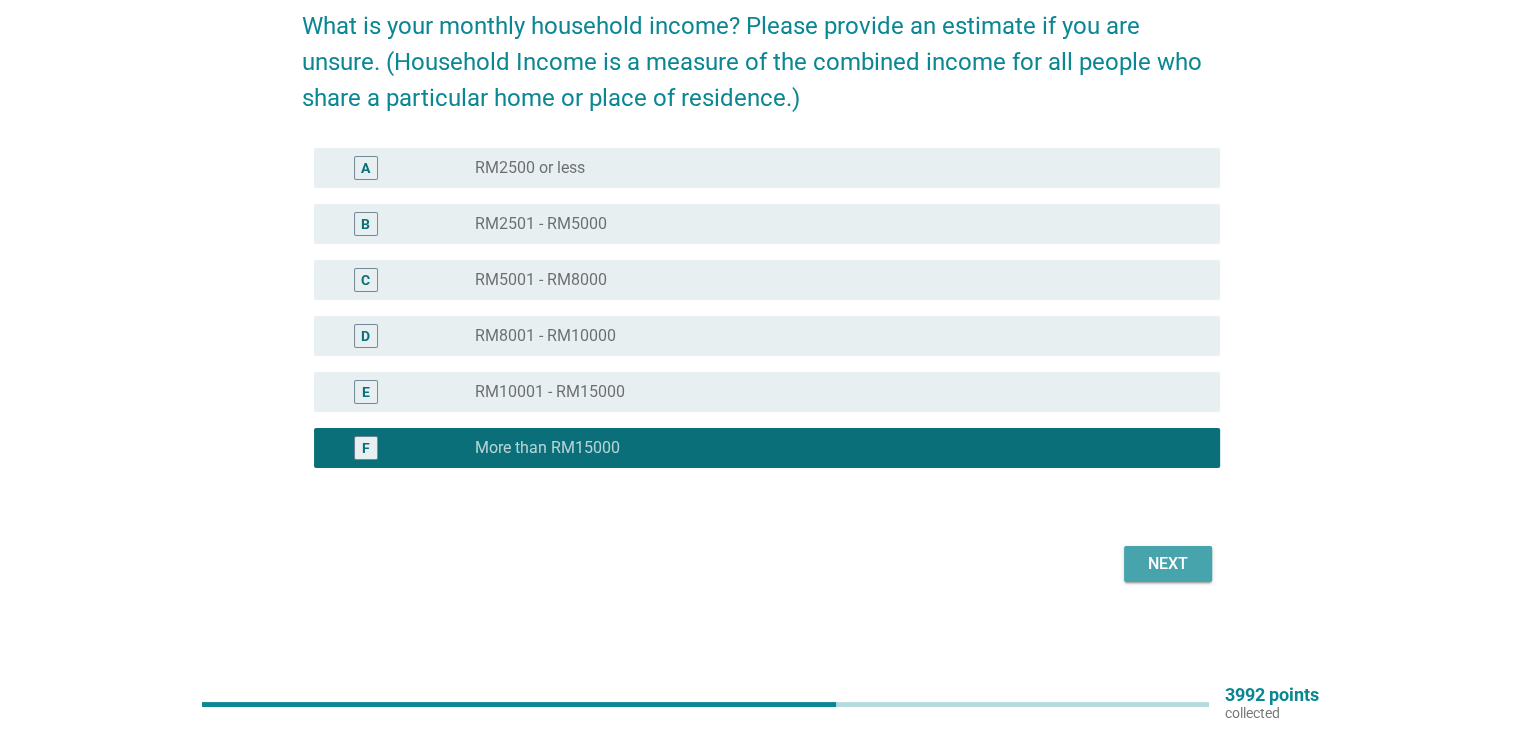 click on "Next" at bounding box center [1168, 564] 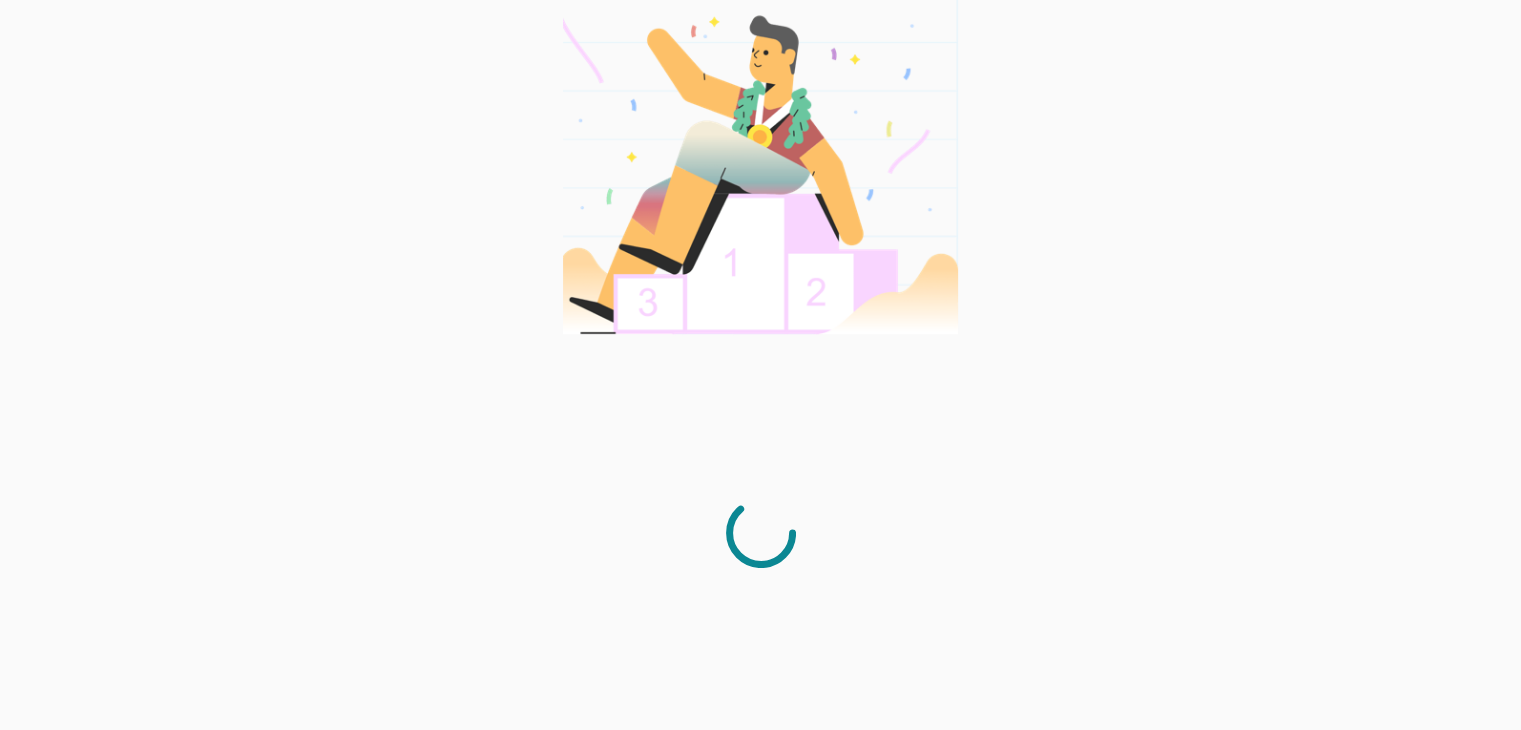 scroll, scrollTop: 0, scrollLeft: 0, axis: both 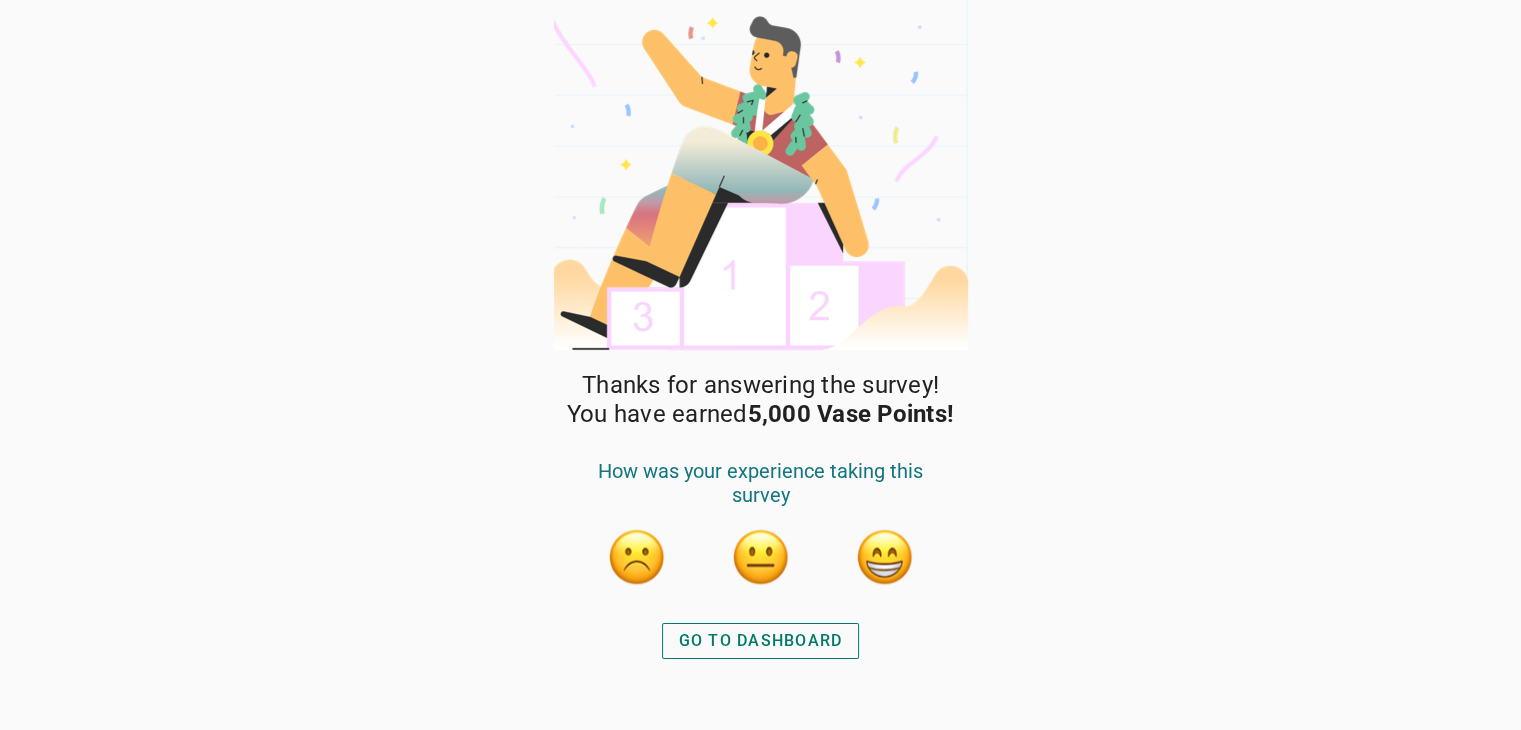 click on "GO TO DASHBOARD" at bounding box center [761, 641] 